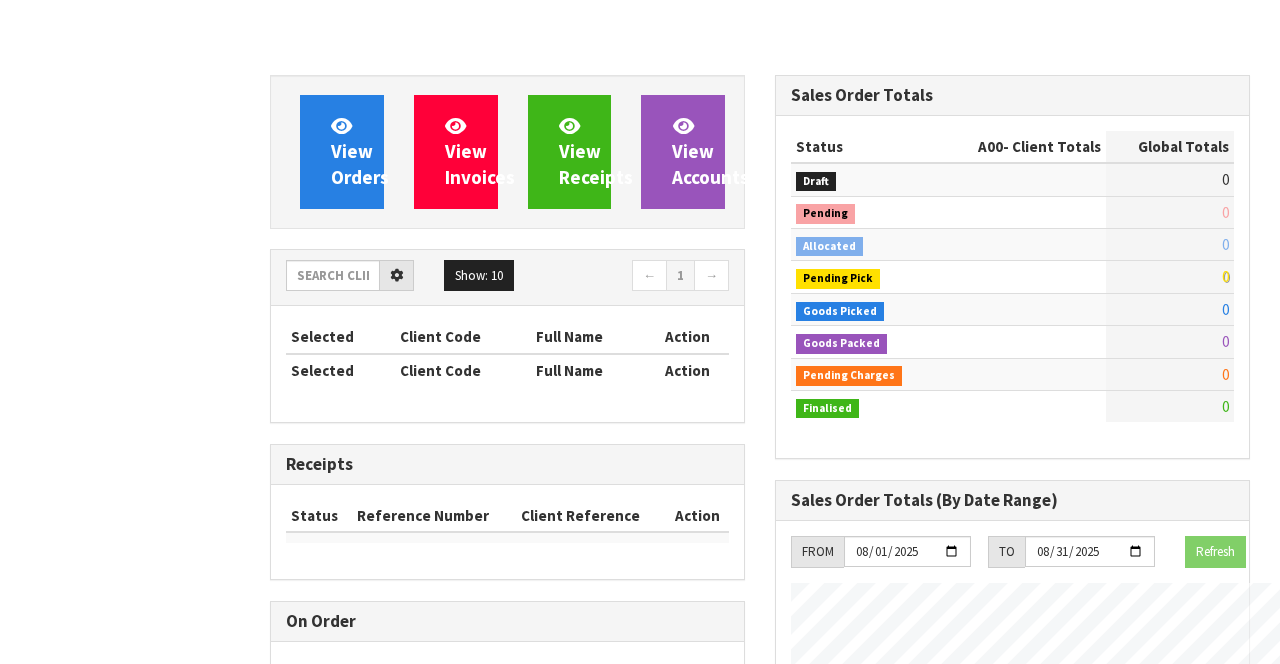 scroll, scrollTop: 0, scrollLeft: 0, axis: both 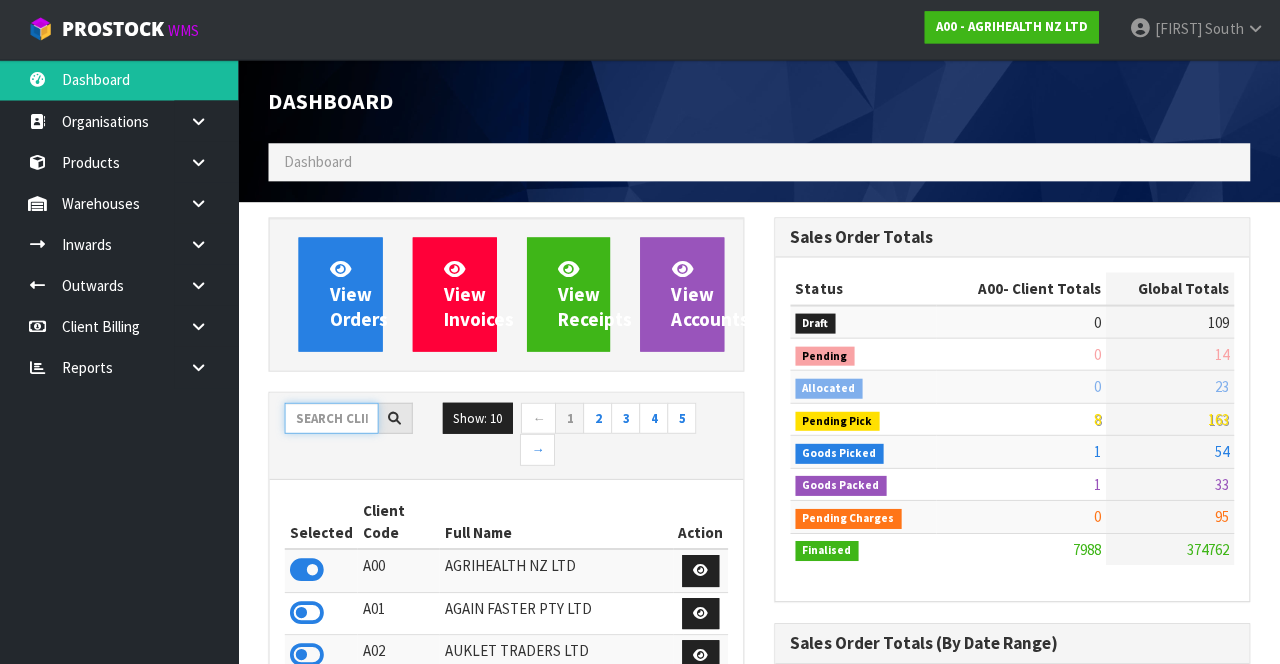 click at bounding box center [333, 418] 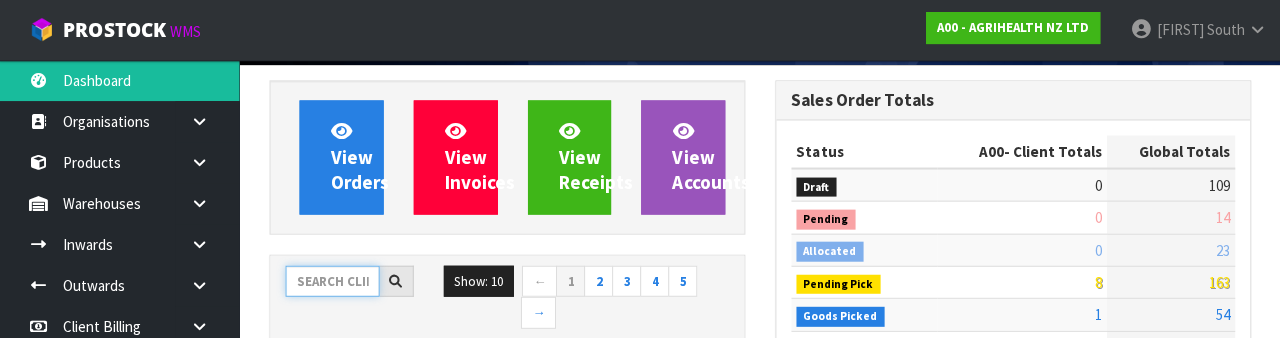 scroll, scrollTop: 235, scrollLeft: 0, axis: vertical 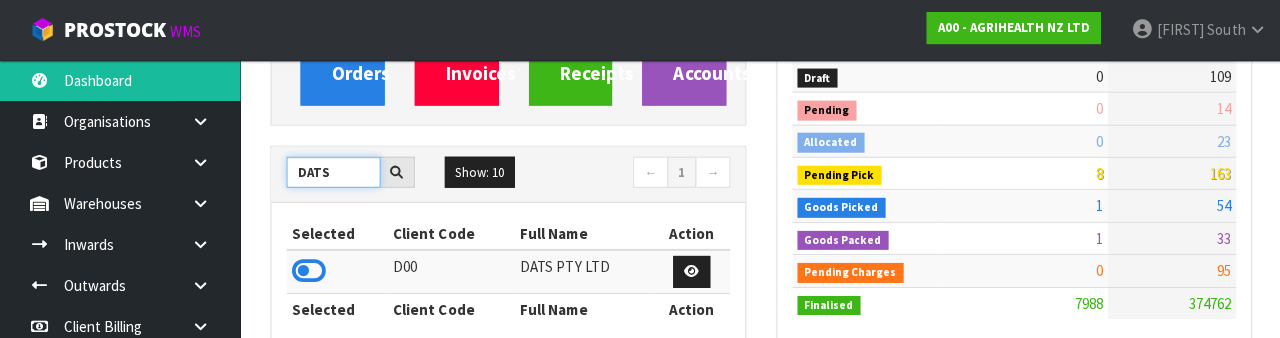 type on "DATS" 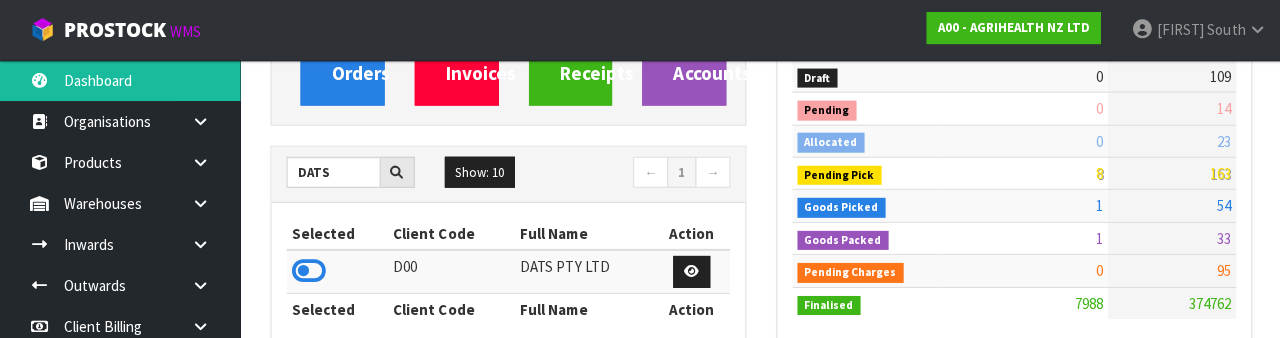 click at bounding box center (308, 270) 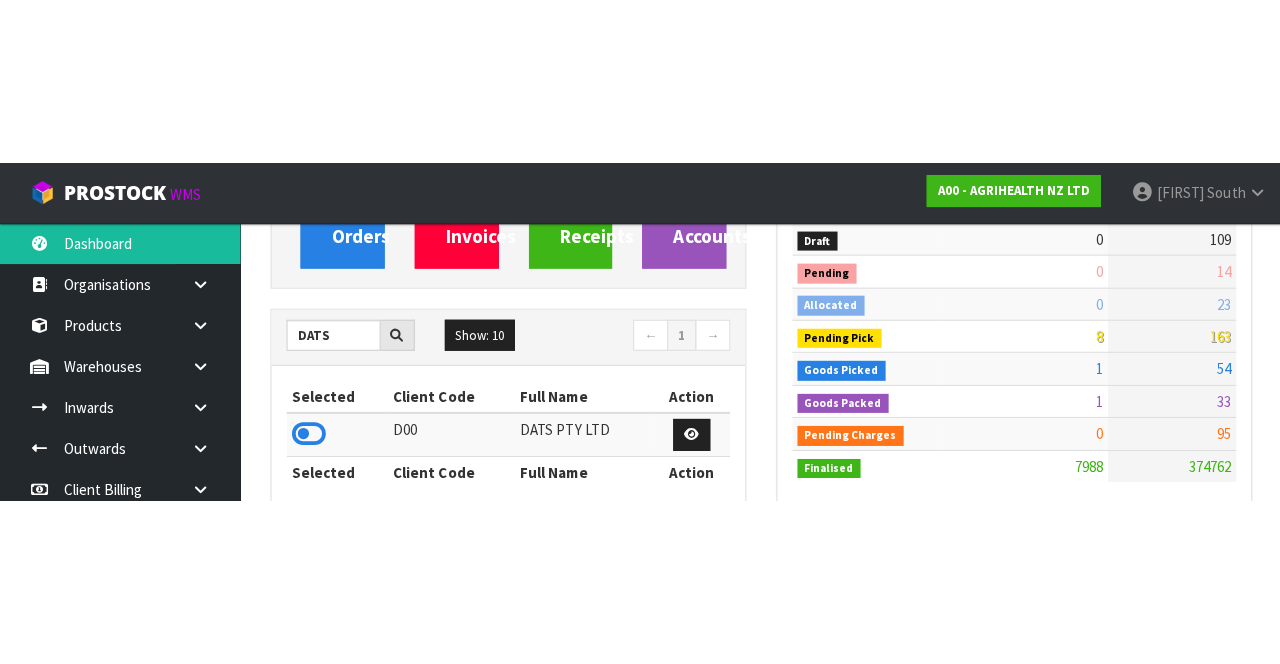 scroll, scrollTop: 247, scrollLeft: 0, axis: vertical 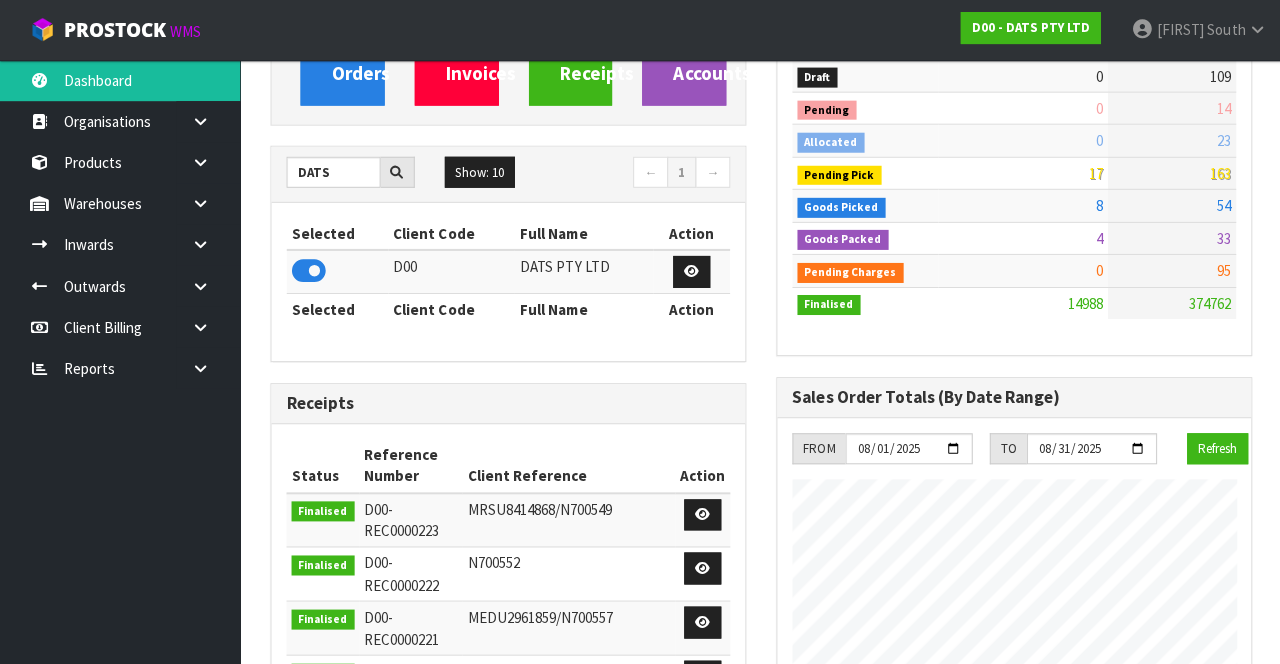 click at bounding box center [208, 203] 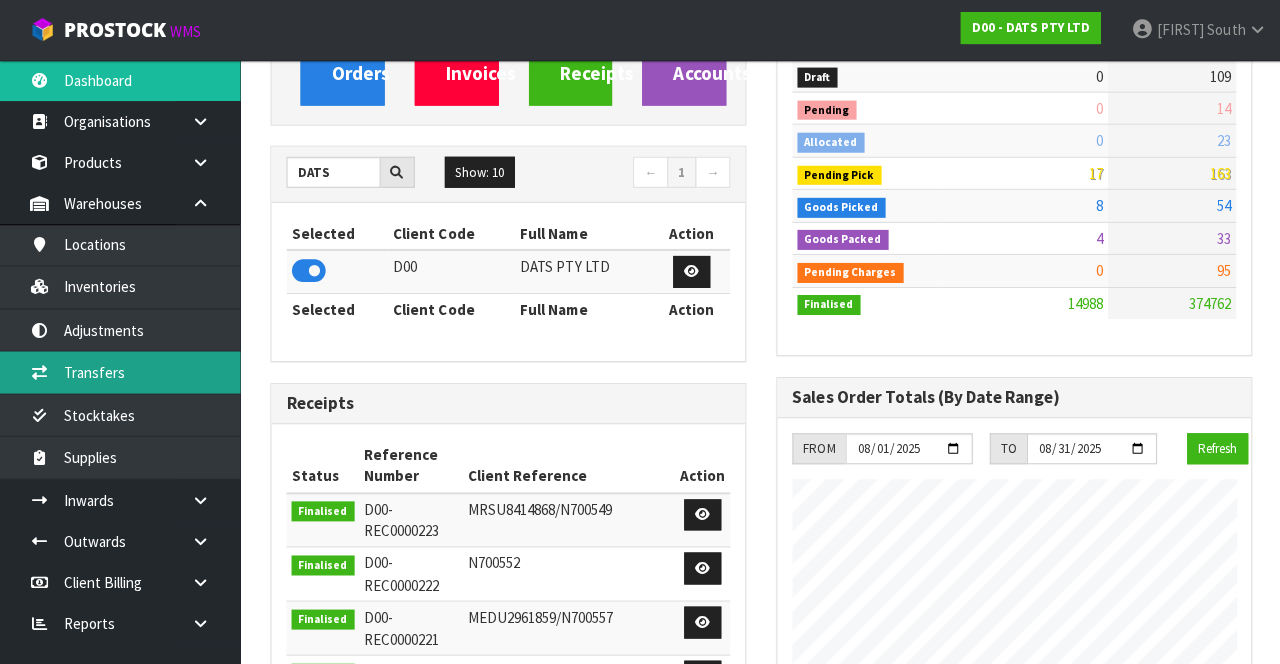 click on "Transfers" at bounding box center [120, 371] 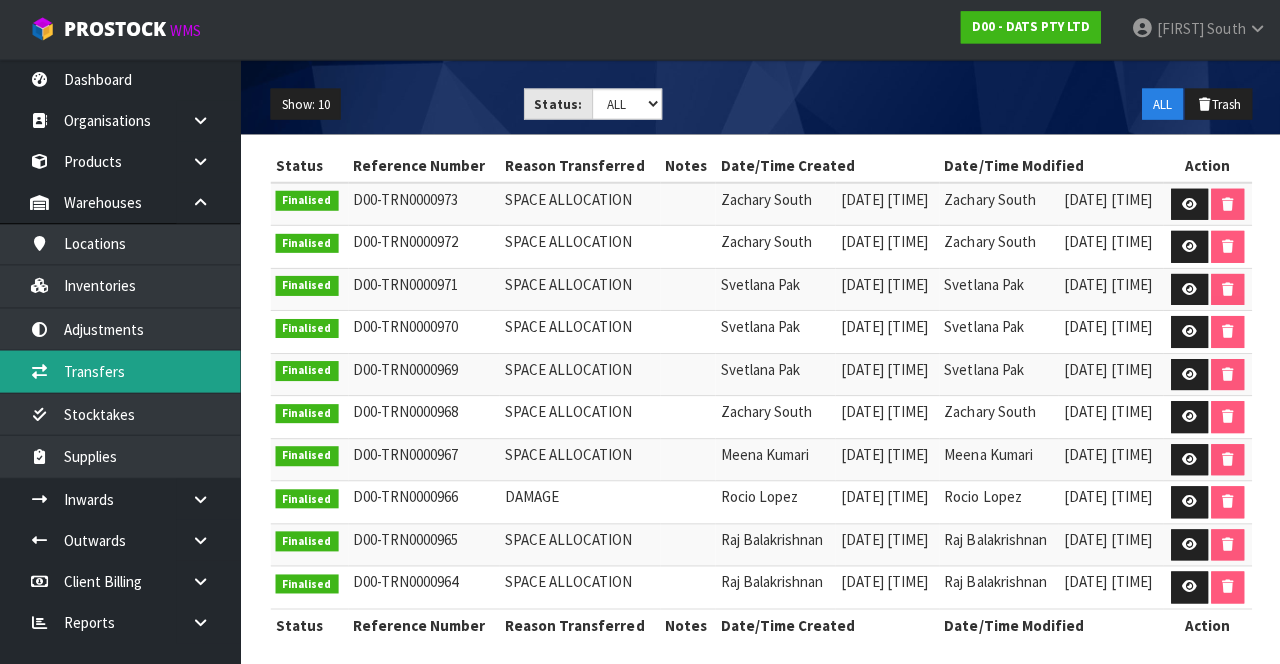 scroll, scrollTop: 0, scrollLeft: 0, axis: both 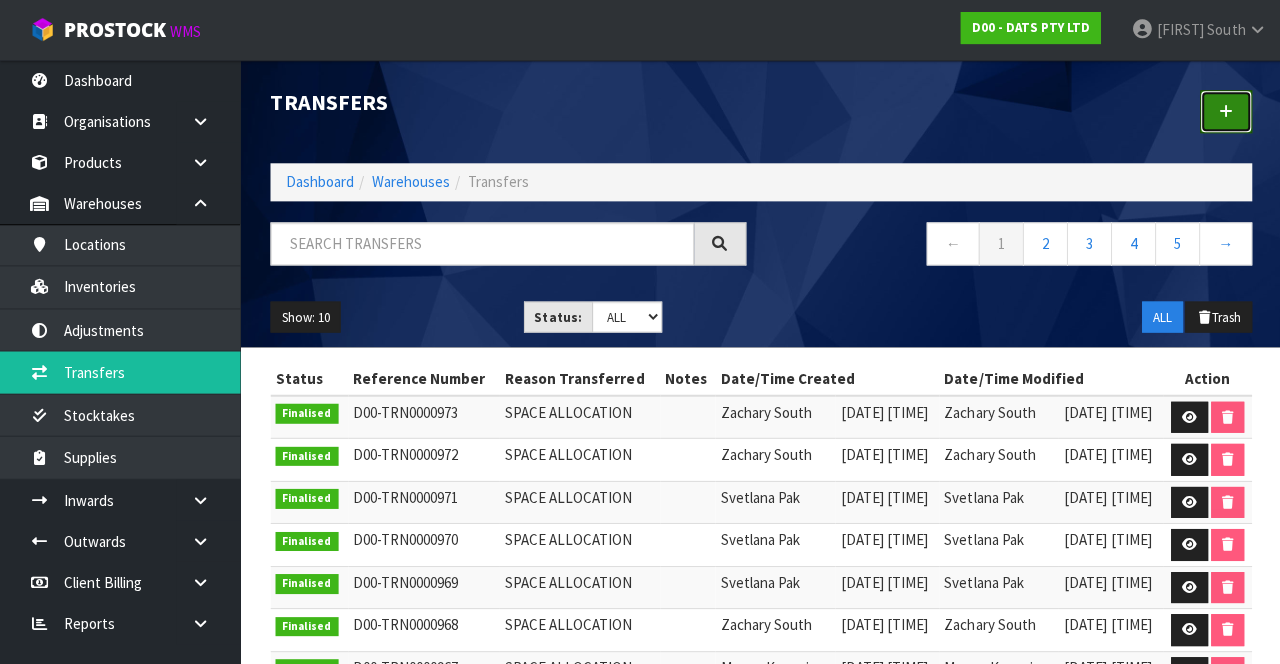 click at bounding box center (1224, 111) 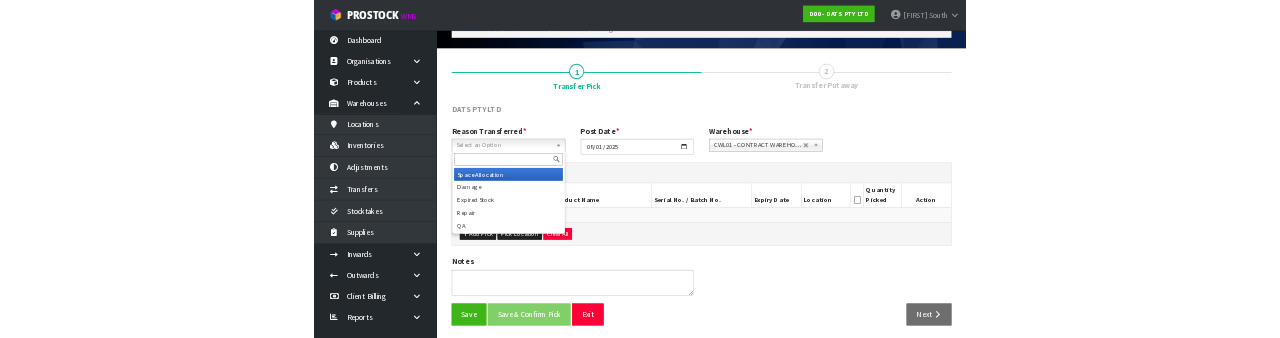 scroll, scrollTop: 108, scrollLeft: 0, axis: vertical 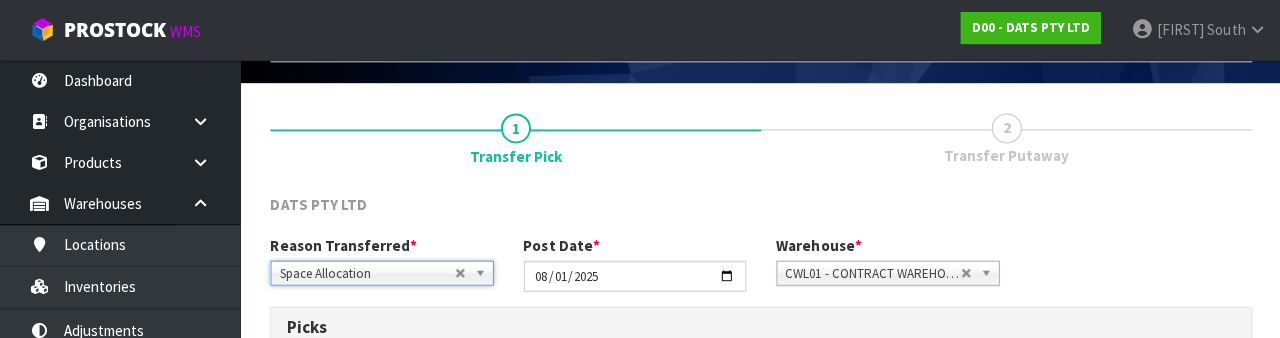 click on "DATS PTY LTD" at bounding box center [760, 213] 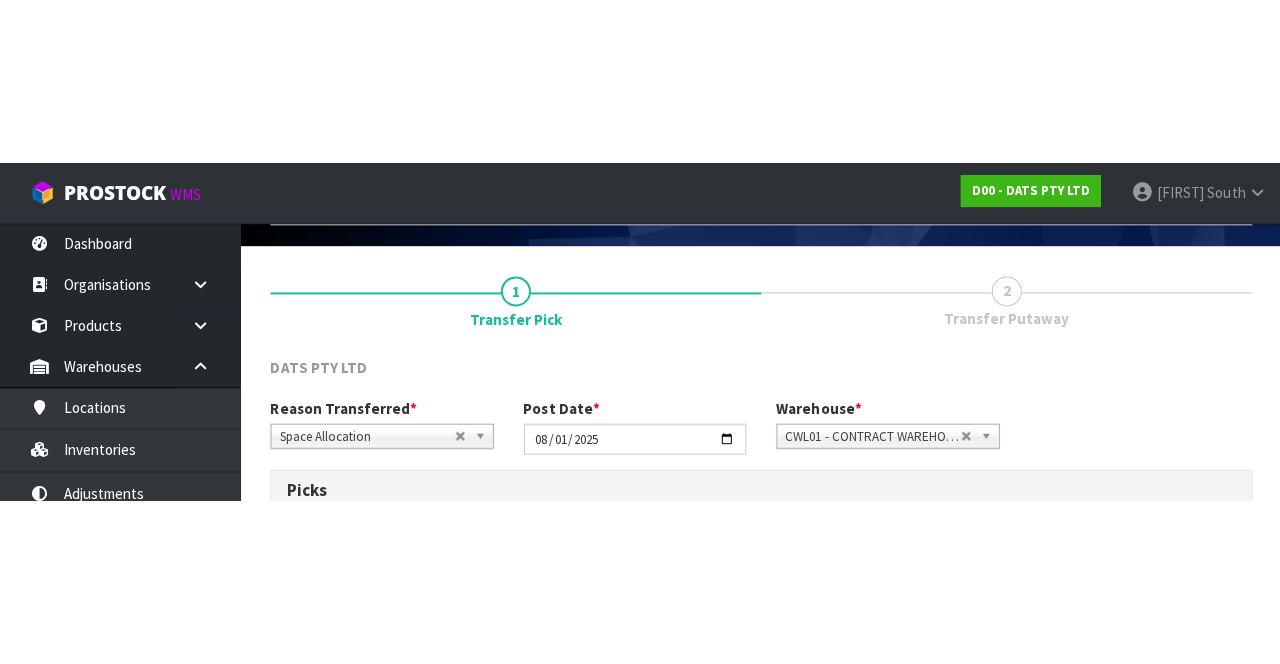 scroll, scrollTop: 108, scrollLeft: 0, axis: vertical 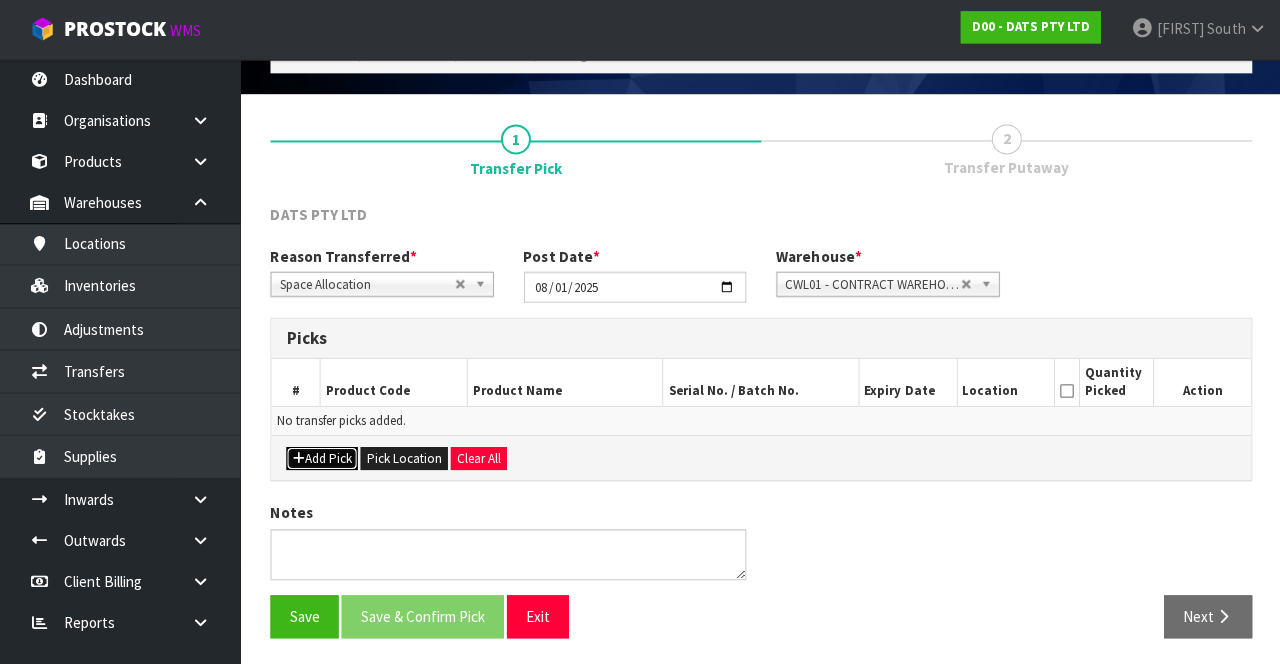 click on "Add Pick" at bounding box center (321, 459) 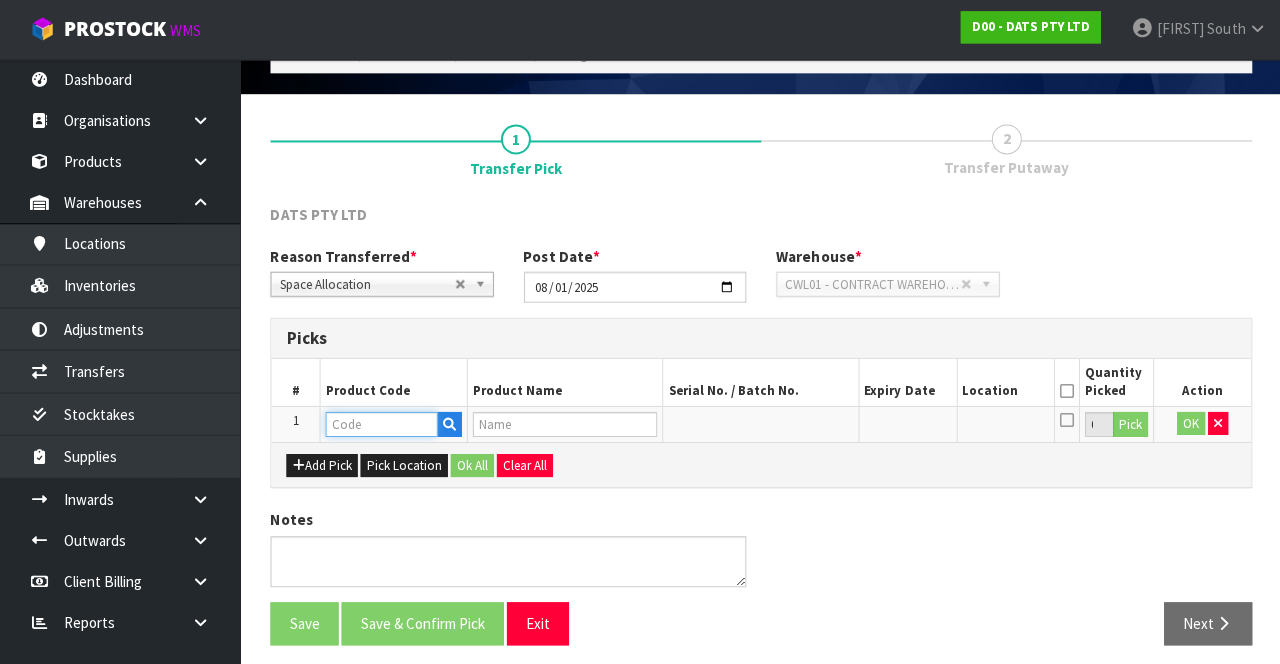 click at bounding box center (381, 424) 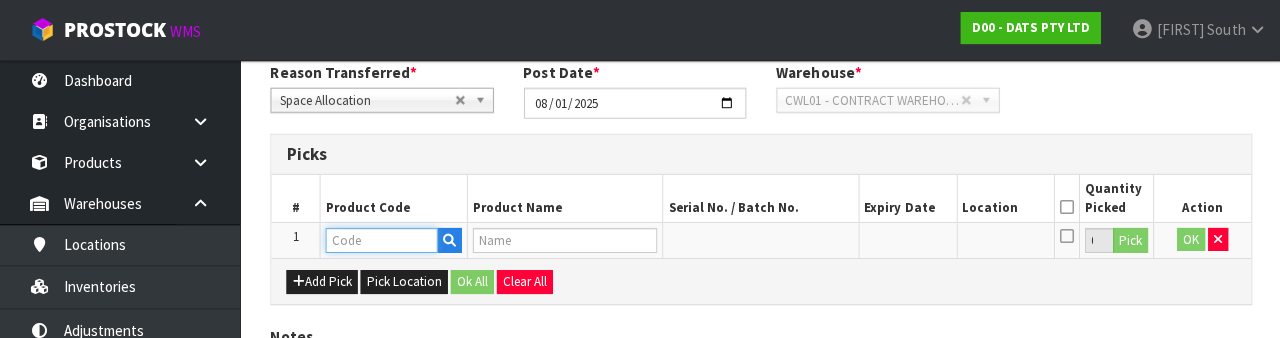 scroll, scrollTop: 350, scrollLeft: 0, axis: vertical 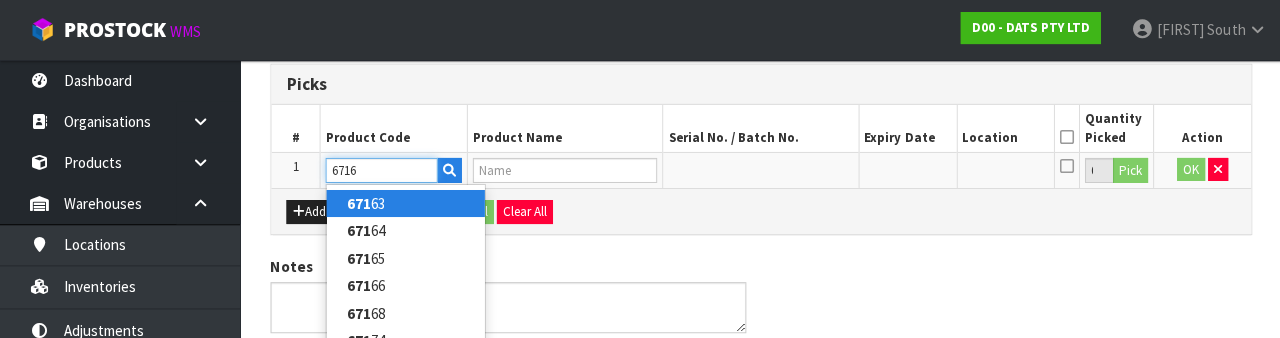 type on "67164" 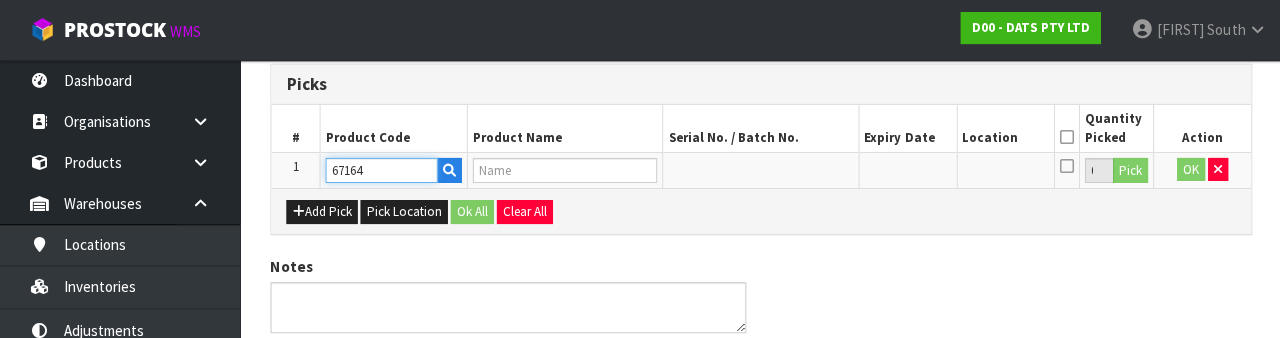 type on "LIGHTS FAIRY MULTICOLOUR PK400" 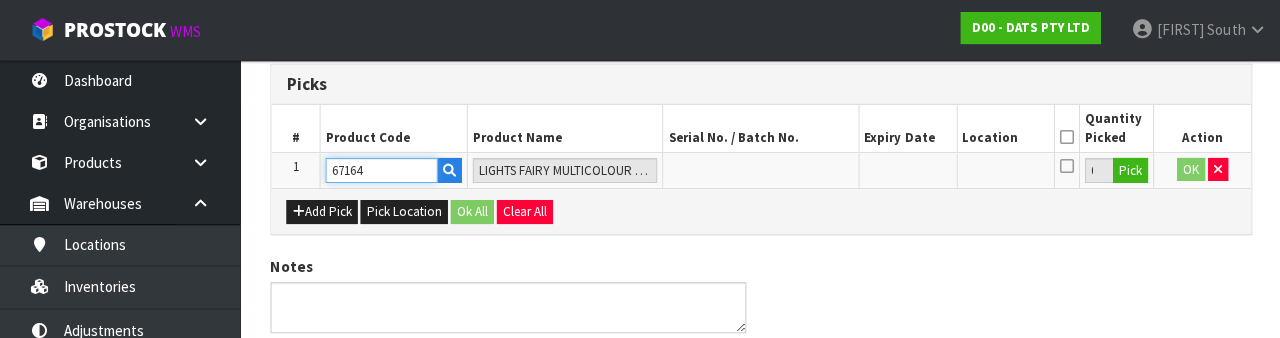 type on "67164" 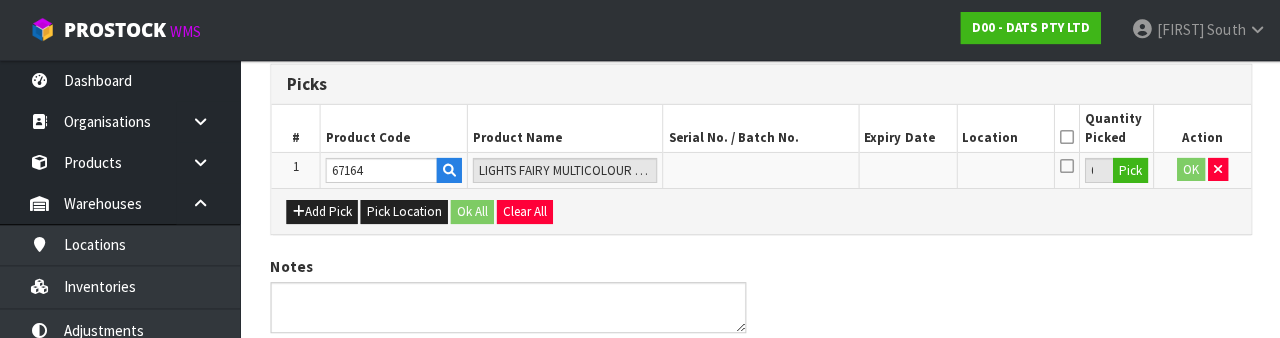 click on "Notes" at bounding box center (760, 302) 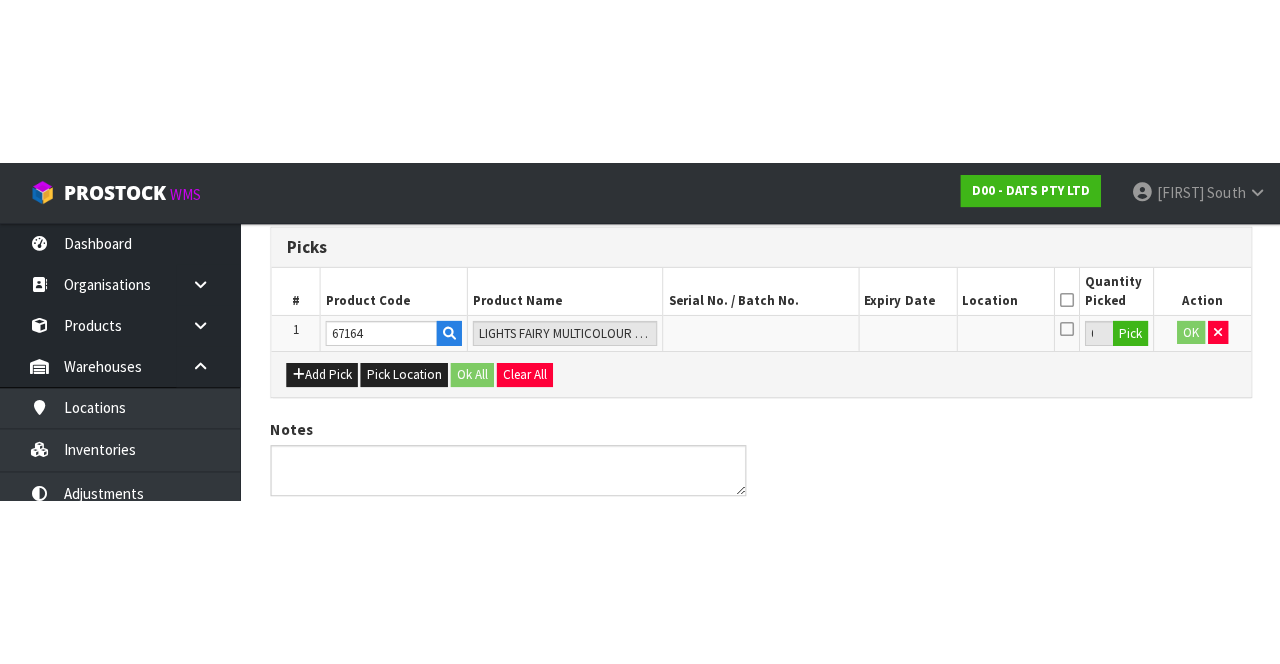 scroll, scrollTop: 114, scrollLeft: 0, axis: vertical 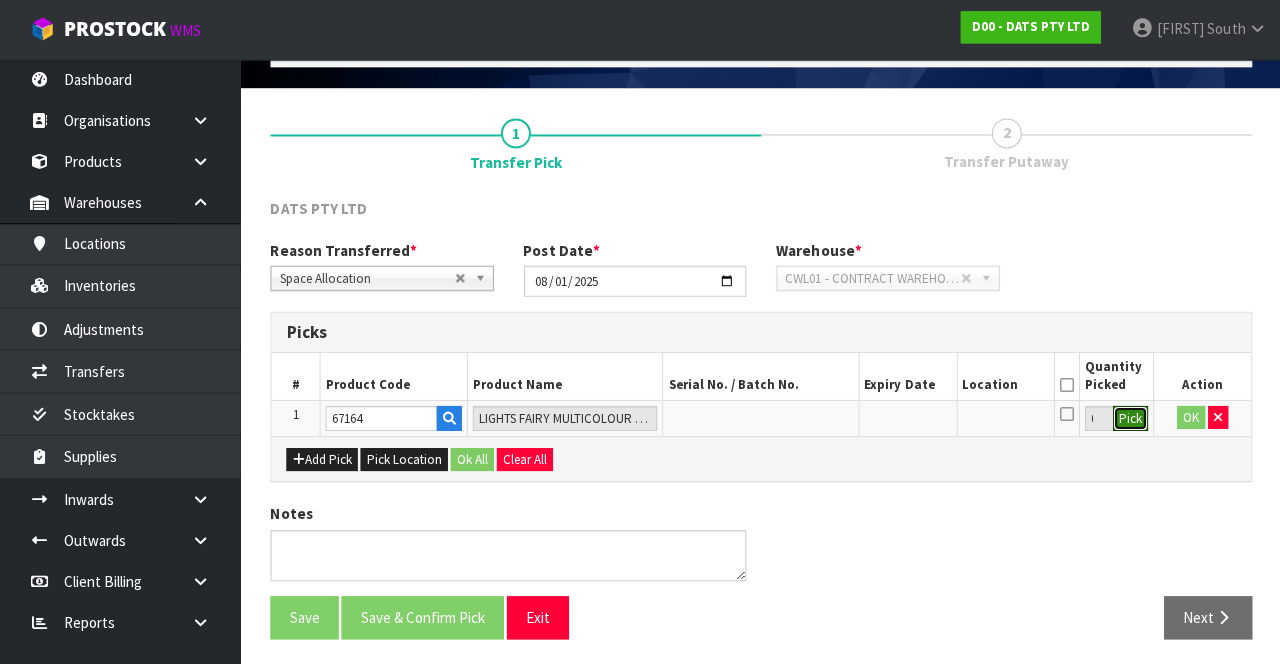click on "Pick" at bounding box center [1128, 419] 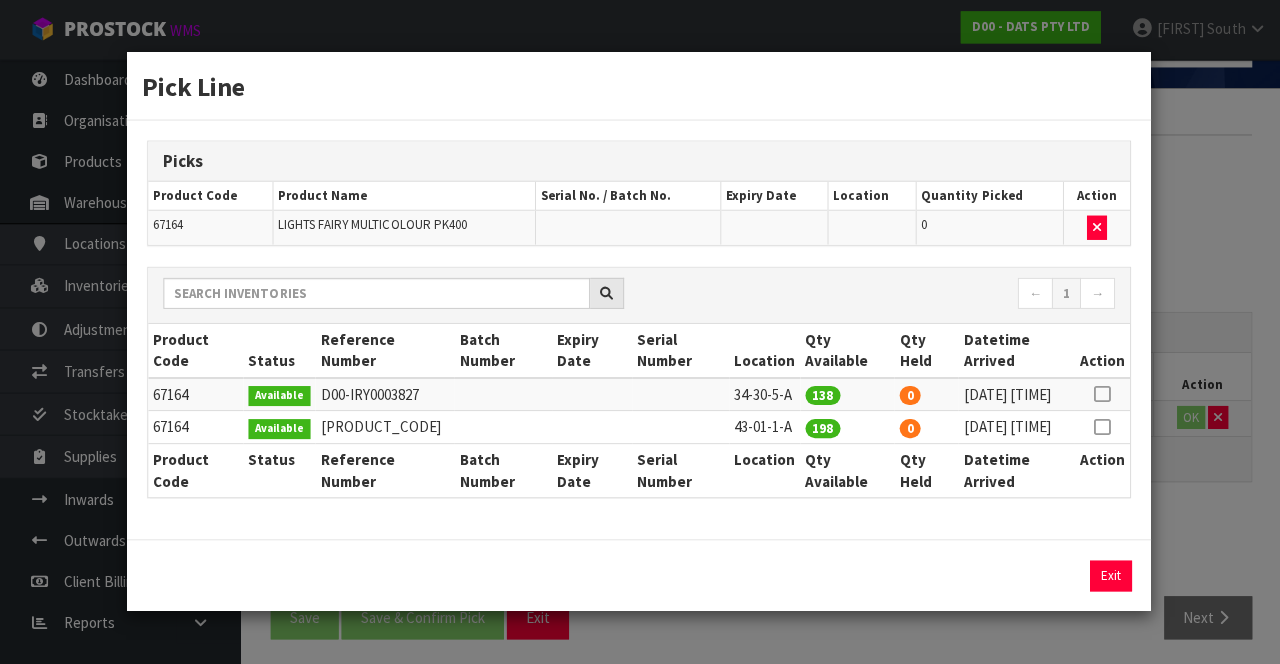 click at bounding box center [1100, 427] 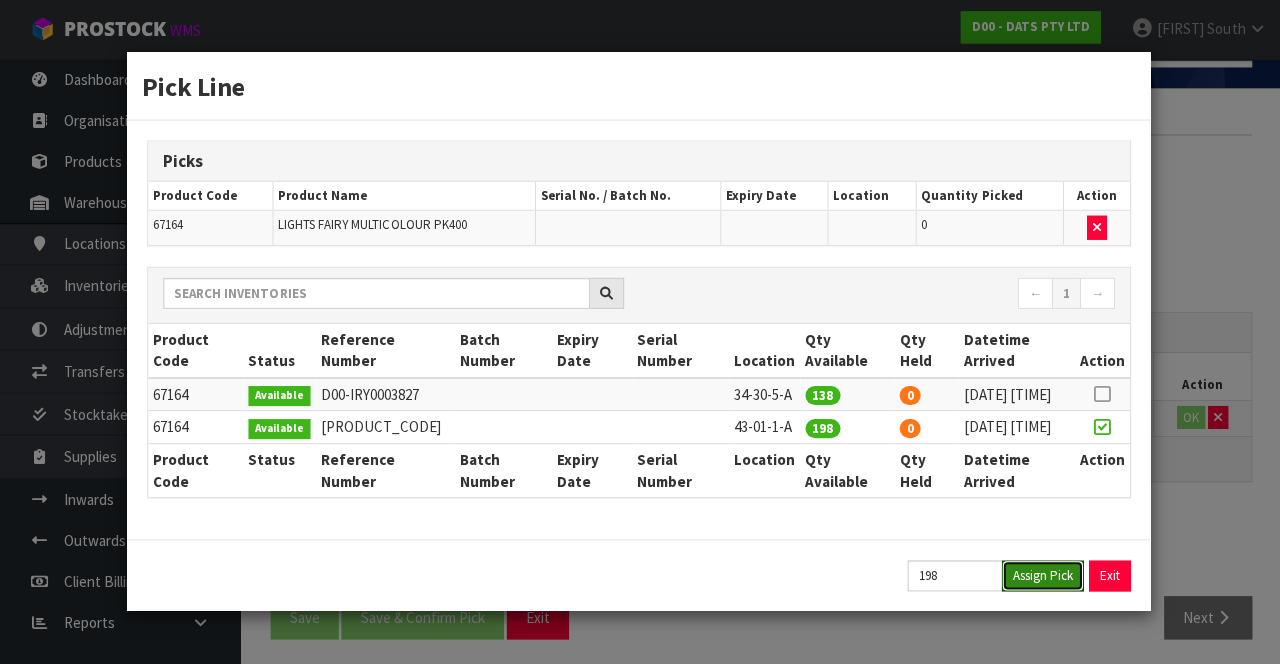 click on "Assign Pick" at bounding box center (1041, 575) 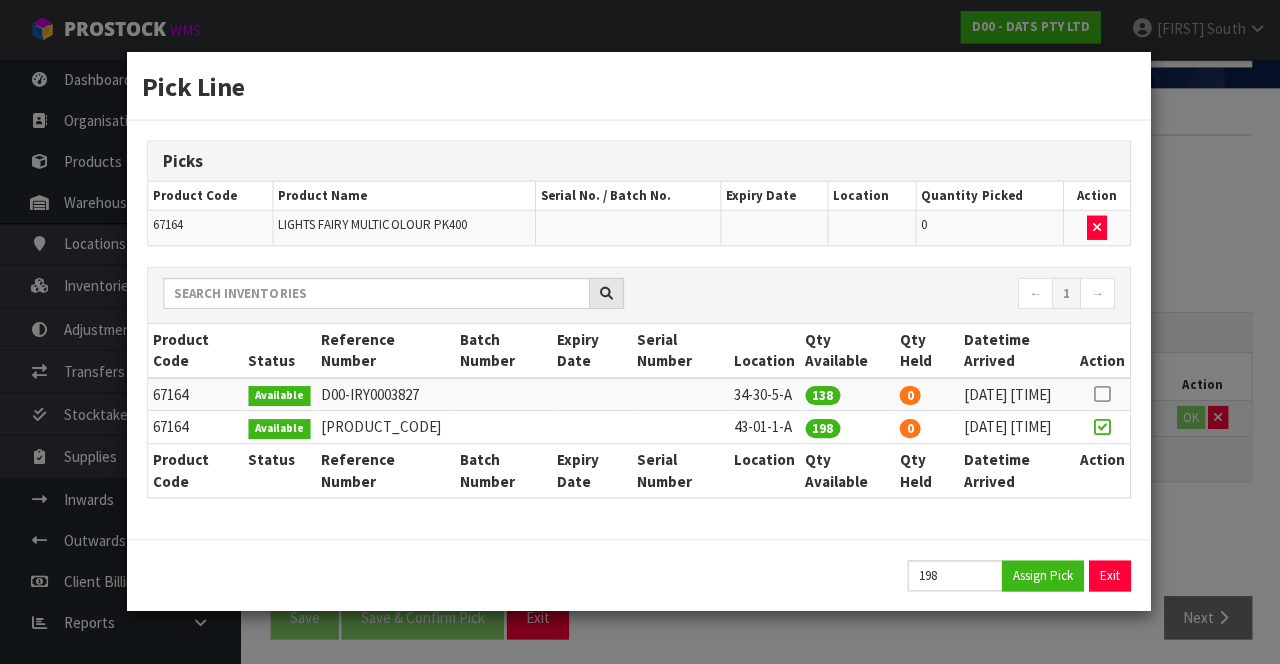 type on "198" 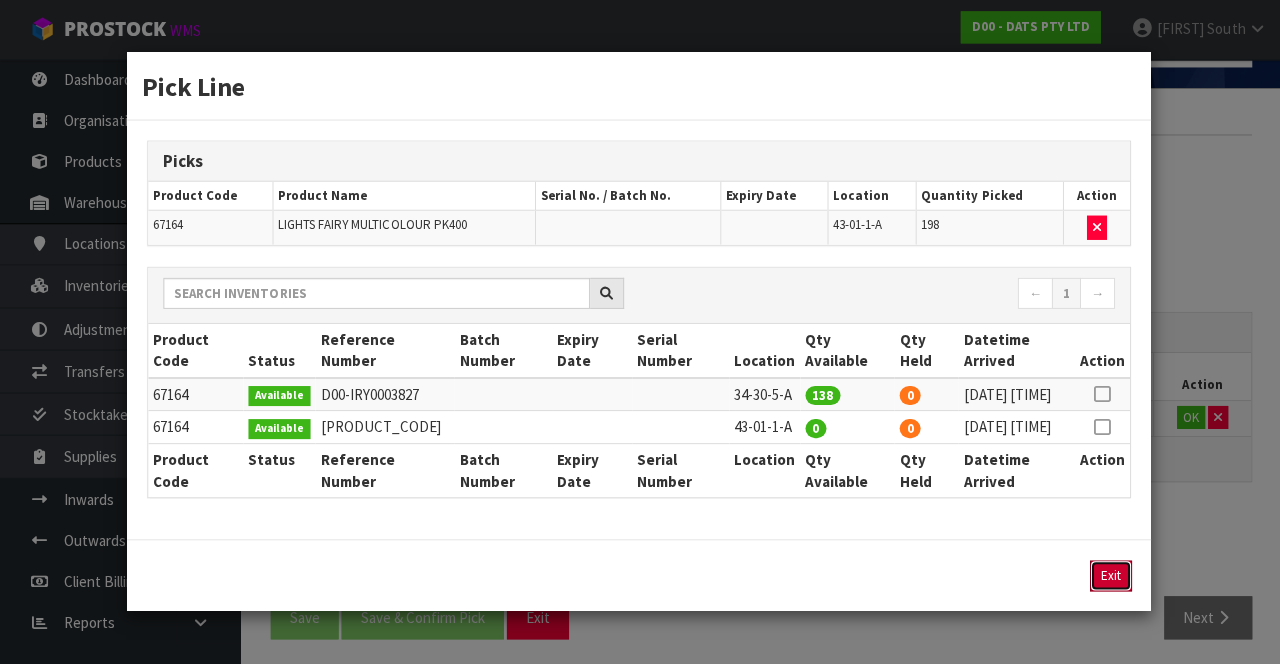 click on "Exit" at bounding box center [1109, 575] 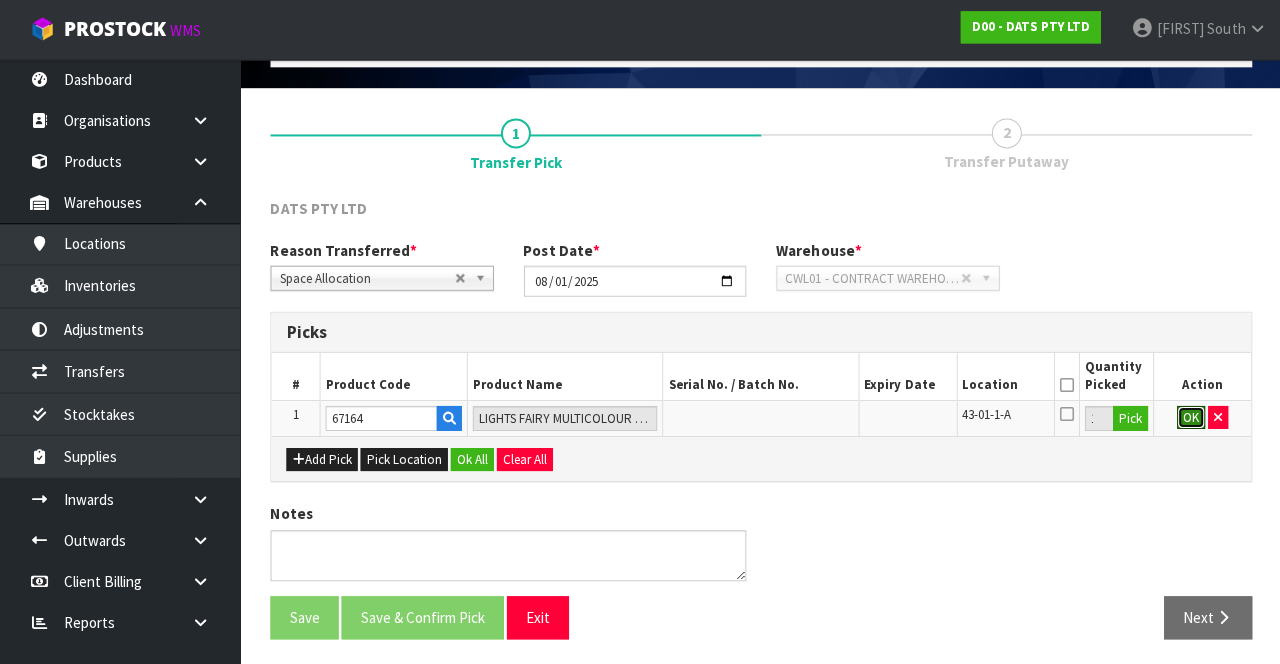 click on "OK" at bounding box center [1189, 418] 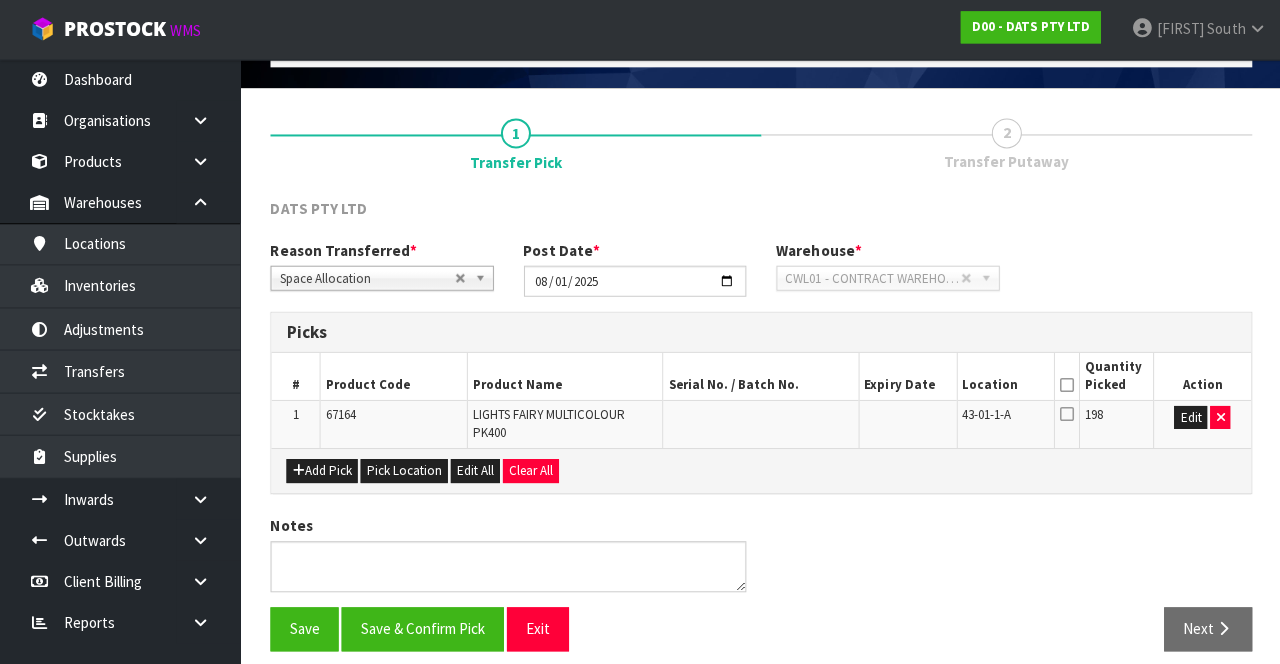 click at bounding box center [1065, 385] 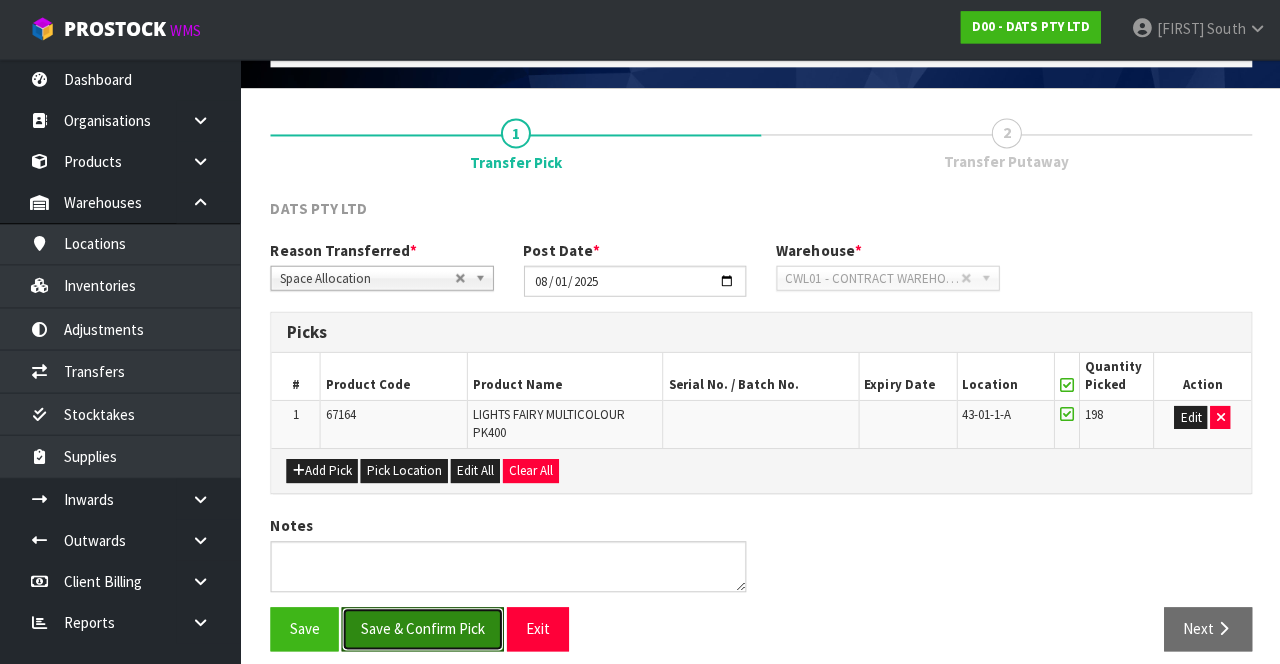 click on "Save & Confirm Pick" at bounding box center [422, 628] 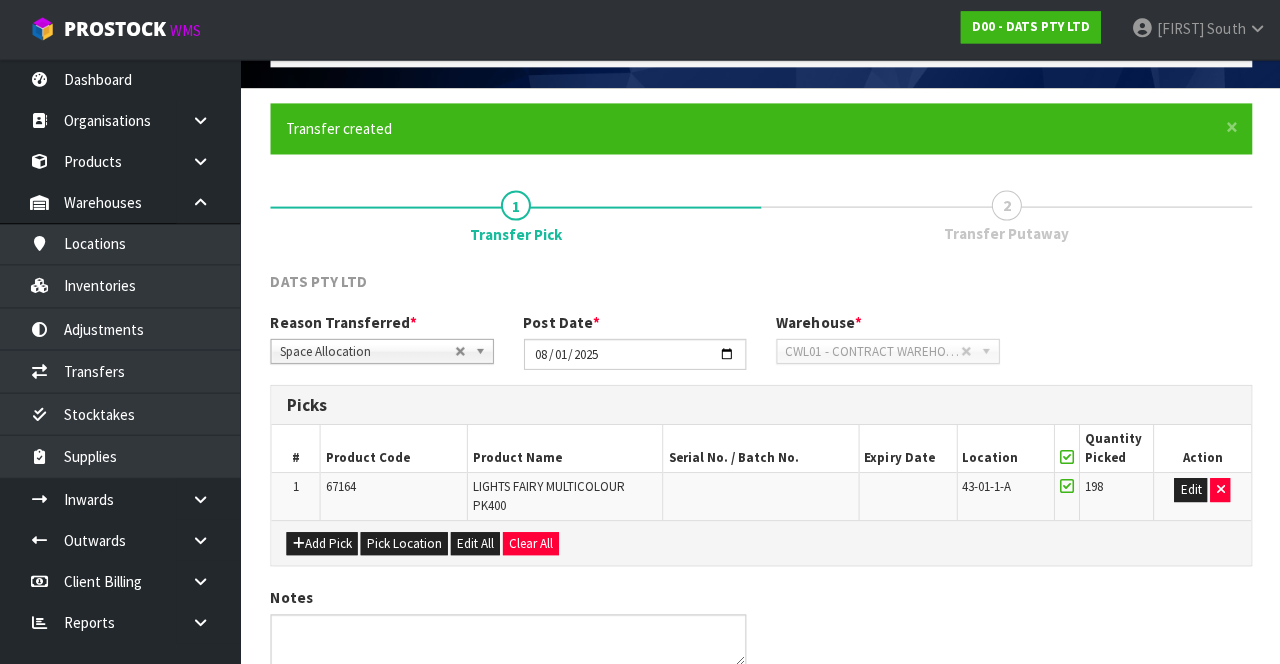 scroll, scrollTop: 0, scrollLeft: 0, axis: both 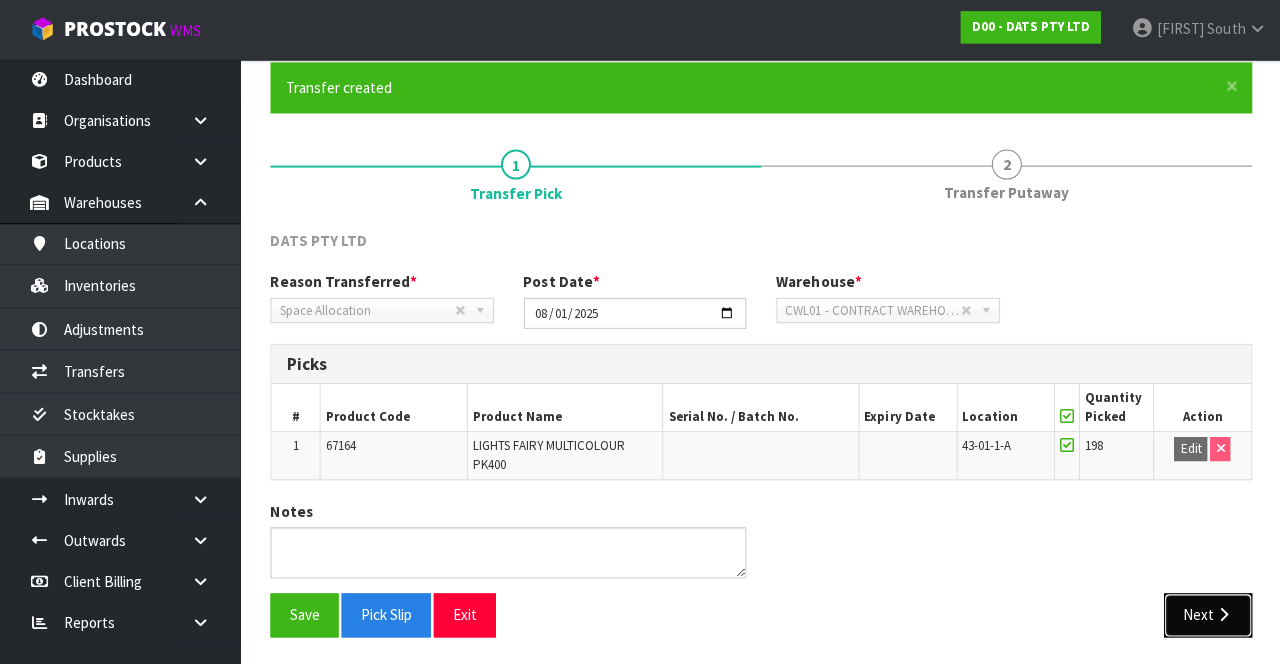 click on "Next" at bounding box center (1206, 614) 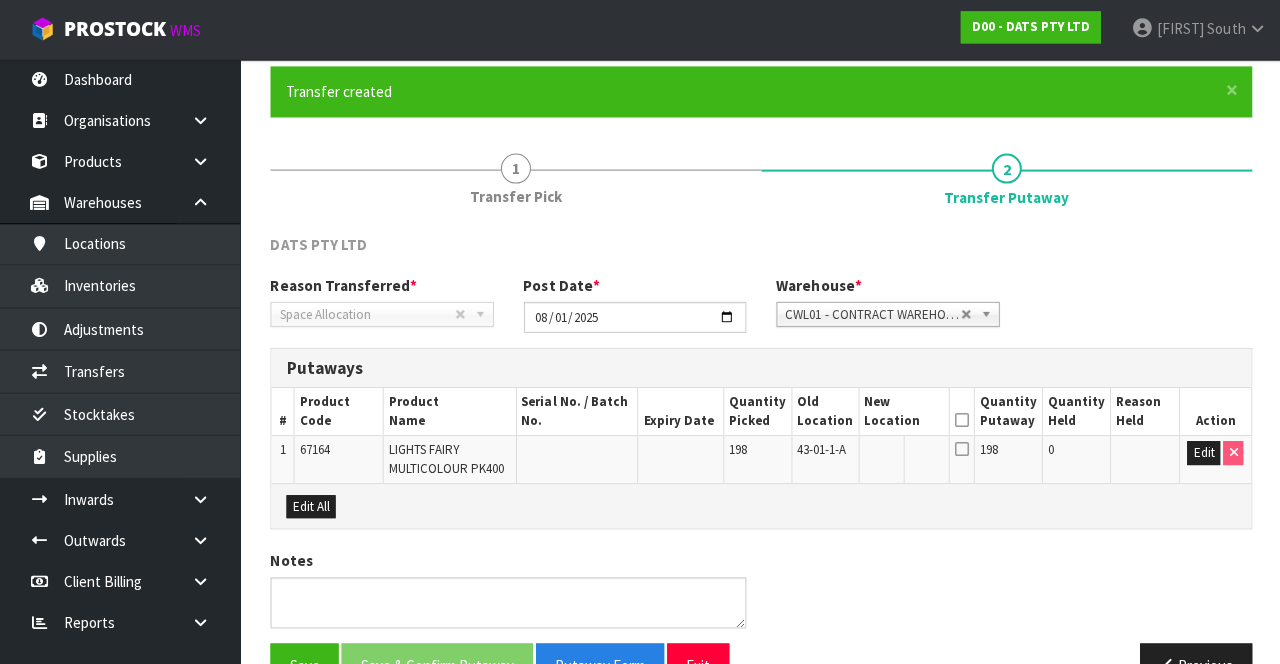 scroll, scrollTop: 155, scrollLeft: 0, axis: vertical 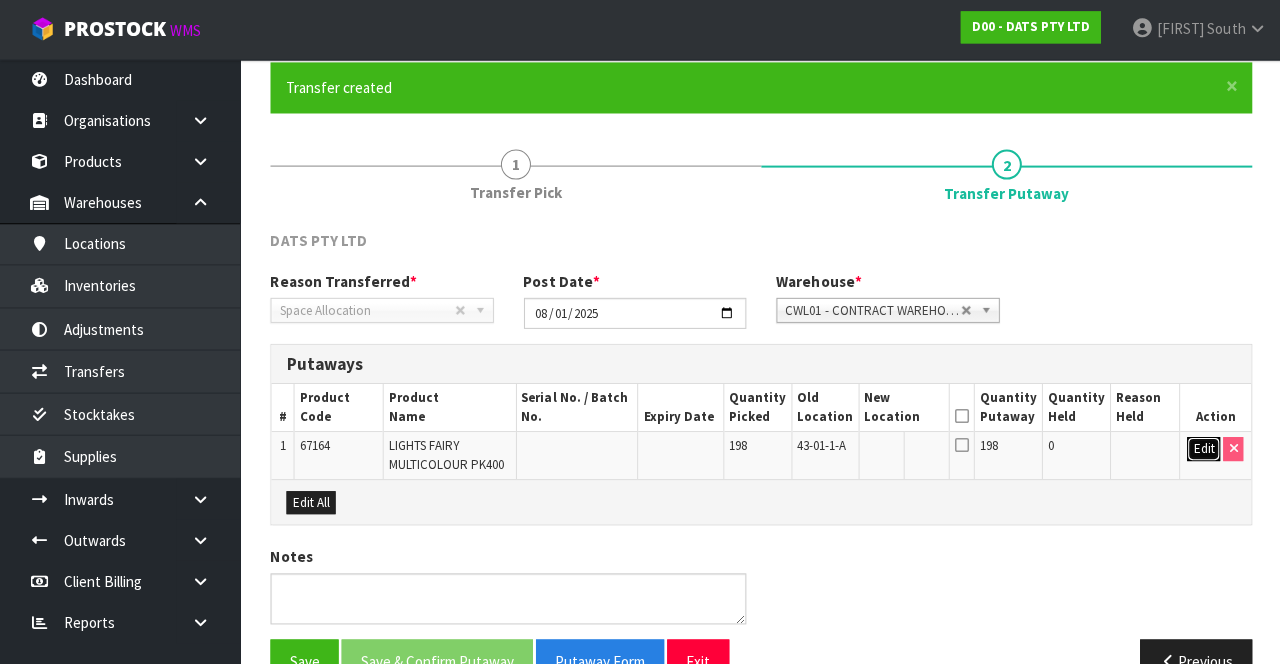 click on "Edit" at bounding box center (1201, 449) 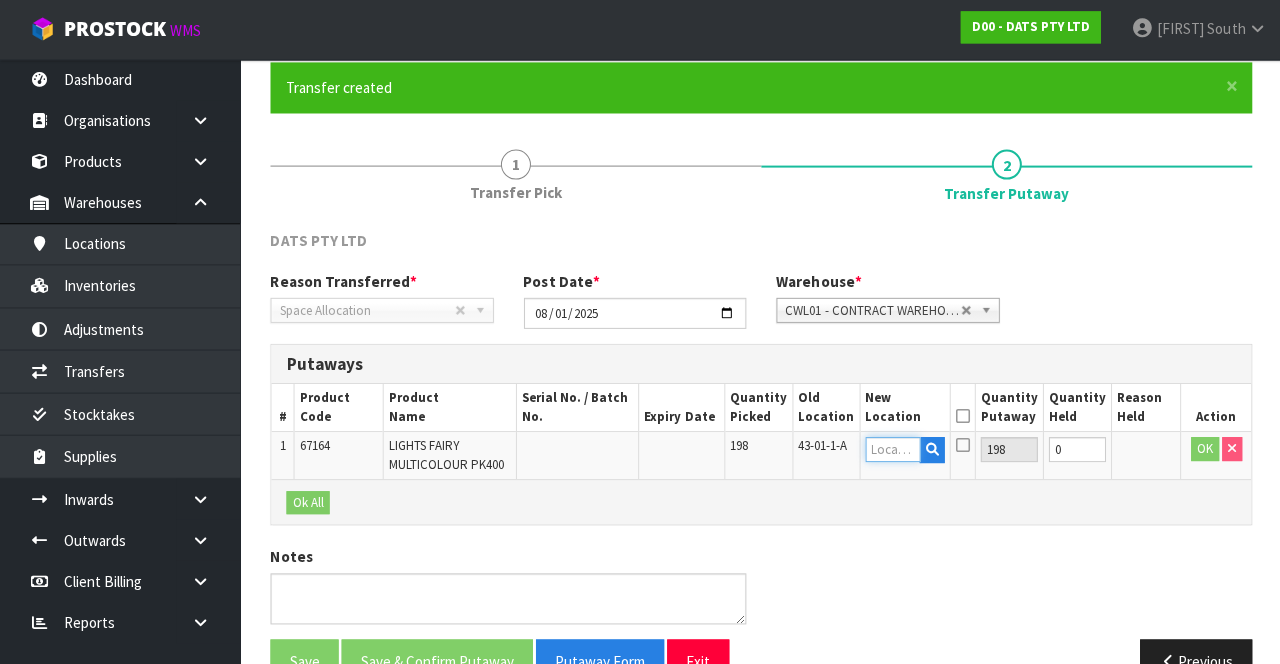 click at bounding box center (891, 449) 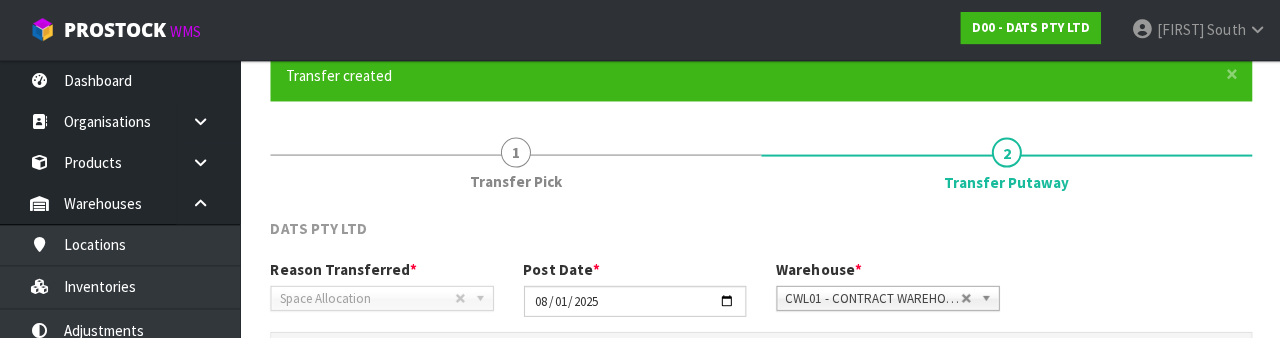 scroll, scrollTop: 422, scrollLeft: 0, axis: vertical 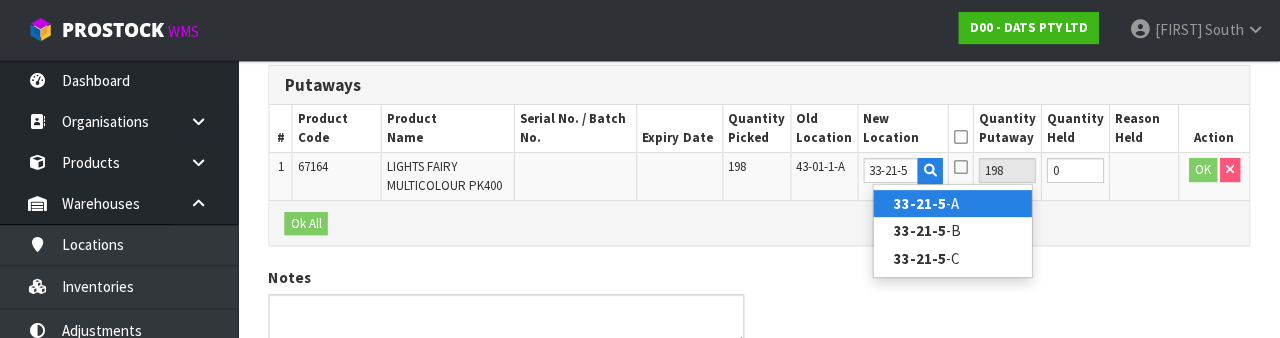 click on "33-21-5" at bounding box center [920, 203] 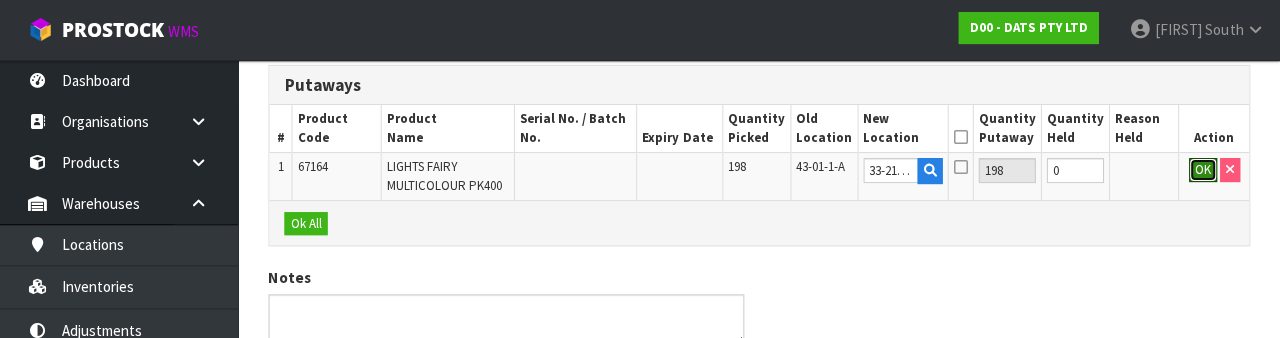 click on "OK" at bounding box center [1203, 170] 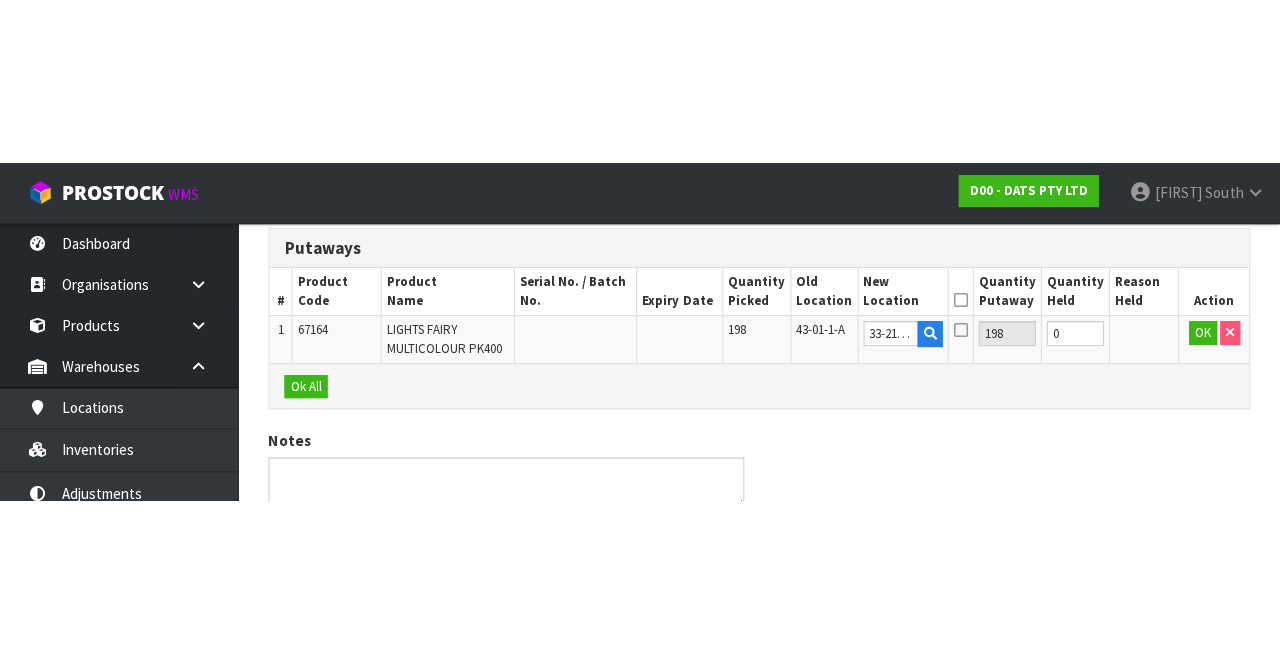 scroll, scrollTop: 198, scrollLeft: 0, axis: vertical 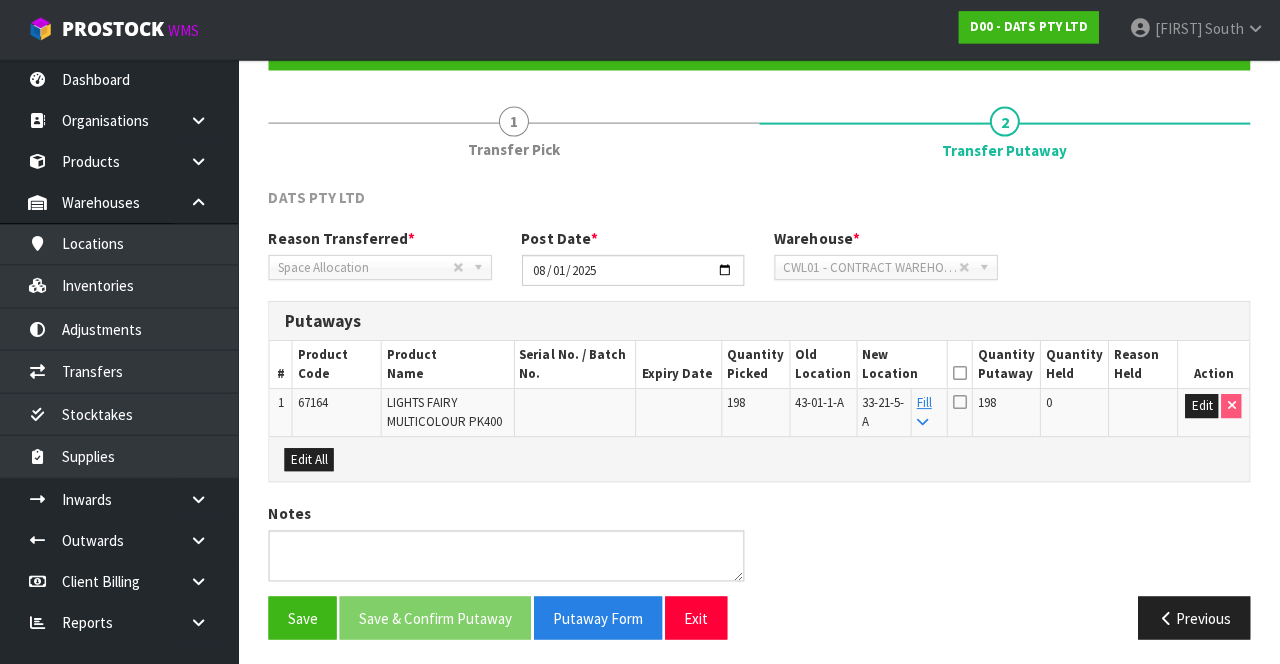click at bounding box center [960, 373] 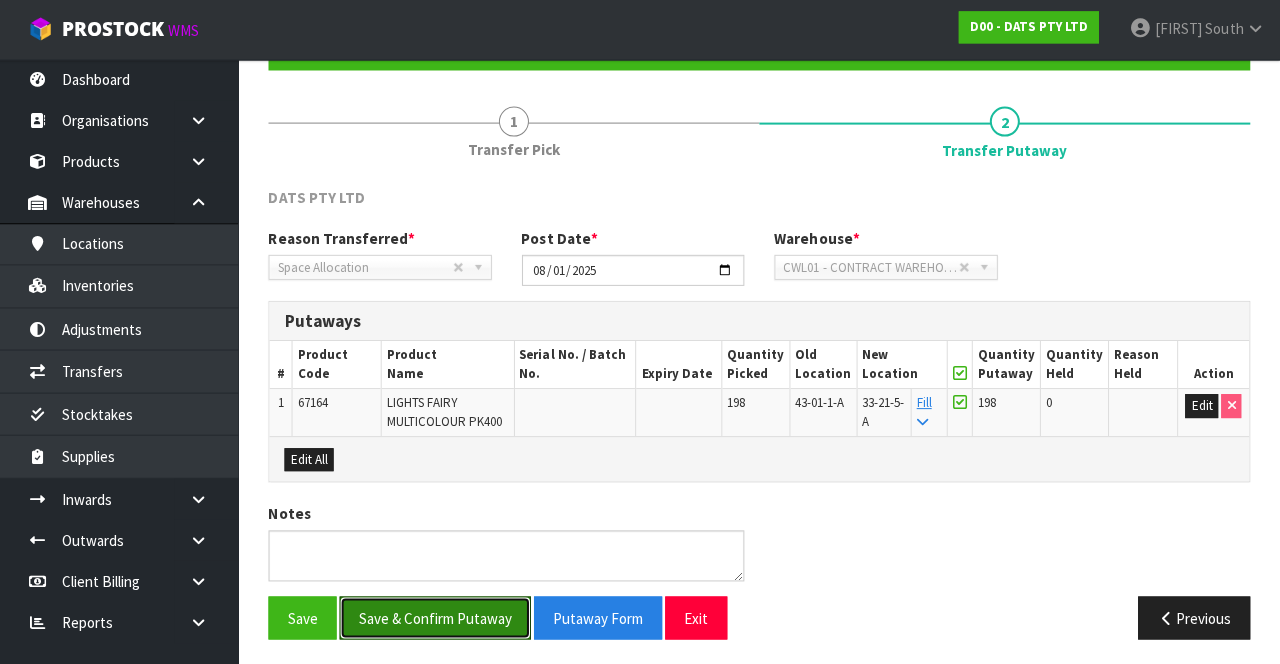 click on "Save & Confirm Putaway" at bounding box center (436, 617) 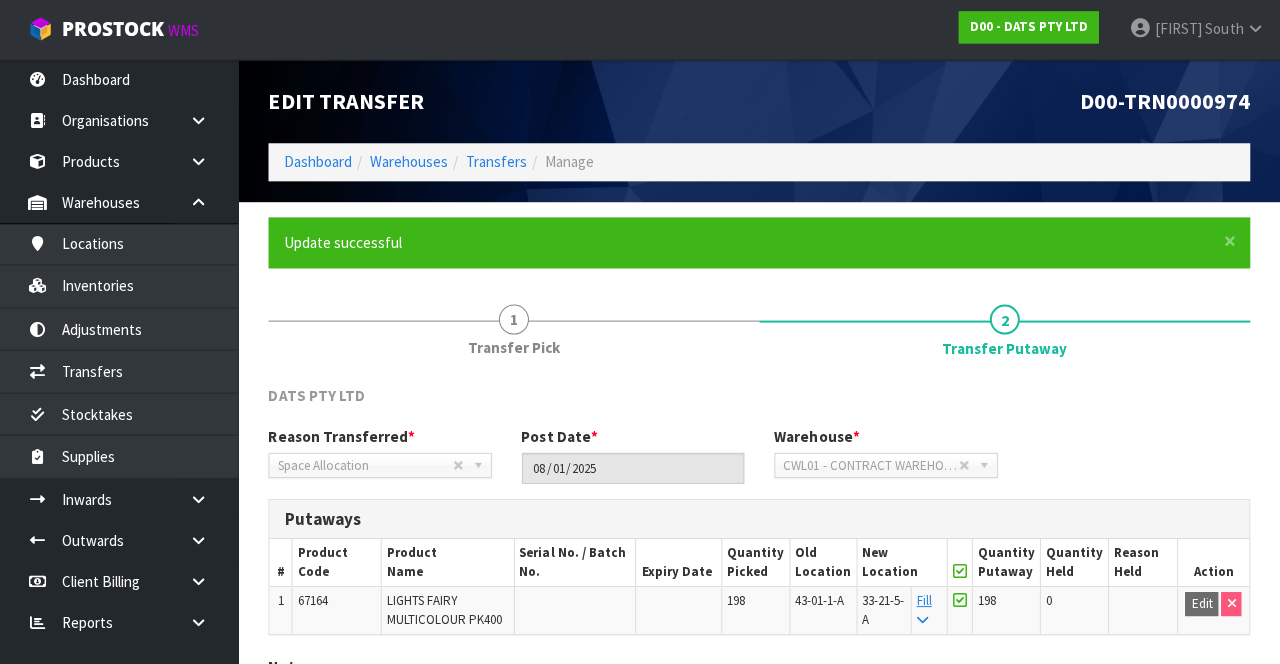 scroll, scrollTop: 155, scrollLeft: 0, axis: vertical 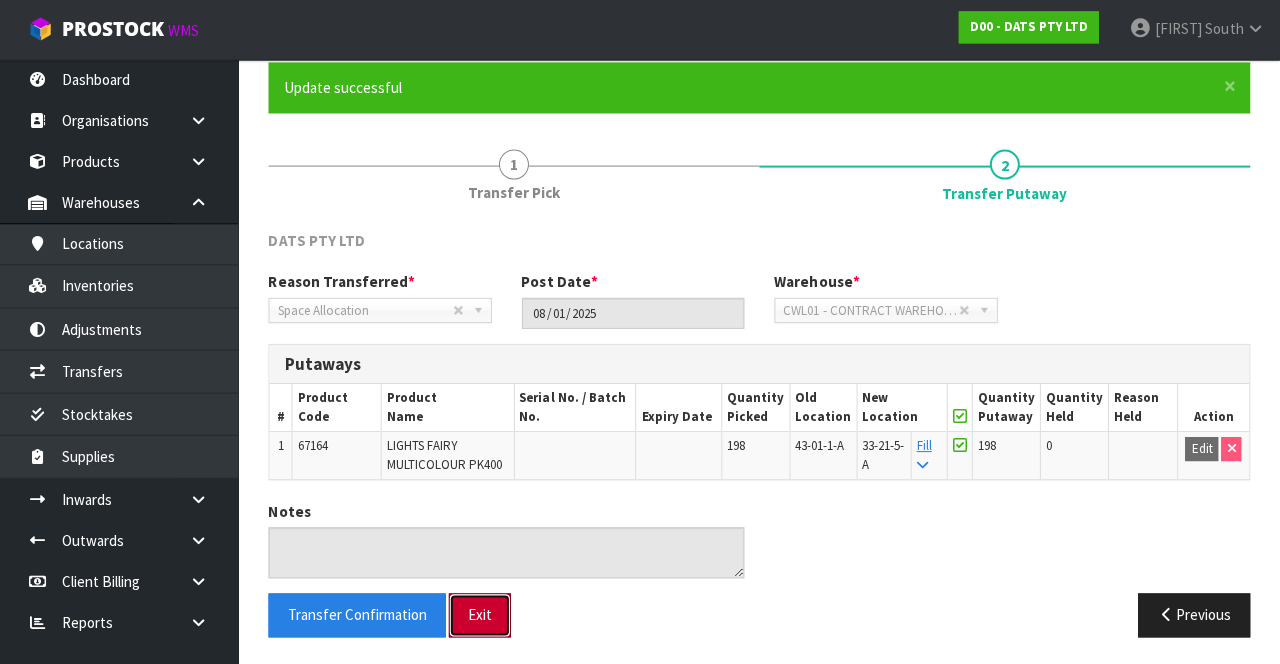 click on "Exit" at bounding box center (481, 614) 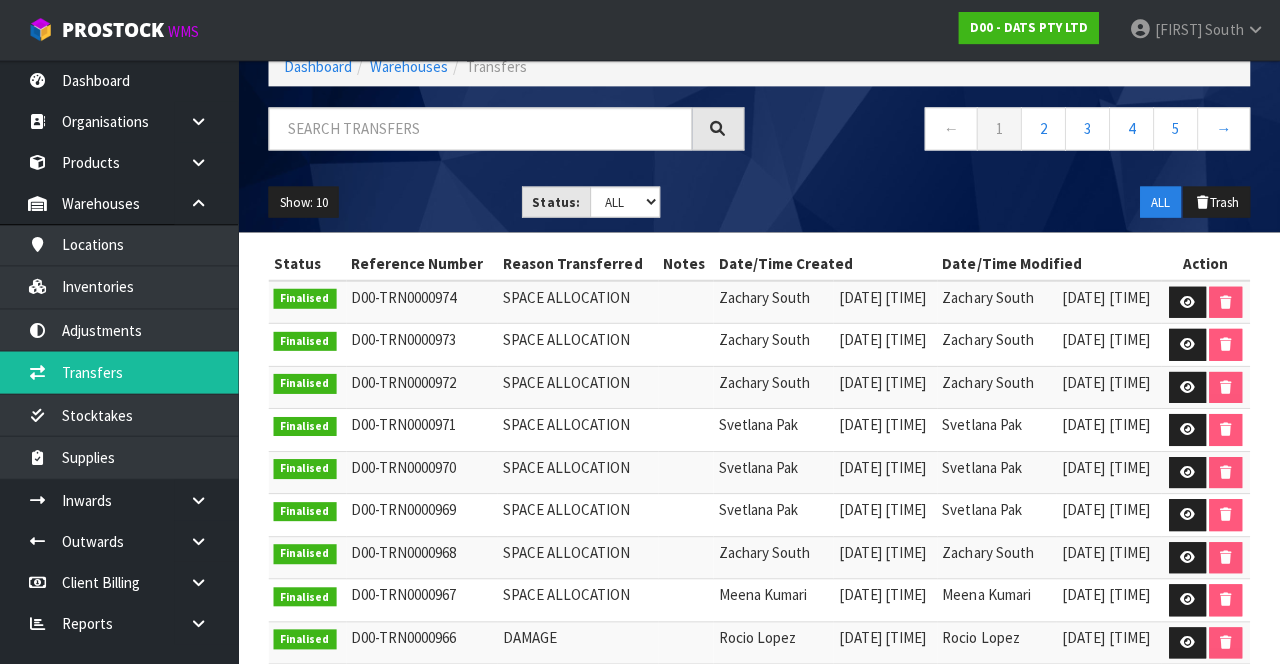 scroll, scrollTop: 0, scrollLeft: 0, axis: both 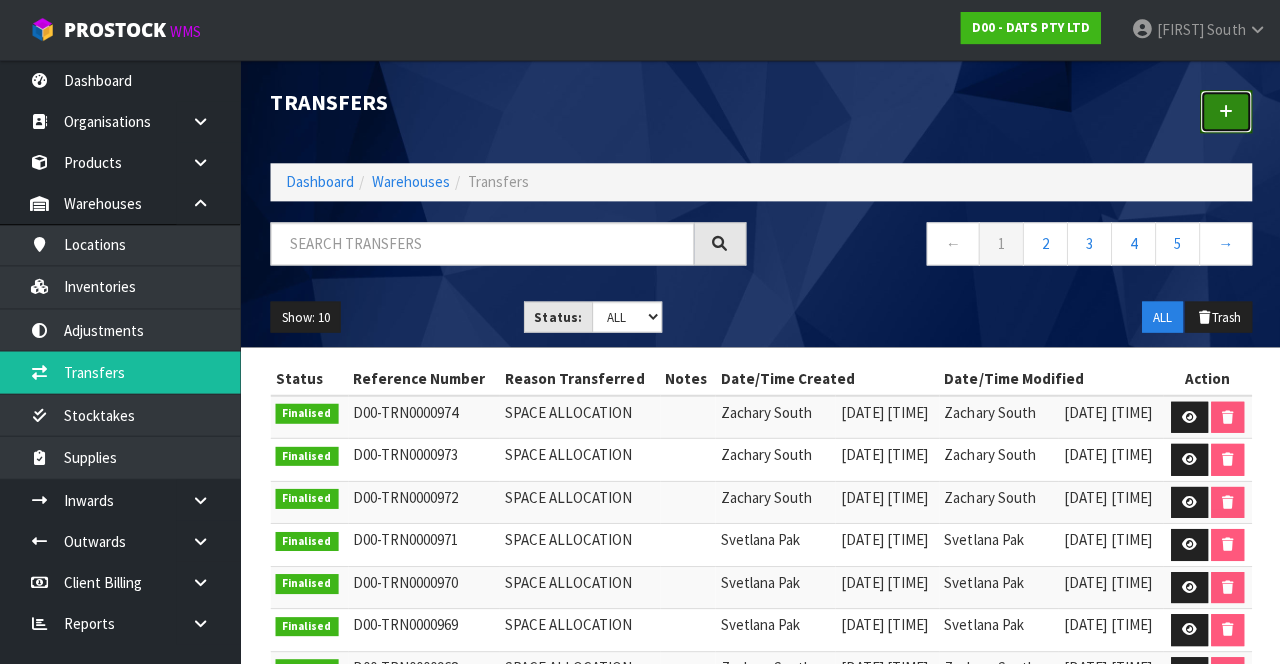 click at bounding box center (1224, 111) 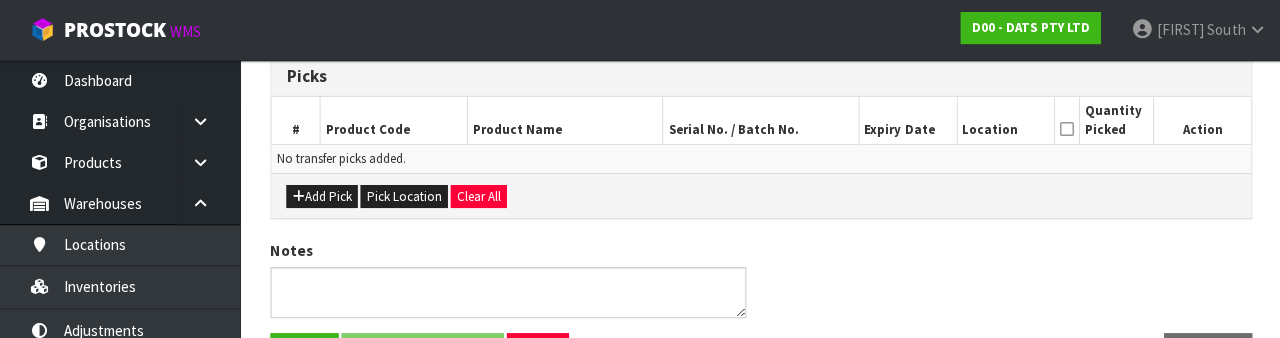 scroll, scrollTop: 422, scrollLeft: 0, axis: vertical 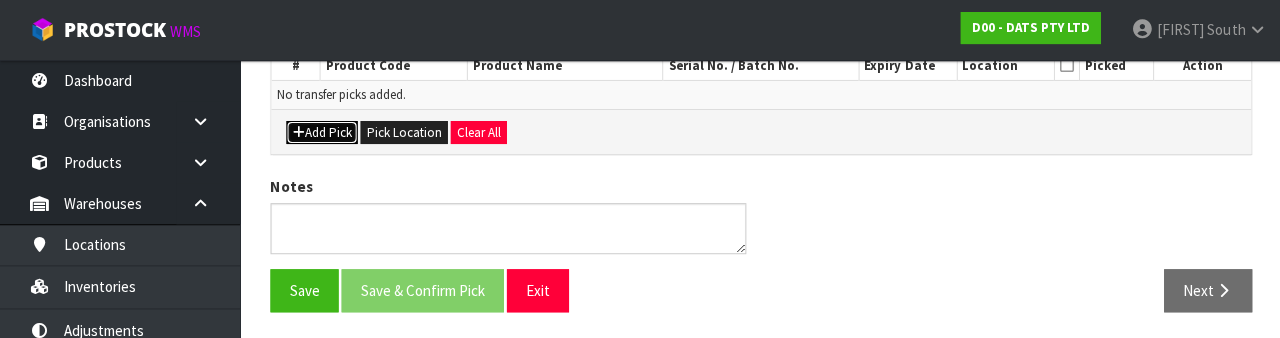 click on "Add Pick" at bounding box center (321, 133) 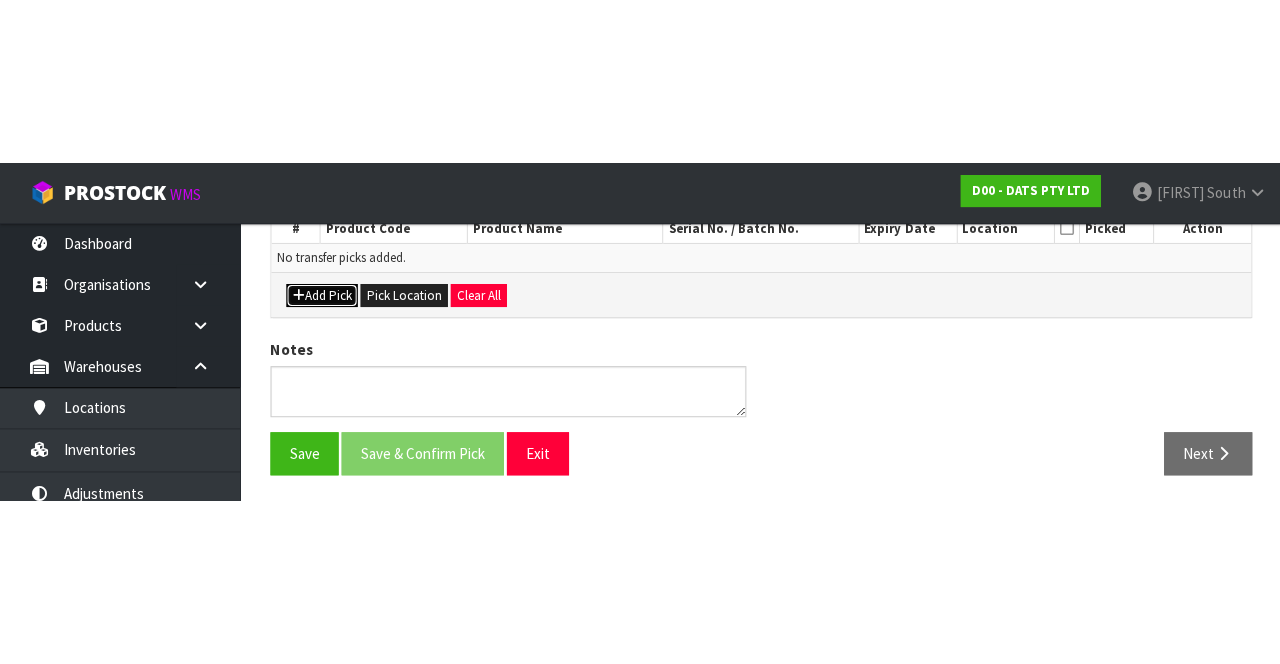 scroll, scrollTop: 114, scrollLeft: 0, axis: vertical 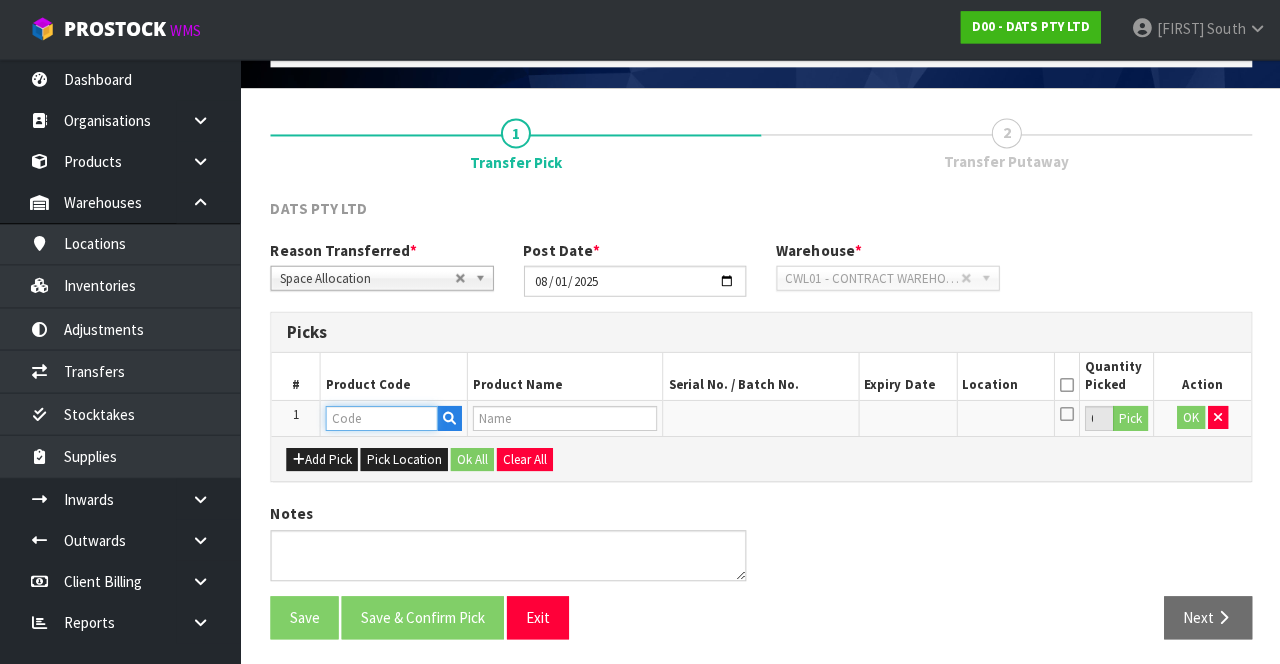 click at bounding box center (381, 418) 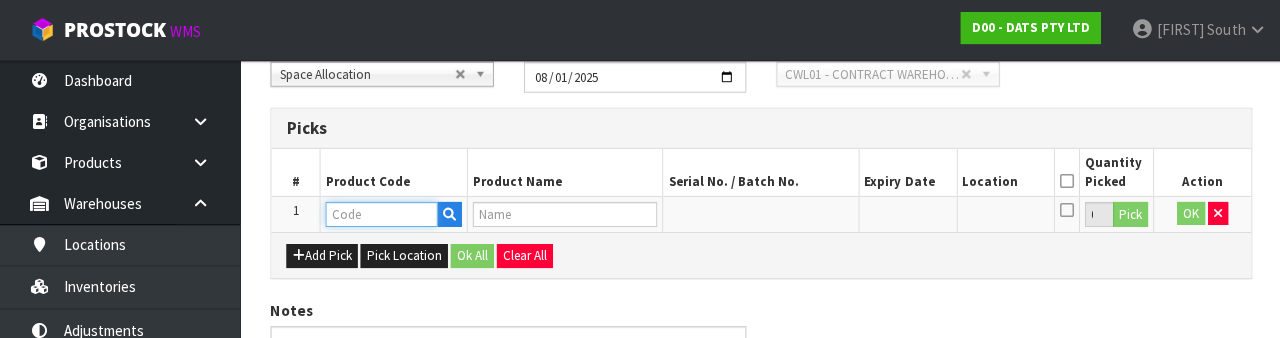 scroll, scrollTop: 350, scrollLeft: 0, axis: vertical 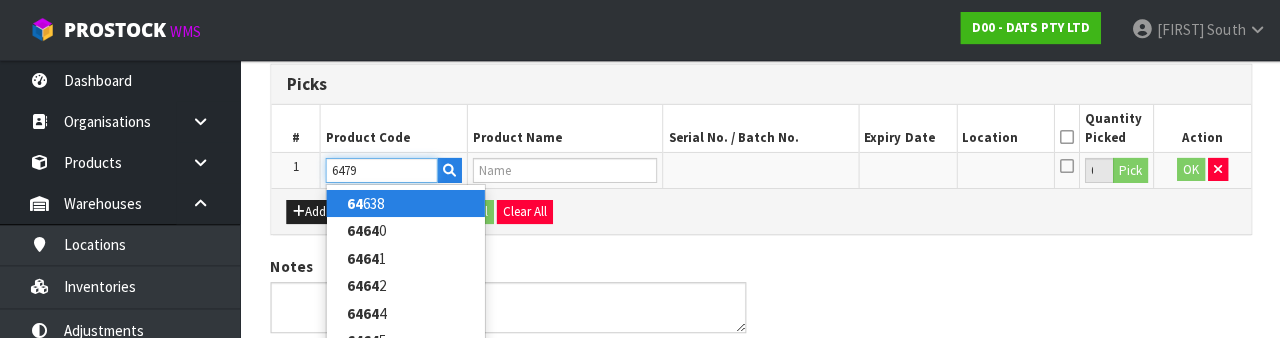 type on "64799" 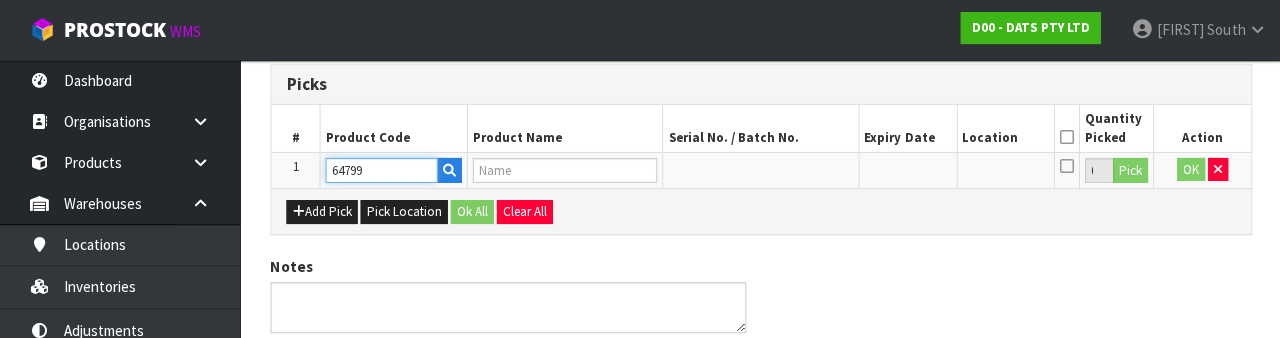 type on "LIGHTS FAIR COLOUR SWITCH W REMOTE" 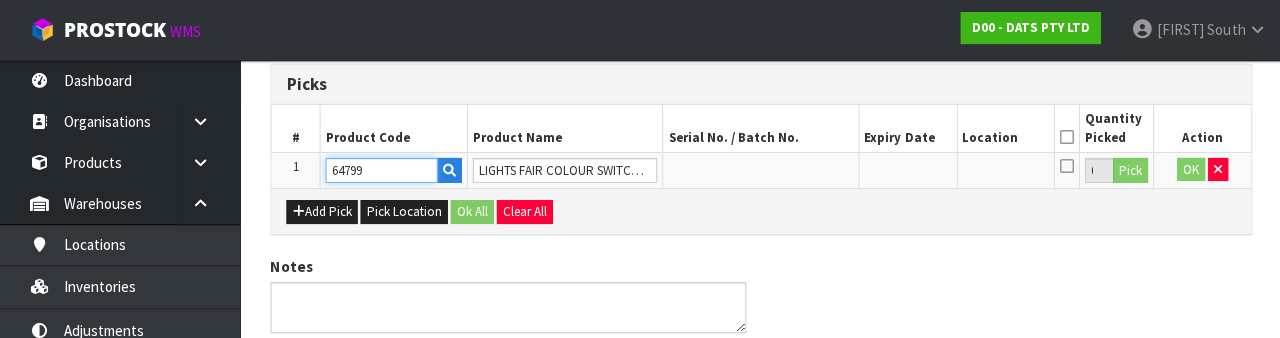 type on "64799" 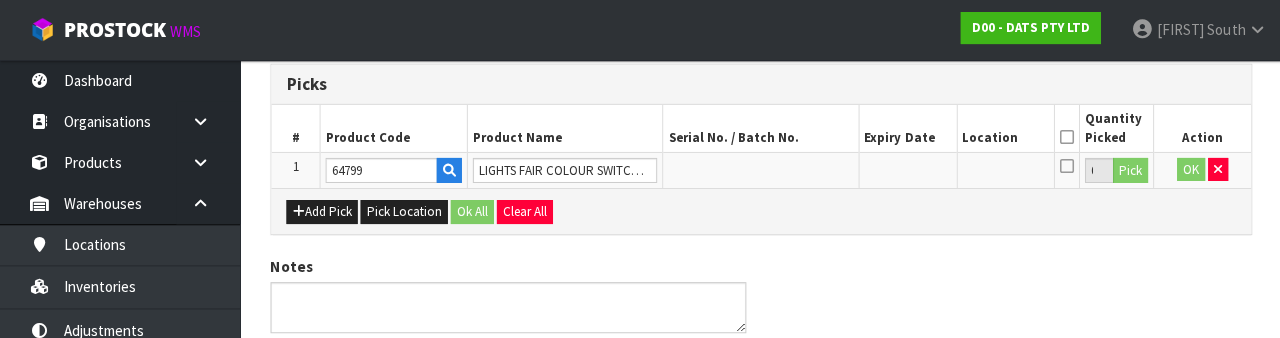 click on "Notes" at bounding box center (760, 302) 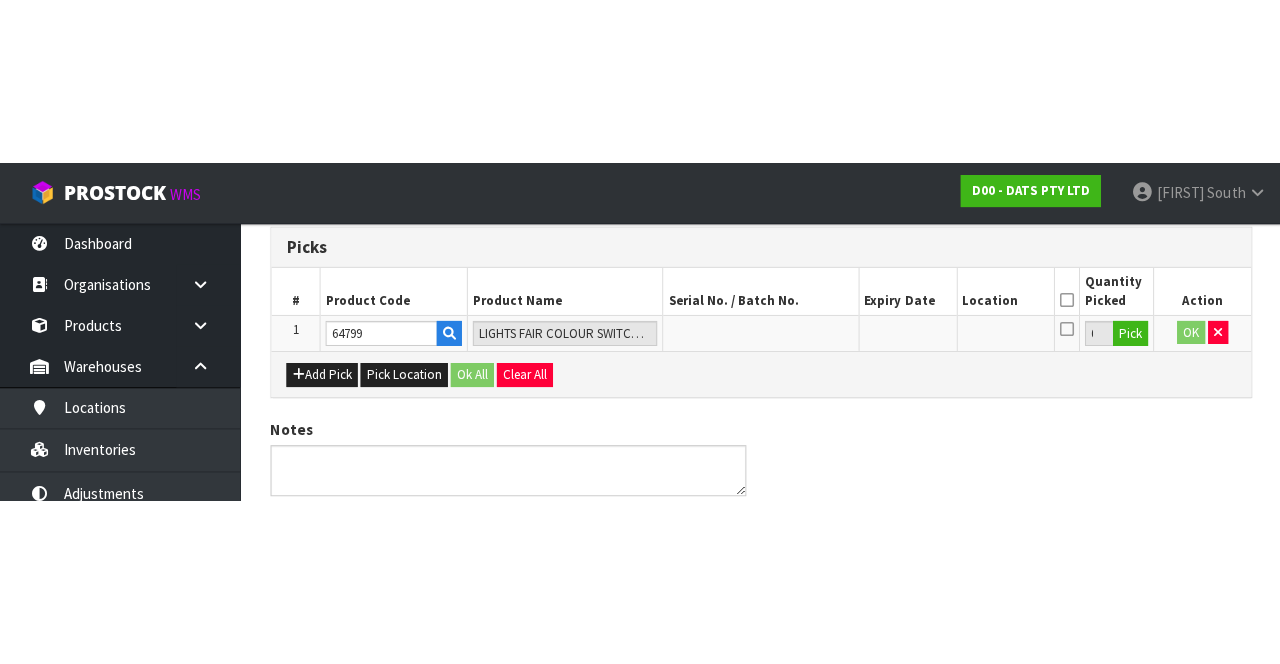 scroll, scrollTop: 114, scrollLeft: 0, axis: vertical 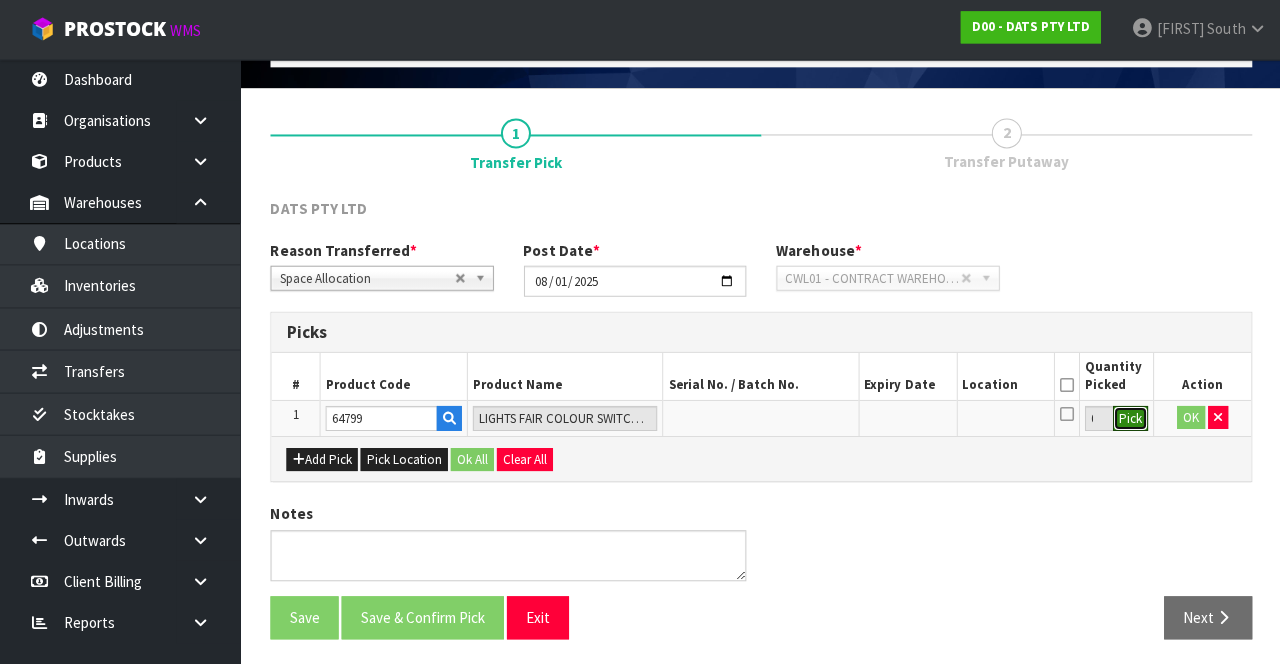 click on "Pick" at bounding box center (1128, 419) 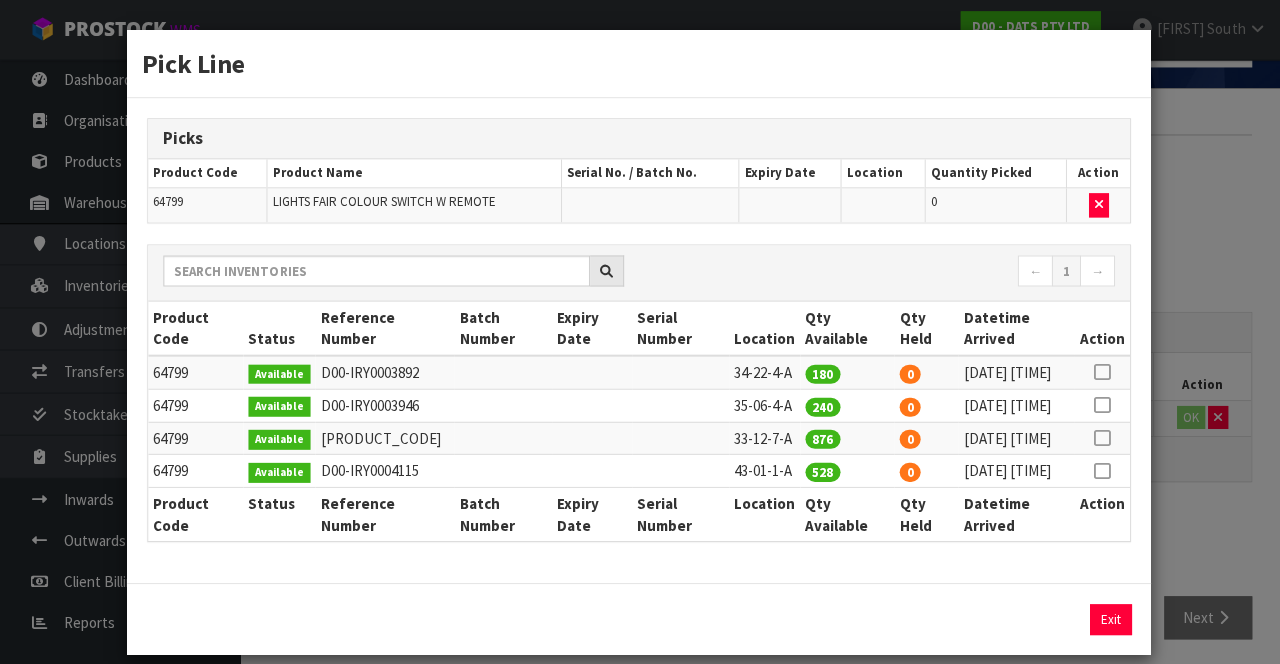 scroll, scrollTop: 99, scrollLeft: 0, axis: vertical 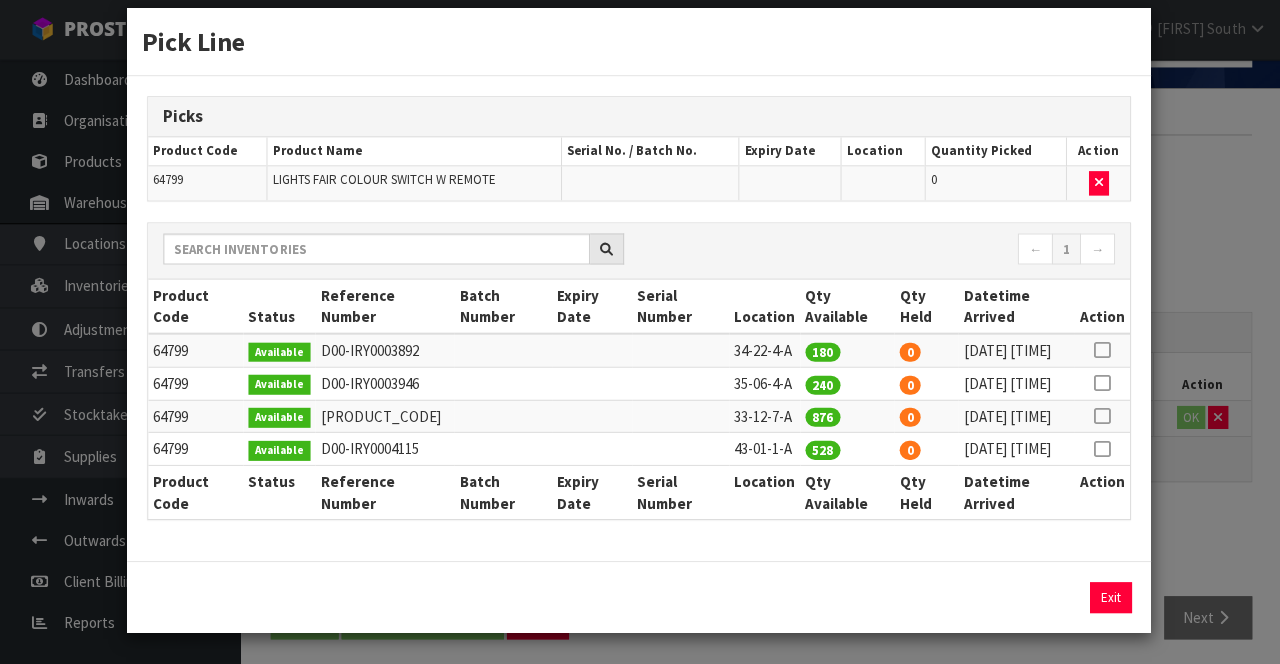 copy on "64799" 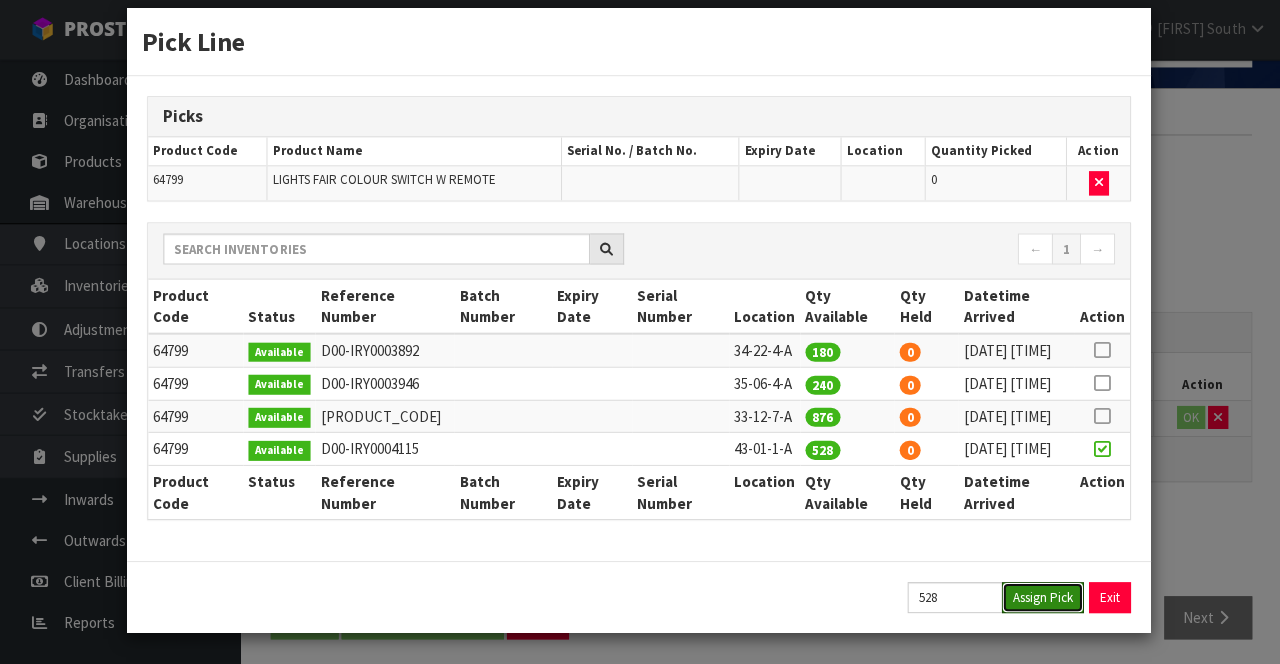 click on "Assign Pick" at bounding box center (1041, 597) 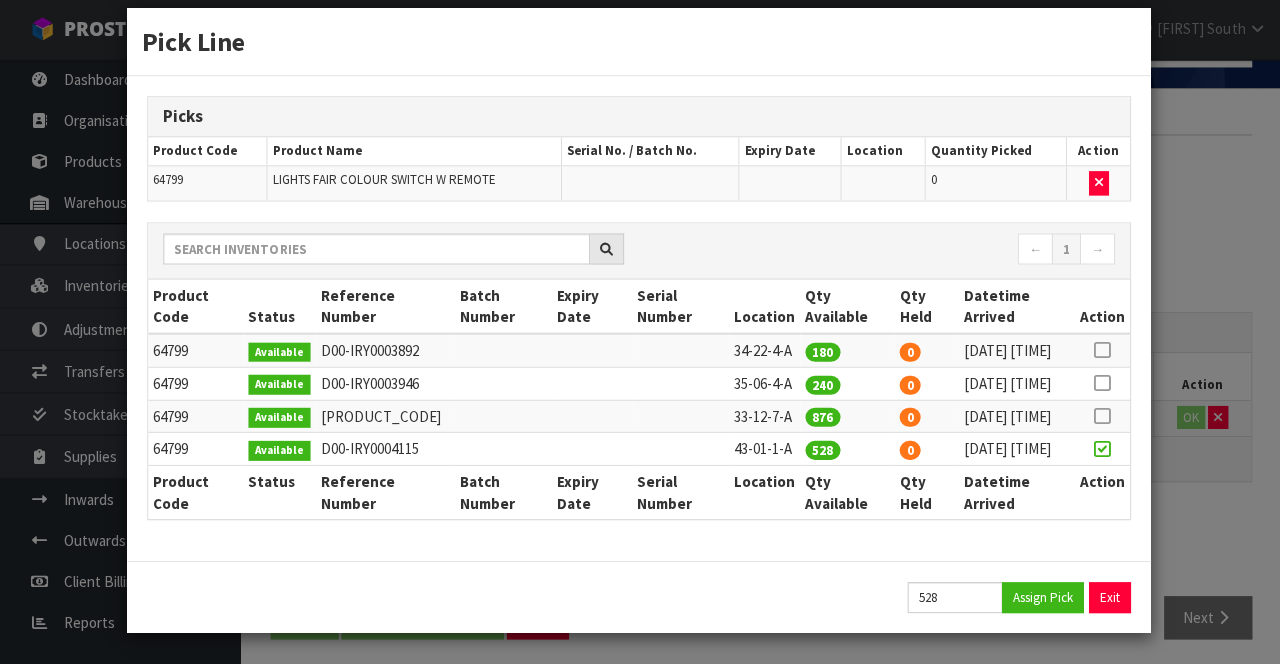 type on "528" 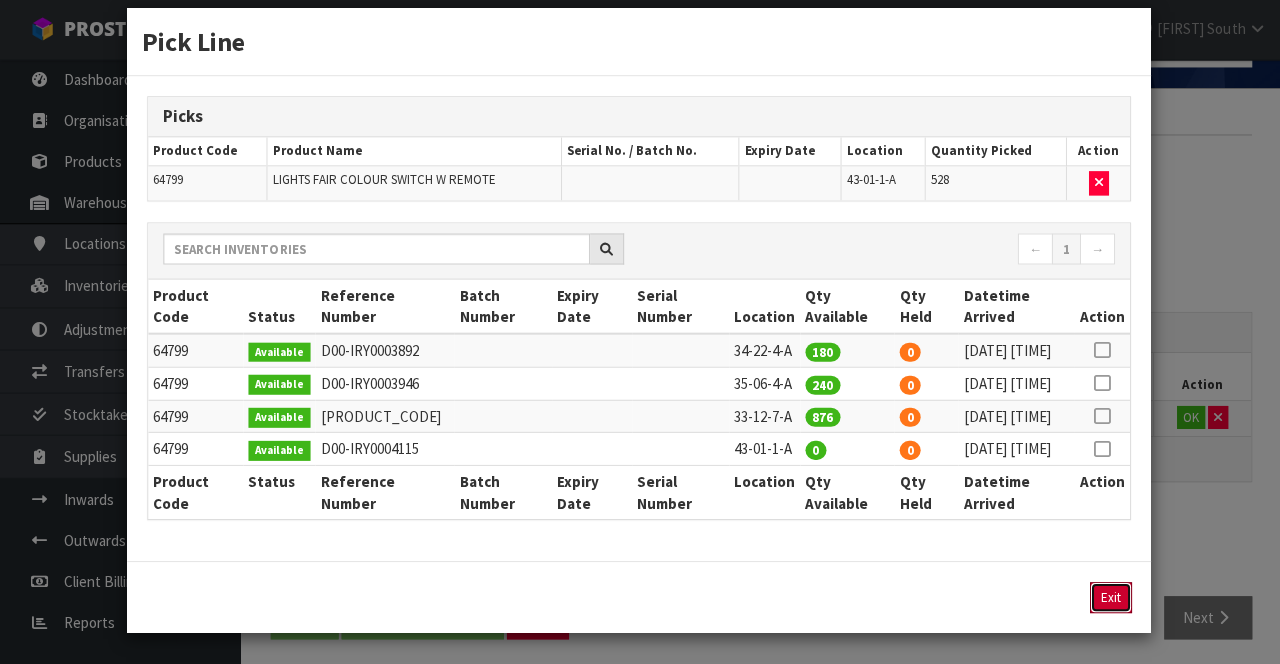 click on "Exit" at bounding box center (1109, 597) 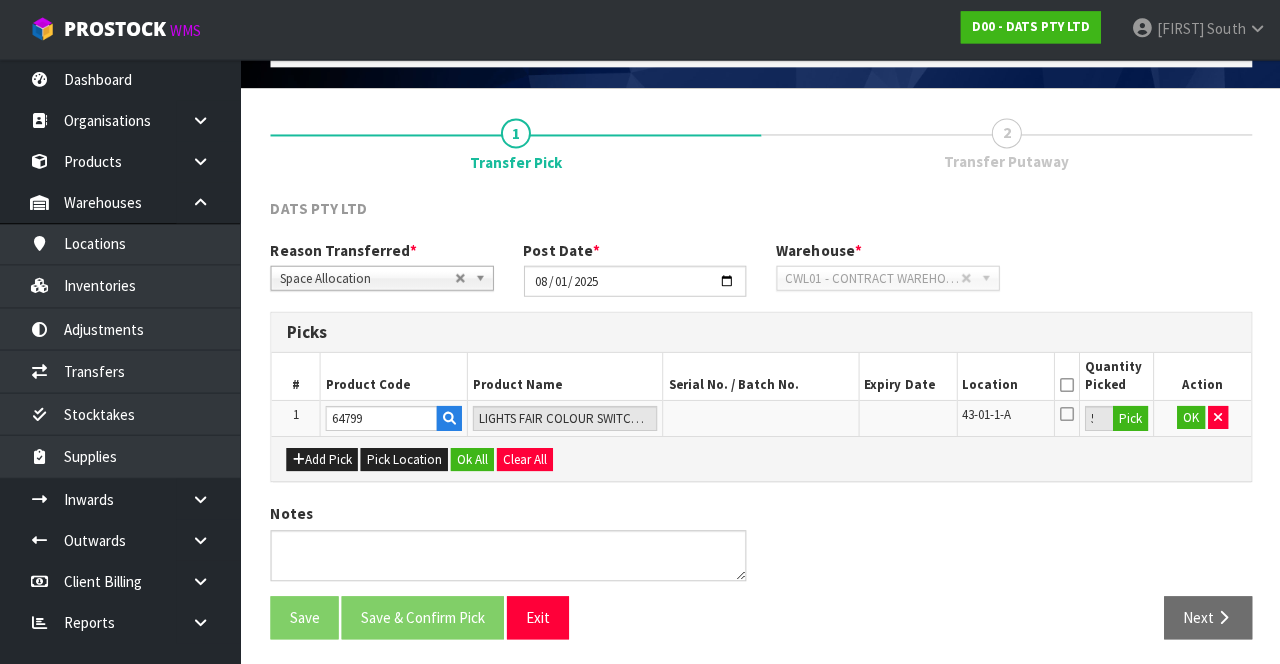 click at bounding box center (1065, 414) 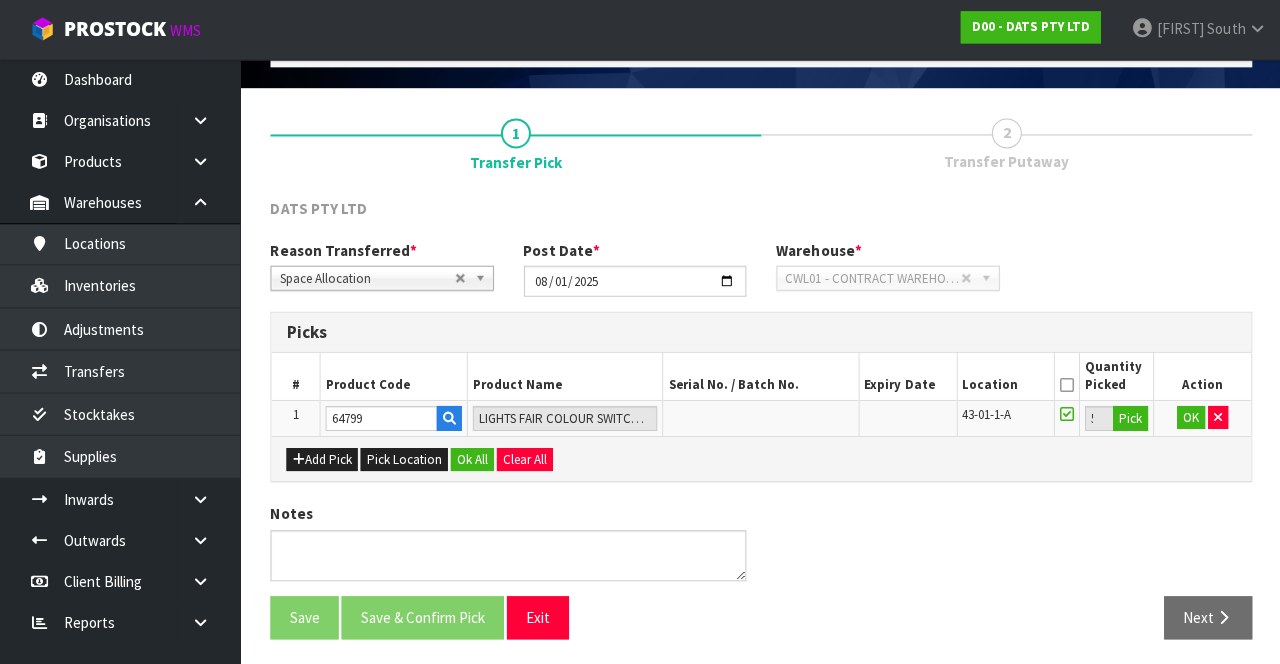 click at bounding box center (1065, 385) 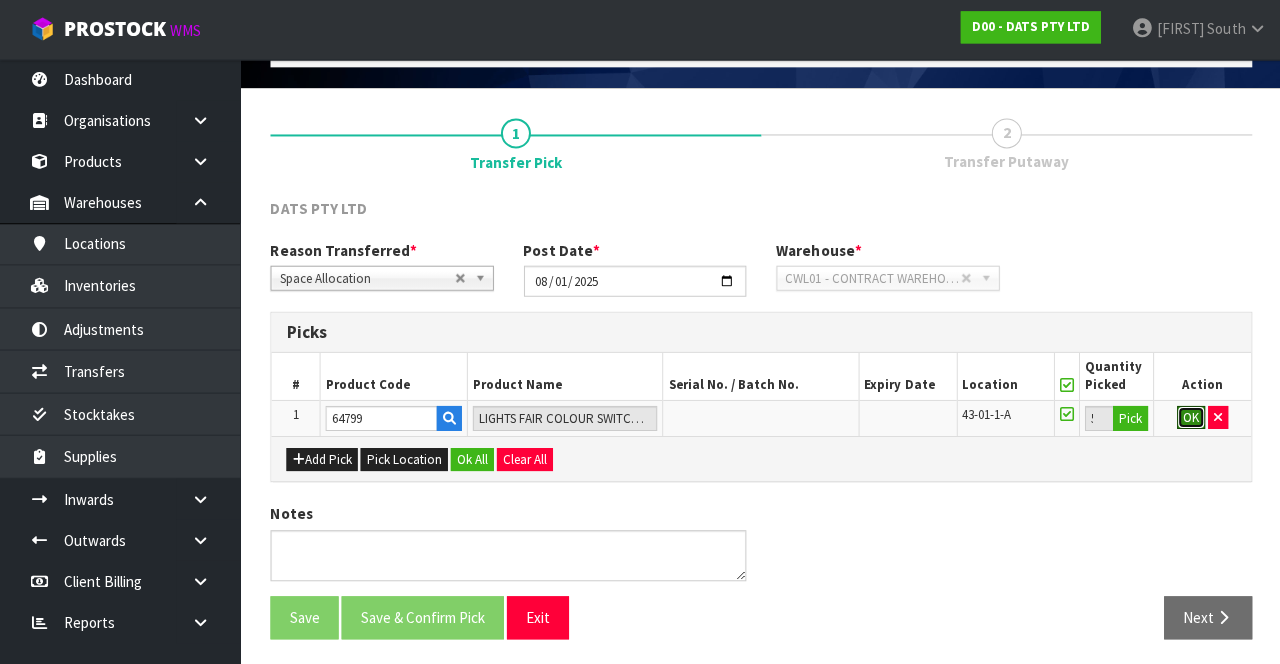 click on "OK" at bounding box center [1189, 418] 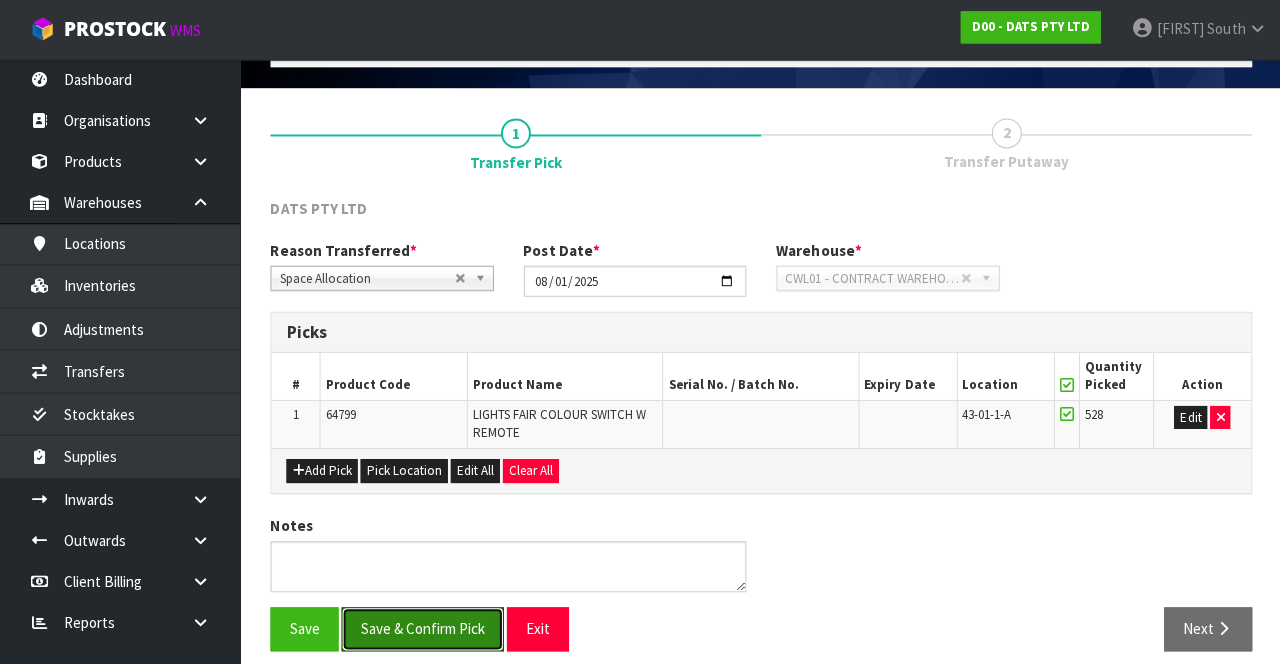 click on "Save & Confirm Pick" at bounding box center [422, 628] 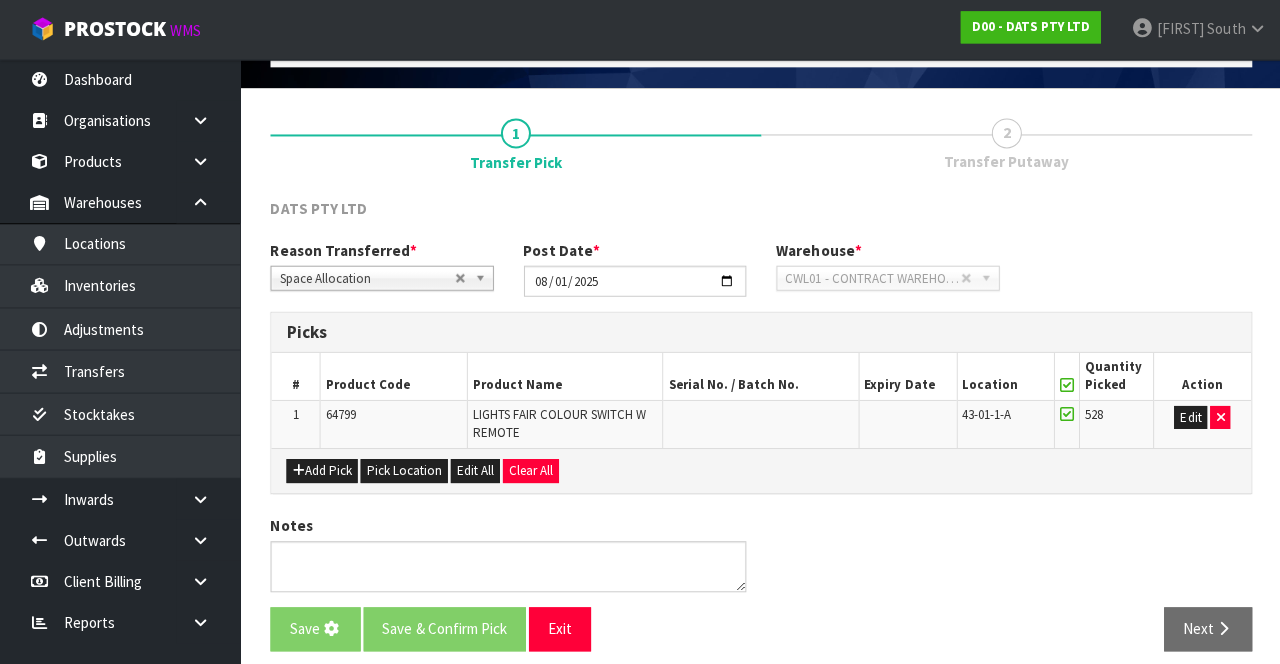 scroll, scrollTop: 0, scrollLeft: 0, axis: both 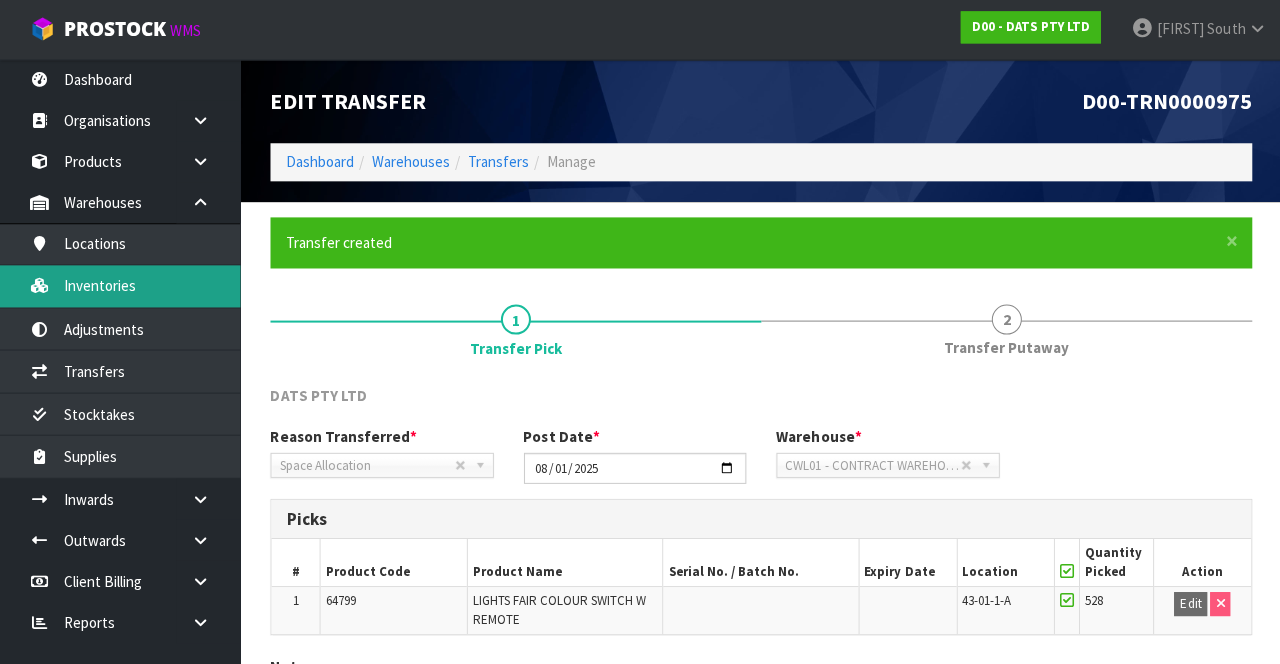 click on "Inventories" at bounding box center [120, 286] 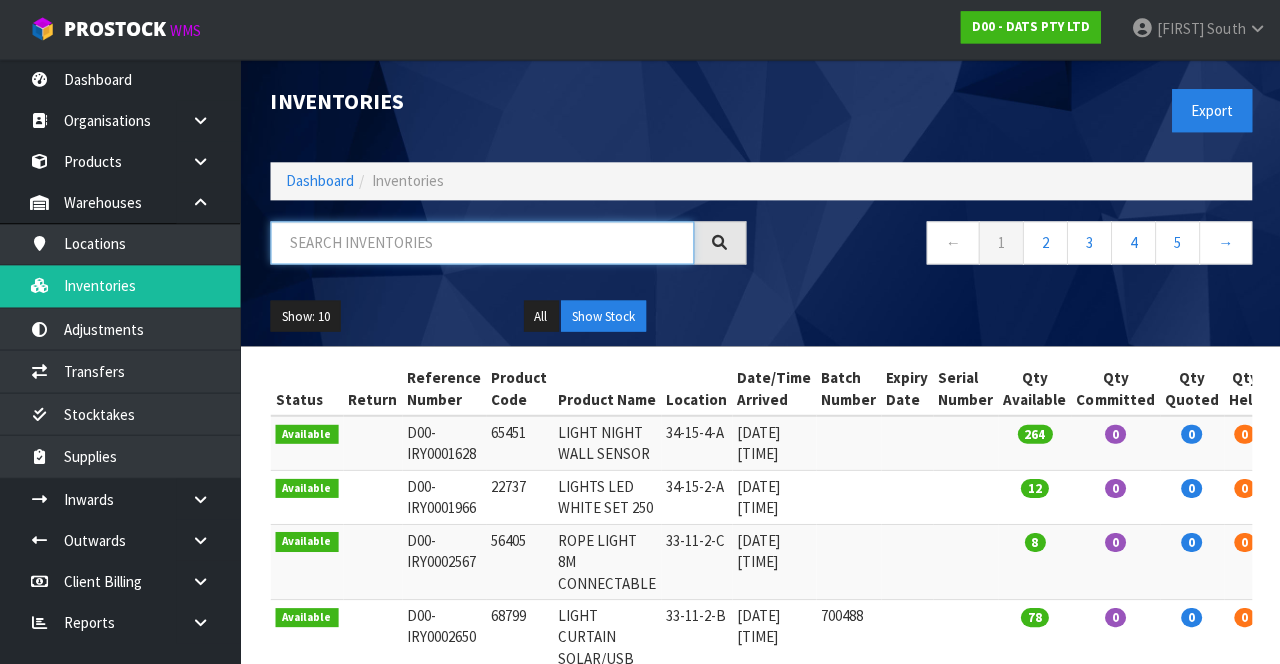 click at bounding box center [481, 243] 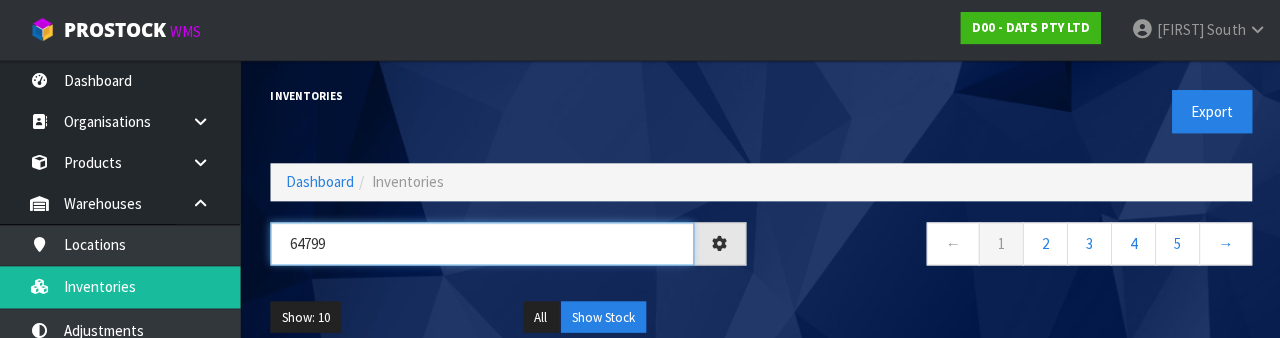 type on "64799" 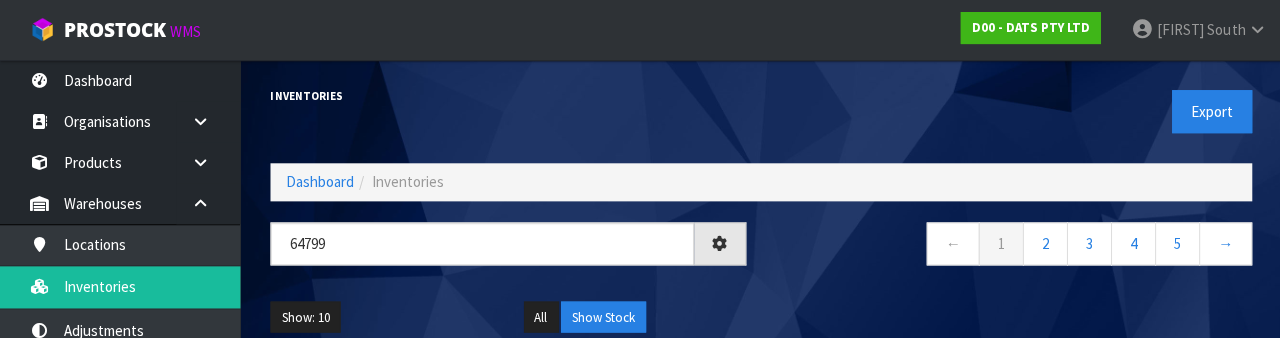click on "←
1 2 3 4 5
→" at bounding box center [1012, 254] 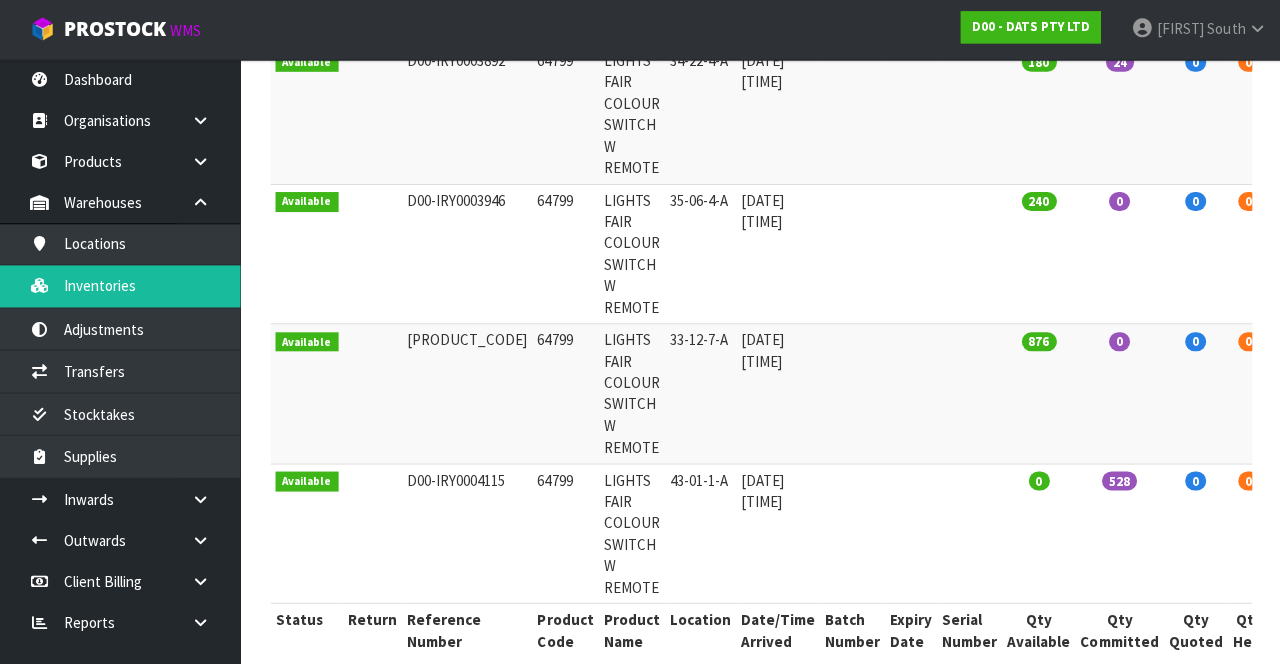 scroll, scrollTop: 397, scrollLeft: 0, axis: vertical 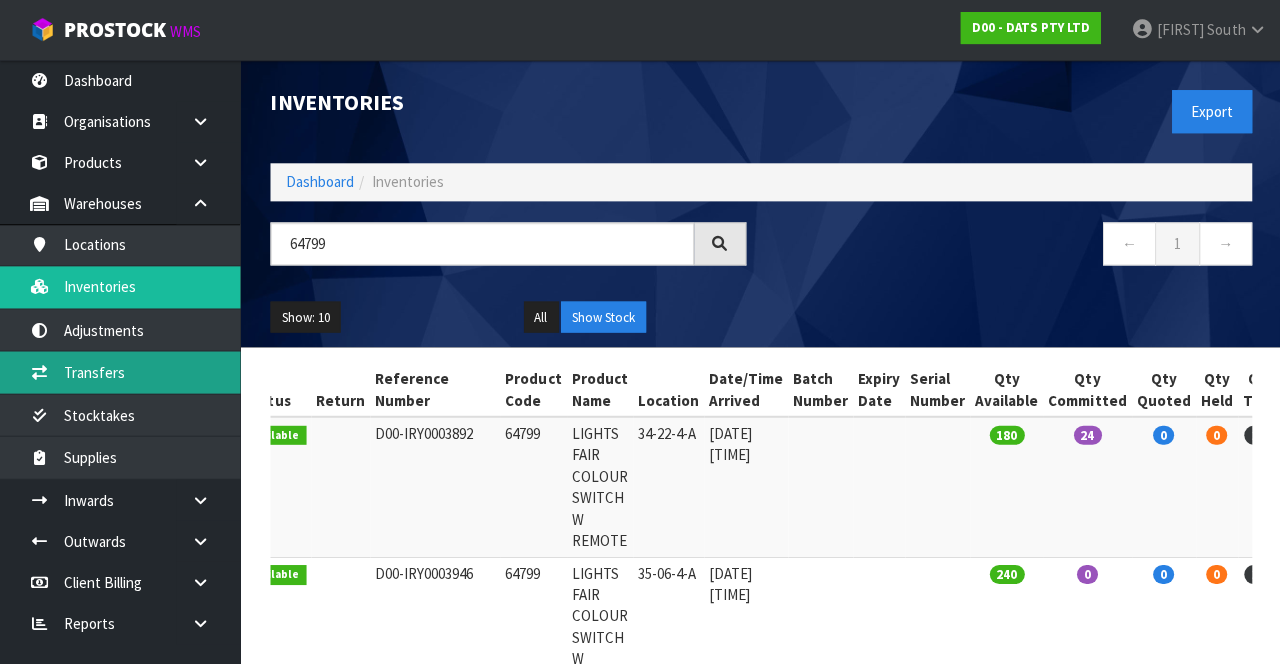 click on "Transfers" at bounding box center (120, 371) 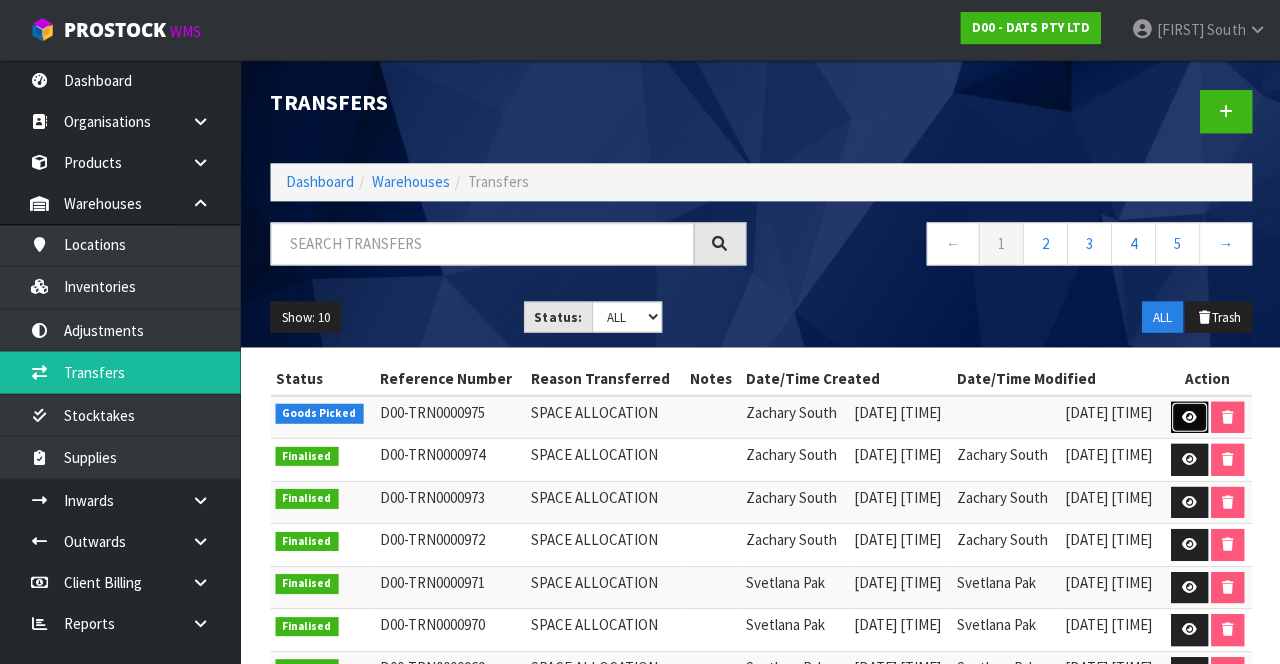 click at bounding box center [1187, 417] 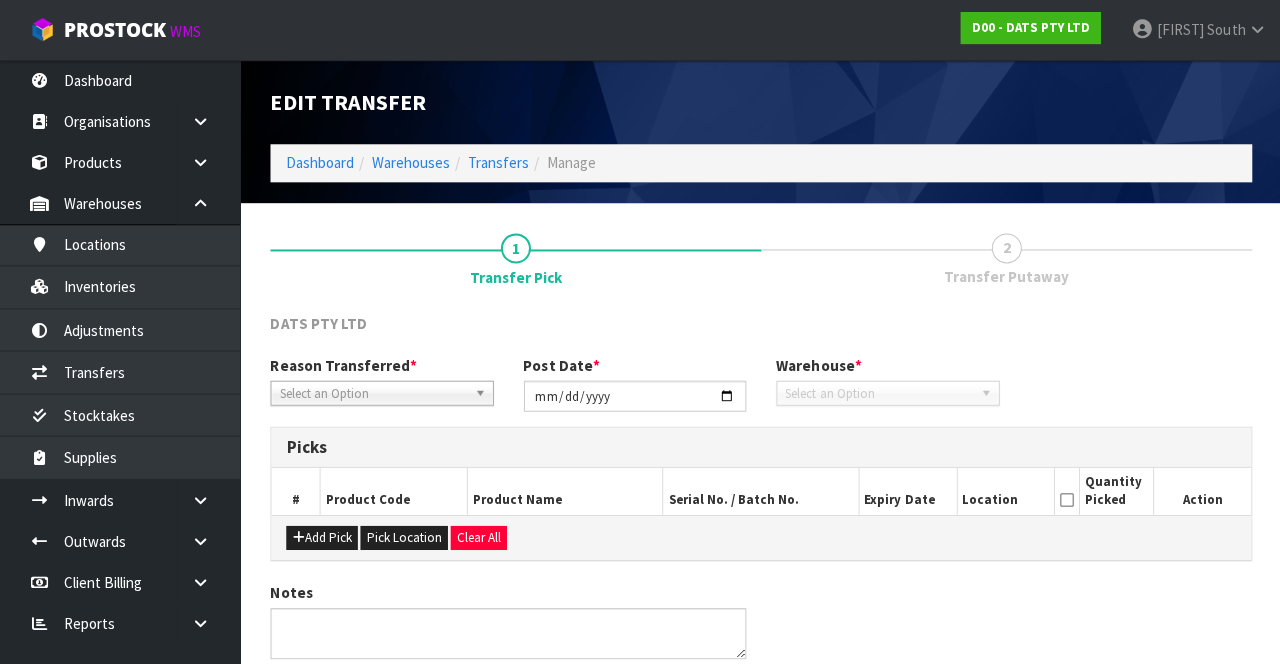type on "2025-08-01" 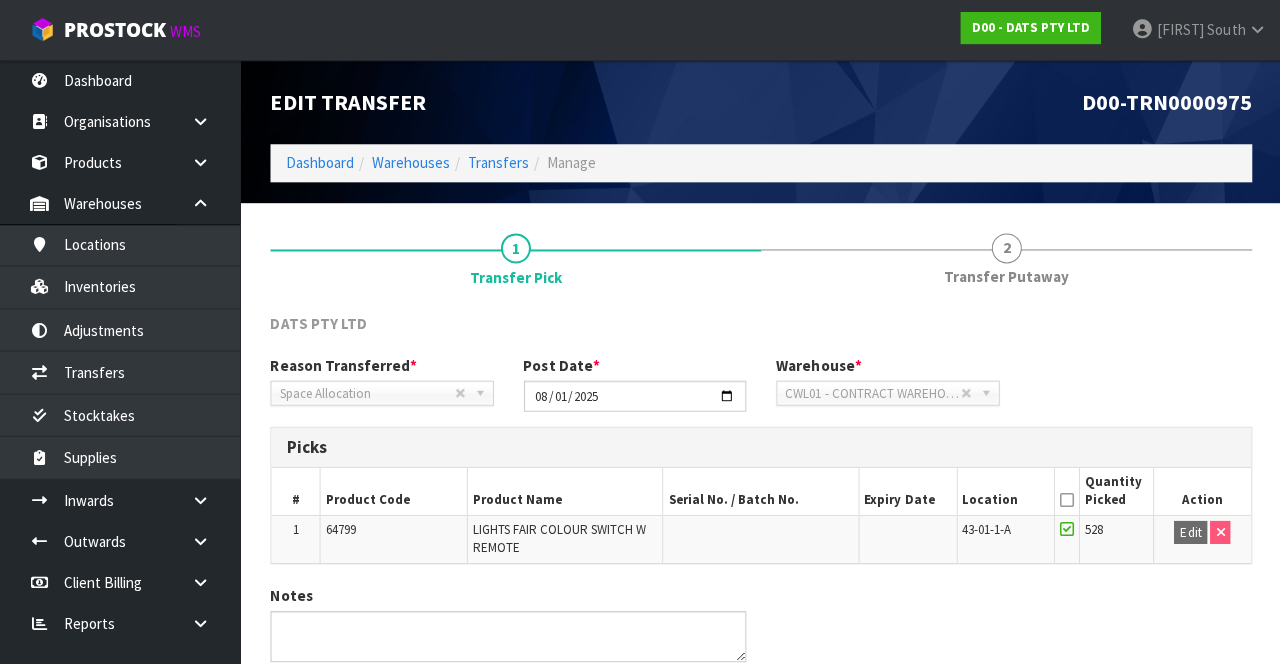 scroll, scrollTop: 82, scrollLeft: 0, axis: vertical 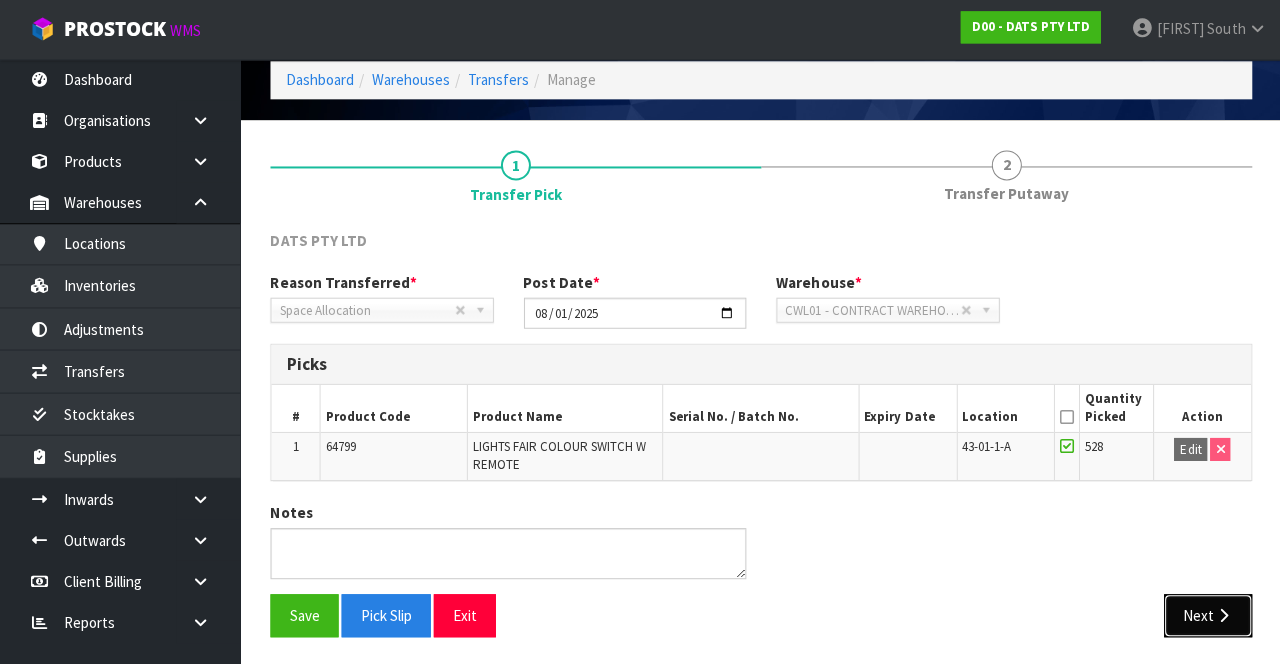 click on "Next" at bounding box center [1206, 615] 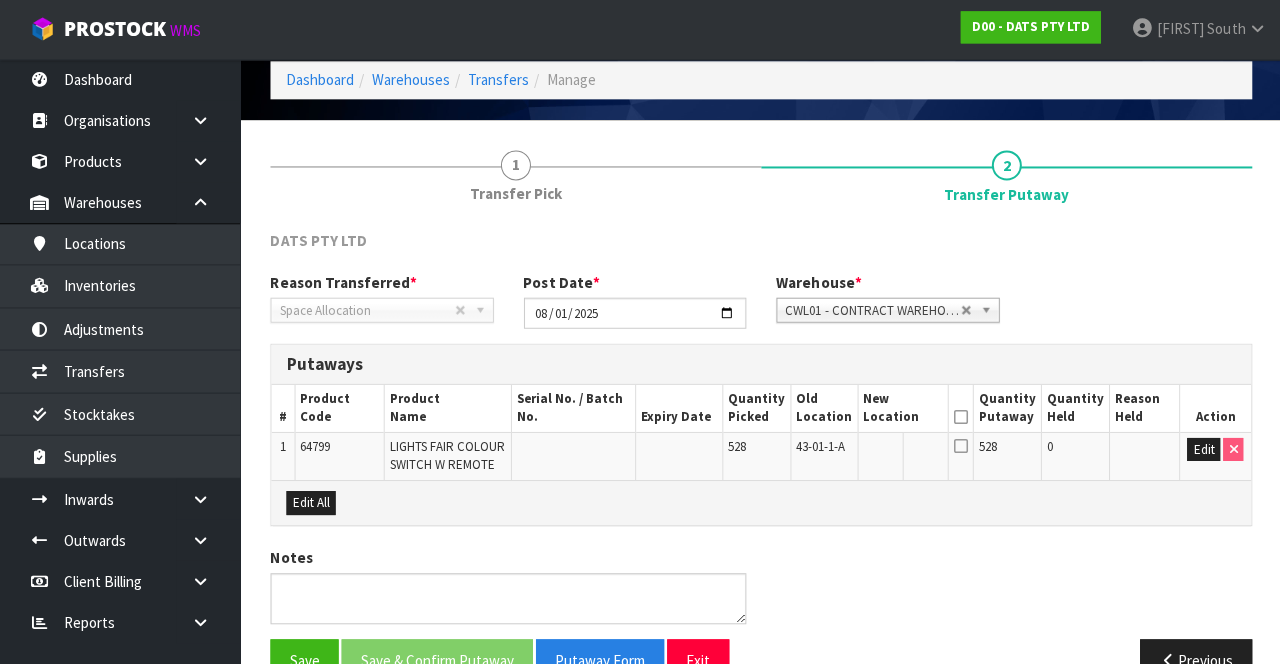 scroll, scrollTop: 126, scrollLeft: 0, axis: vertical 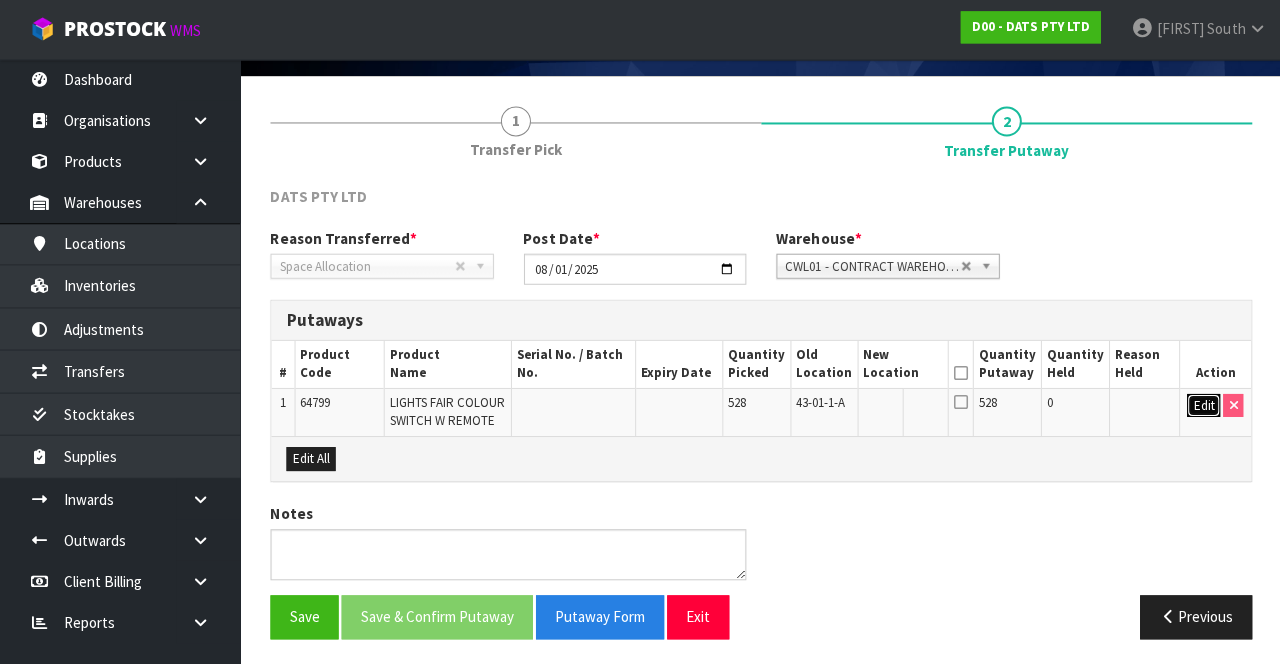 click on "Edit" at bounding box center [1201, 406] 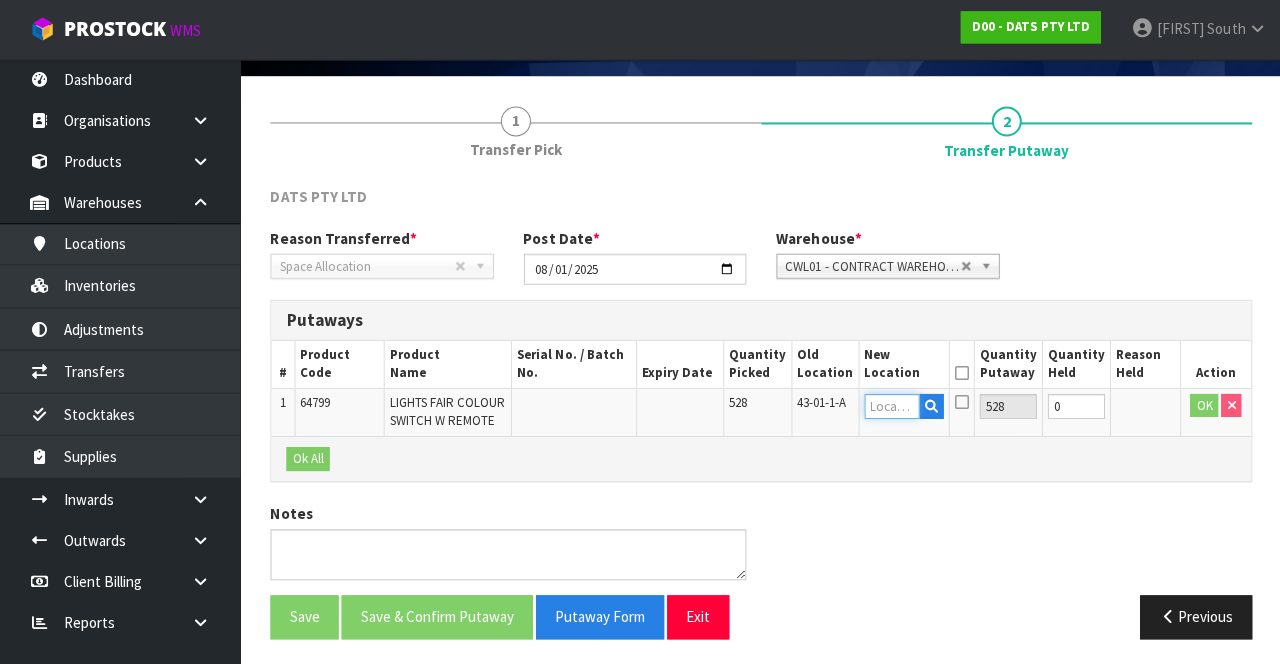 click at bounding box center (891, 406) 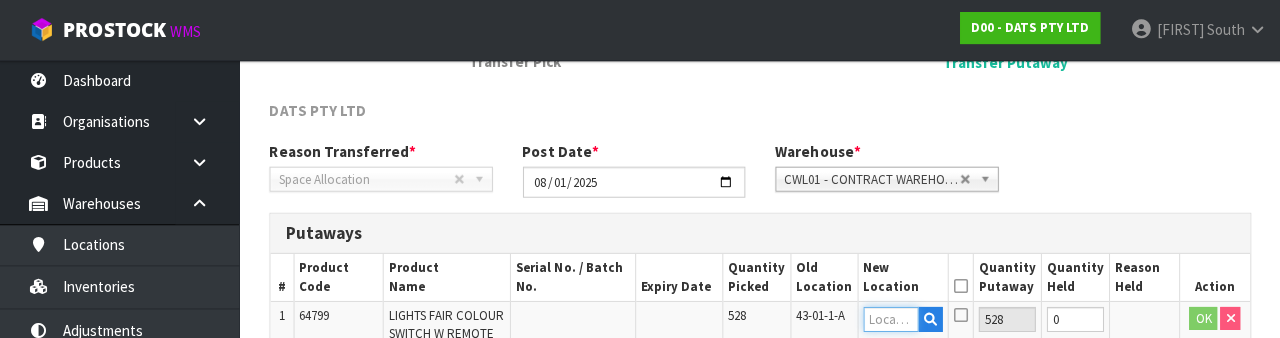 scroll, scrollTop: 350, scrollLeft: 0, axis: vertical 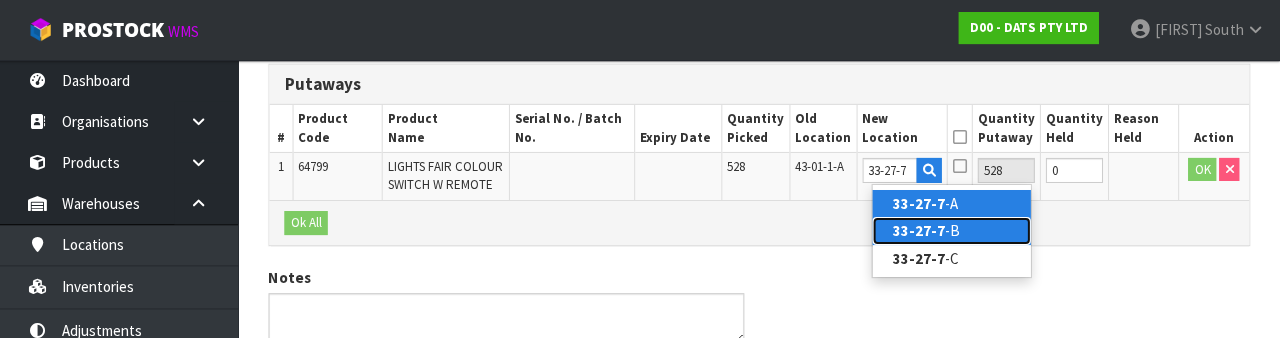 click on "33-27-7 -B" at bounding box center [952, 230] 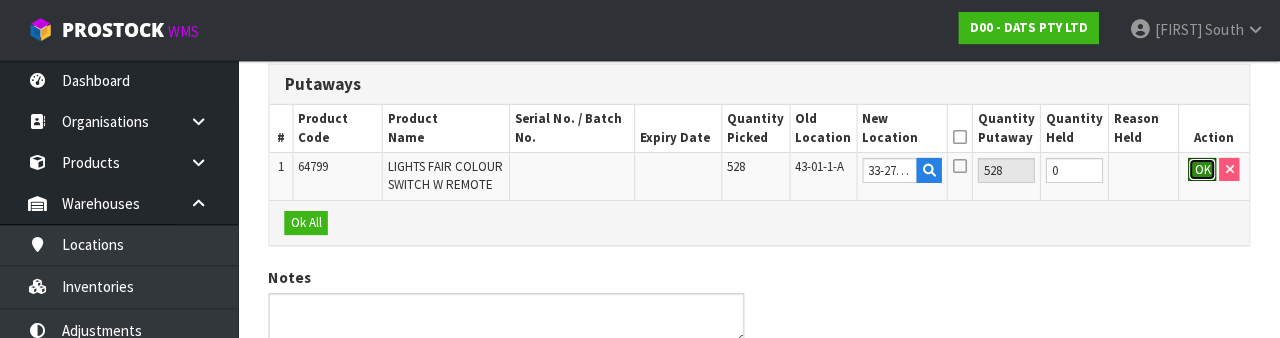 click on "OK" at bounding box center (1202, 170) 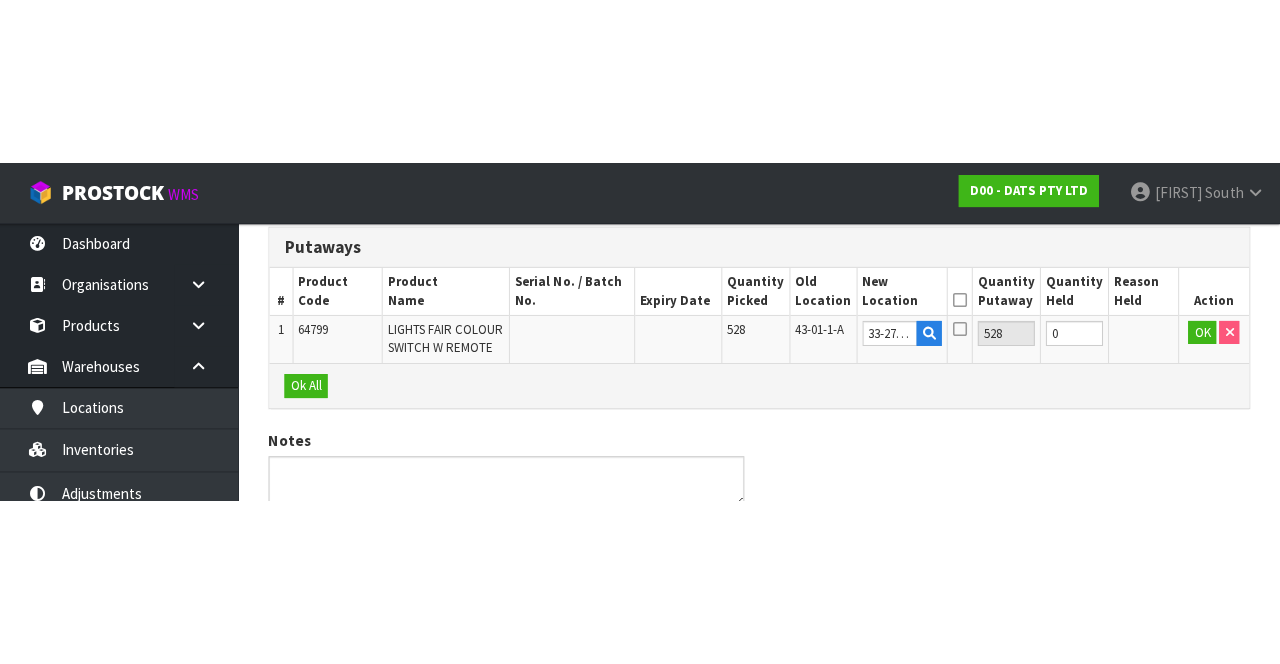 scroll, scrollTop: 126, scrollLeft: 0, axis: vertical 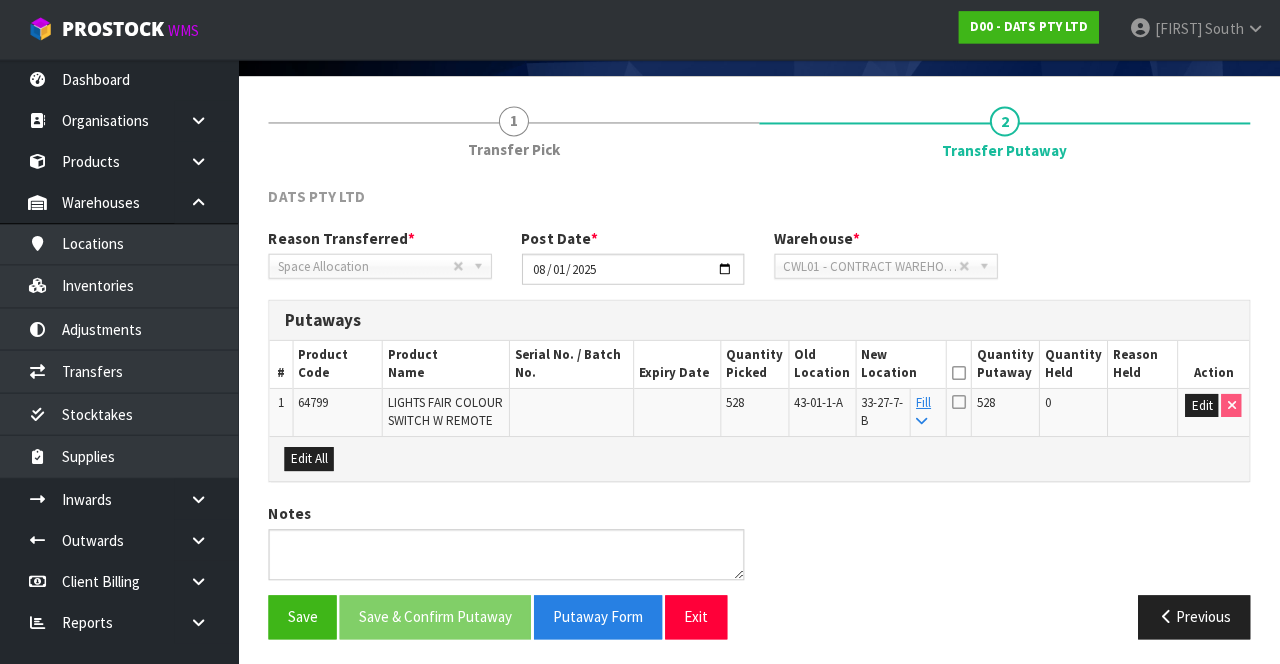 click at bounding box center (959, 373) 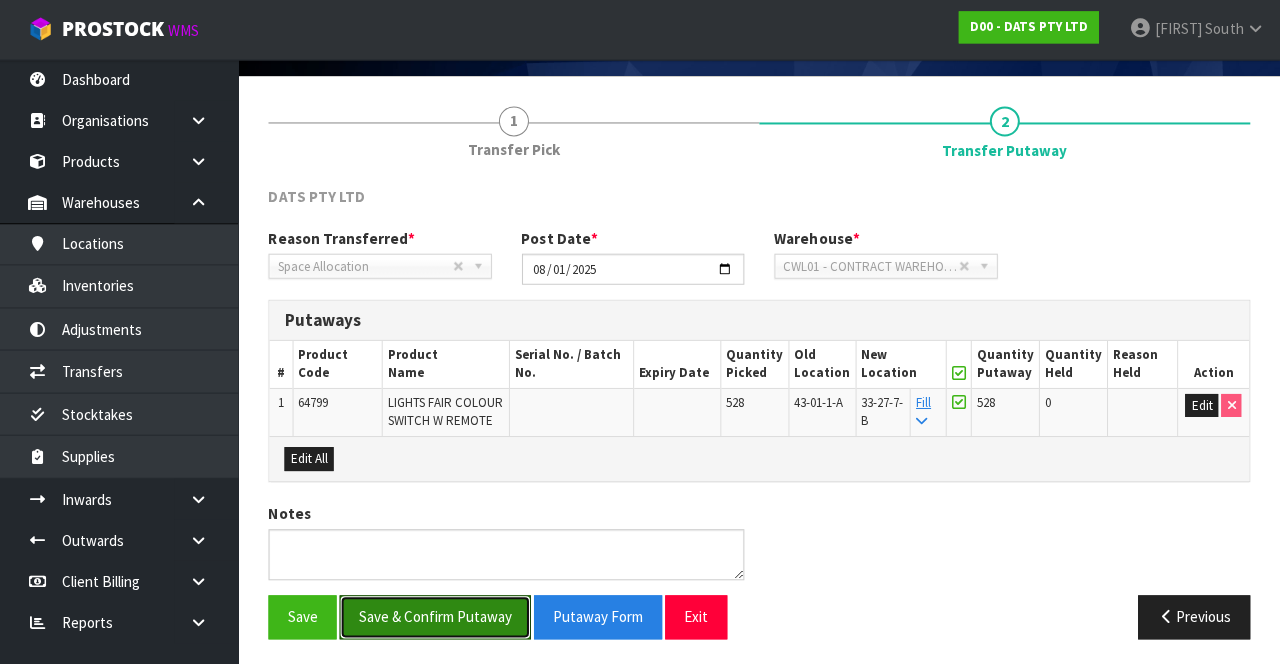 click on "Save & Confirm Putaway" at bounding box center (436, 616) 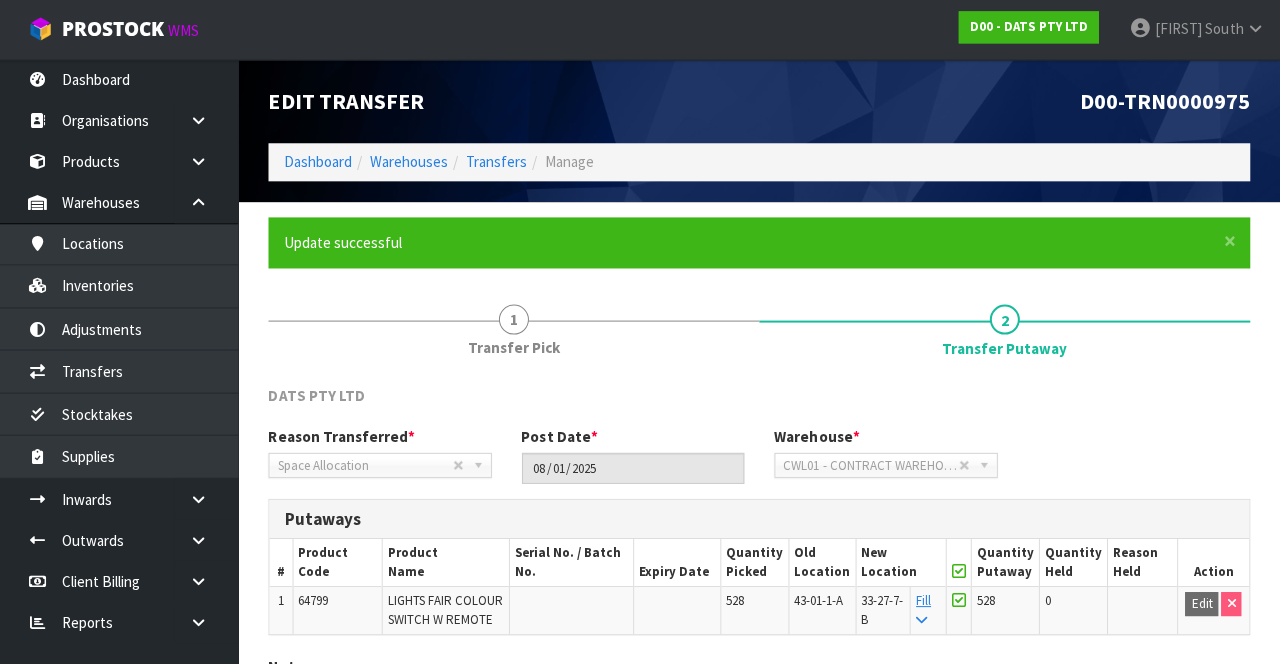 scroll, scrollTop: 155, scrollLeft: 0, axis: vertical 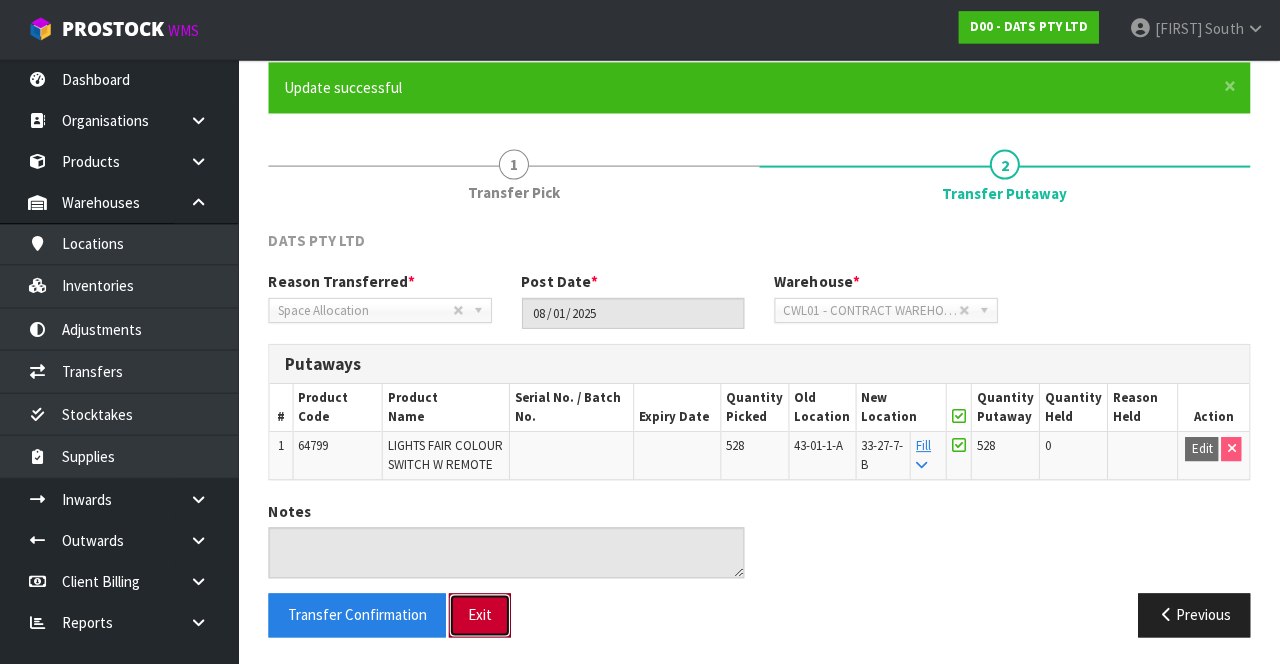 click on "Exit" at bounding box center [481, 614] 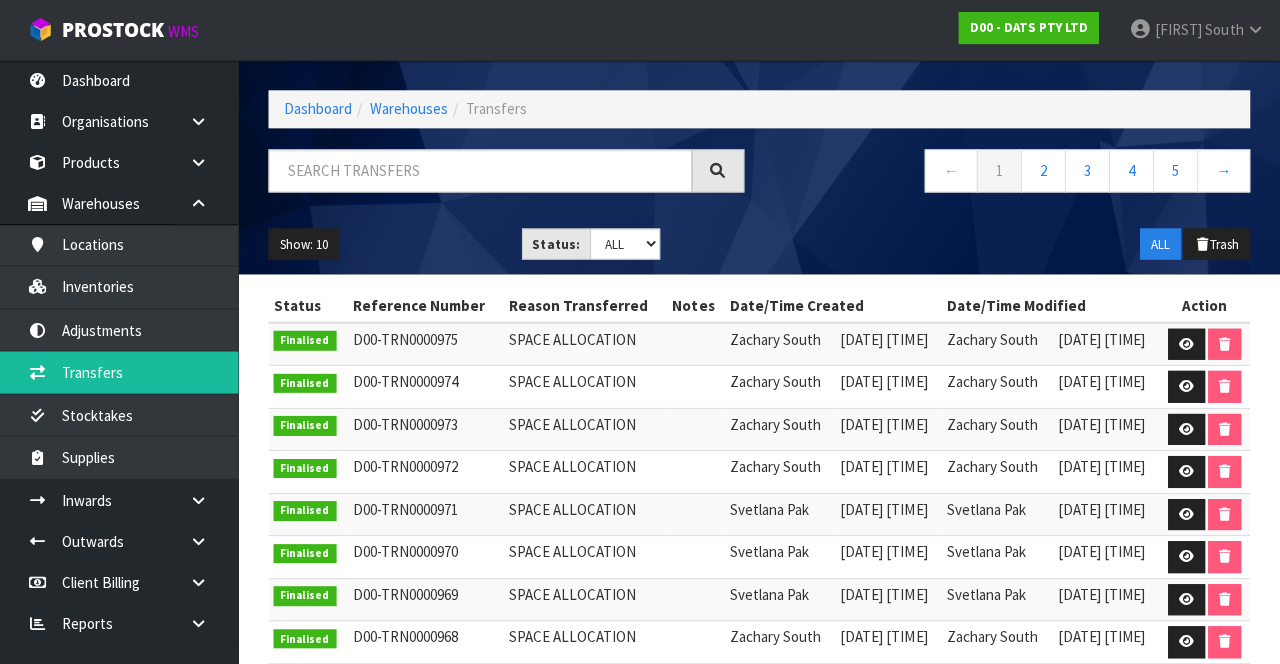 scroll, scrollTop: 0, scrollLeft: 0, axis: both 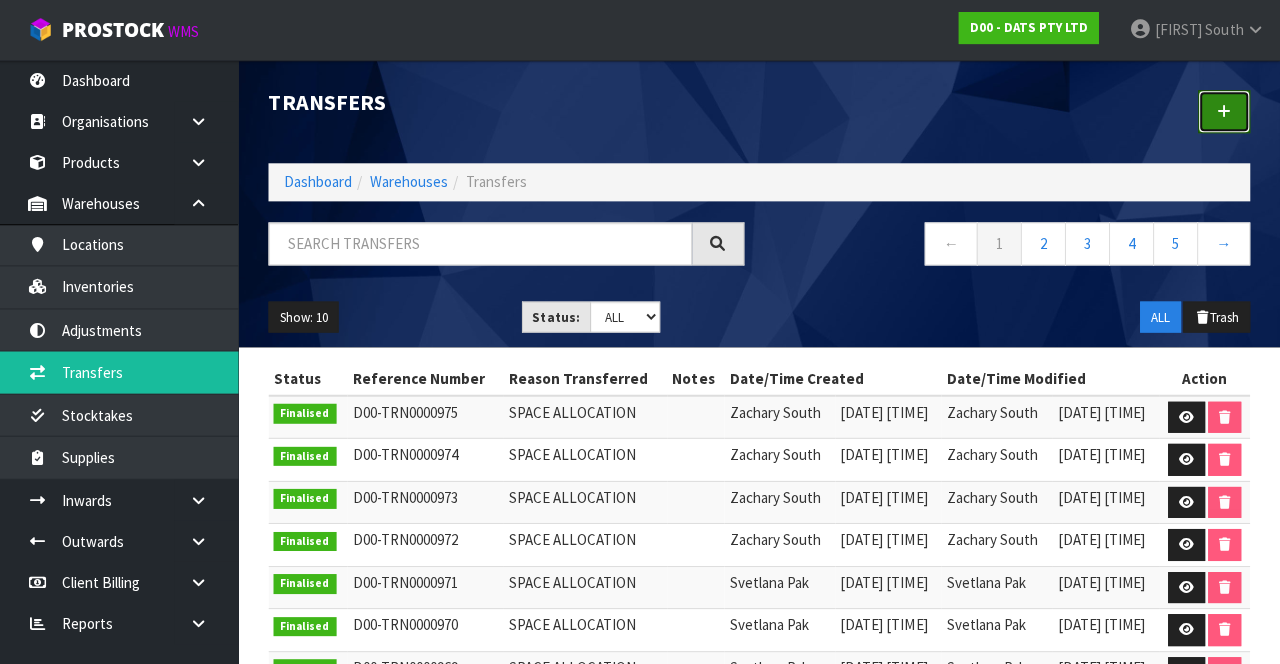 click at bounding box center [1224, 111] 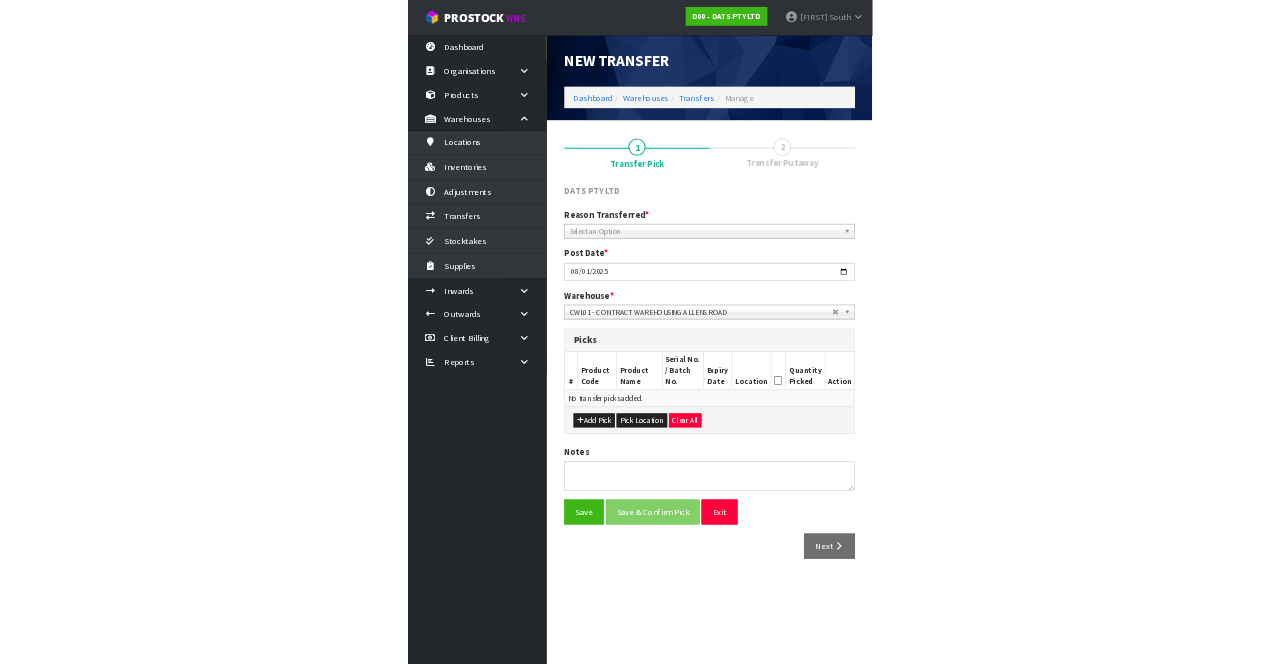 scroll, scrollTop: 0, scrollLeft: 0, axis: both 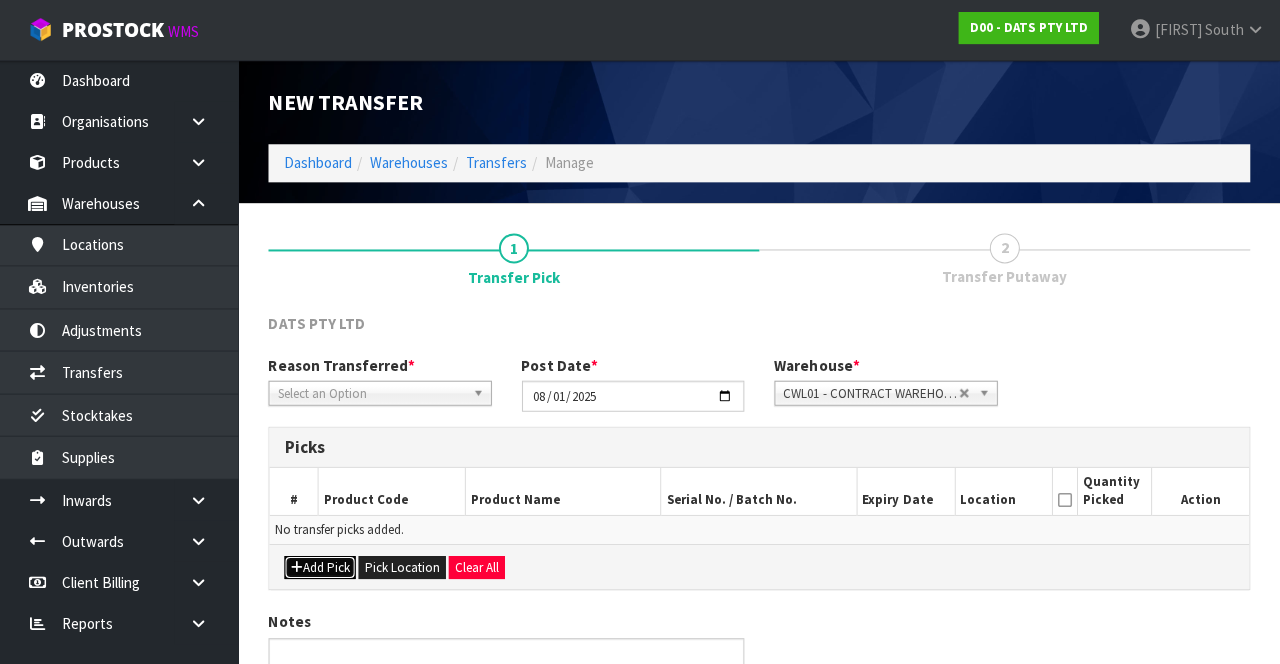 click on "Add Pick" at bounding box center [321, 567] 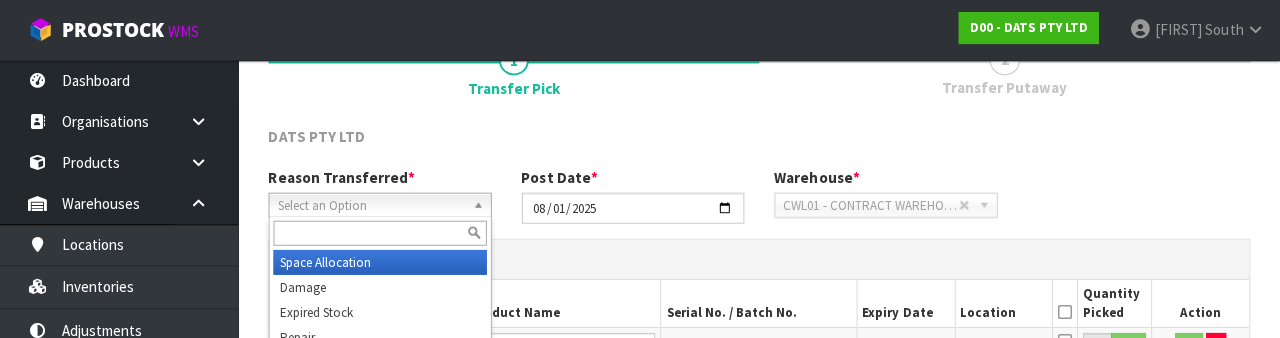 scroll, scrollTop: 179, scrollLeft: 0, axis: vertical 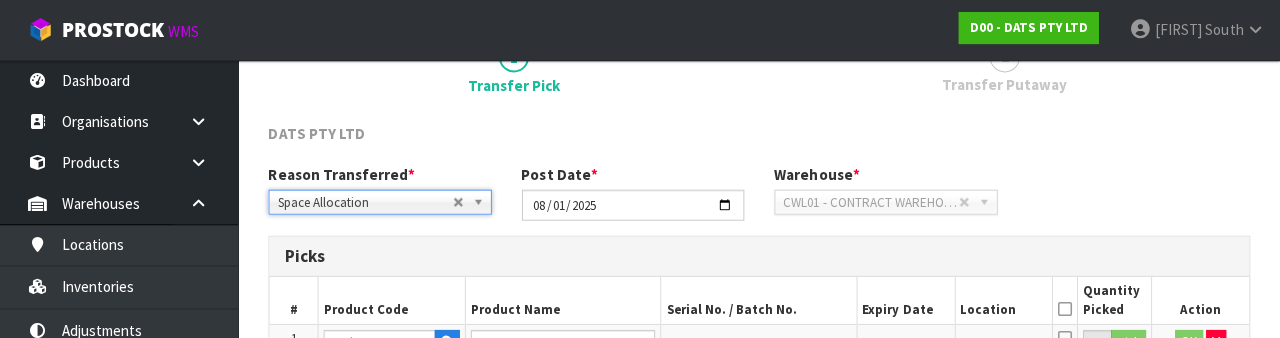 click on "Picks" at bounding box center [760, 256] 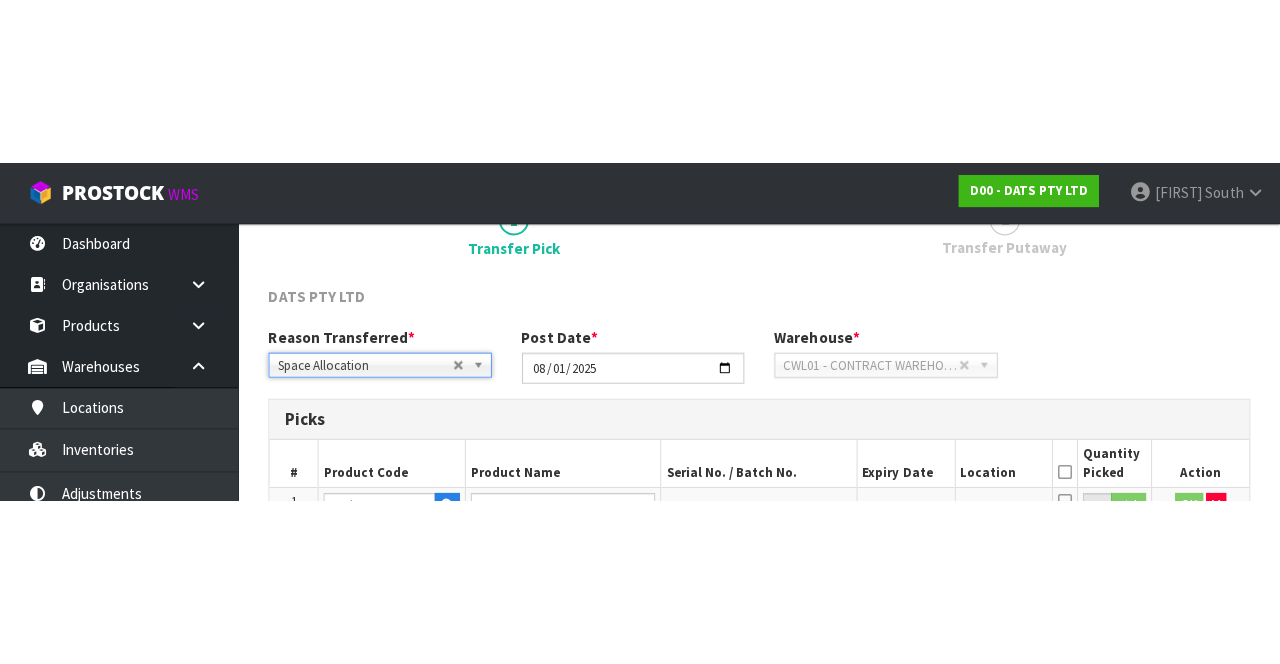 scroll, scrollTop: 114, scrollLeft: 0, axis: vertical 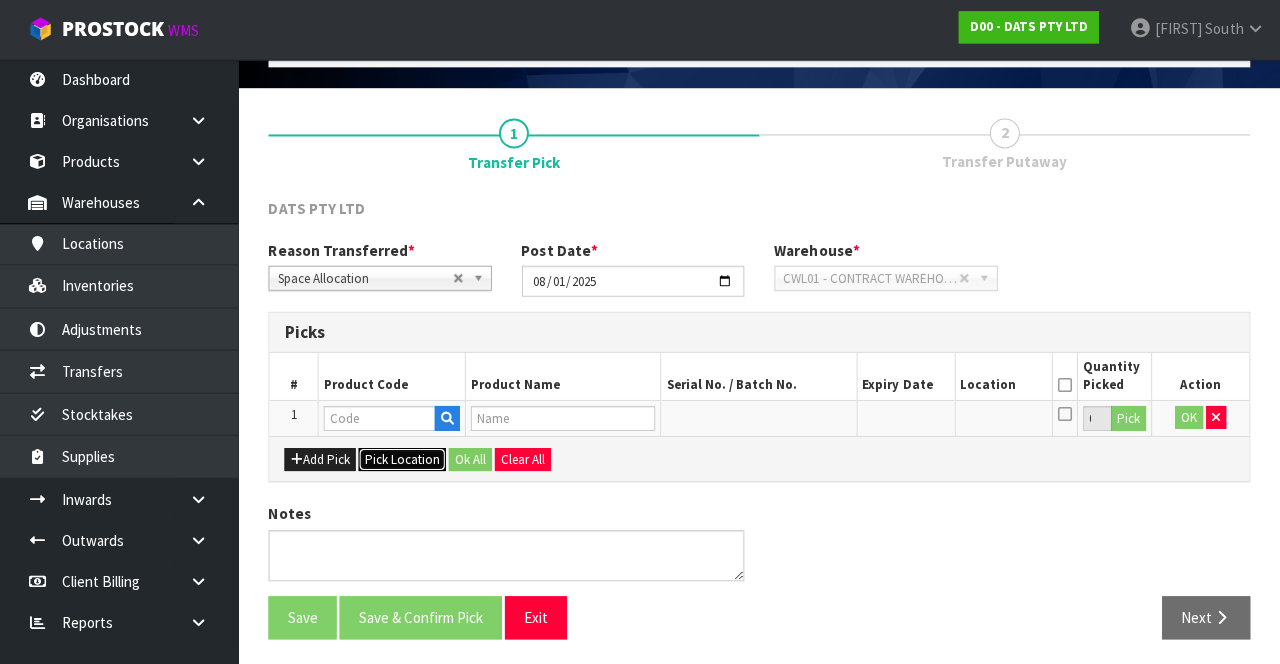 click on "Pick Location" at bounding box center (403, 460) 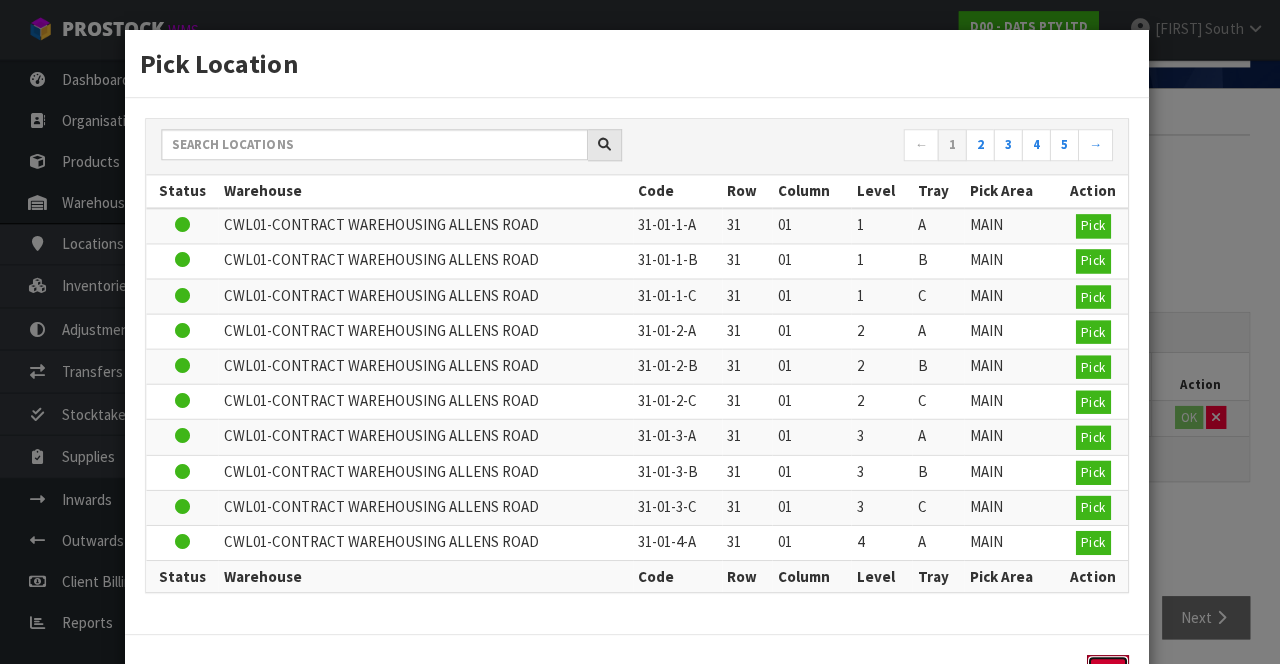 click on "Exit" at bounding box center (1108, 671) 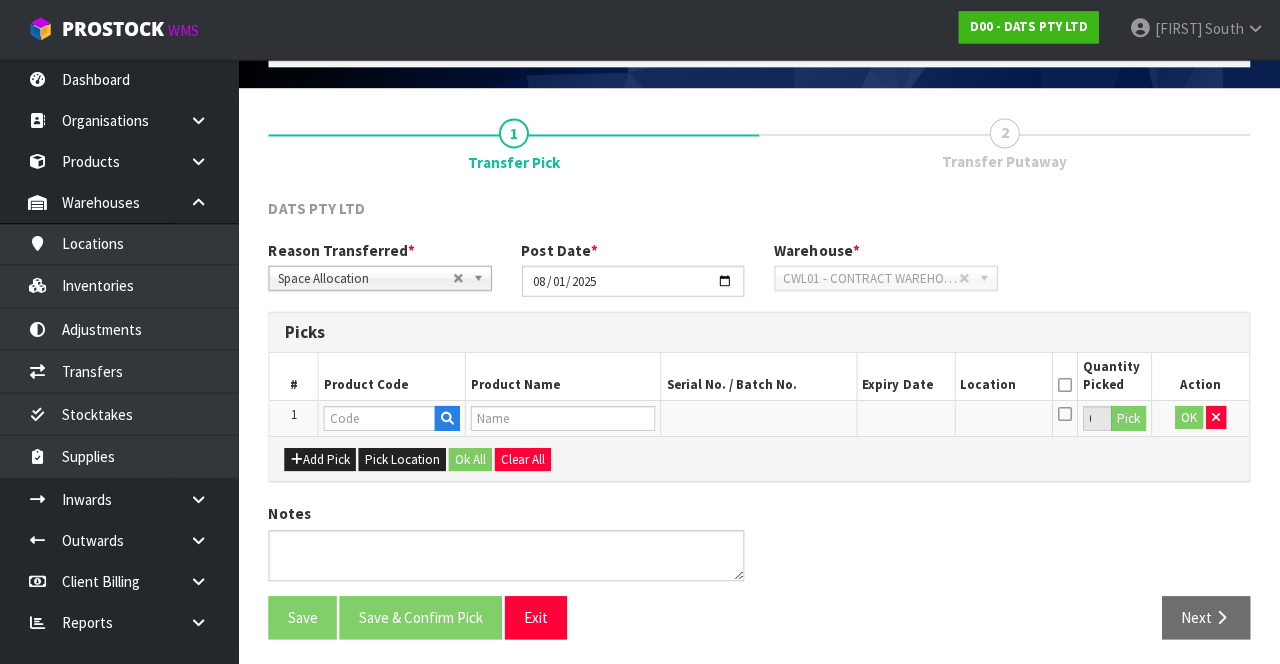 click on "Product	Code" at bounding box center (393, 376) 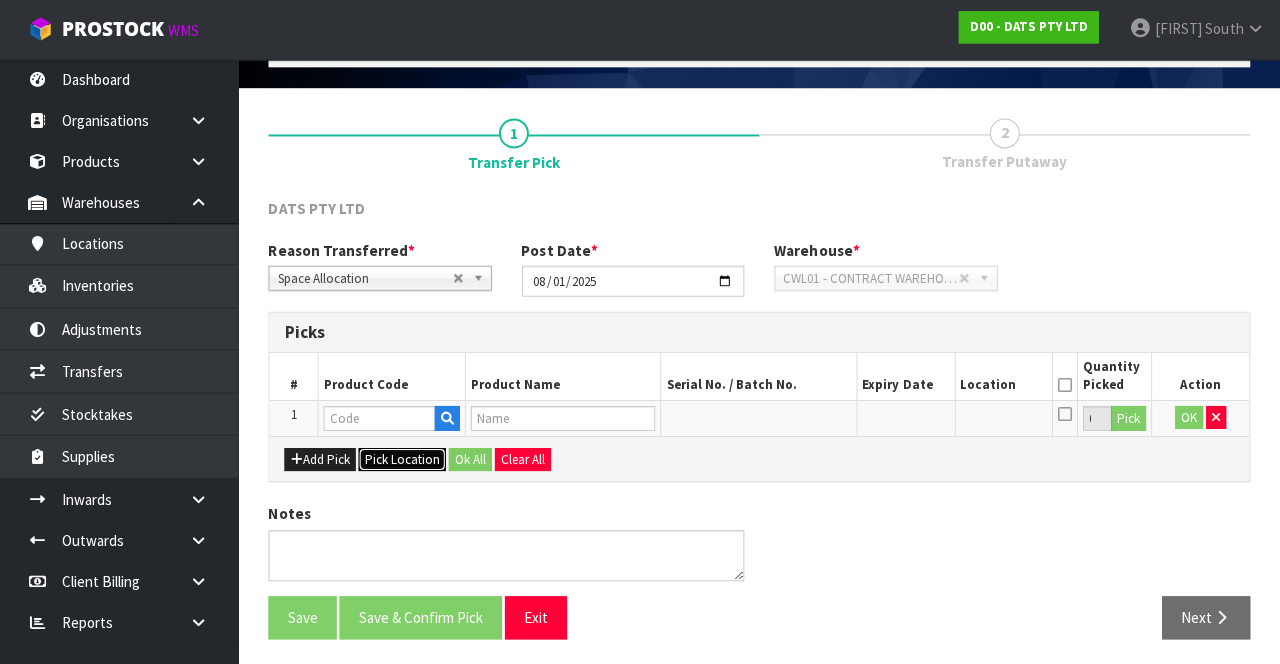 click on "Pick Location" at bounding box center (403, 460) 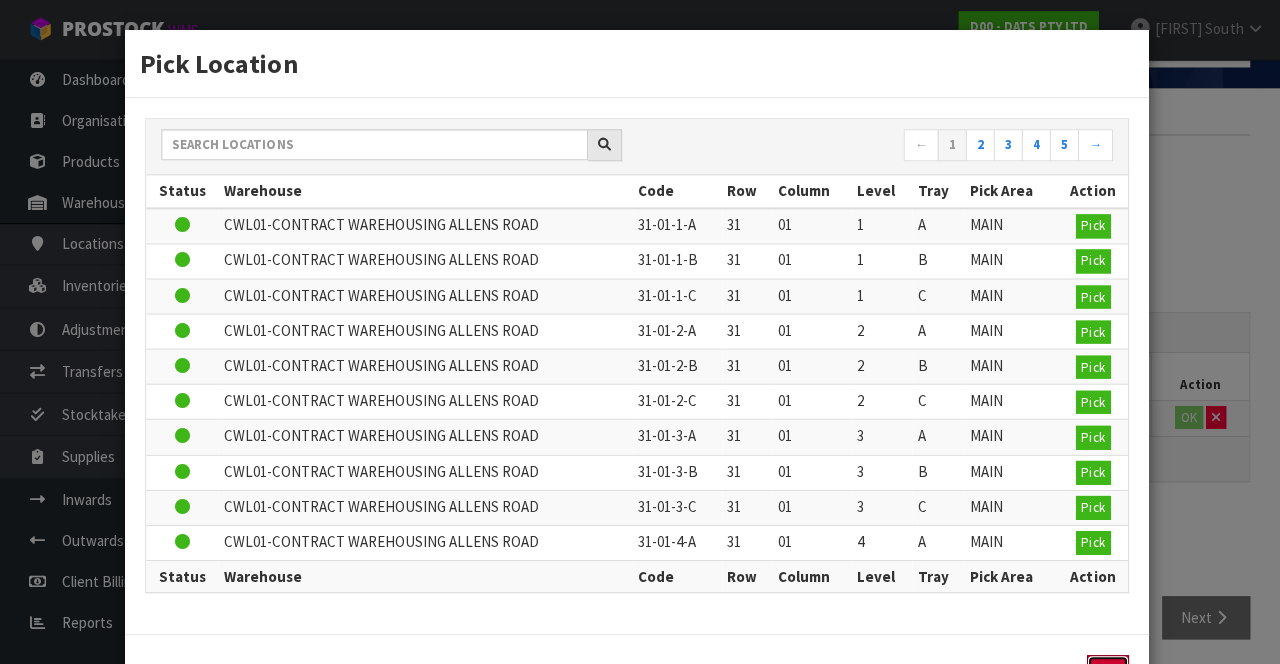 click on "Exit" at bounding box center (1108, 671) 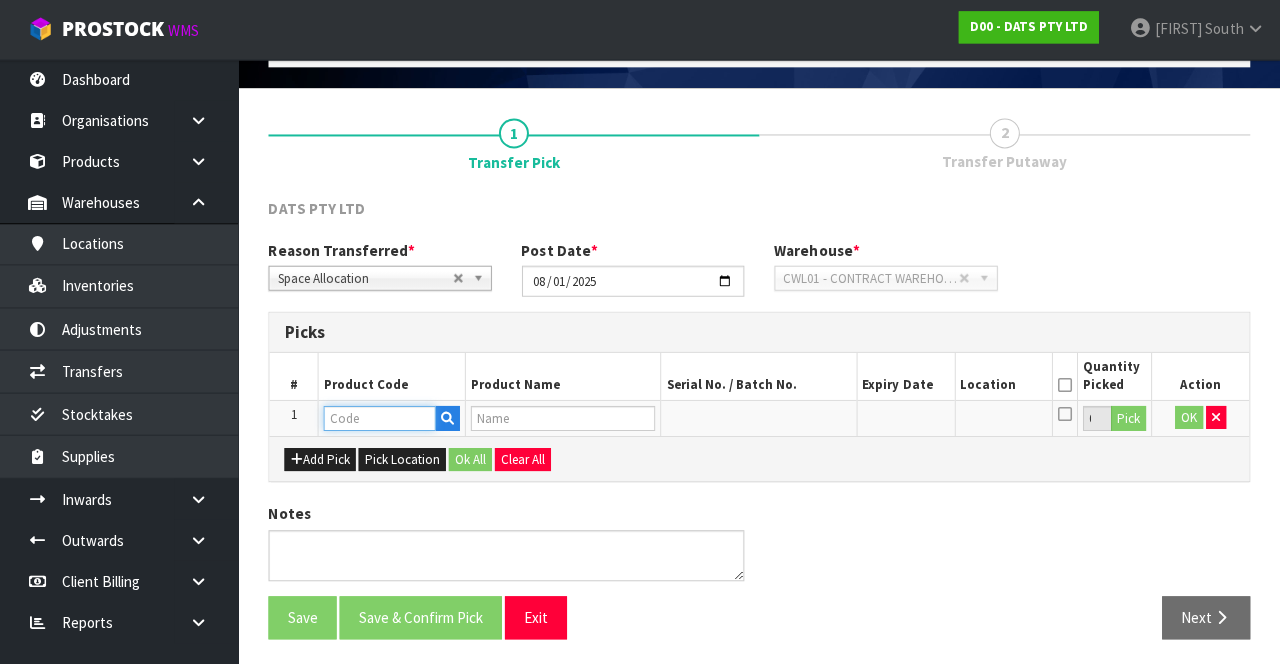 click at bounding box center (381, 418) 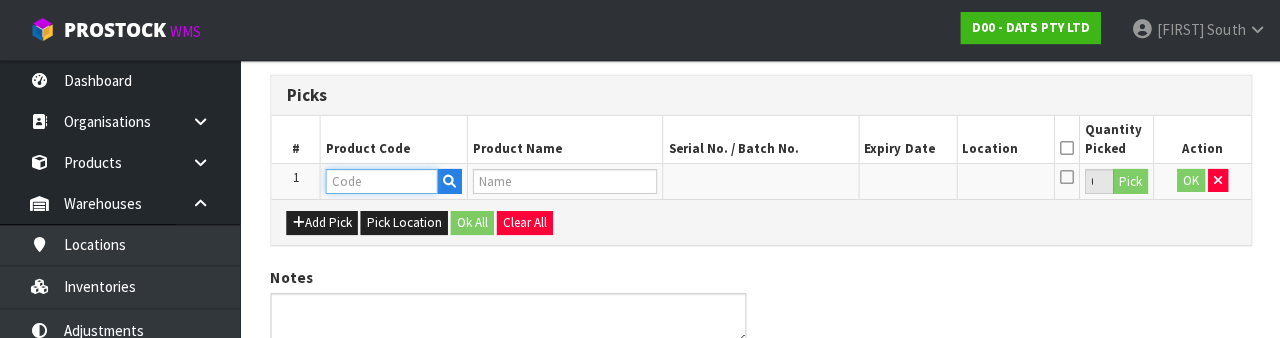 scroll, scrollTop: 350, scrollLeft: 0, axis: vertical 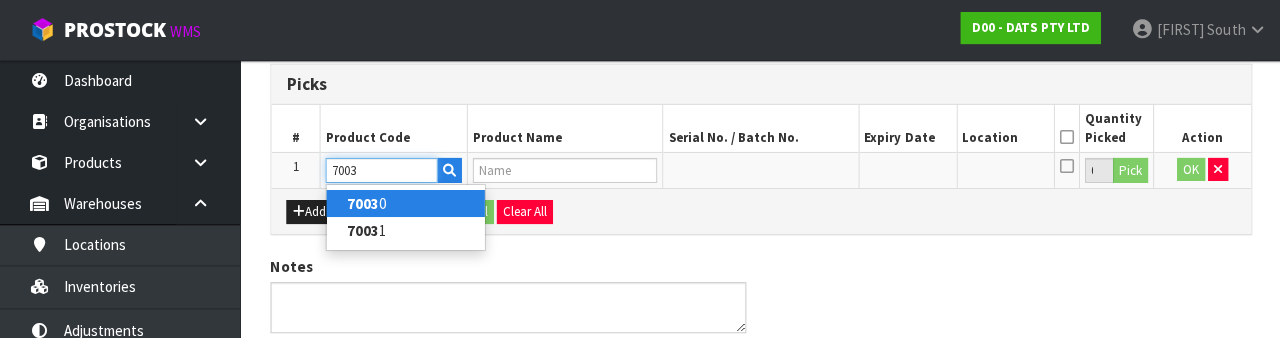 type on "70030" 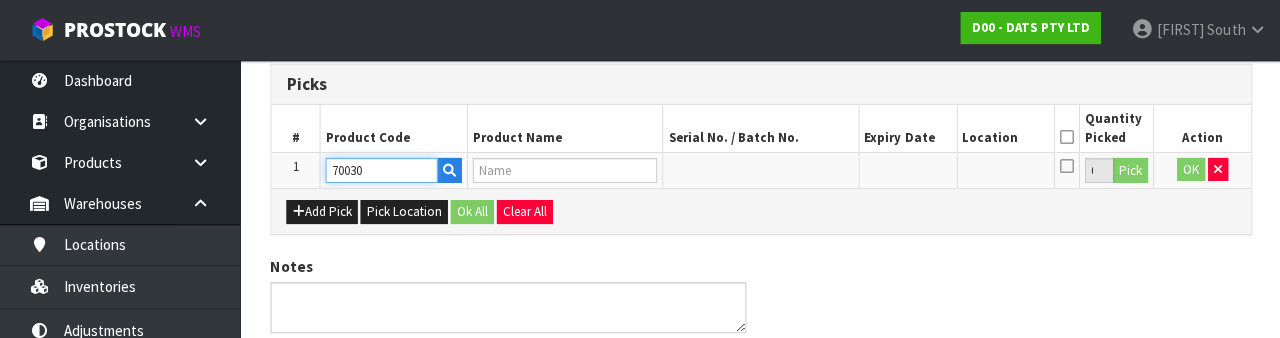 type on "LIGHTS PARTY CONNECTABLE PK10 A60 LOW VOLTAGE" 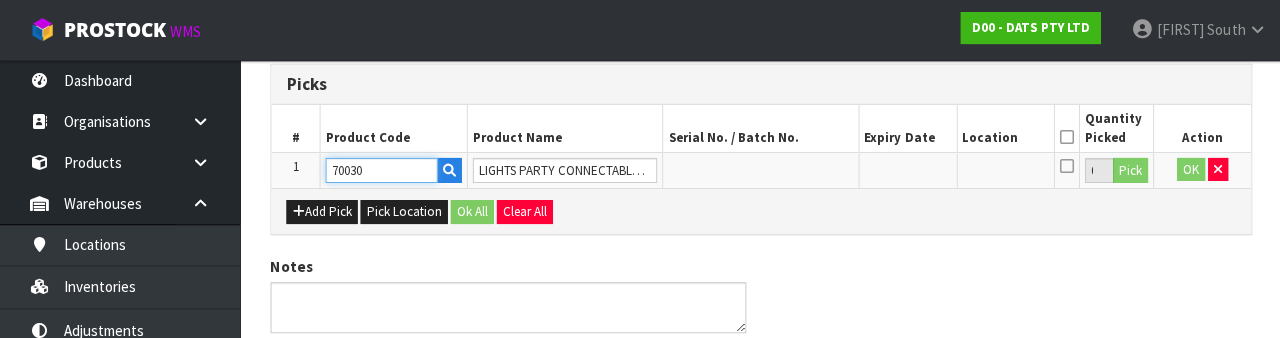 type on "70030" 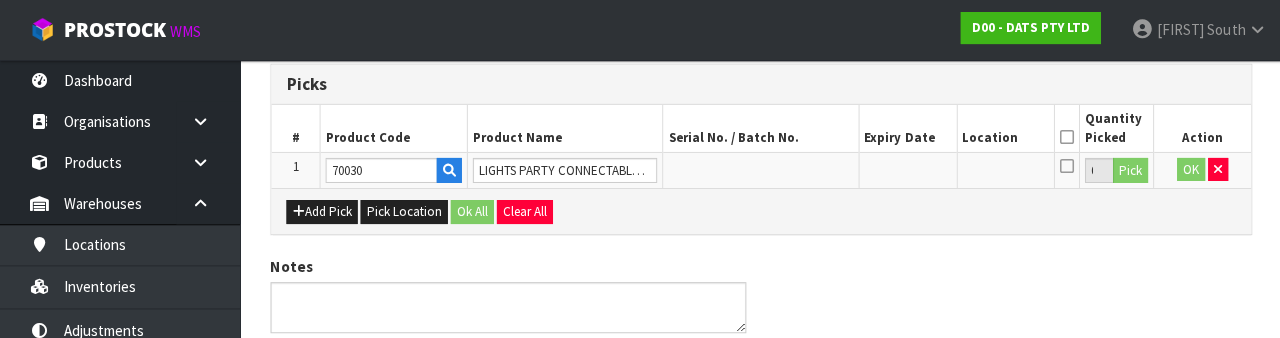 click on "DATS PTY LTD
Reason Transferred  *
Space Allocation Damage Expired Stock Repair QA
Space Allocation
Space Allocation Damage Expired Stock Repair QA
Post Date  *
[DATE]
Warehouse  *
01 - CONTRACT WAREHOUSING MAIN 02 - CONTRACT WAREHOUSING NO 2 CHC - CWL CHRISTCHURCH WAIHEKE - SOLAR SHOP WAIHEKE CWL01 - CONTRACT WAREHOUSING ALLENS ROAD CWL02 - CONTRACT WAREHOUSING LADY RUBY CWL03 - CONTRACT WAREHOUSING NEILPARK
CWL01 - CONTRACT WAREHOUSING ALLENS ROAD
Picks
#
Product	Code
Product	Name
Serial No. / Batch No.
Expiry Date
Location
Quantity
Picked
Action
1
70030" at bounding box center [760, 179] 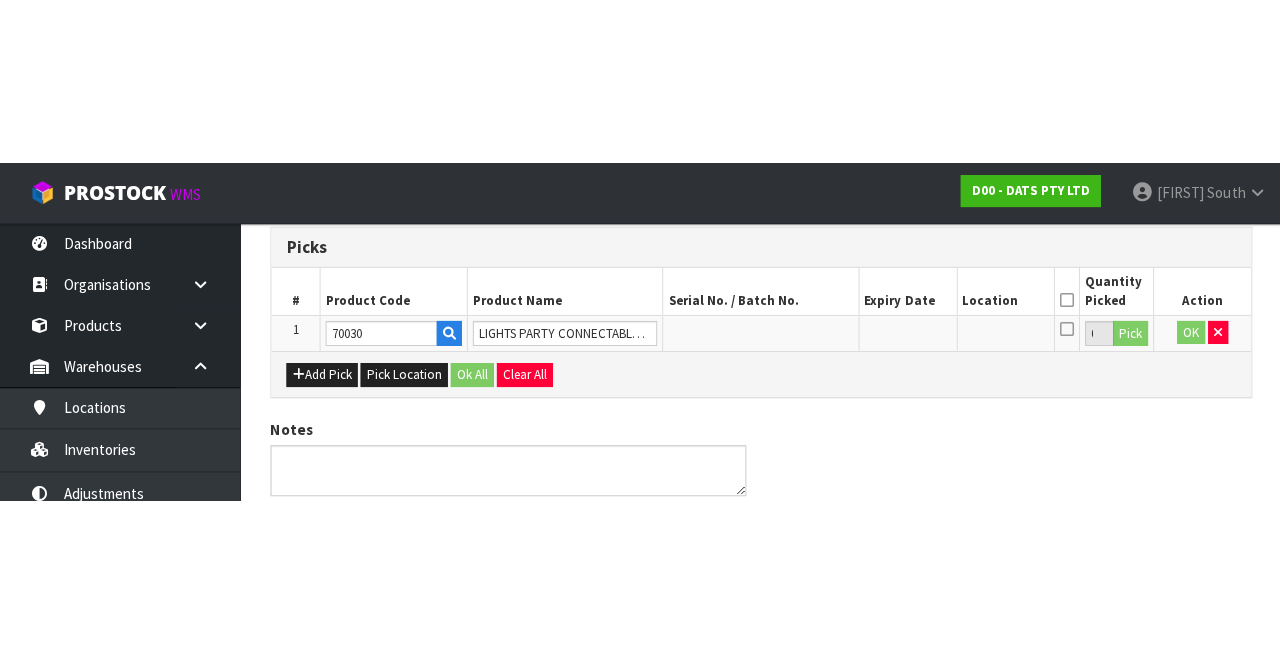 scroll, scrollTop: 114, scrollLeft: 0, axis: vertical 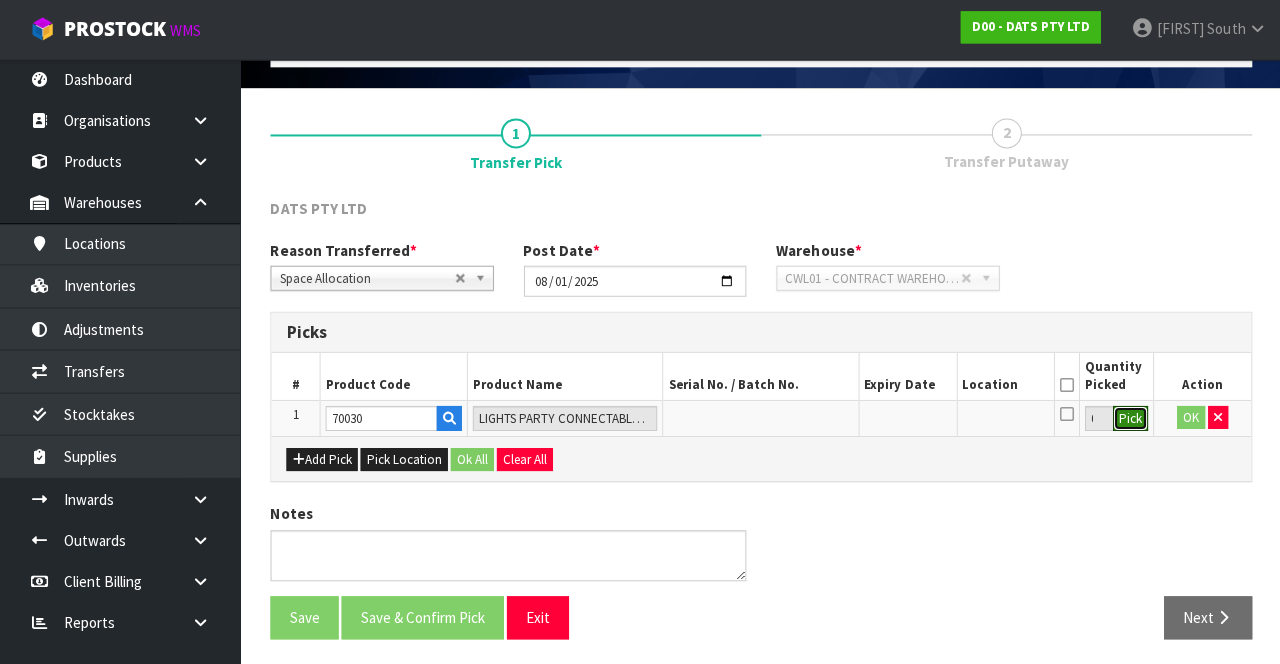 click on "Pick" at bounding box center [1128, 419] 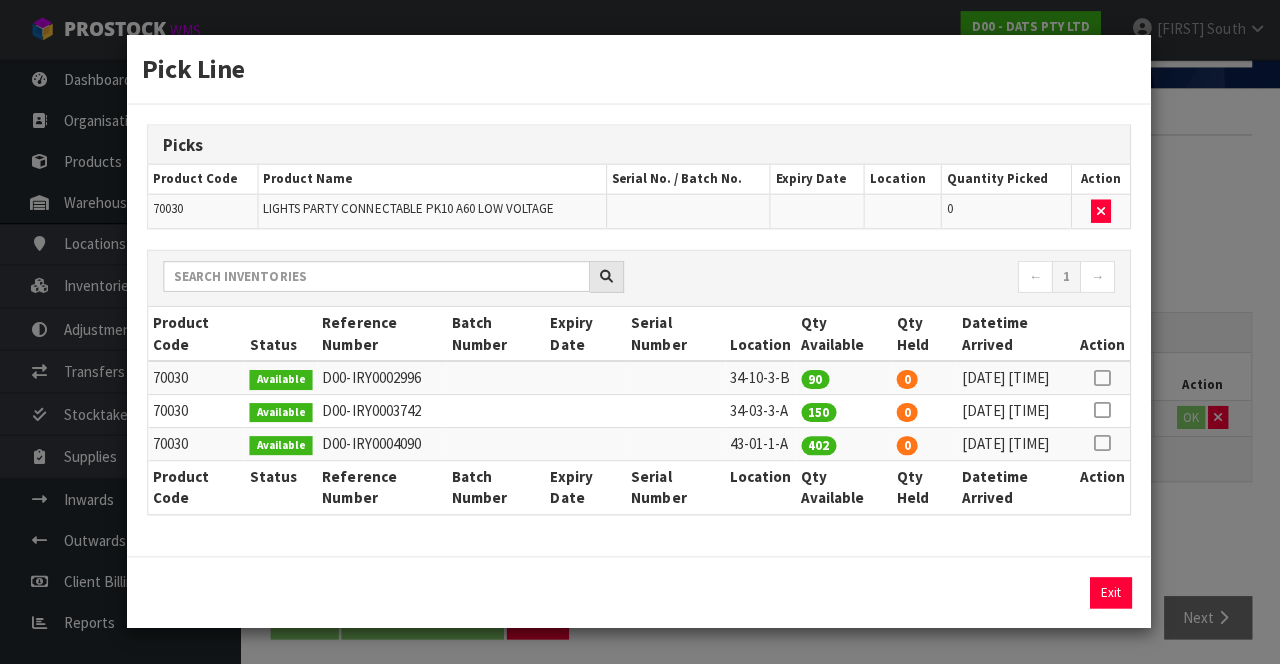 click at bounding box center [1100, 443] 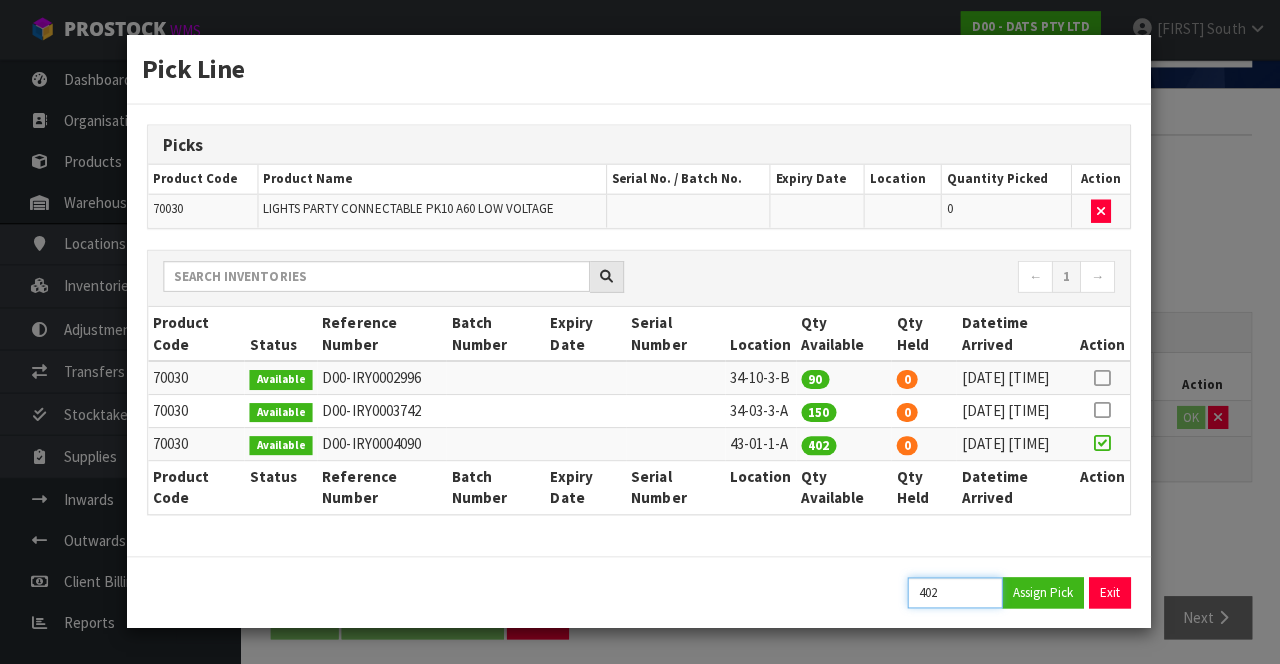 click on "402" at bounding box center [953, 592] 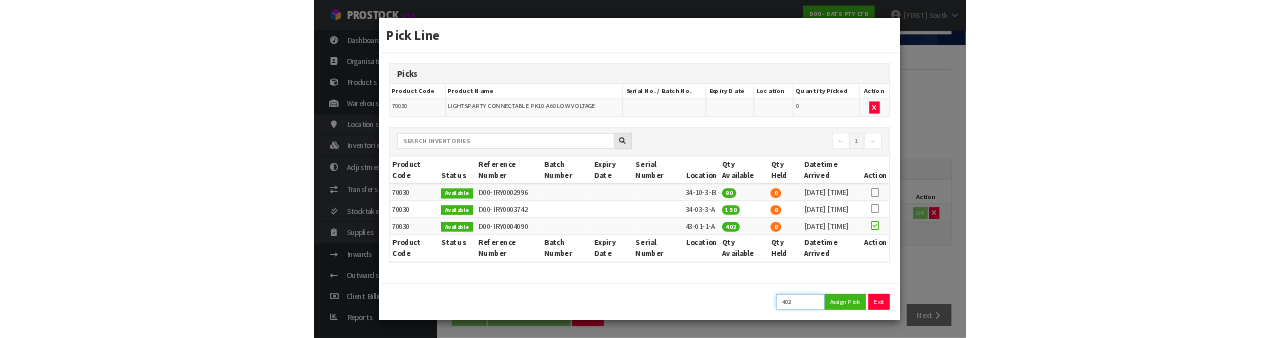 scroll, scrollTop: 114, scrollLeft: 0, axis: vertical 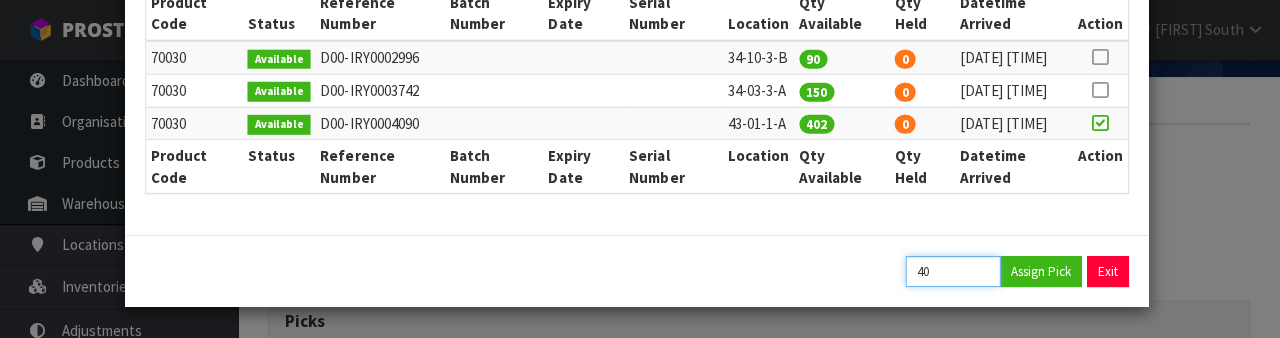 type on "4" 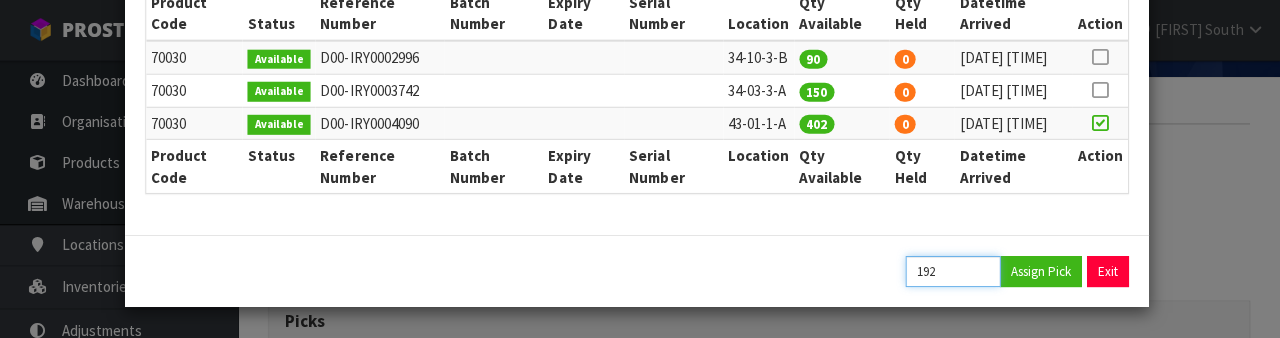 type on "192" 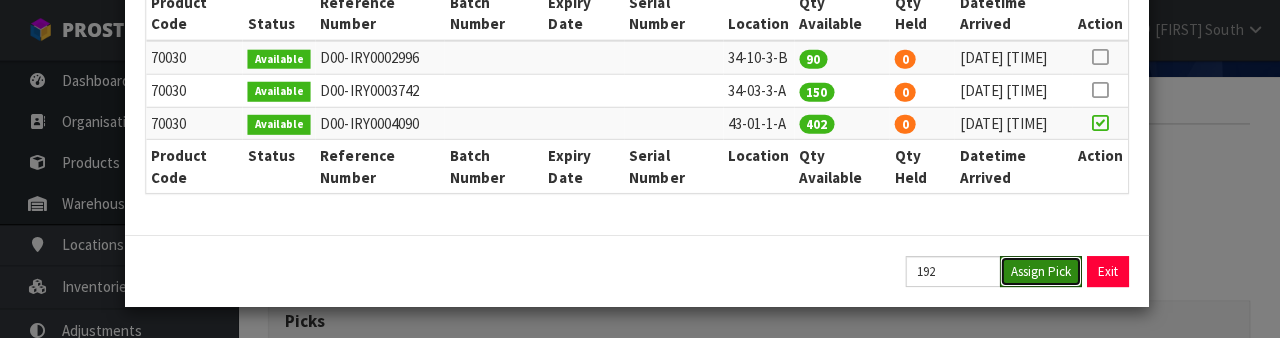 click on "Assign Pick" at bounding box center [1041, 271] 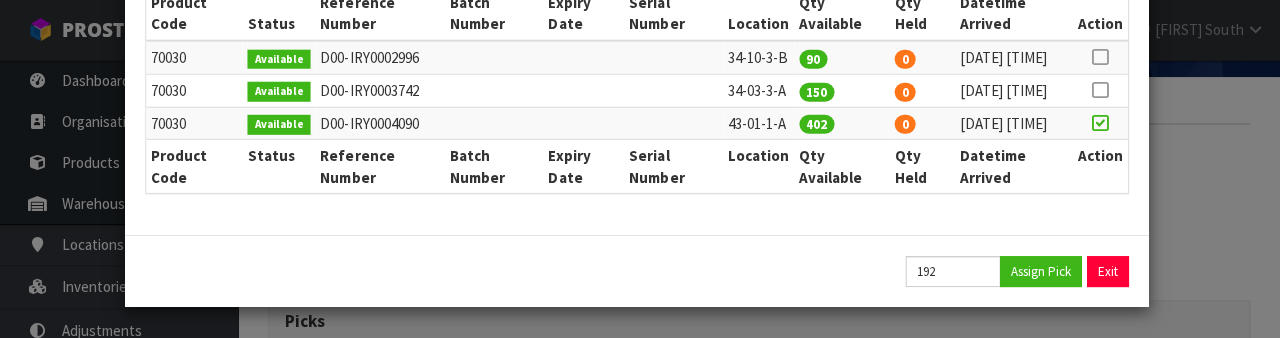 type on "192" 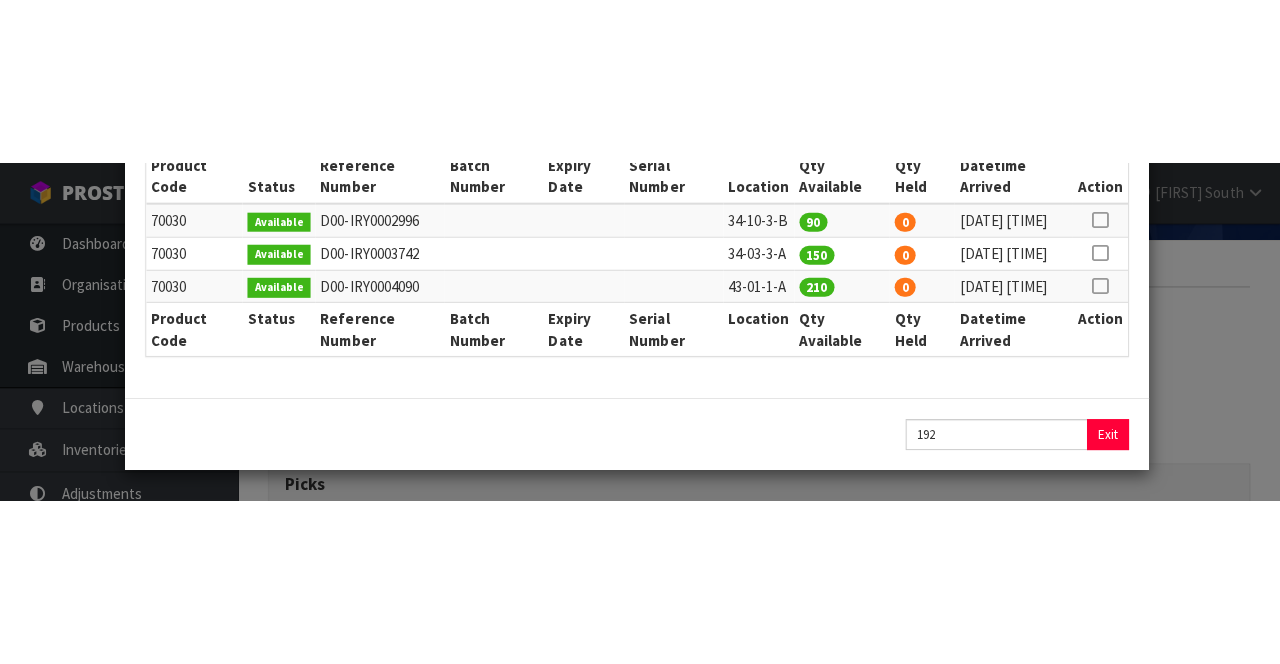 scroll, scrollTop: 114, scrollLeft: 0, axis: vertical 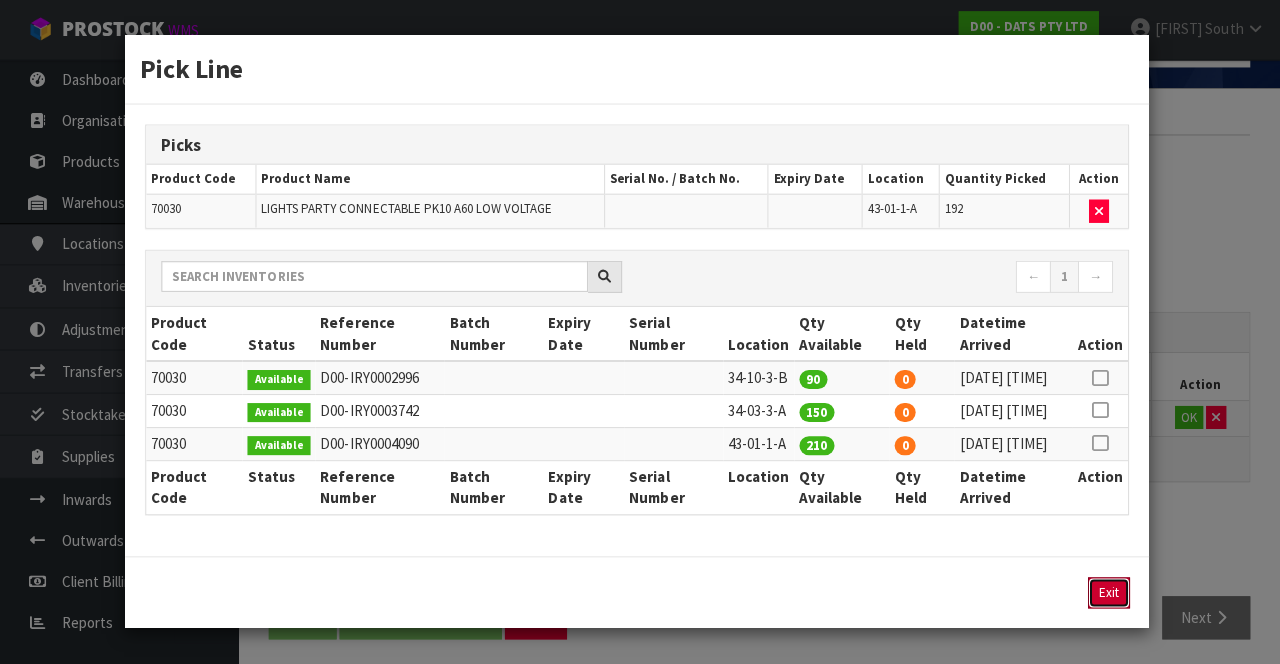 click on "Exit" at bounding box center (1109, 592) 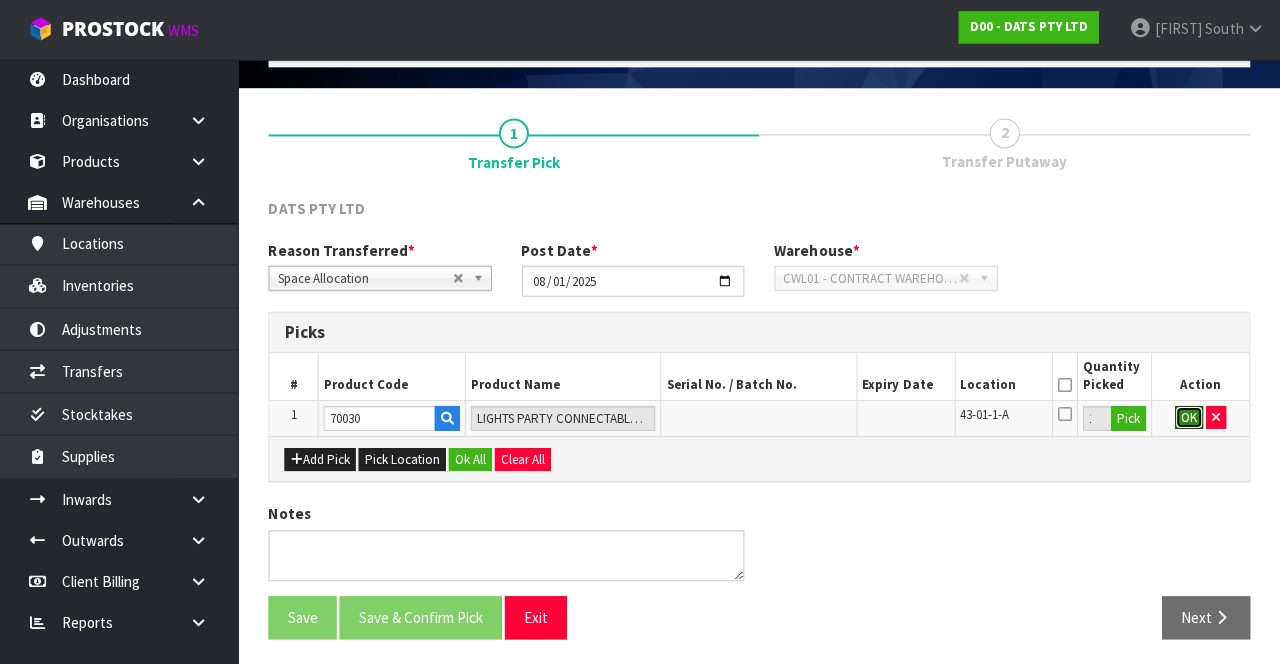 click on "OK" at bounding box center [1189, 418] 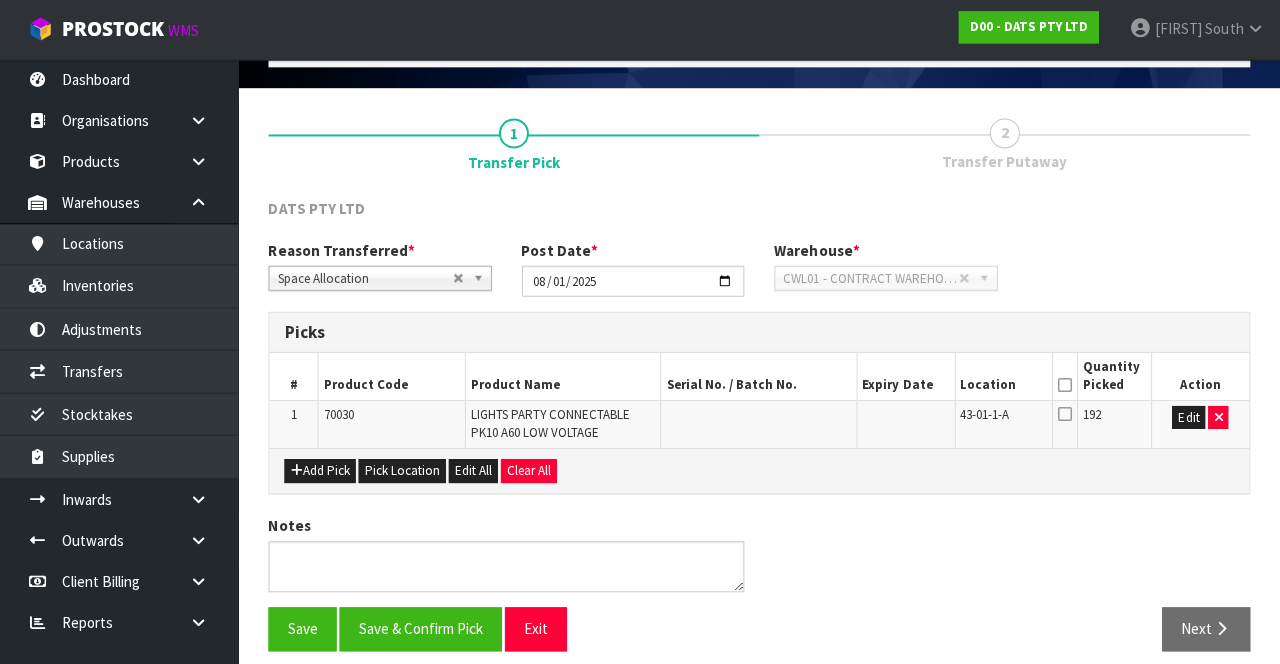 click at bounding box center [1065, 414] 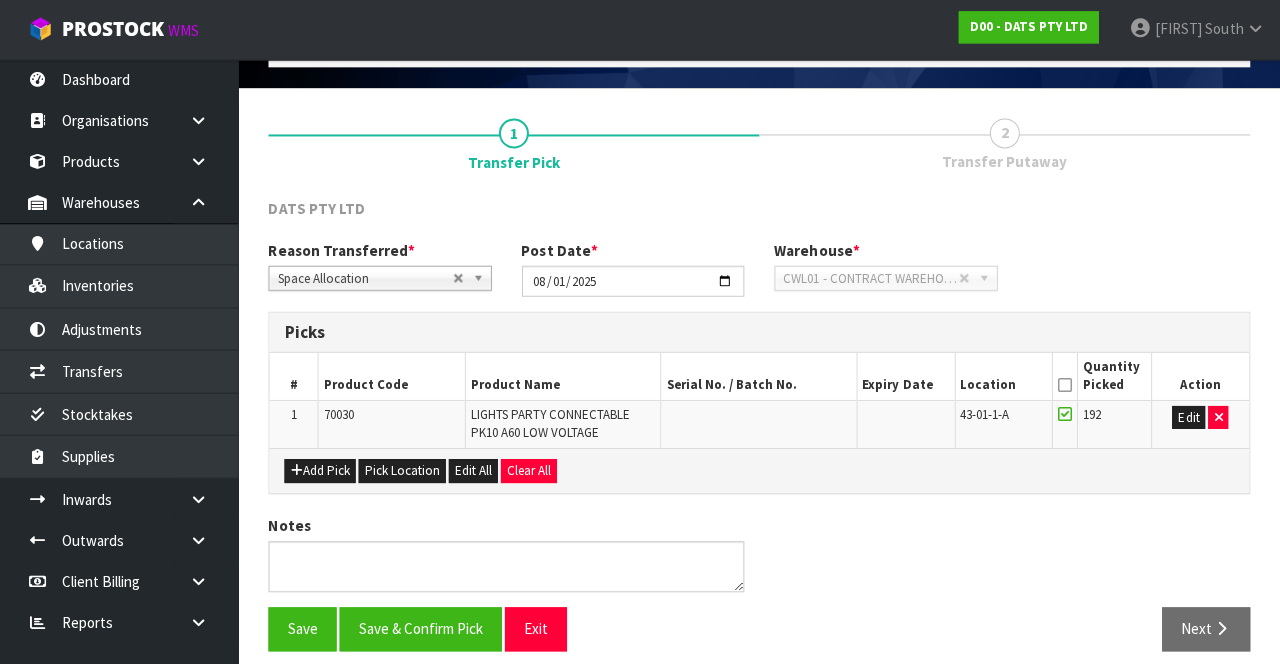 click at bounding box center (1065, 385) 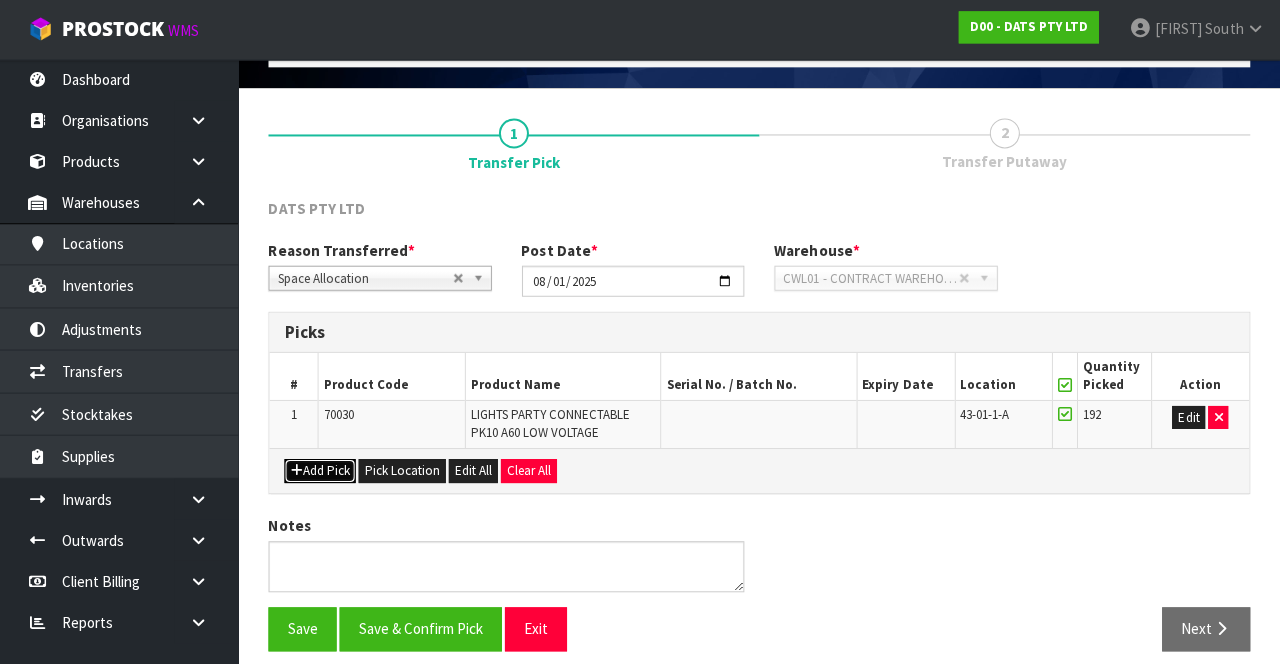 click on "Add Pick" at bounding box center (321, 471) 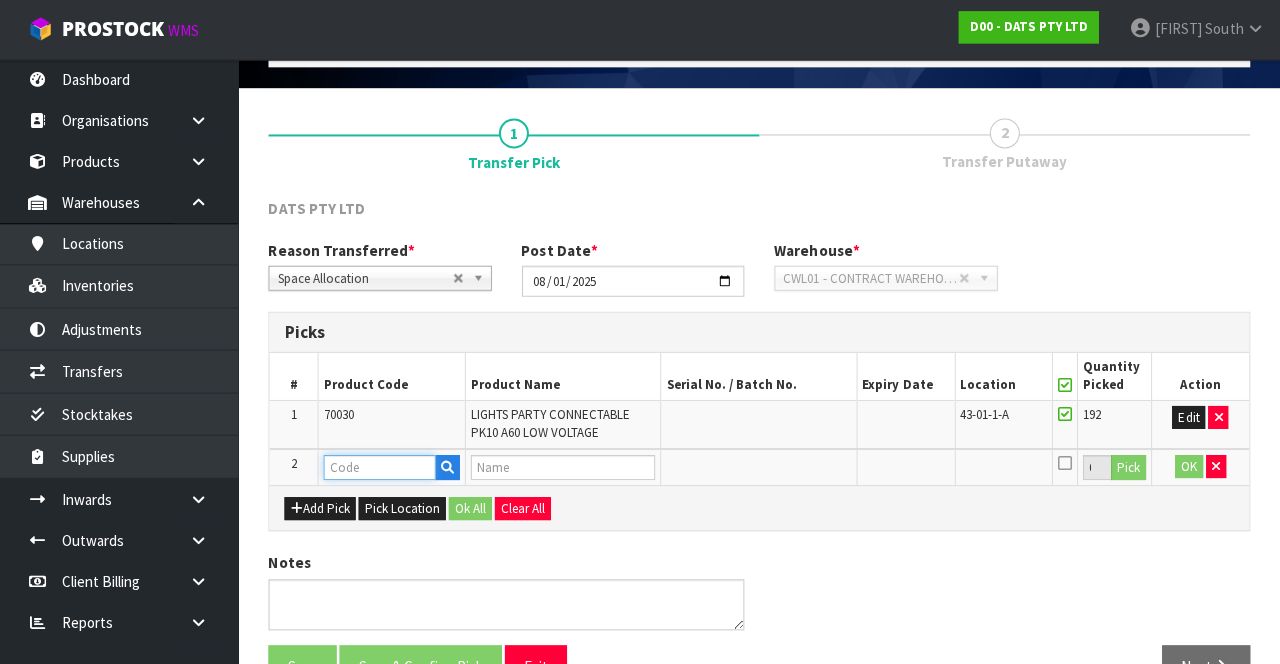 click at bounding box center [381, 467] 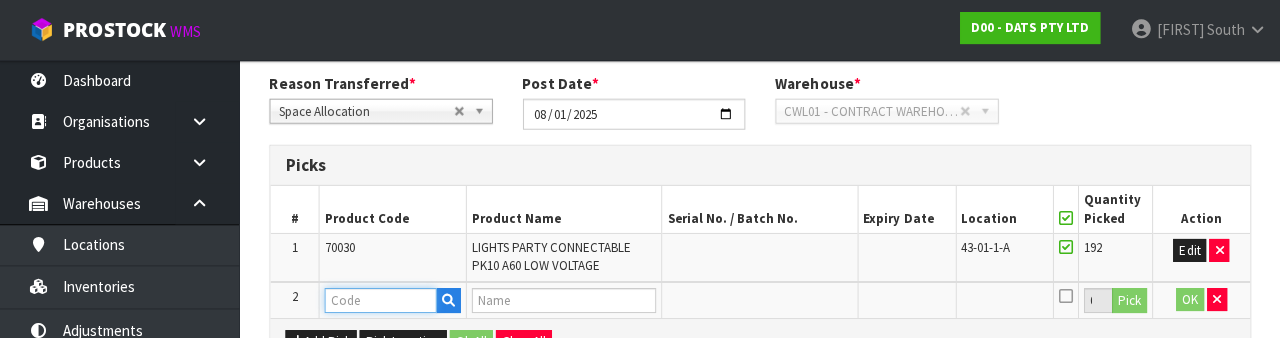 scroll, scrollTop: 399, scrollLeft: 0, axis: vertical 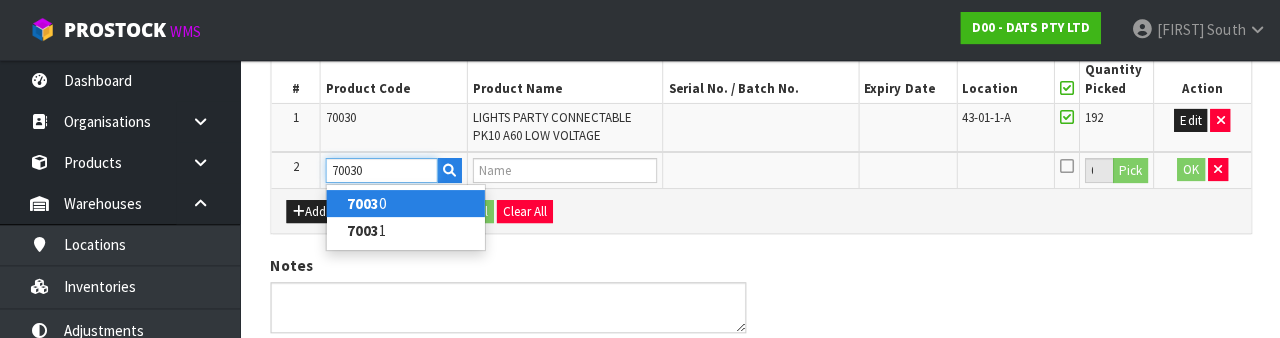 type on "70030" 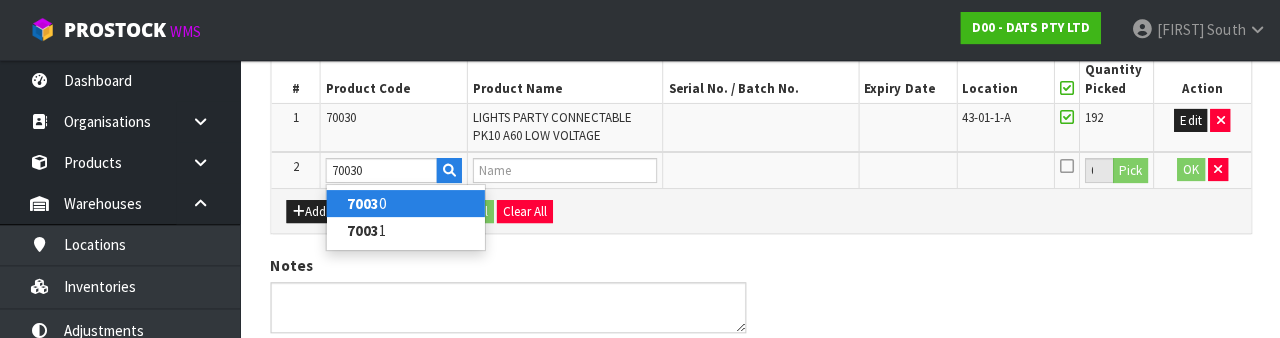 click on "Notes" at bounding box center [760, 301] 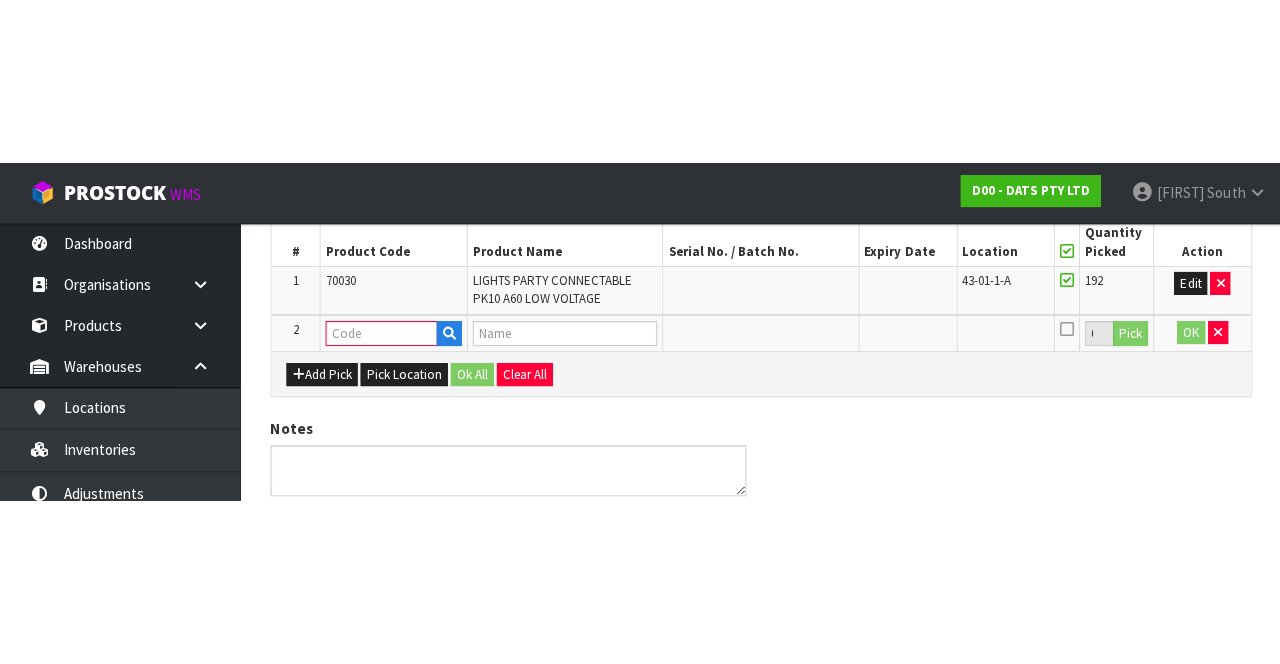 scroll, scrollTop: 163, scrollLeft: 0, axis: vertical 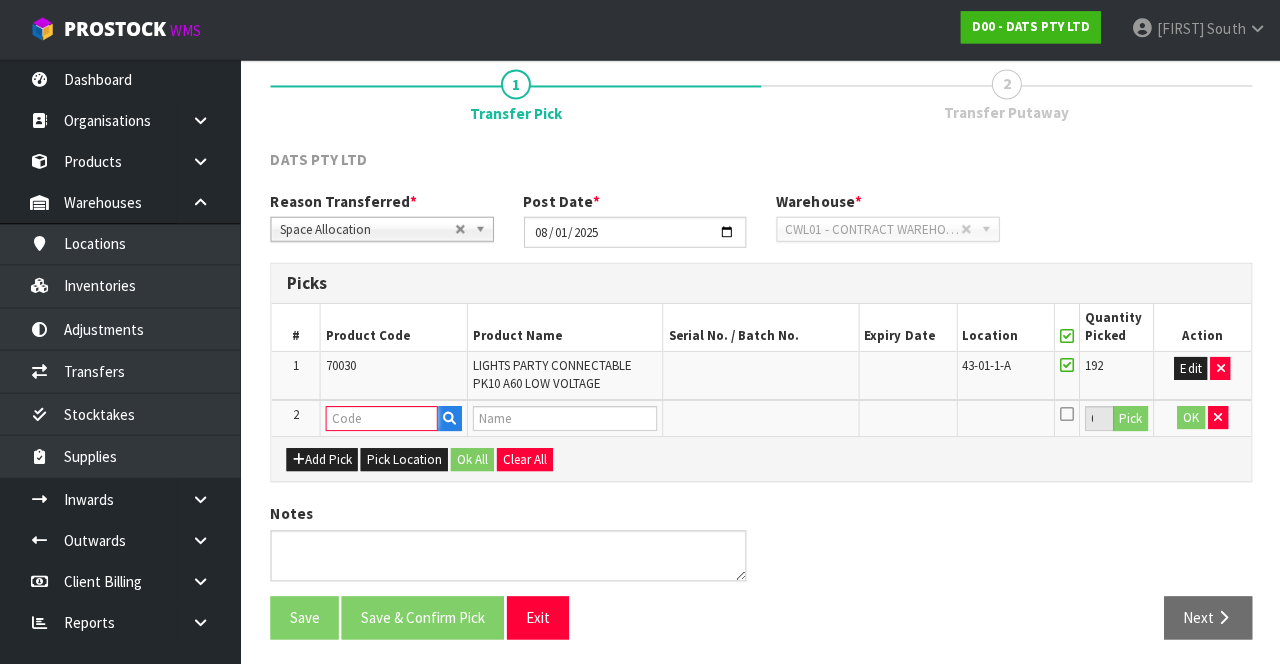 click at bounding box center (381, 418) 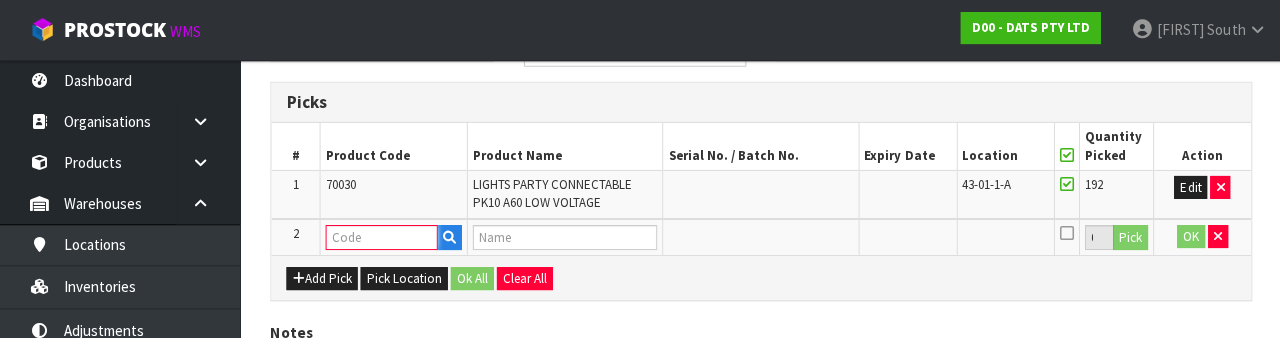 scroll, scrollTop: 399, scrollLeft: 0, axis: vertical 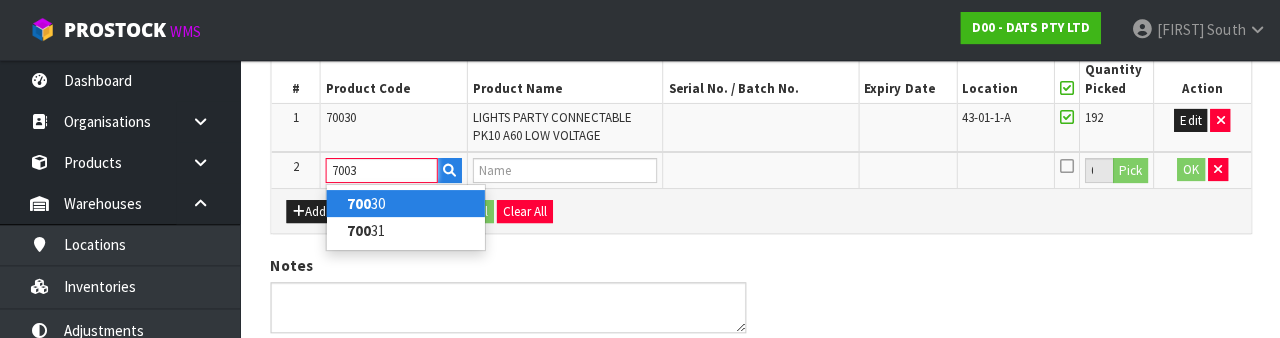 type on "70030" 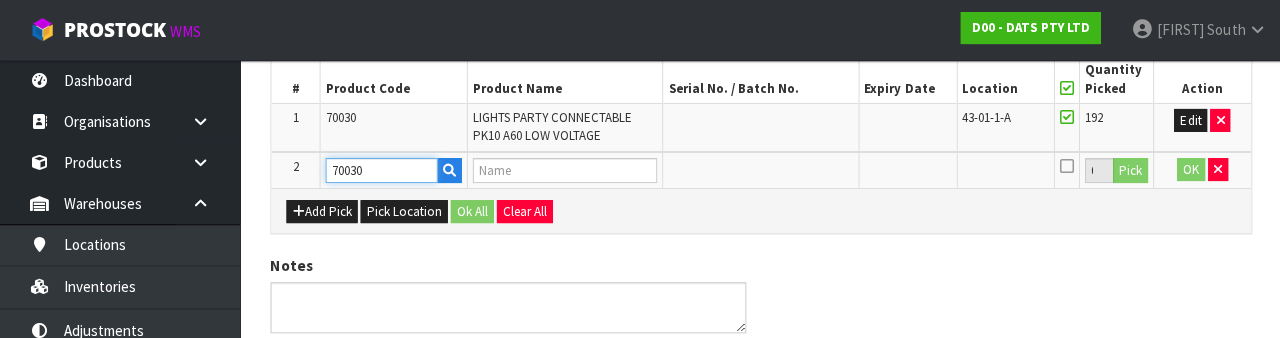 type on "LIGHTS PARTY CONNECTABLE PK10 A60 LOW VOLTAGE" 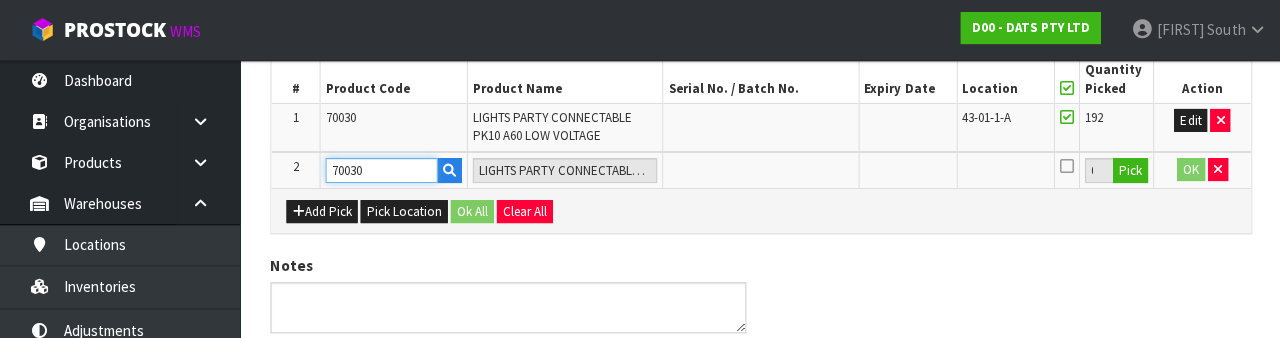 type on "70030" 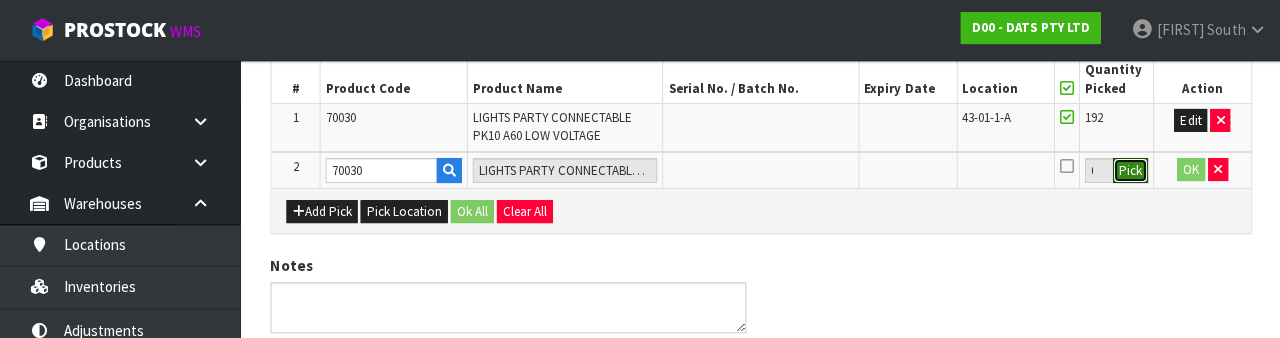 click on "Pick" at bounding box center (1128, 171) 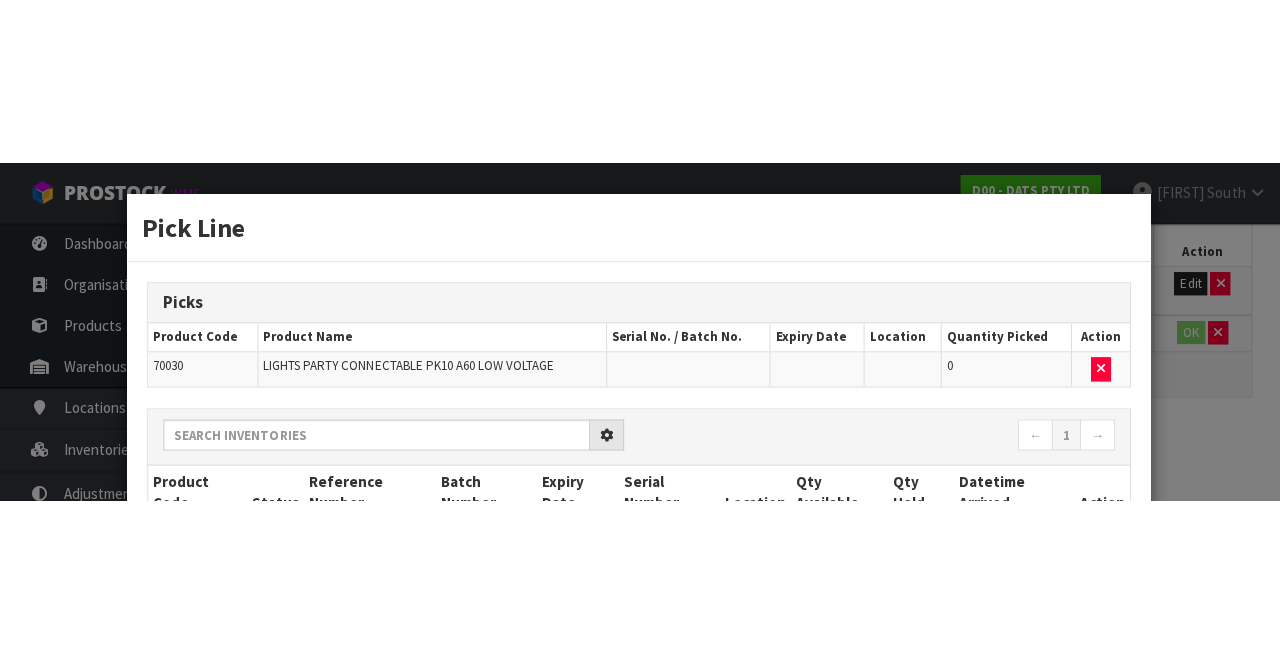 scroll, scrollTop: 163, scrollLeft: 0, axis: vertical 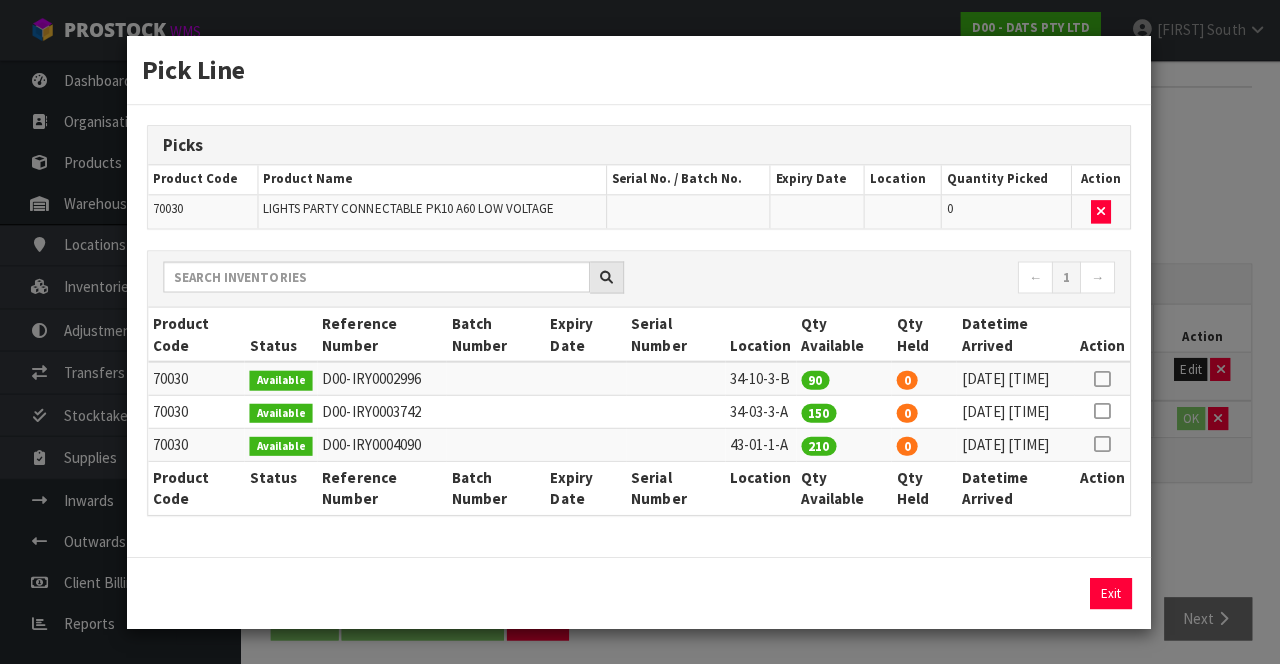 click at bounding box center (1100, 443) 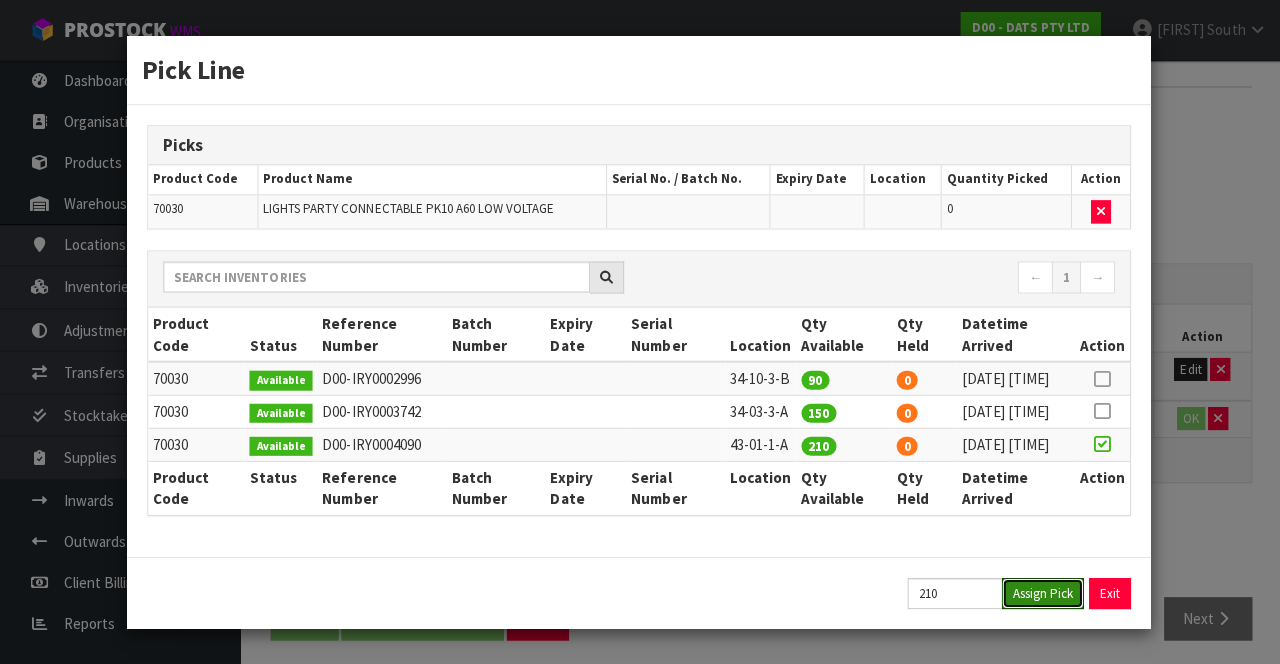 click on "Assign Pick" at bounding box center [1041, 592] 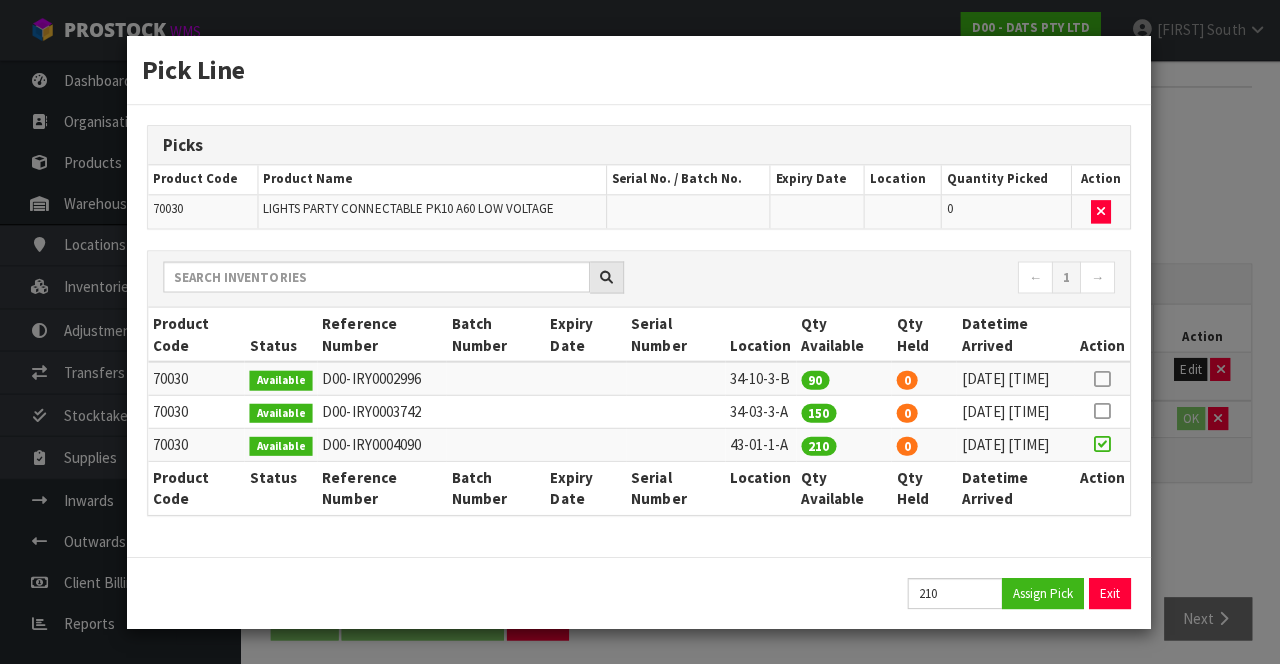 type on "210" 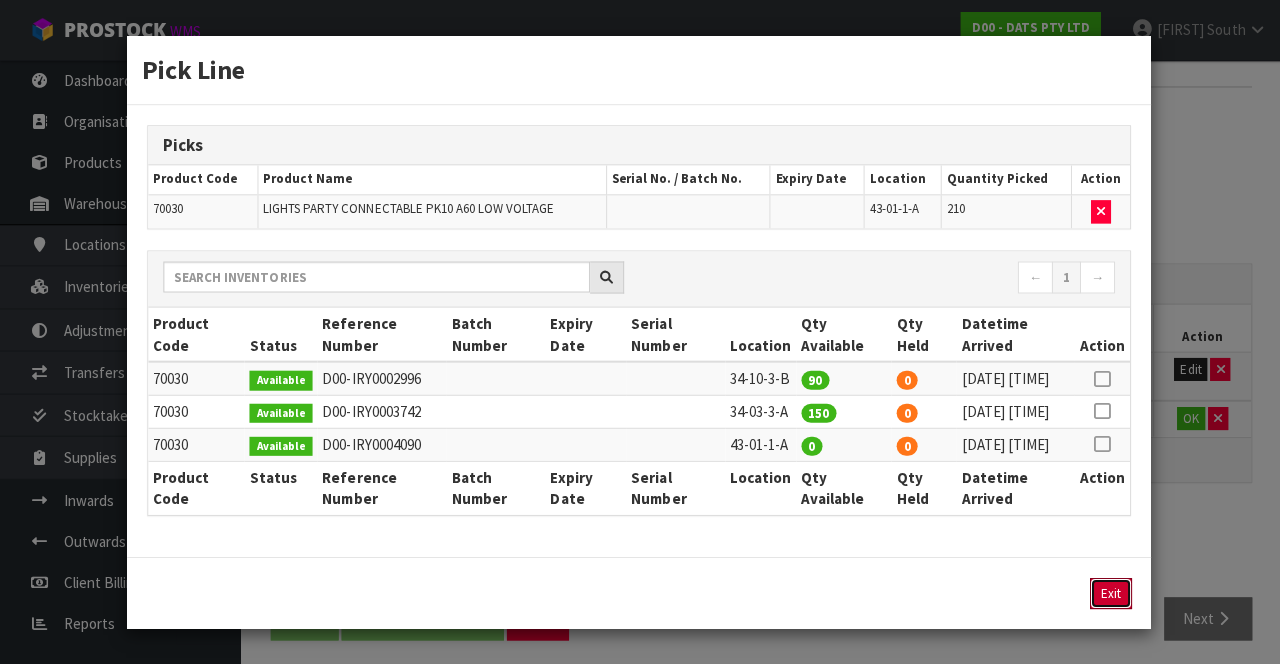 click on "Exit" at bounding box center [1109, 592] 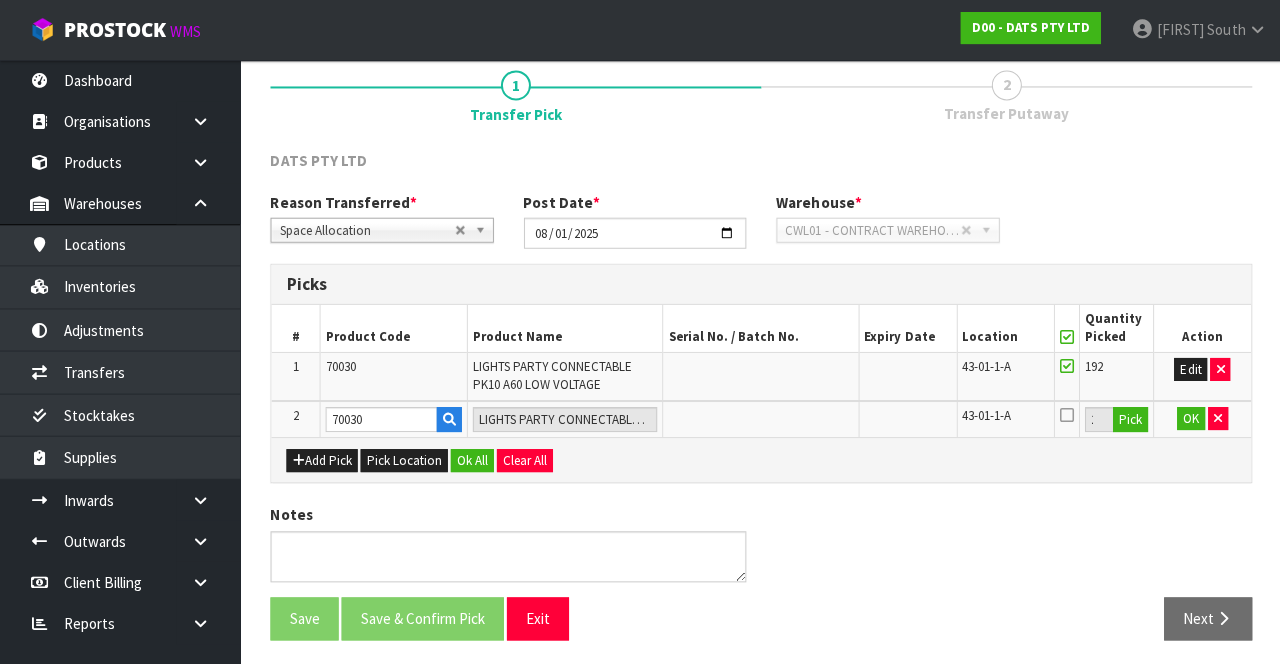 click at bounding box center (1065, 414) 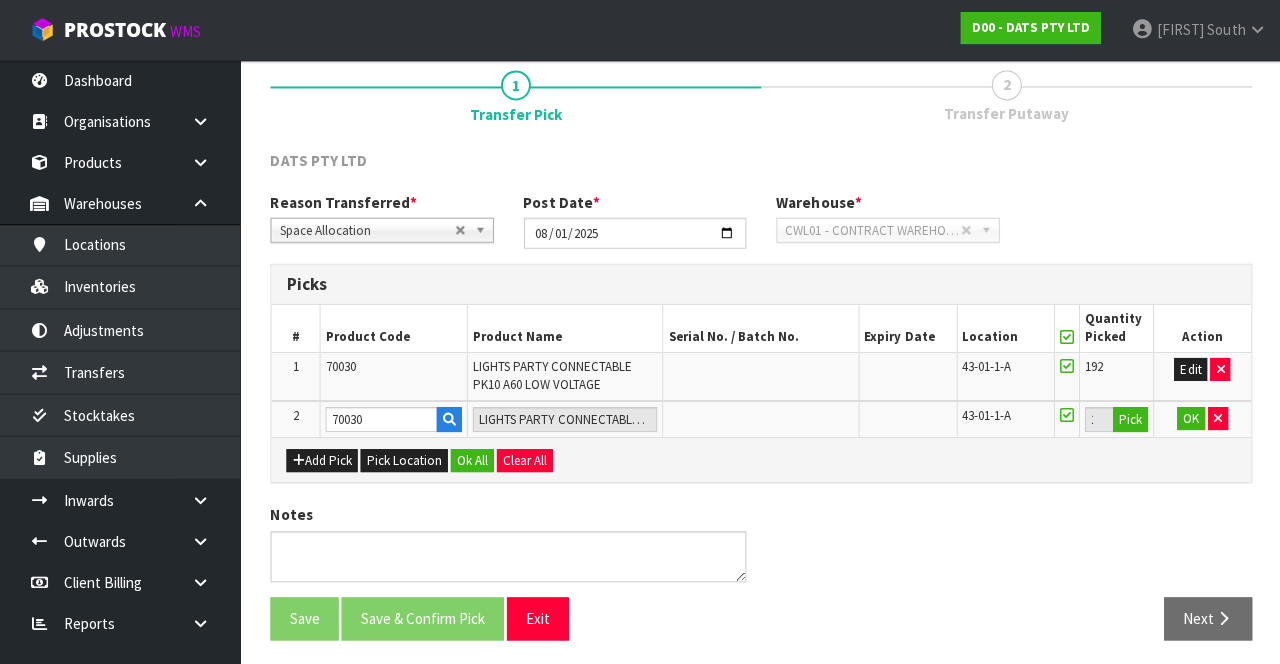 scroll, scrollTop: 163, scrollLeft: 0, axis: vertical 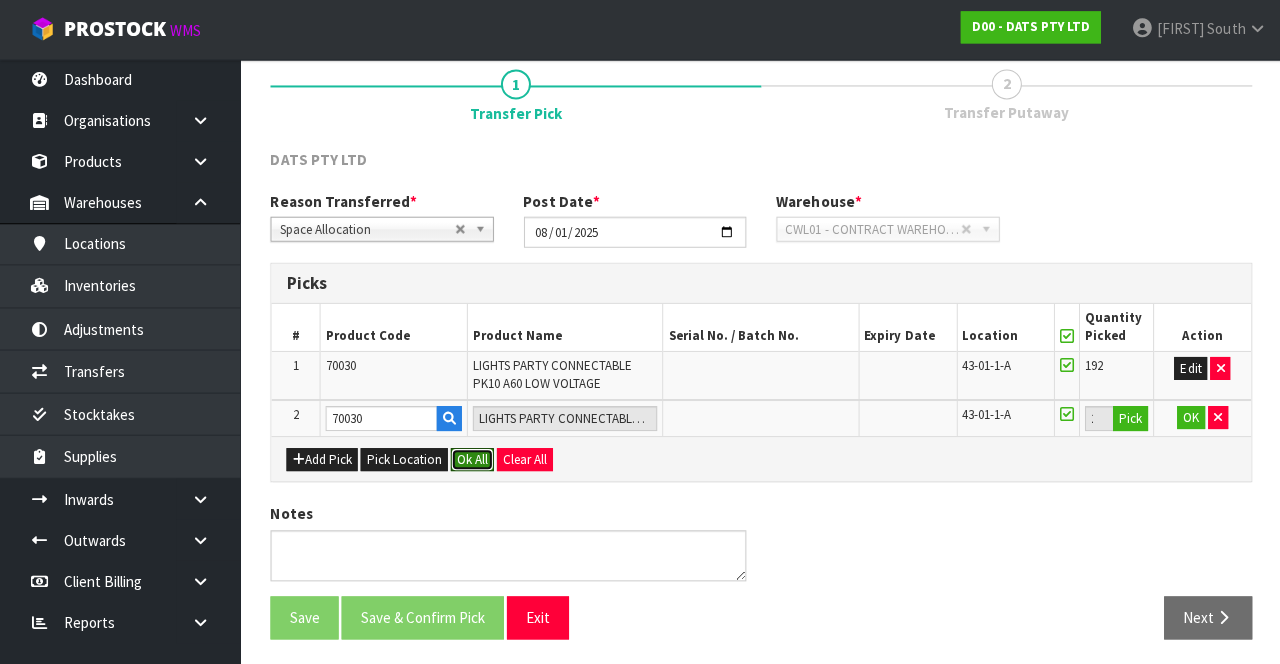 click on "Ok All" at bounding box center [471, 460] 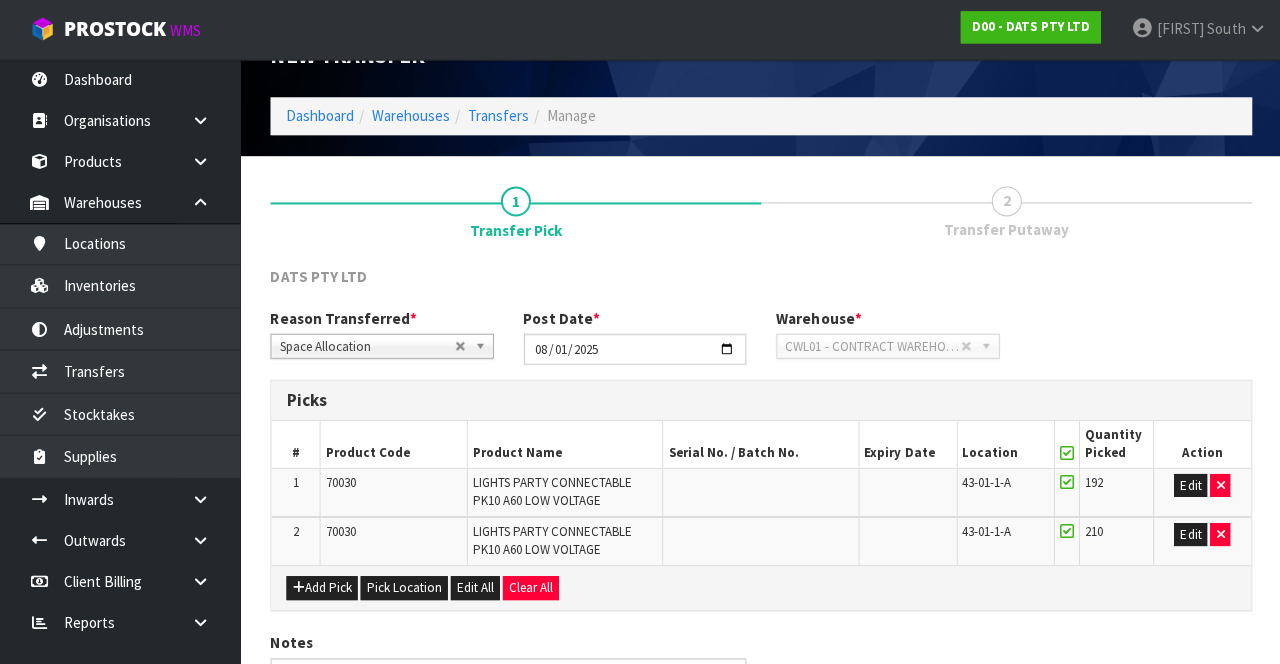 scroll, scrollTop: 175, scrollLeft: 0, axis: vertical 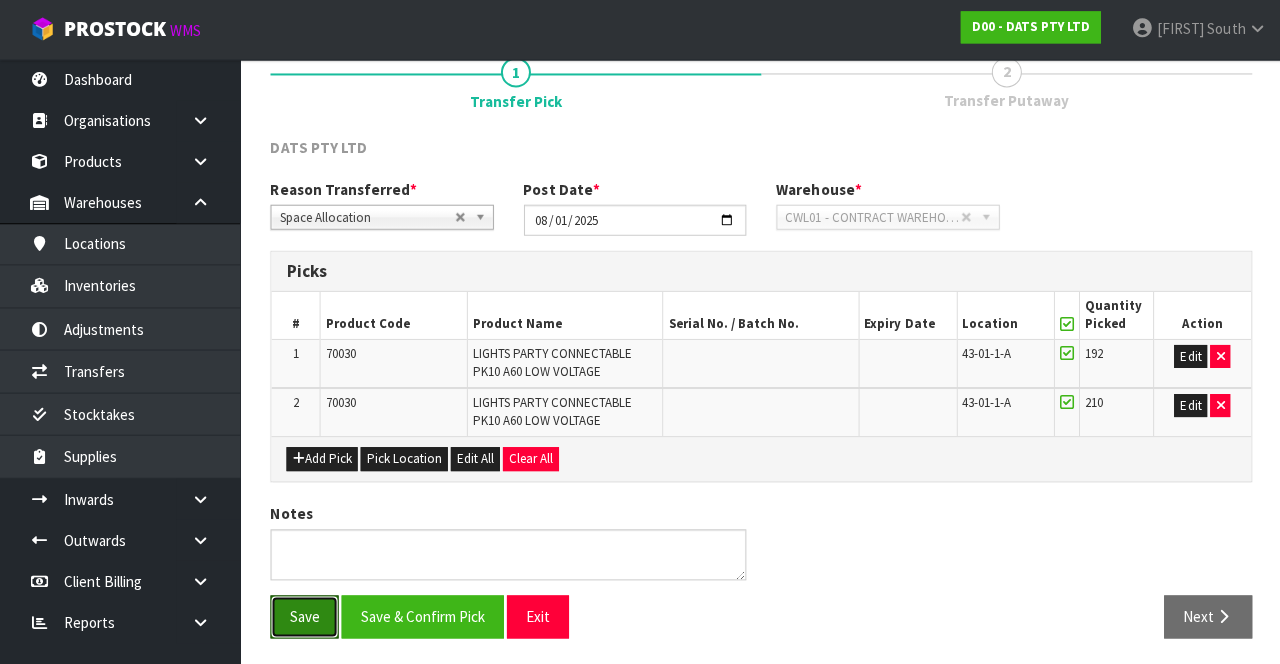 click on "Save" at bounding box center (304, 616) 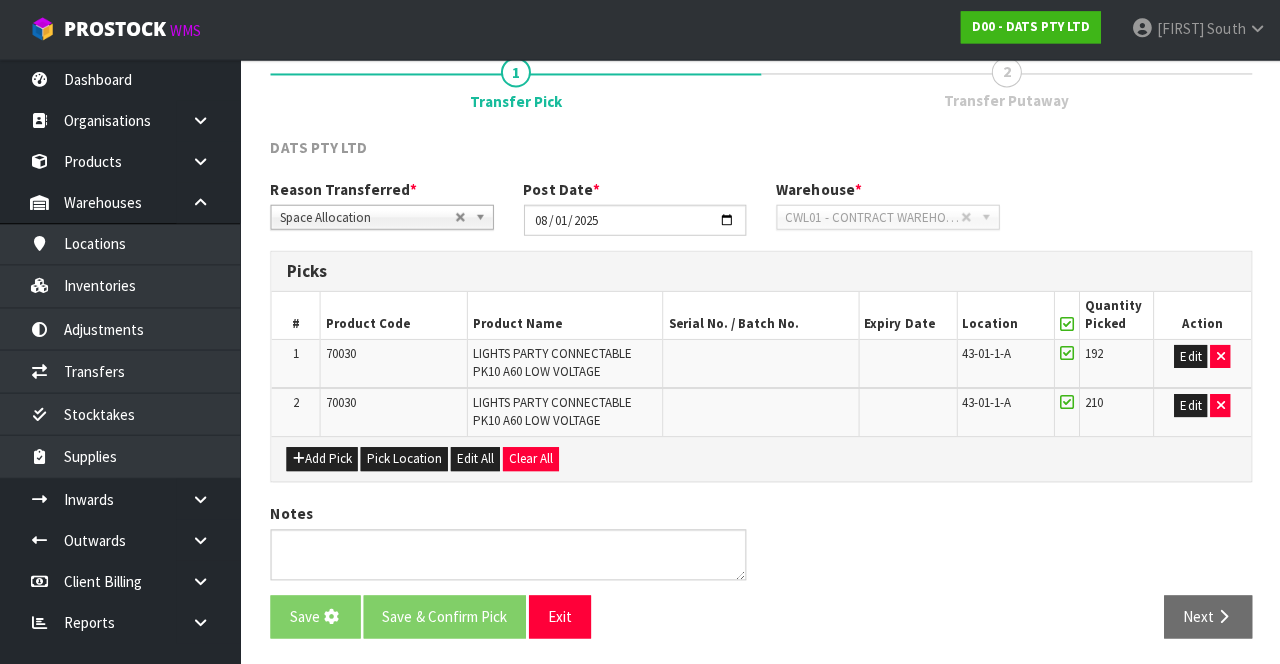 scroll, scrollTop: 0, scrollLeft: 0, axis: both 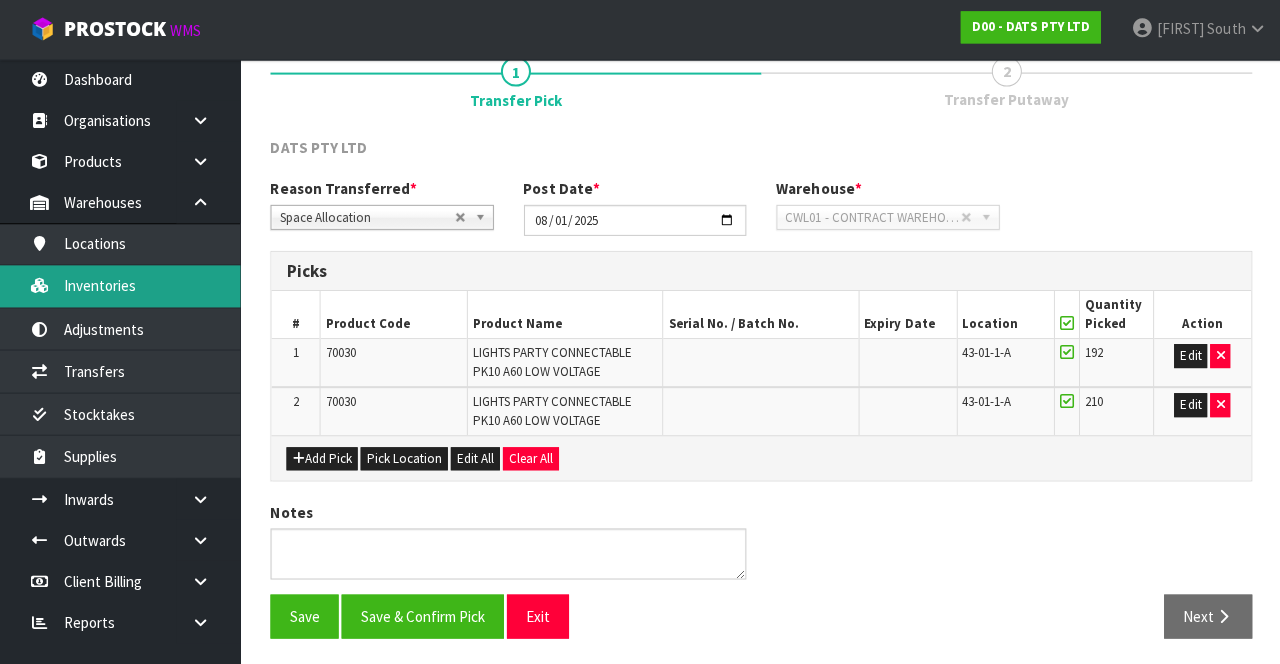 click on "Inventories" at bounding box center [120, 286] 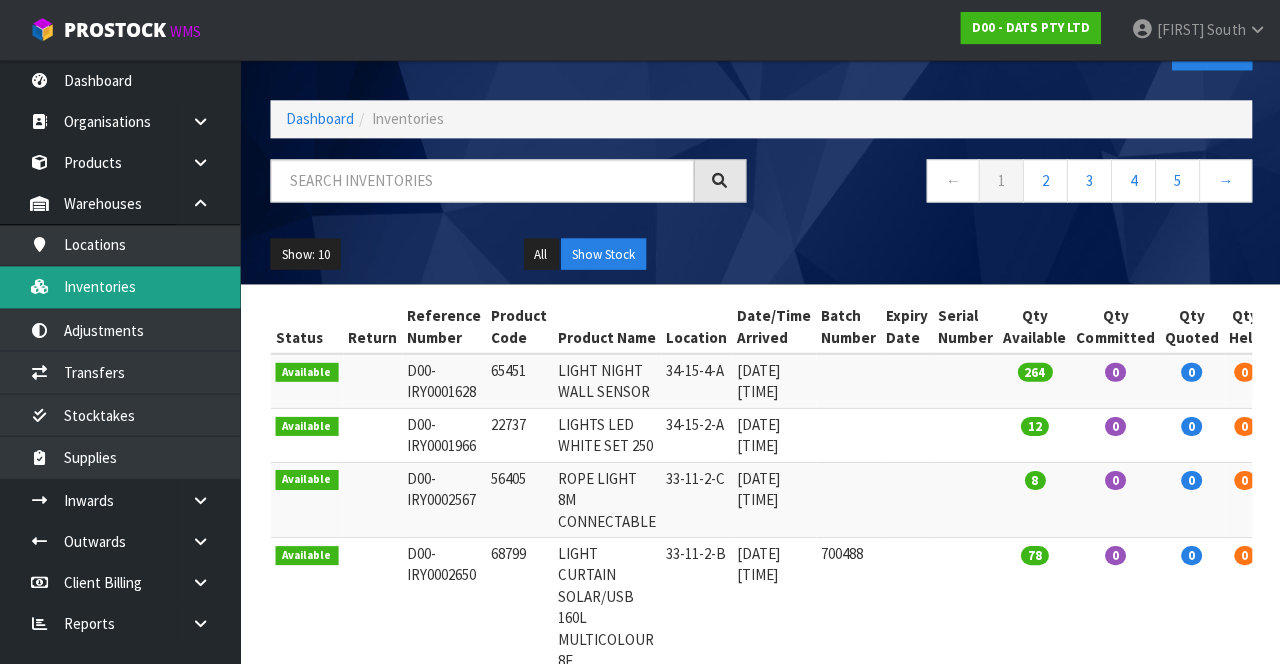 scroll, scrollTop: 0, scrollLeft: 0, axis: both 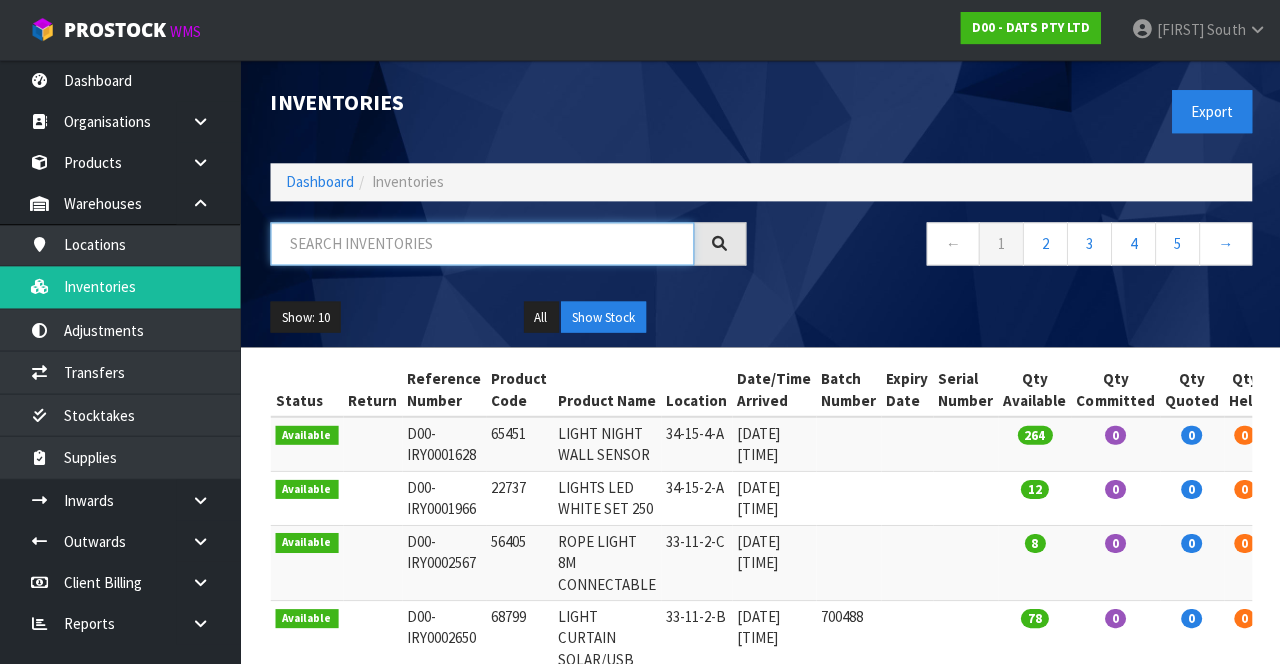 click at bounding box center (481, 243) 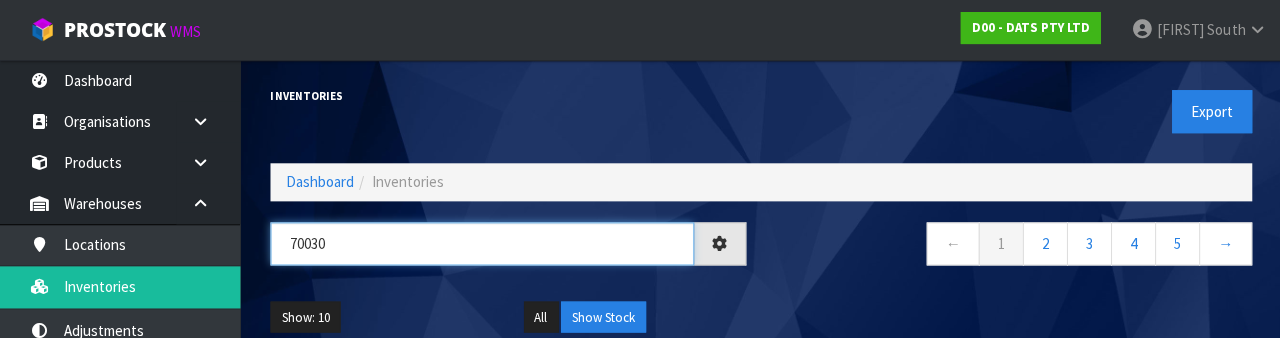 type on "70030" 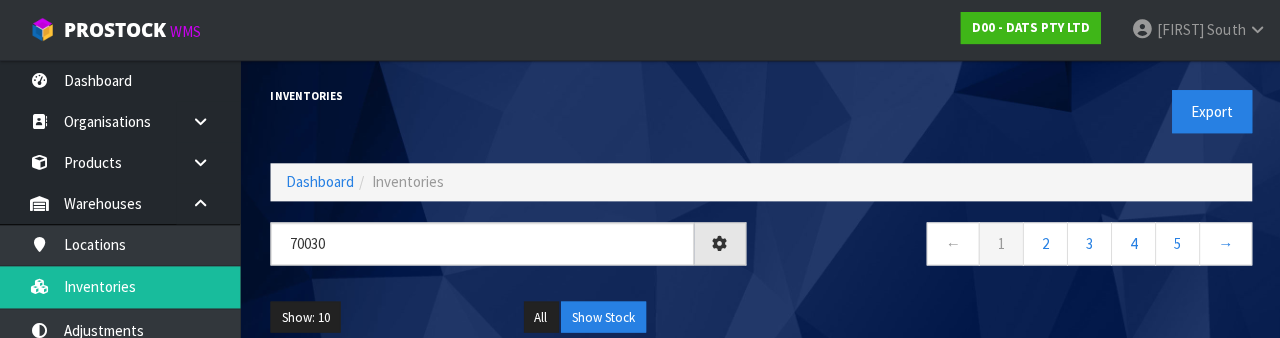 click on "←
1 2 3 4 5
→" at bounding box center (1012, 246) 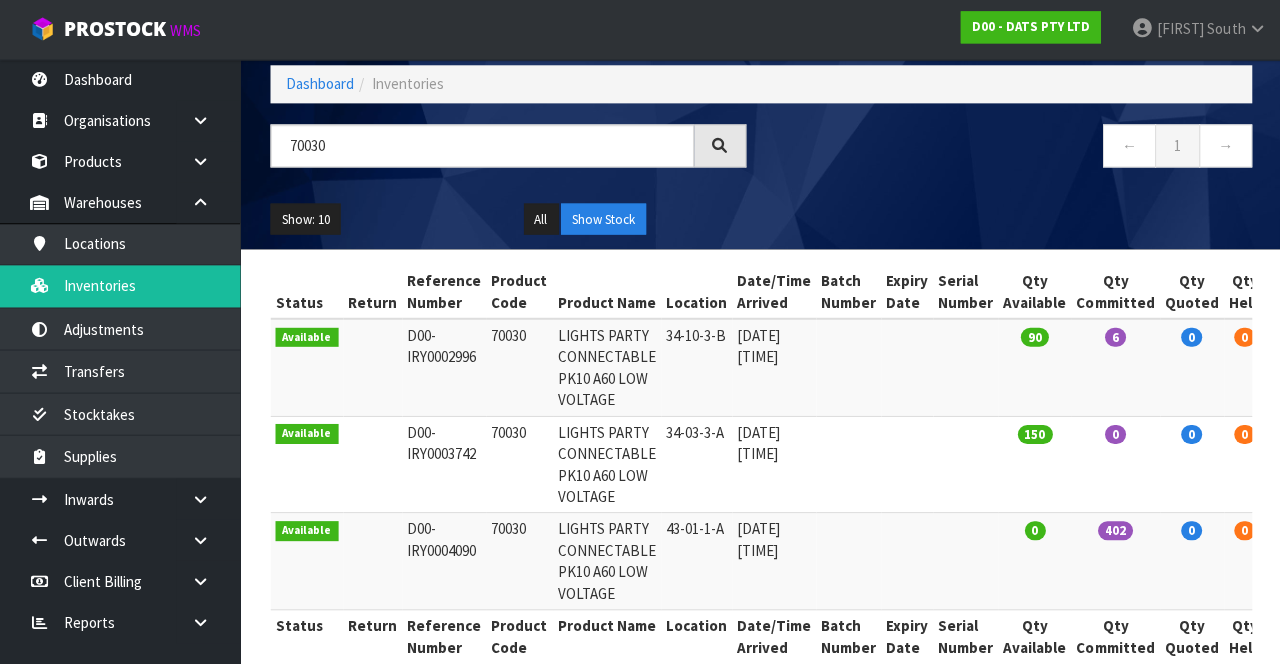 scroll, scrollTop: 130, scrollLeft: 0, axis: vertical 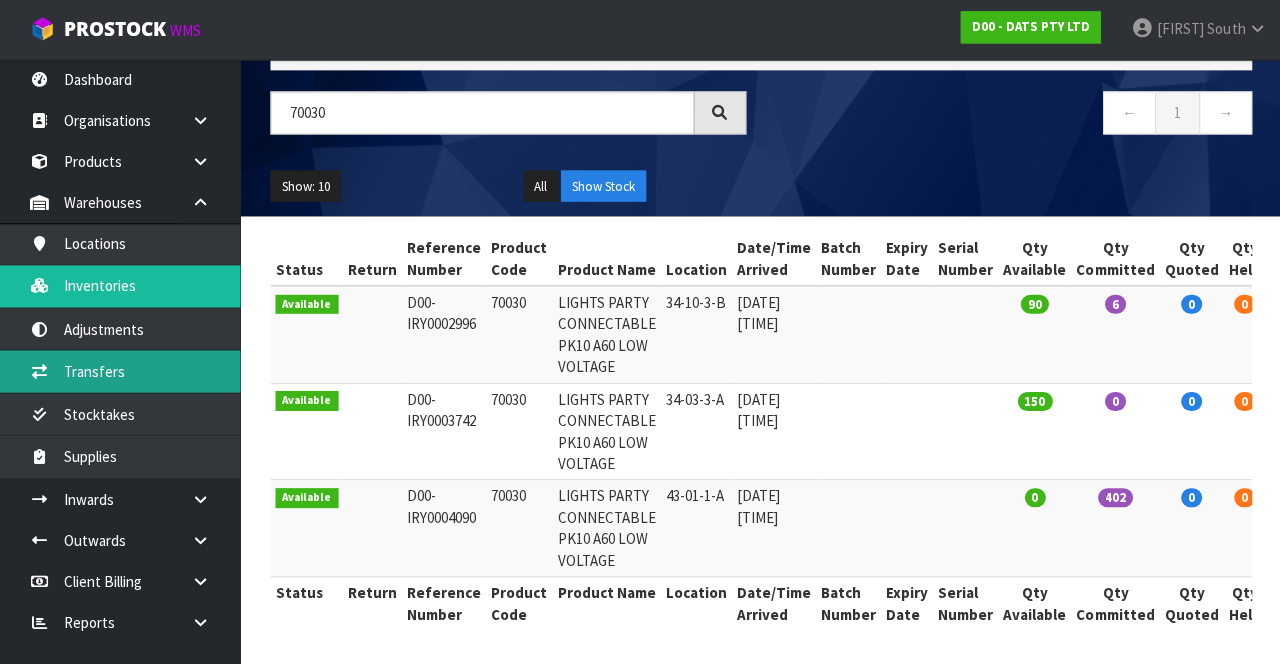 click on "Transfers" at bounding box center [120, 371] 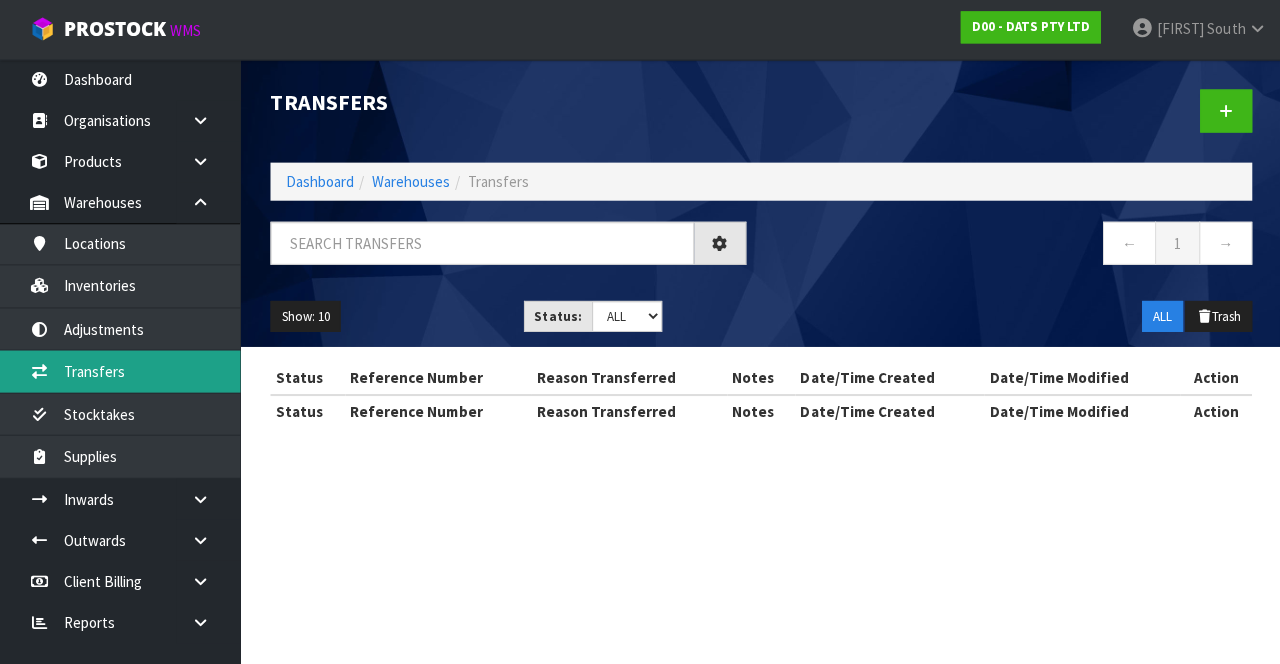 scroll, scrollTop: 130, scrollLeft: 0, axis: vertical 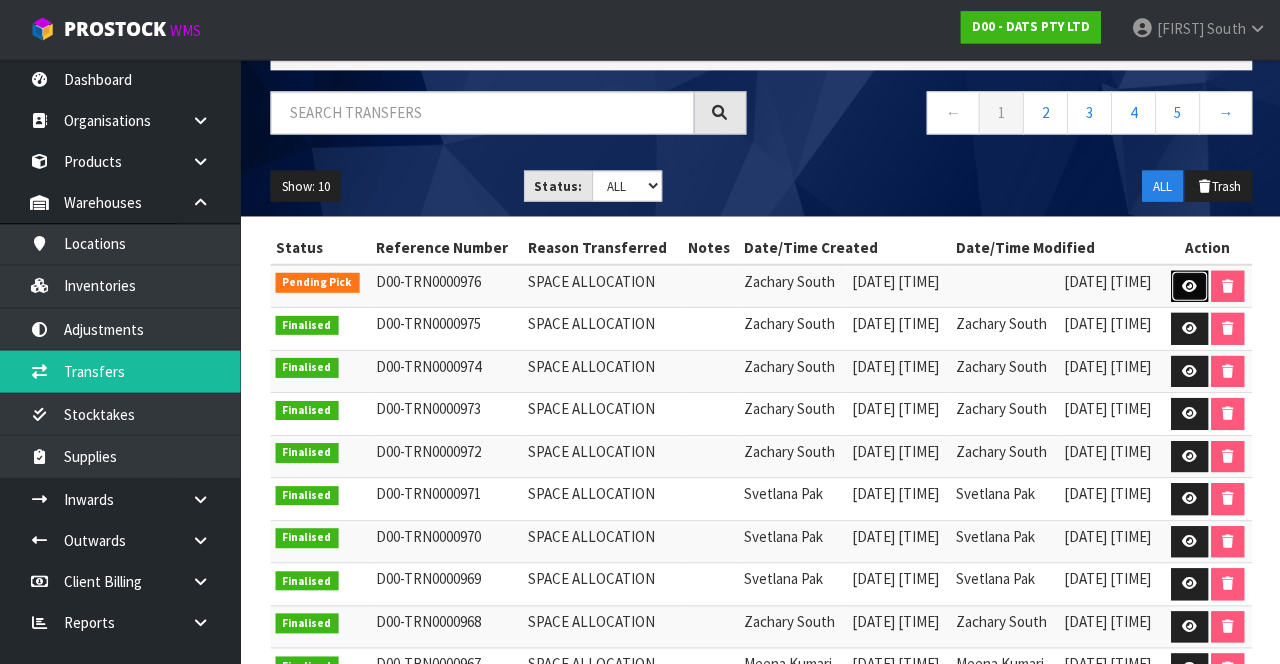 click at bounding box center (1187, 287) 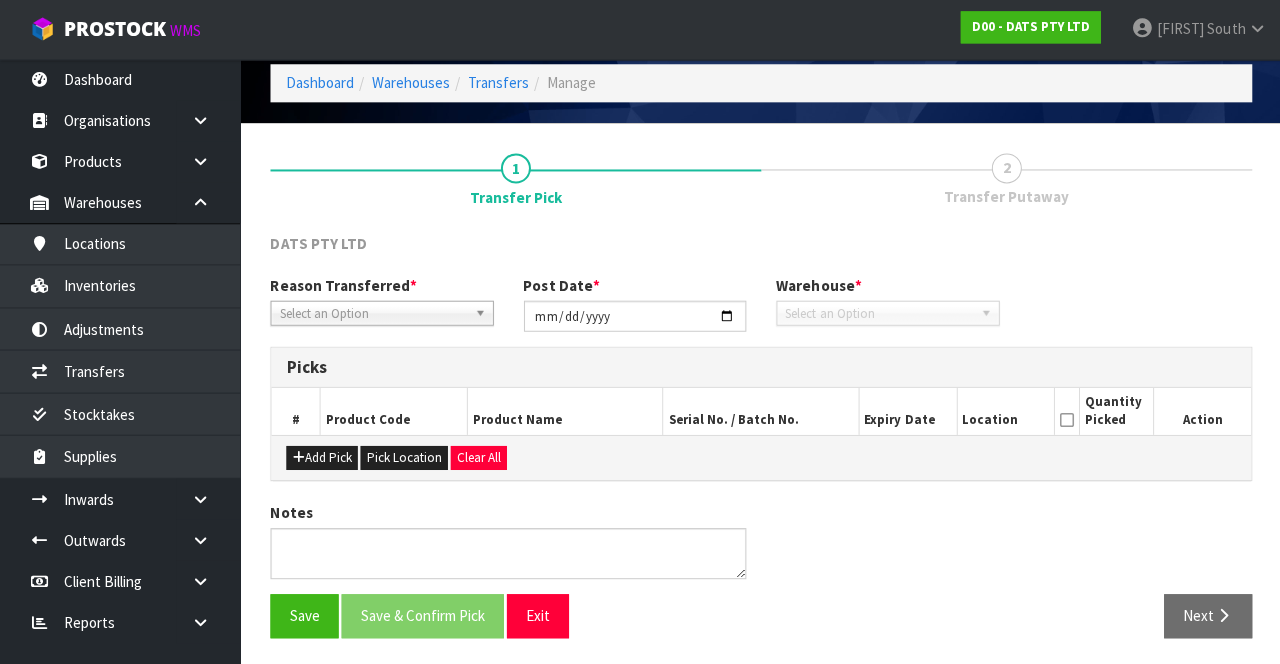 type on "2025-08-01" 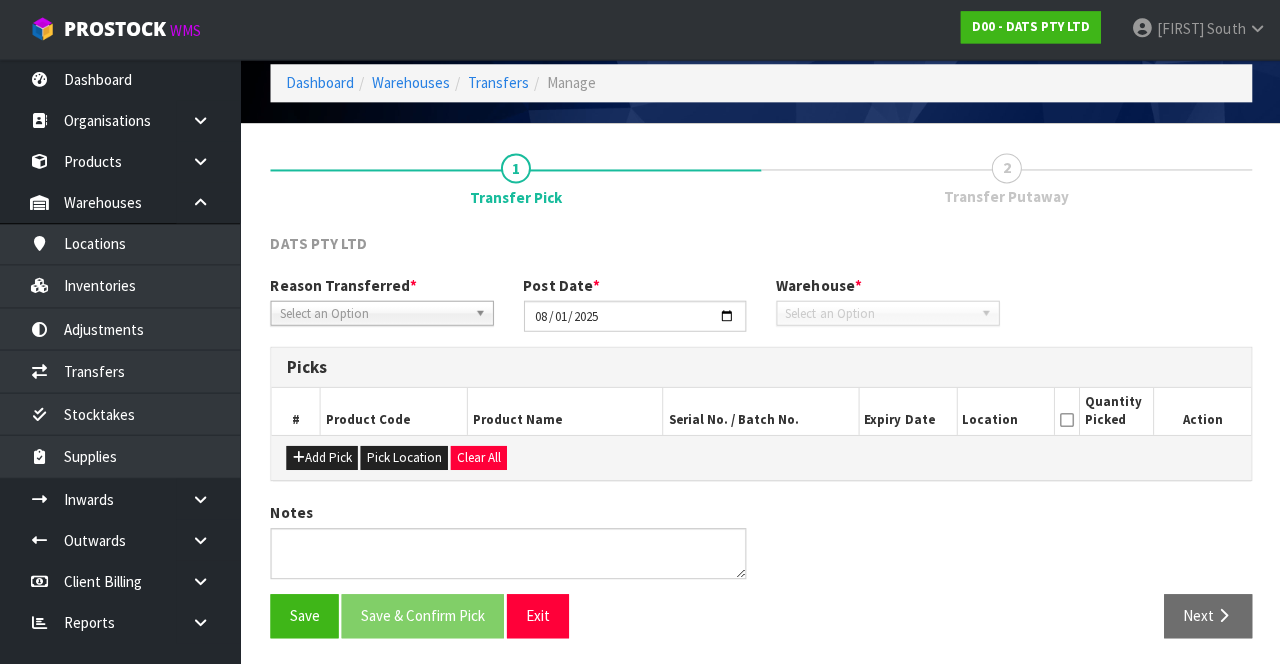 scroll, scrollTop: 175, scrollLeft: 0, axis: vertical 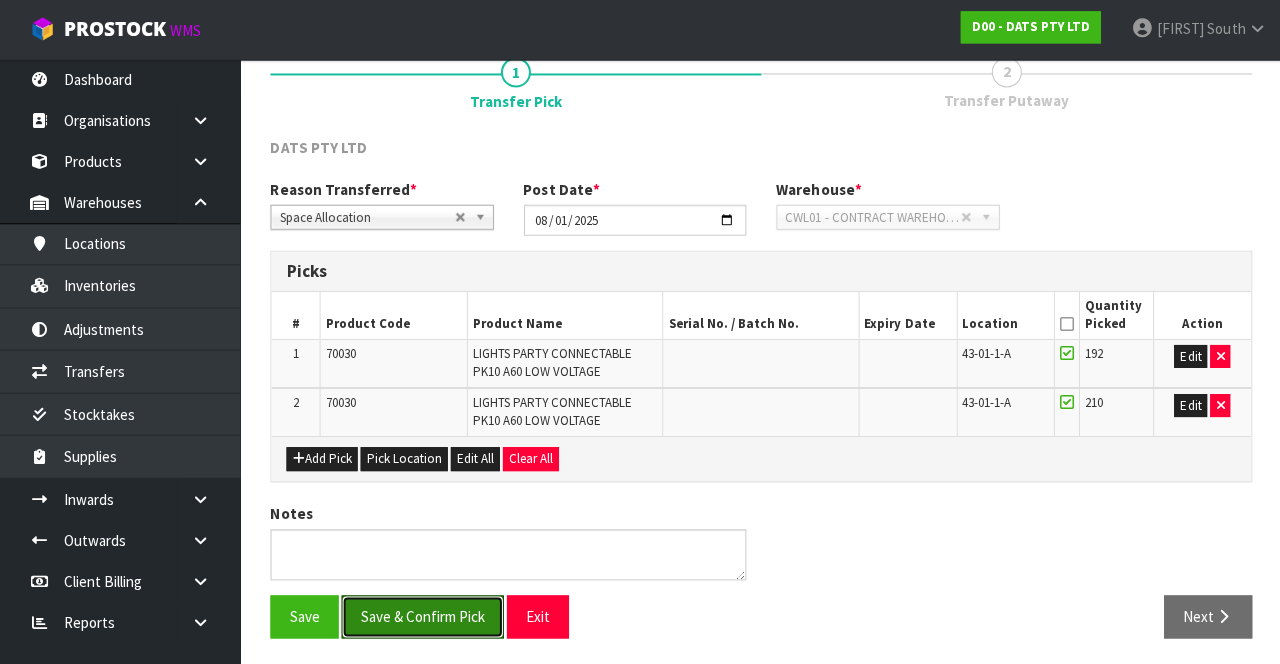 click on "Save & Confirm Pick" at bounding box center [422, 616] 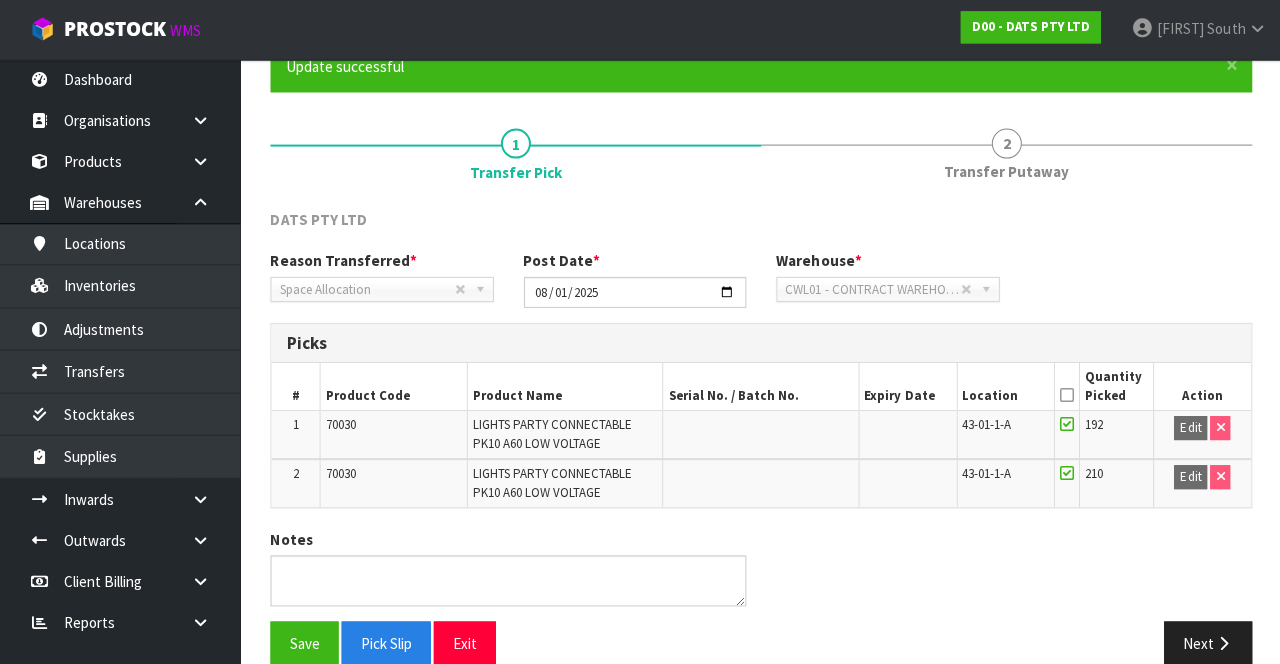 scroll, scrollTop: 178, scrollLeft: 0, axis: vertical 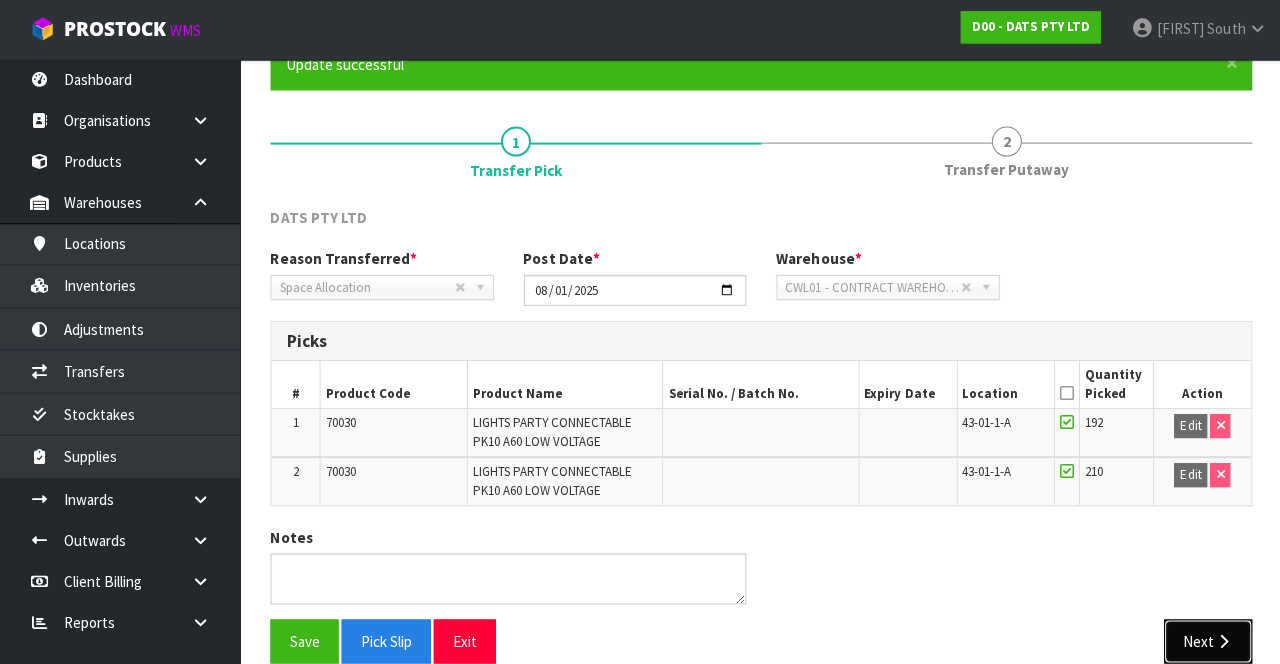 click on "Next" at bounding box center (1206, 640) 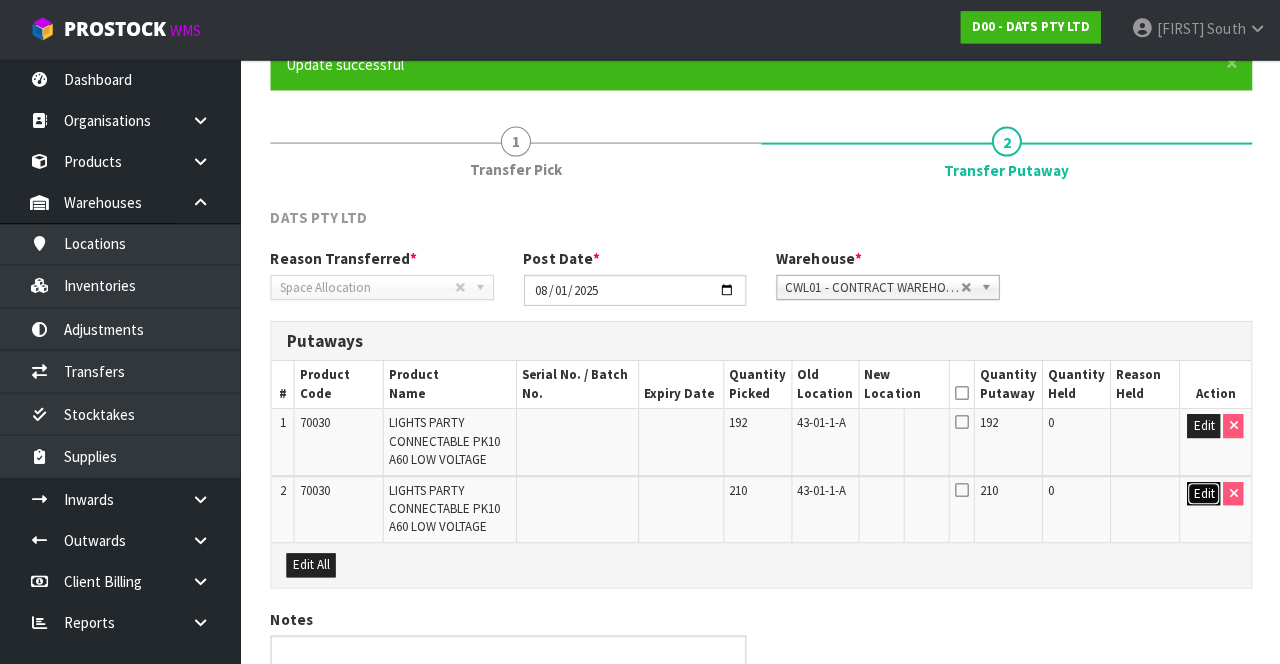 click on "Edit" at bounding box center (1201, 494) 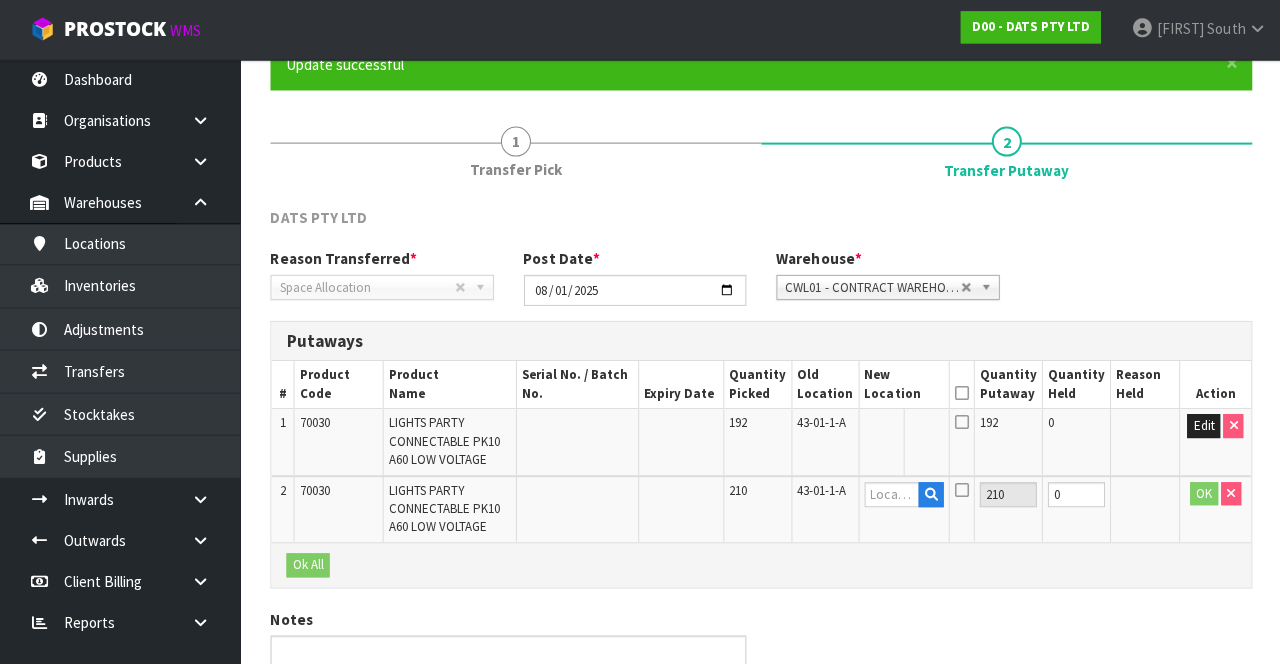 scroll, scrollTop: 284, scrollLeft: 0, axis: vertical 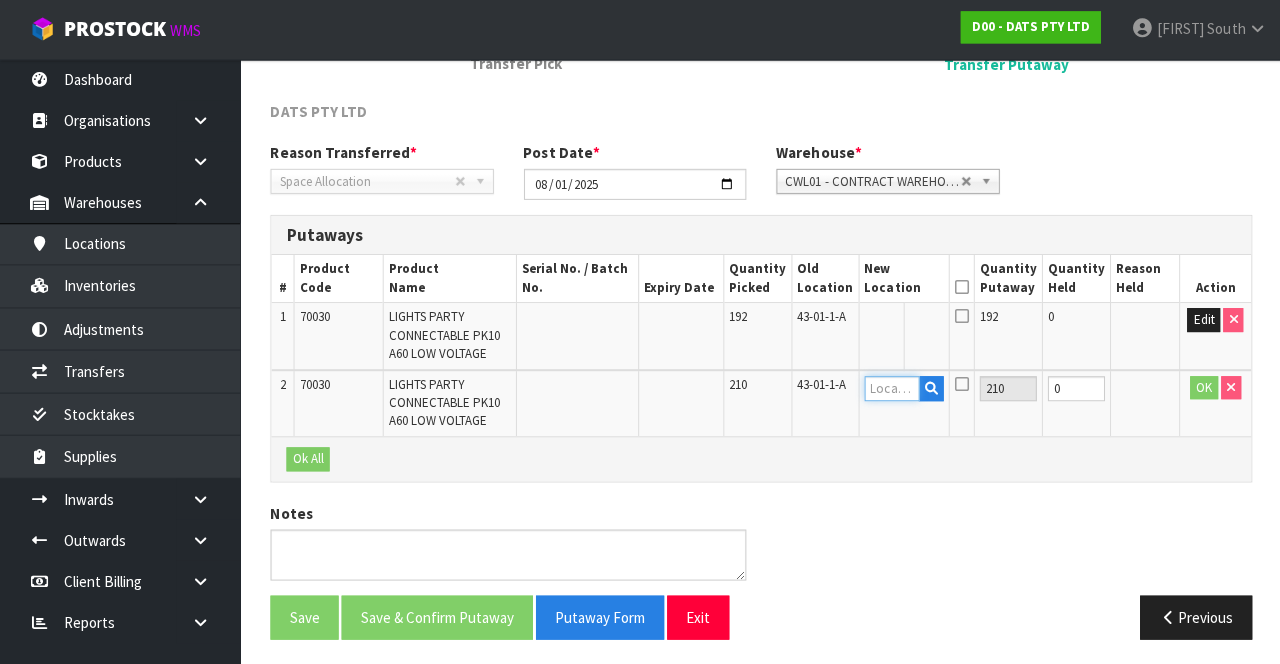 click at bounding box center [890, 388] 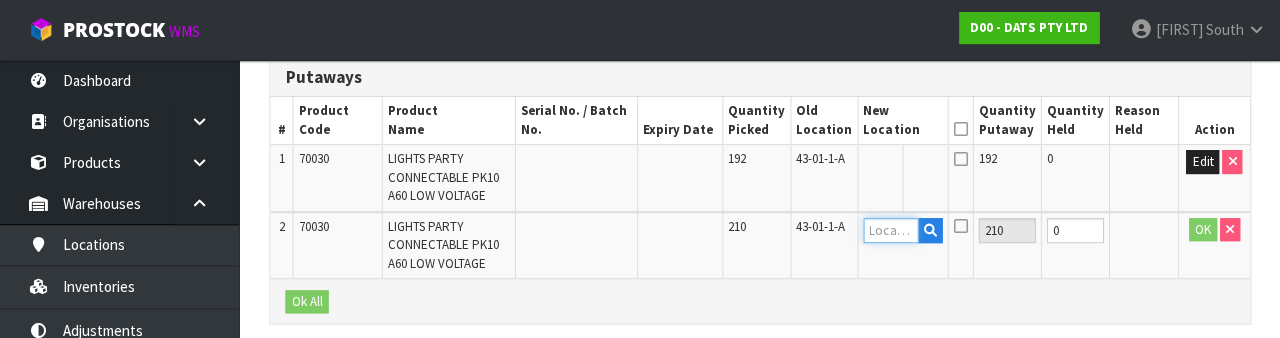 scroll, scrollTop: 490, scrollLeft: 0, axis: vertical 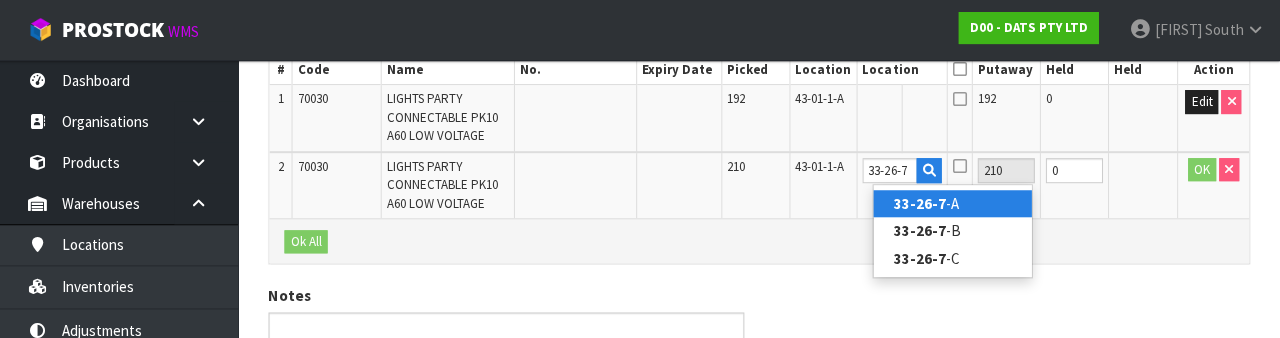 click on "33-26-7 -A" at bounding box center (953, 203) 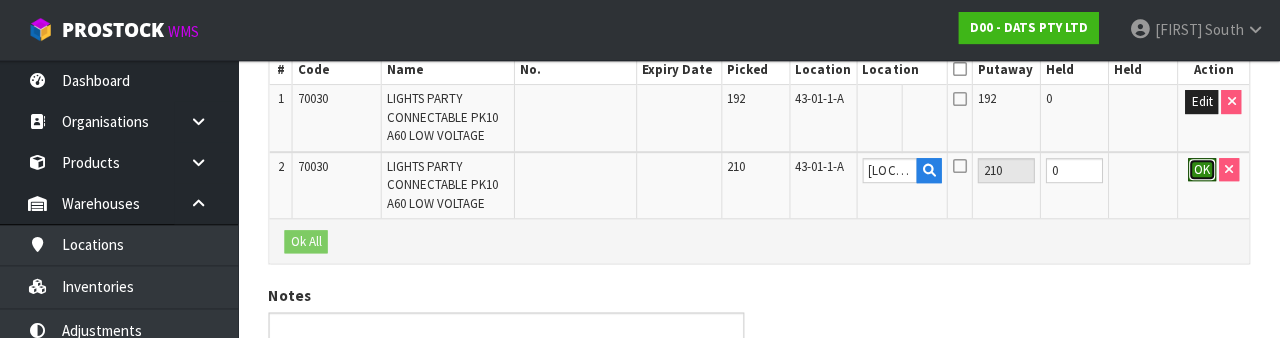 click on "OK" at bounding box center [1202, 170] 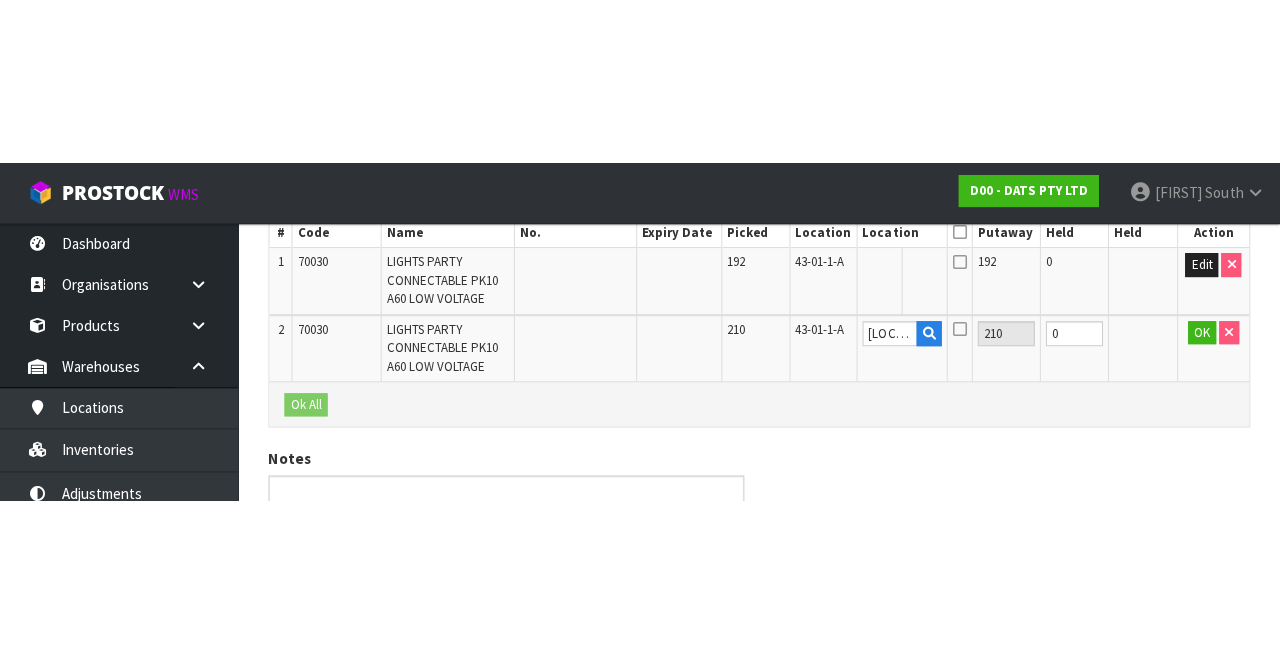 scroll, scrollTop: 284, scrollLeft: 0, axis: vertical 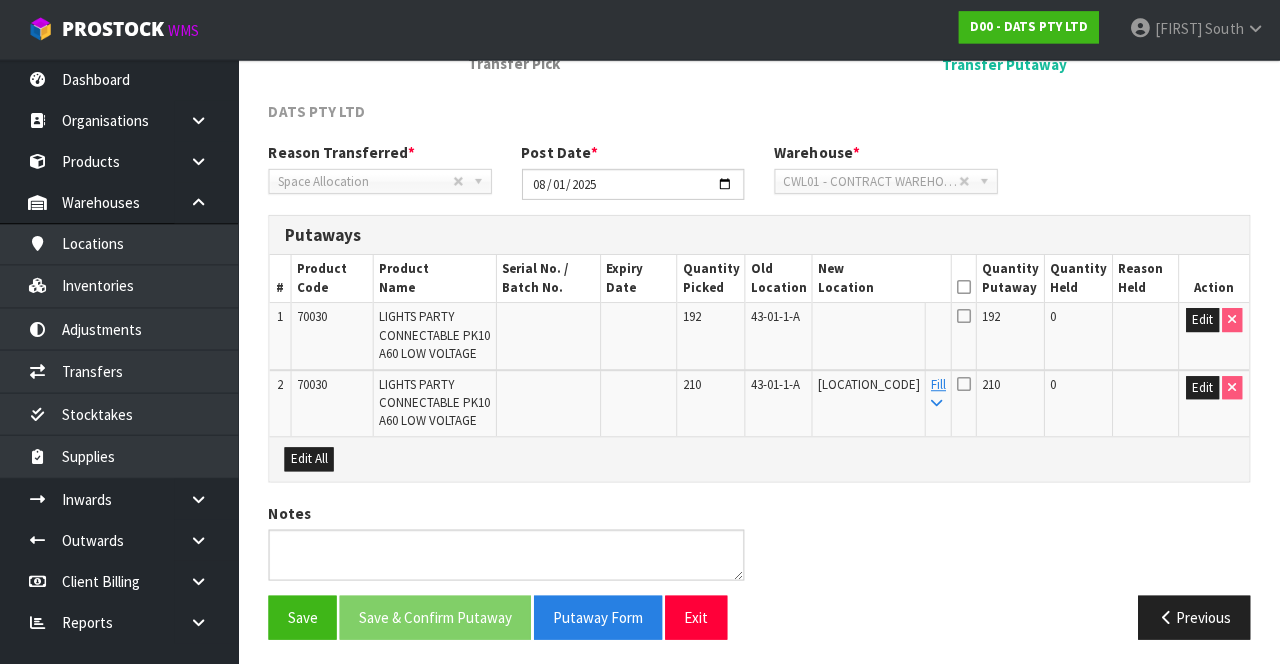 click at bounding box center [964, 384] 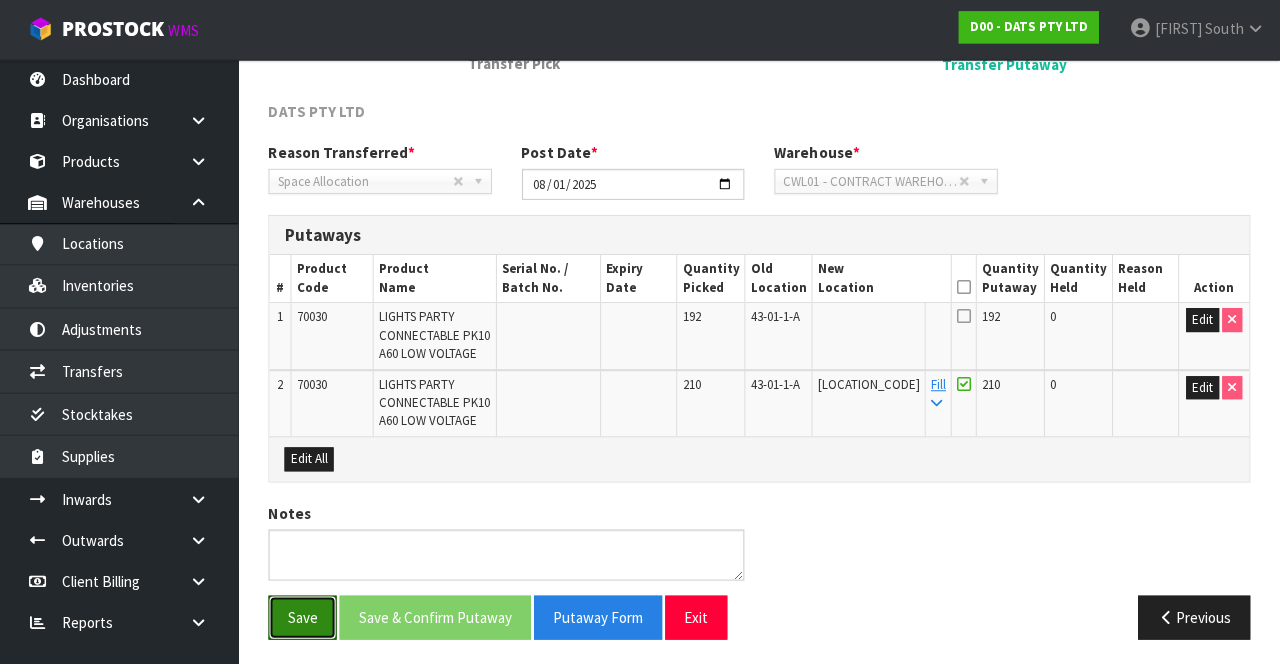 click on "Save" at bounding box center [304, 616] 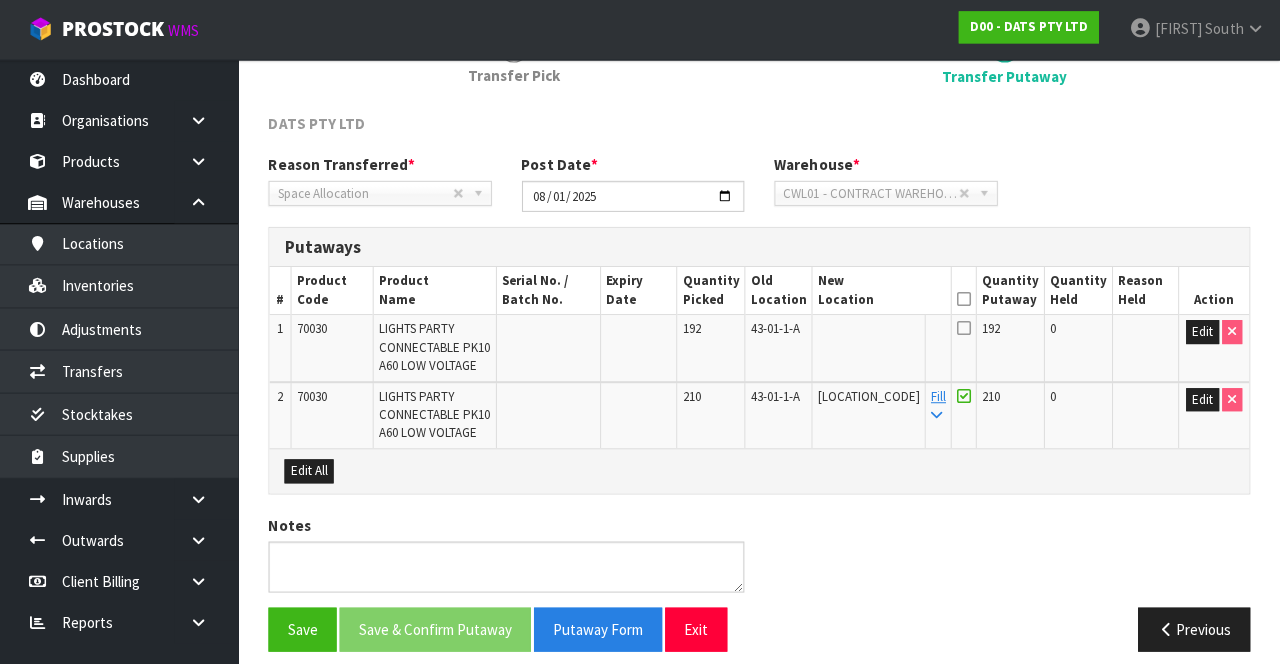 scroll, scrollTop: 284, scrollLeft: 0, axis: vertical 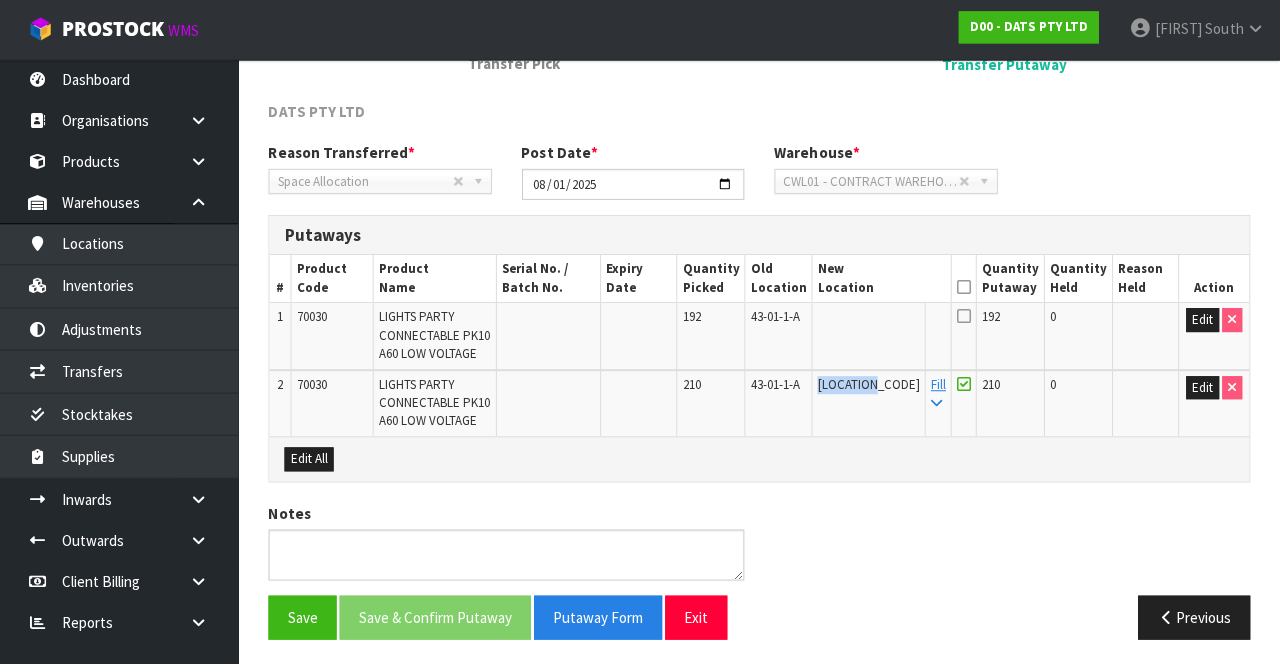 copy on "[LOCATION_CODE]" 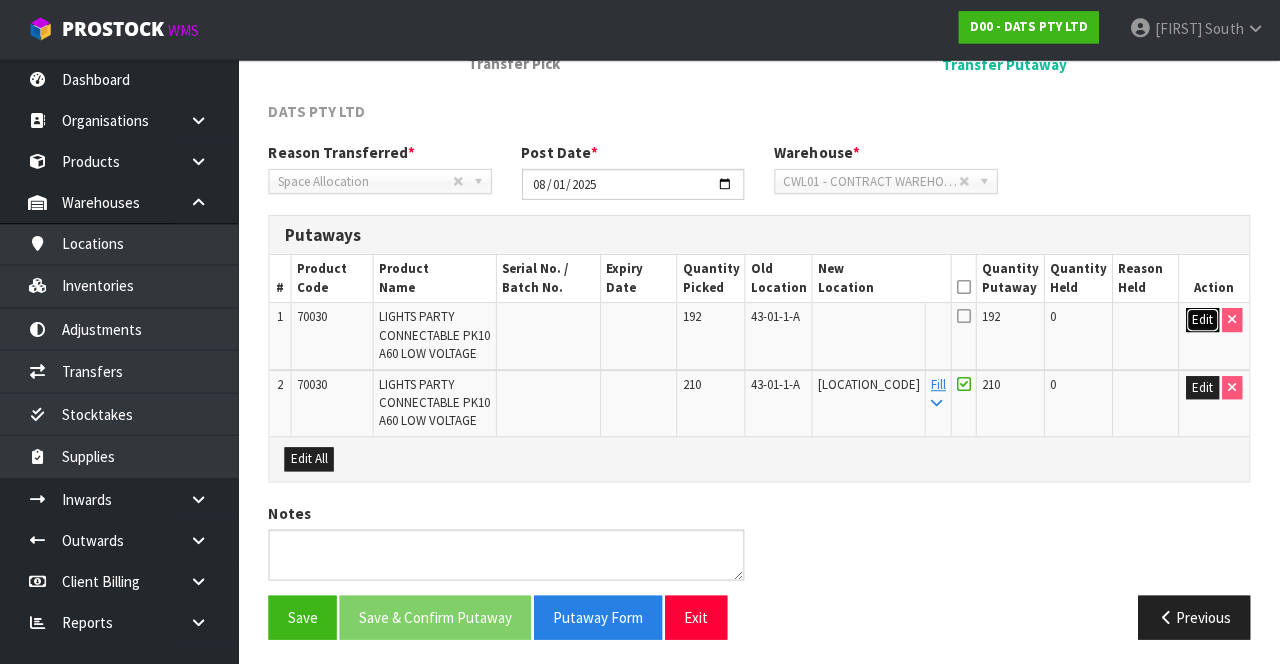 click on "Edit" at bounding box center [1202, 320] 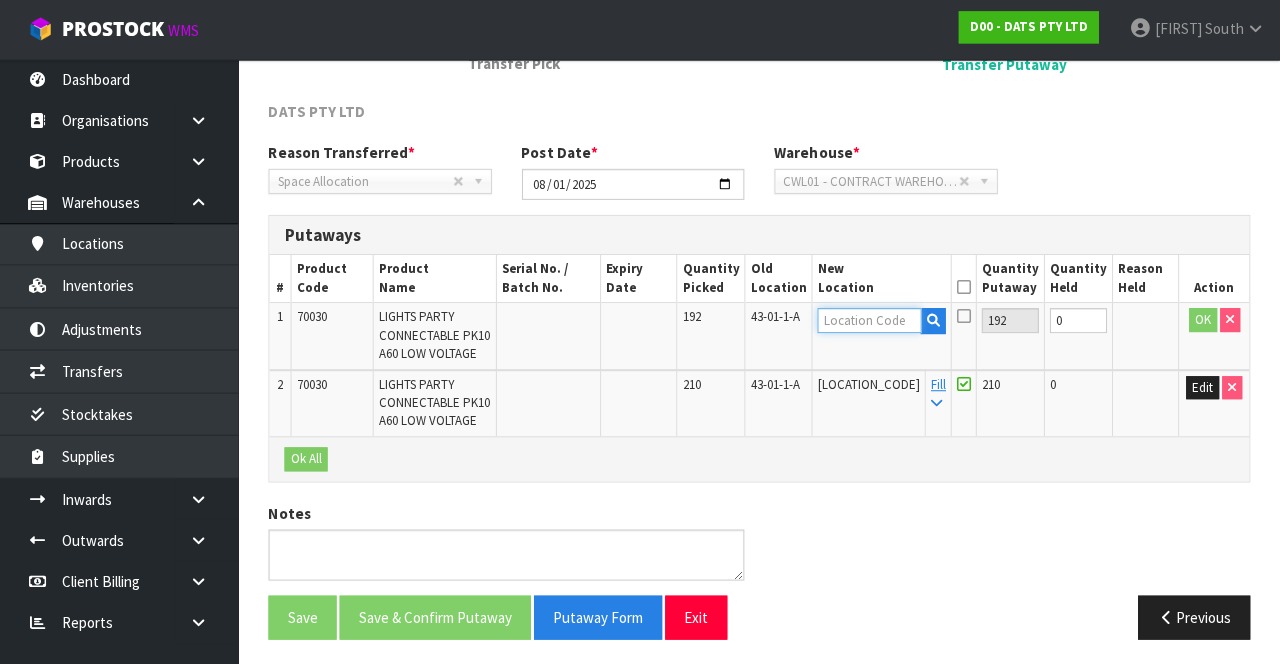 click at bounding box center [870, 320] 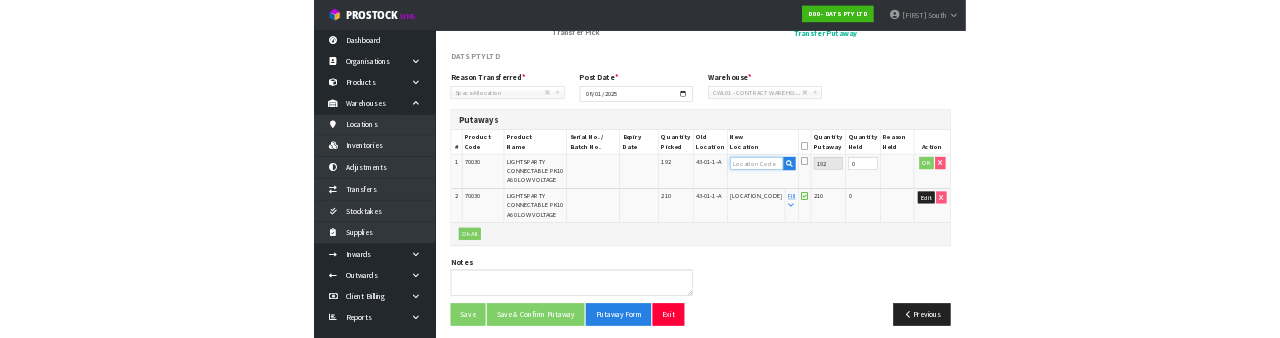 scroll, scrollTop: 285, scrollLeft: 0, axis: vertical 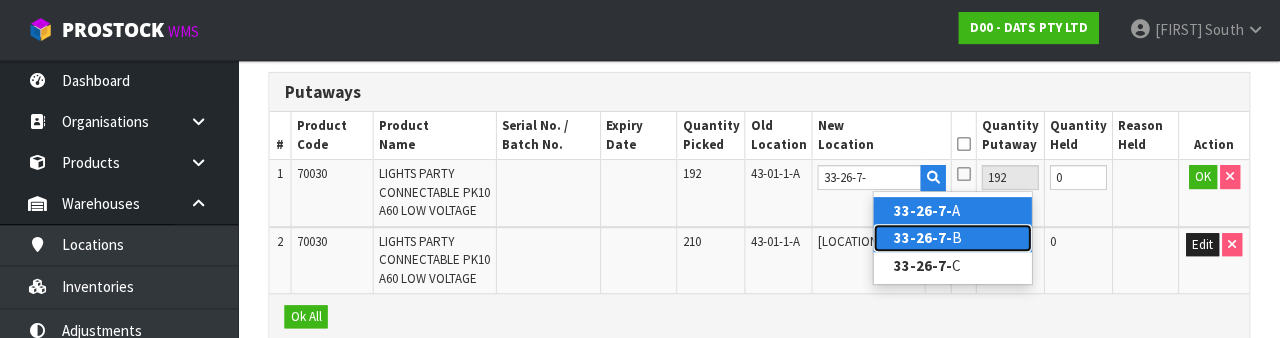 click on "33-26-7- B" at bounding box center [953, 237] 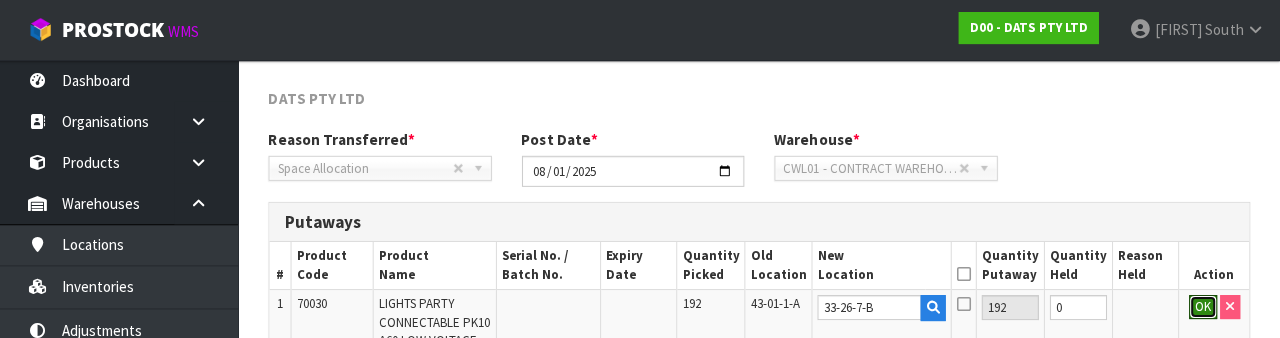 click on "OK" at bounding box center (1203, 307) 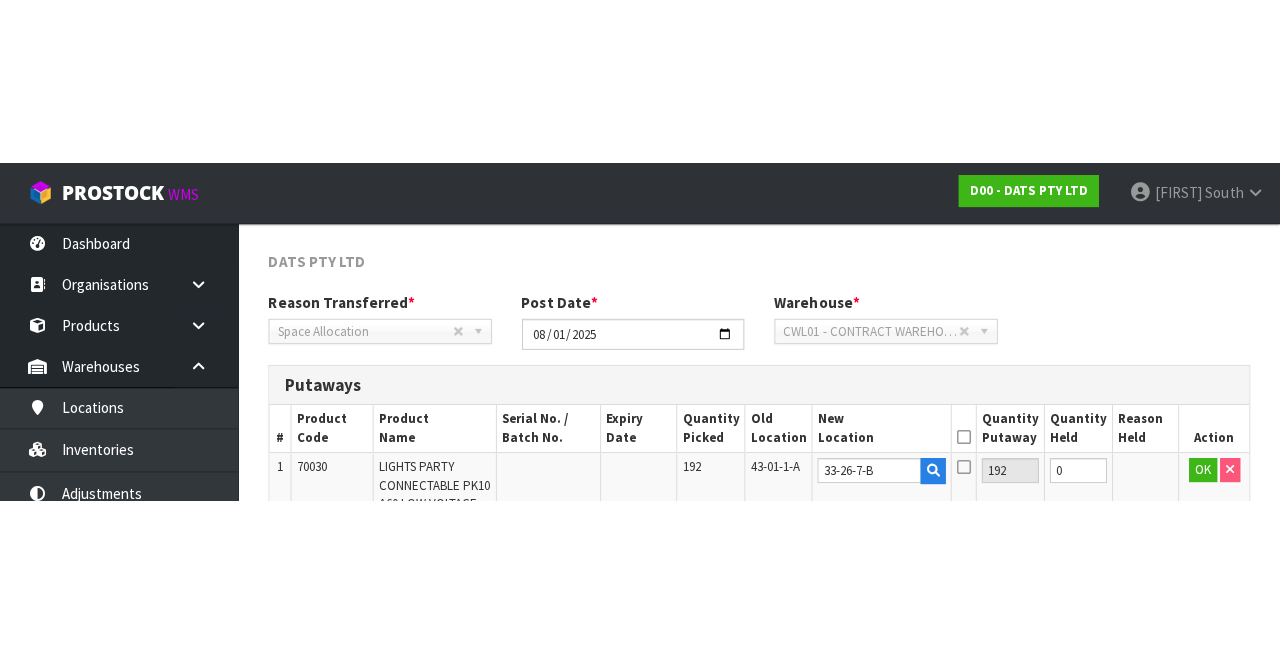 scroll, scrollTop: 284, scrollLeft: 0, axis: vertical 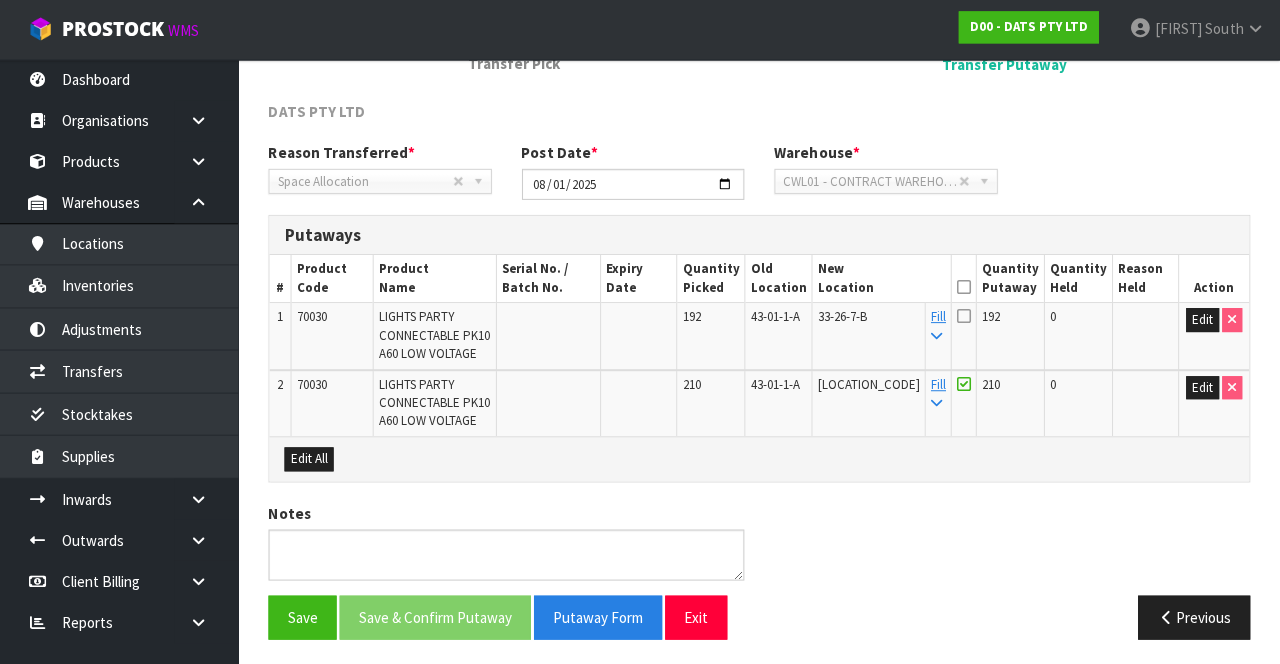 click at bounding box center (964, 287) 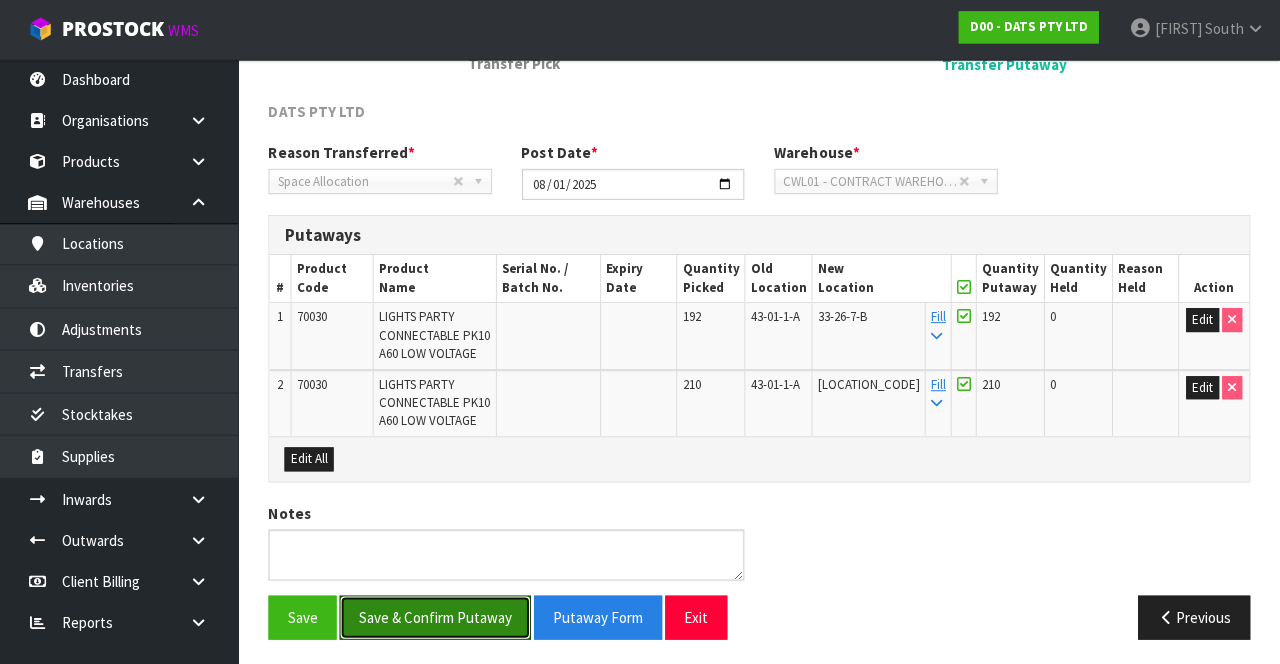 click on "Save & Confirm Putaway" at bounding box center (436, 616) 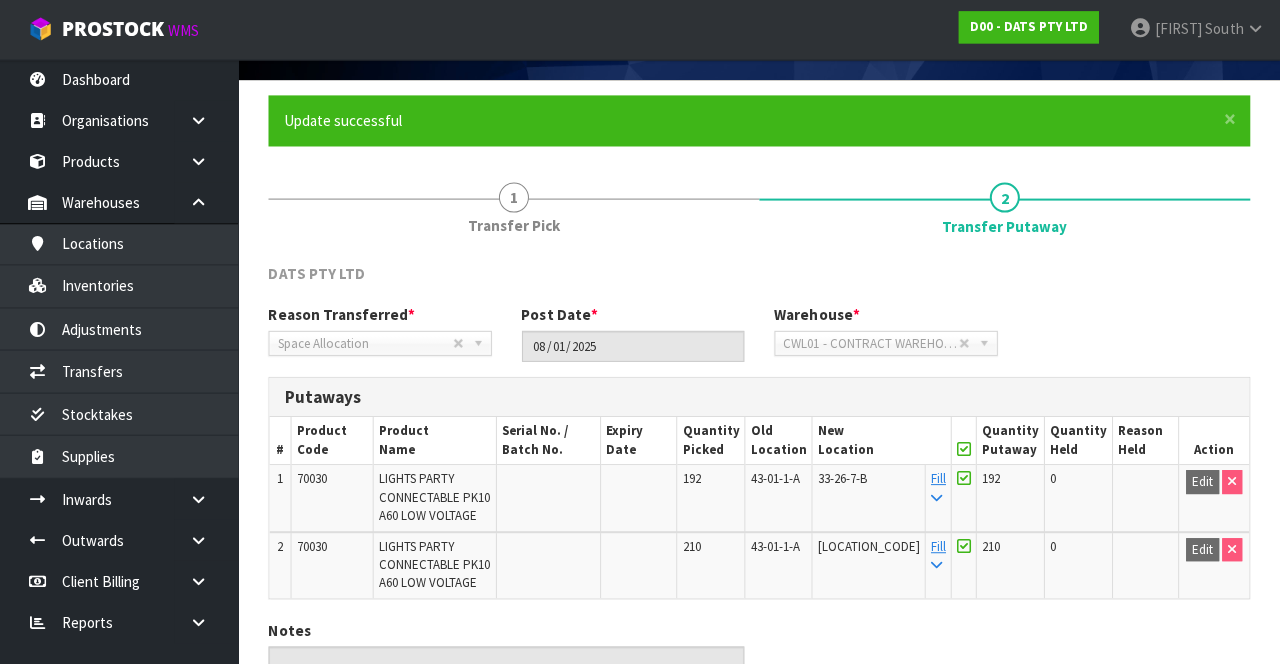 scroll, scrollTop: 240, scrollLeft: 0, axis: vertical 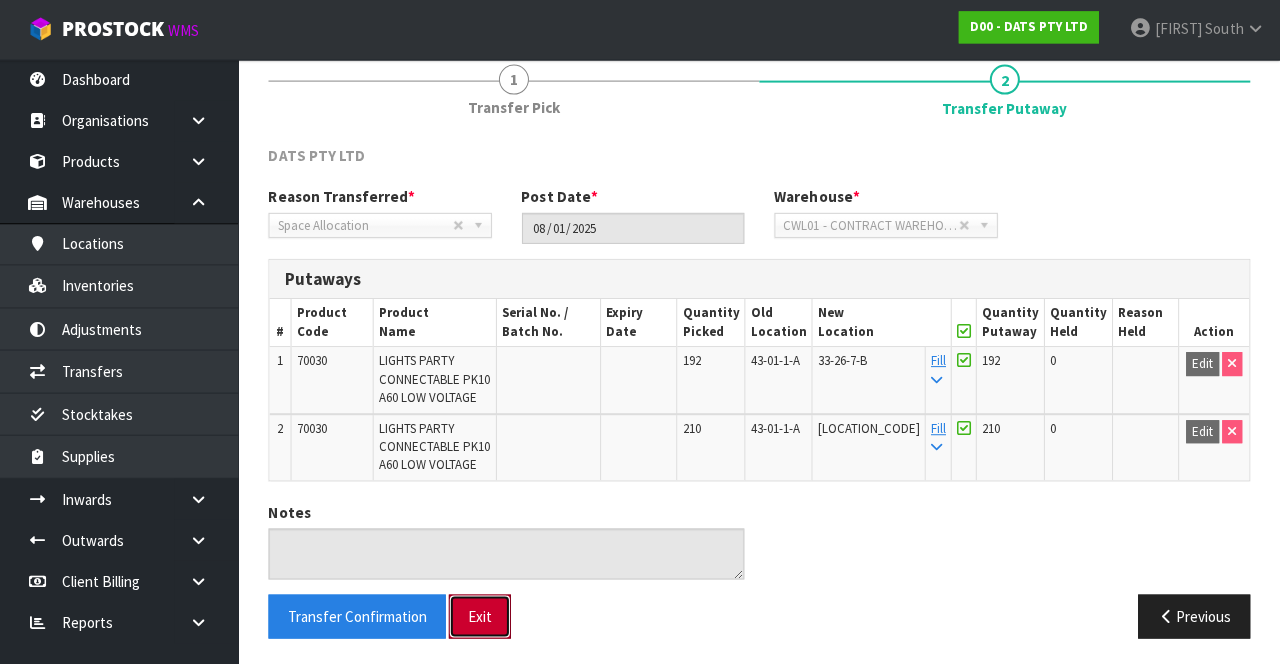 click on "Exit" at bounding box center [481, 615] 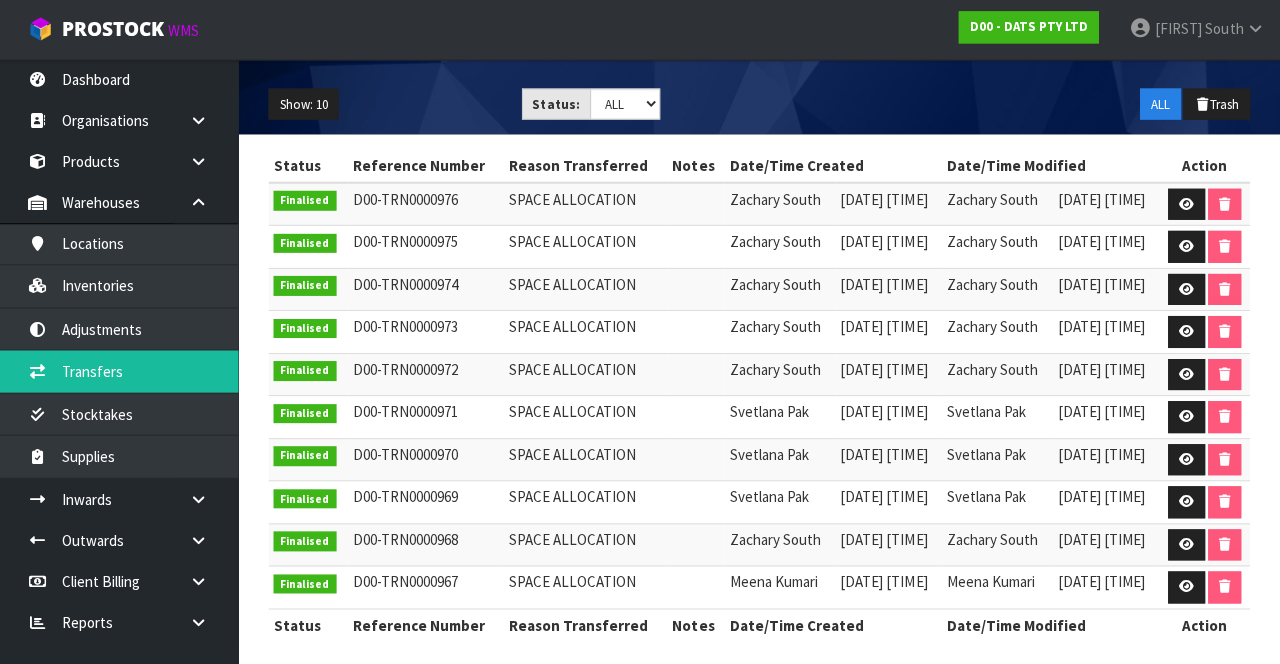 scroll, scrollTop: 0, scrollLeft: 0, axis: both 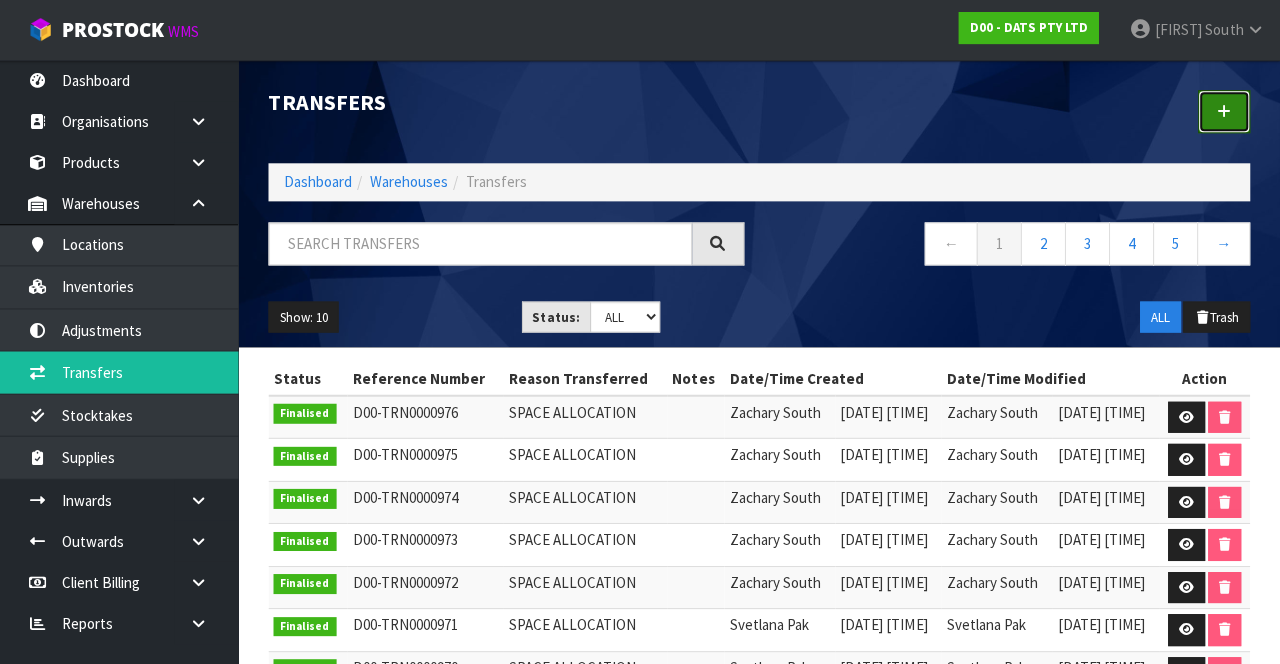click at bounding box center [1224, 111] 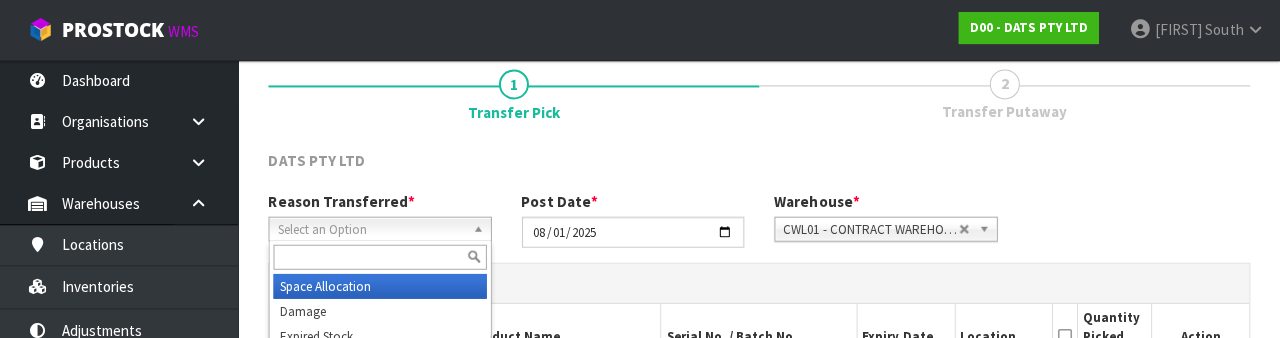 scroll, scrollTop: 150, scrollLeft: 0, axis: vertical 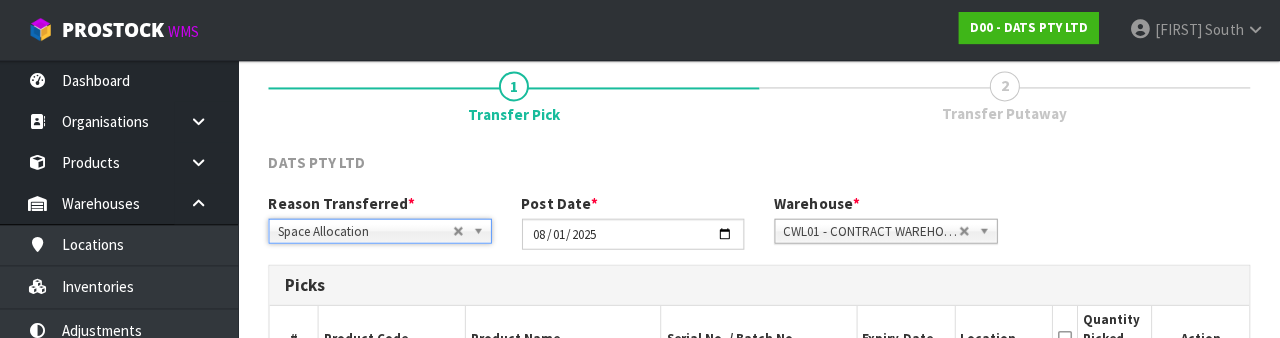click on "DATS PTY LTD" at bounding box center [760, 171] 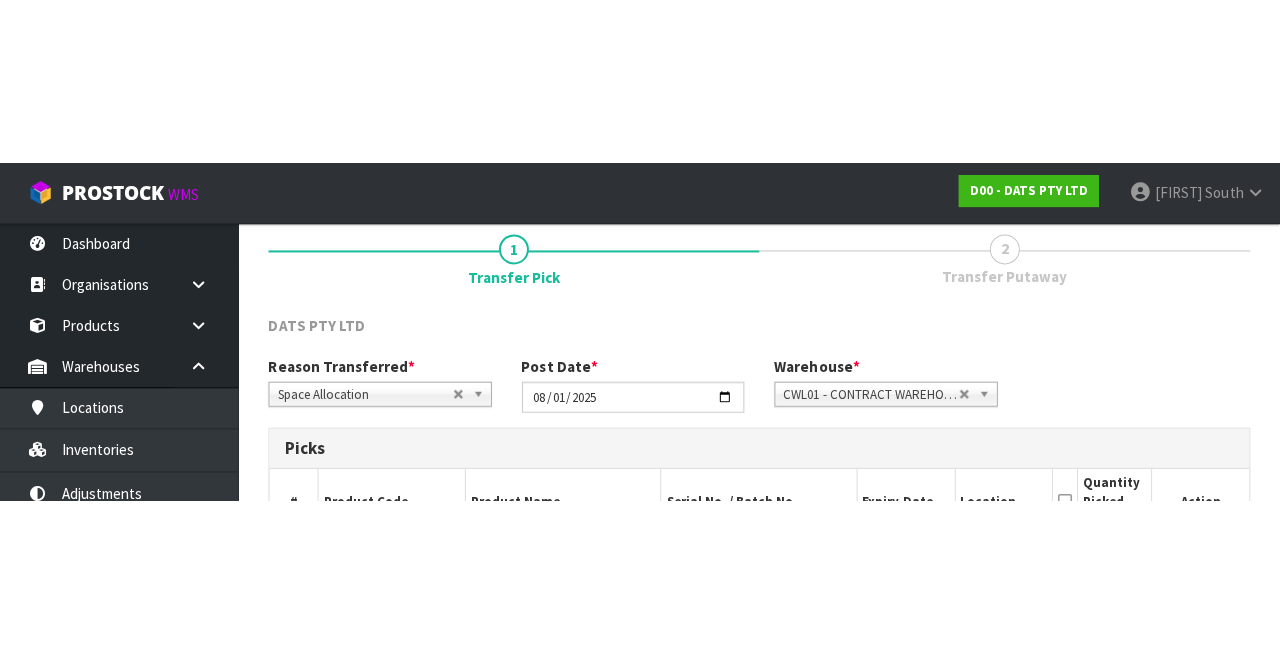 scroll, scrollTop: 108, scrollLeft: 0, axis: vertical 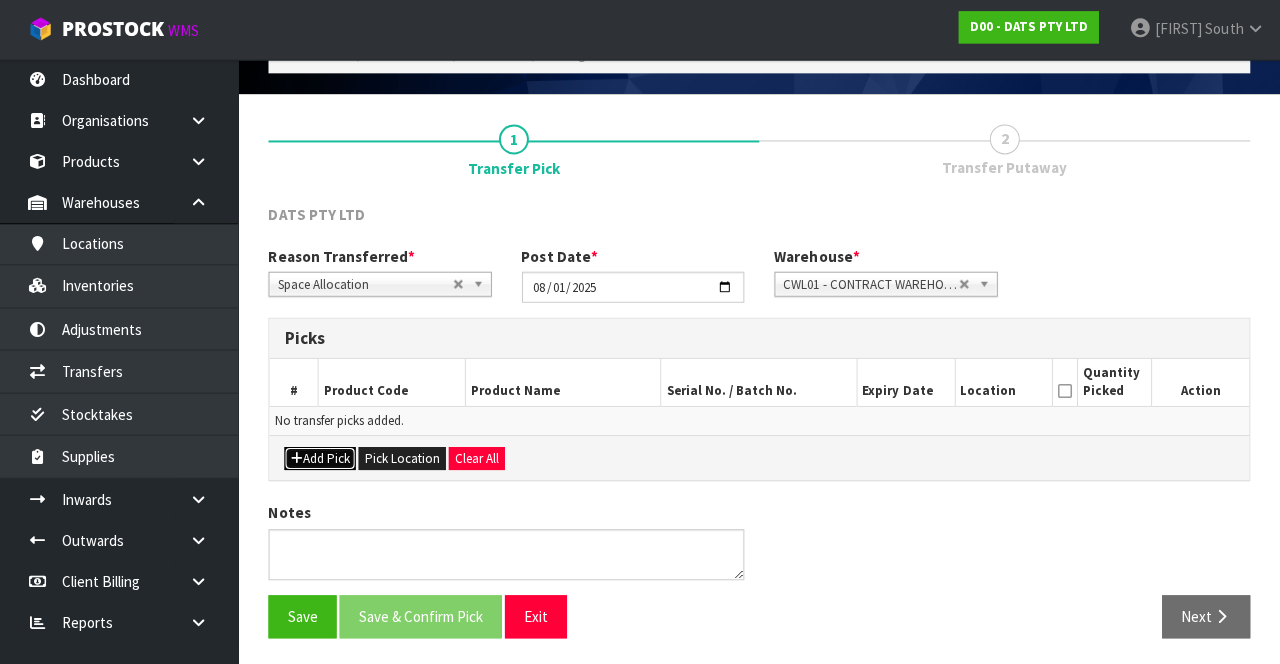 click on "Add Pick" at bounding box center (321, 459) 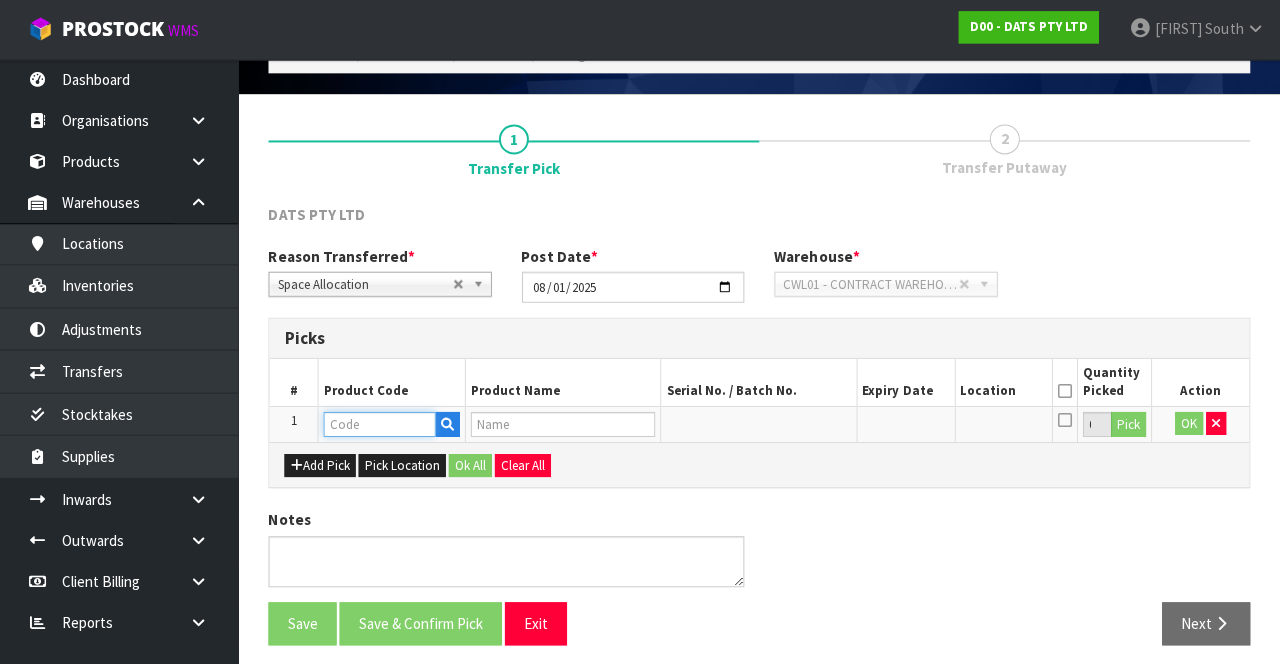 click at bounding box center (381, 424) 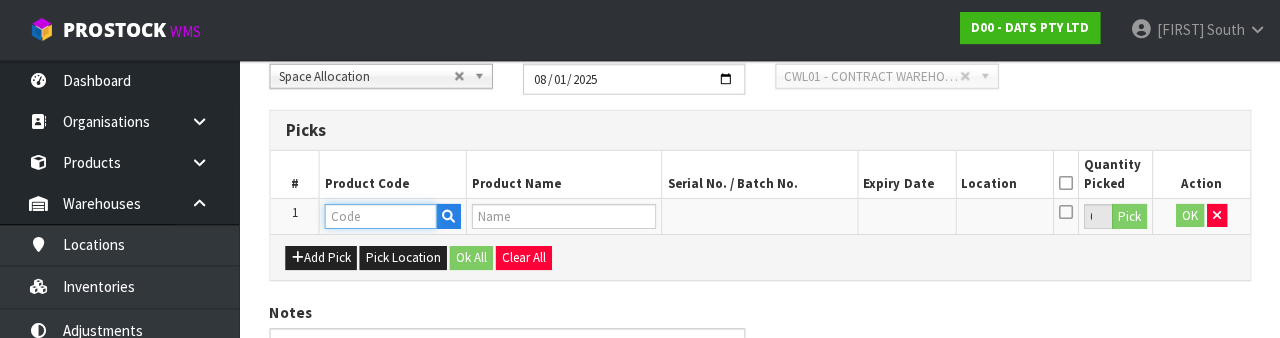 scroll, scrollTop: 350, scrollLeft: 0, axis: vertical 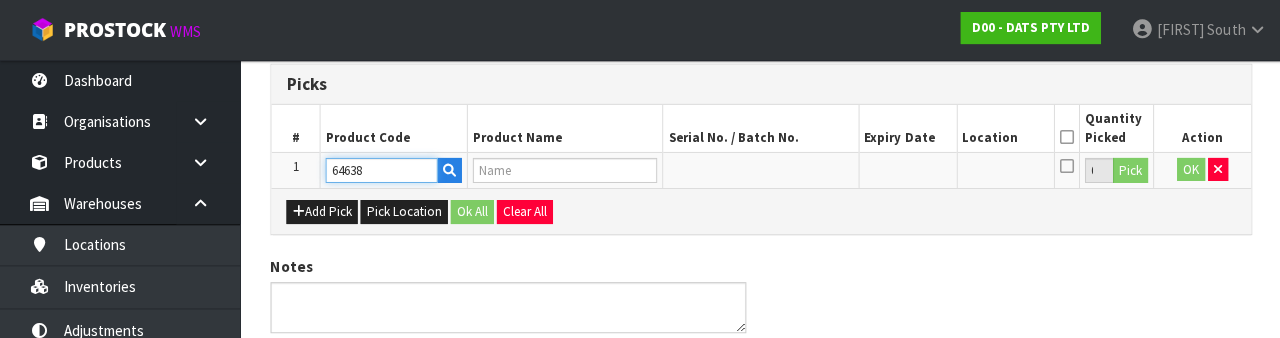 type on "64638" 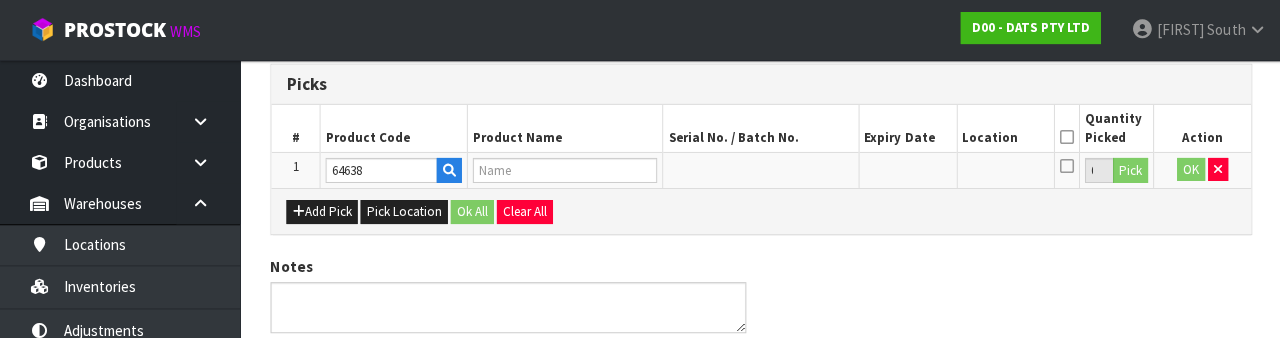 click on "Notes" at bounding box center (760, 302) 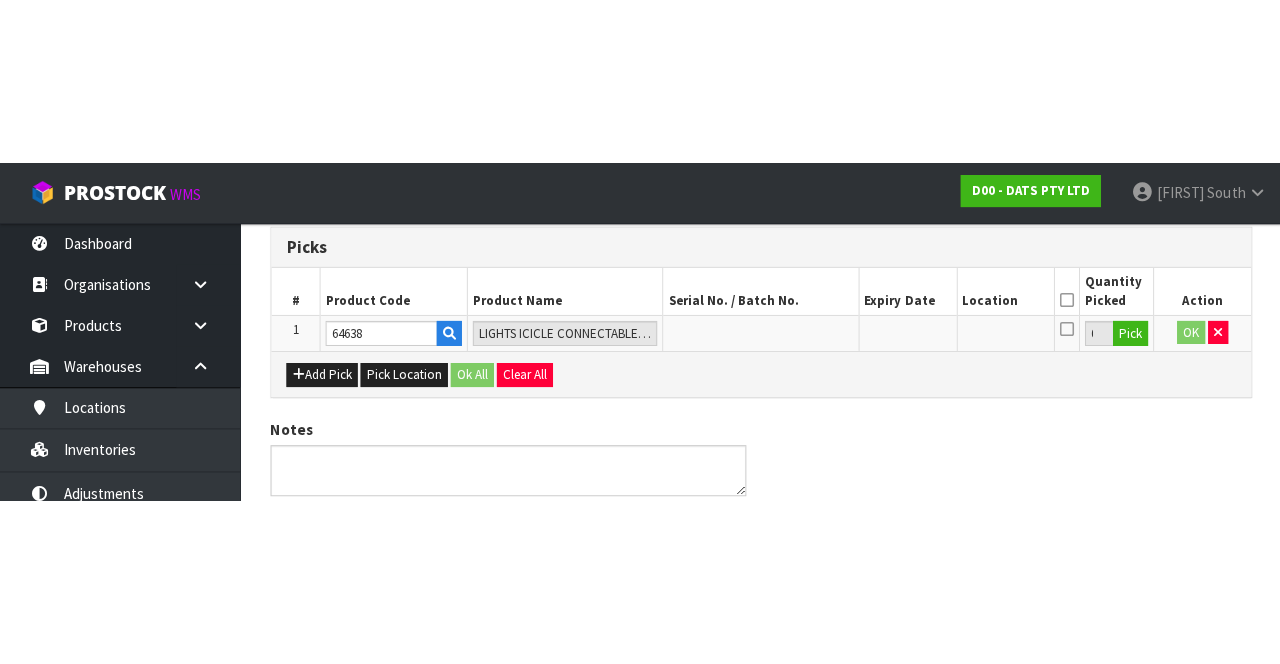 scroll, scrollTop: 114, scrollLeft: 0, axis: vertical 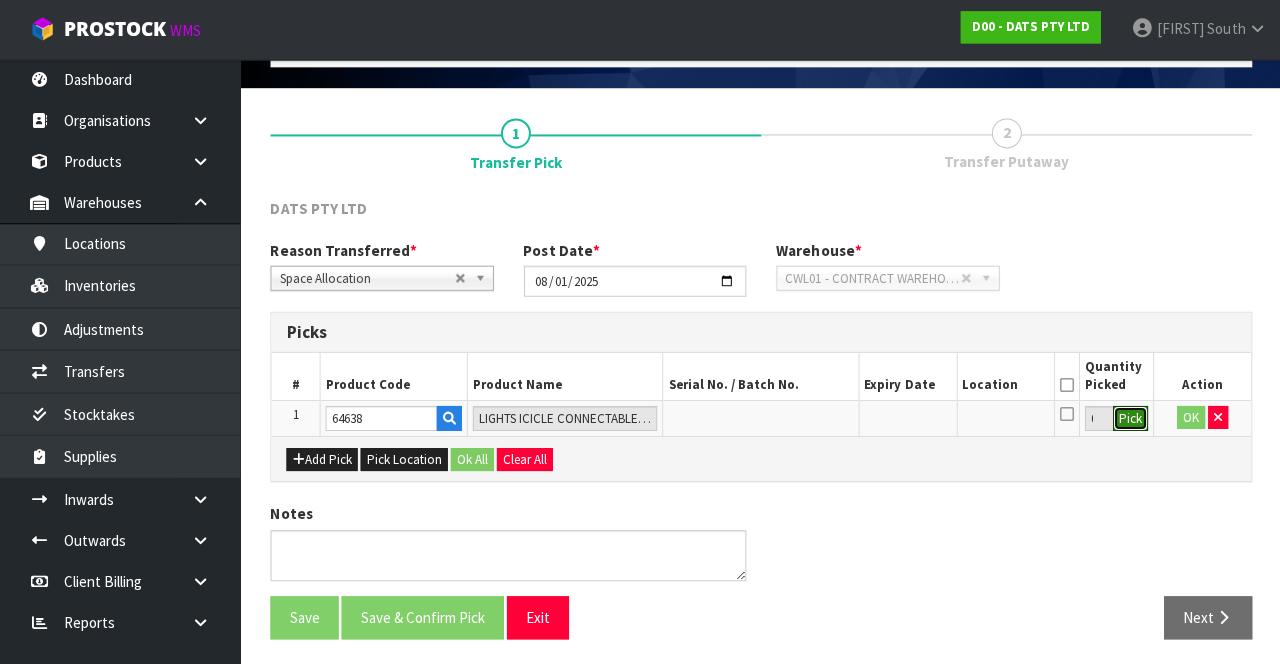 click on "Pick" at bounding box center (1128, 419) 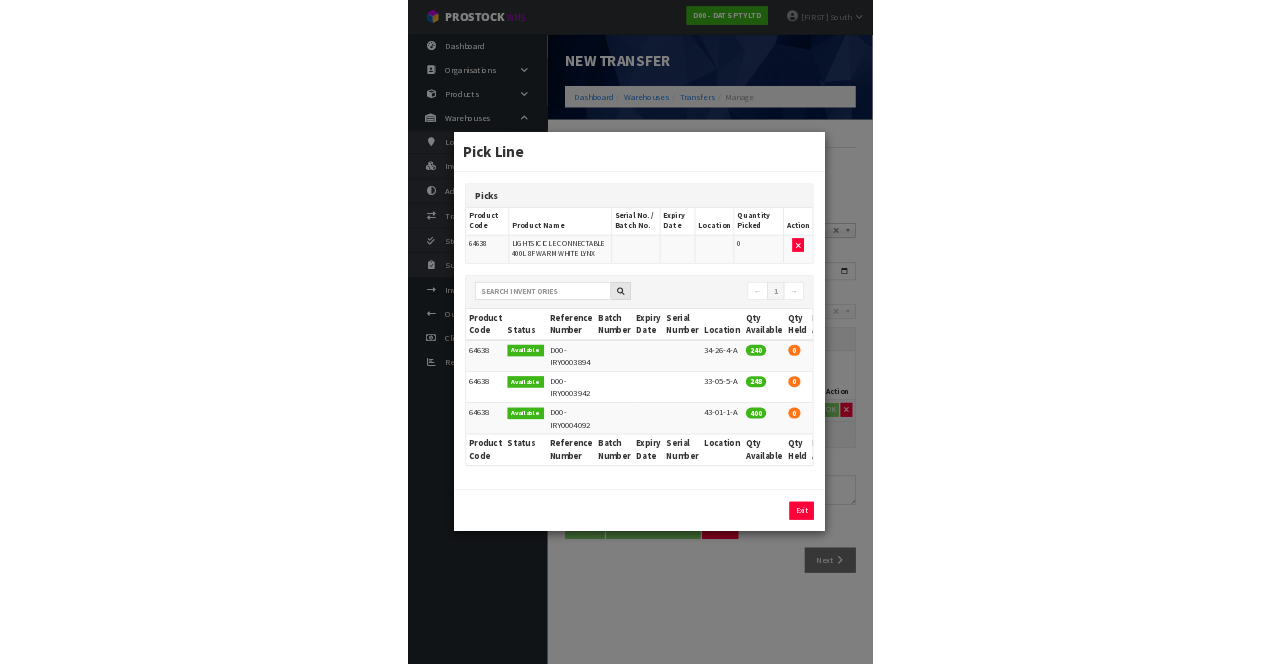scroll, scrollTop: 0, scrollLeft: 0, axis: both 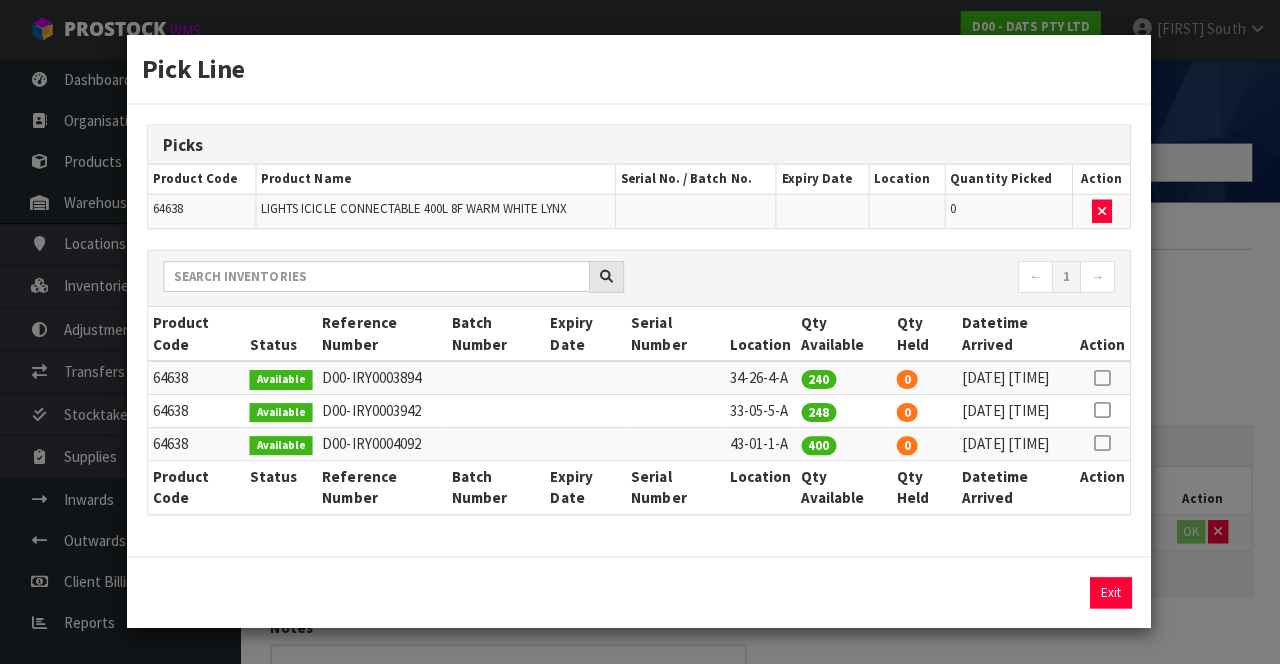 click at bounding box center (1100, 443) 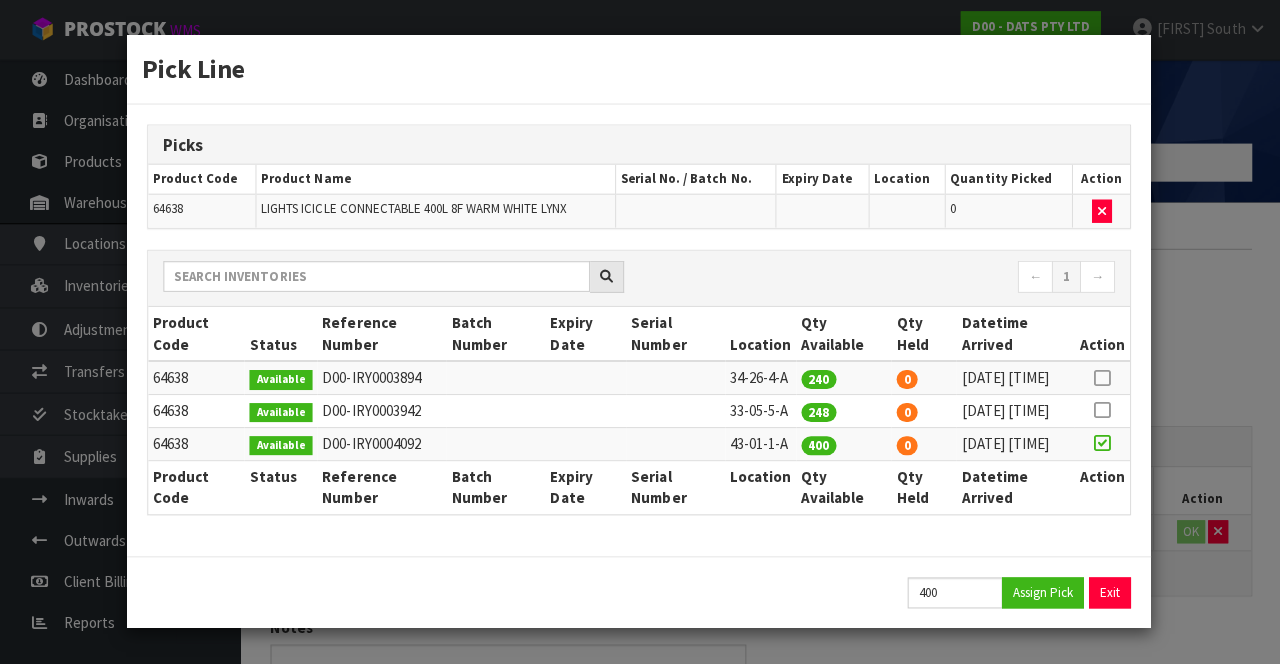 scroll, scrollTop: 46, scrollLeft: 0, axis: vertical 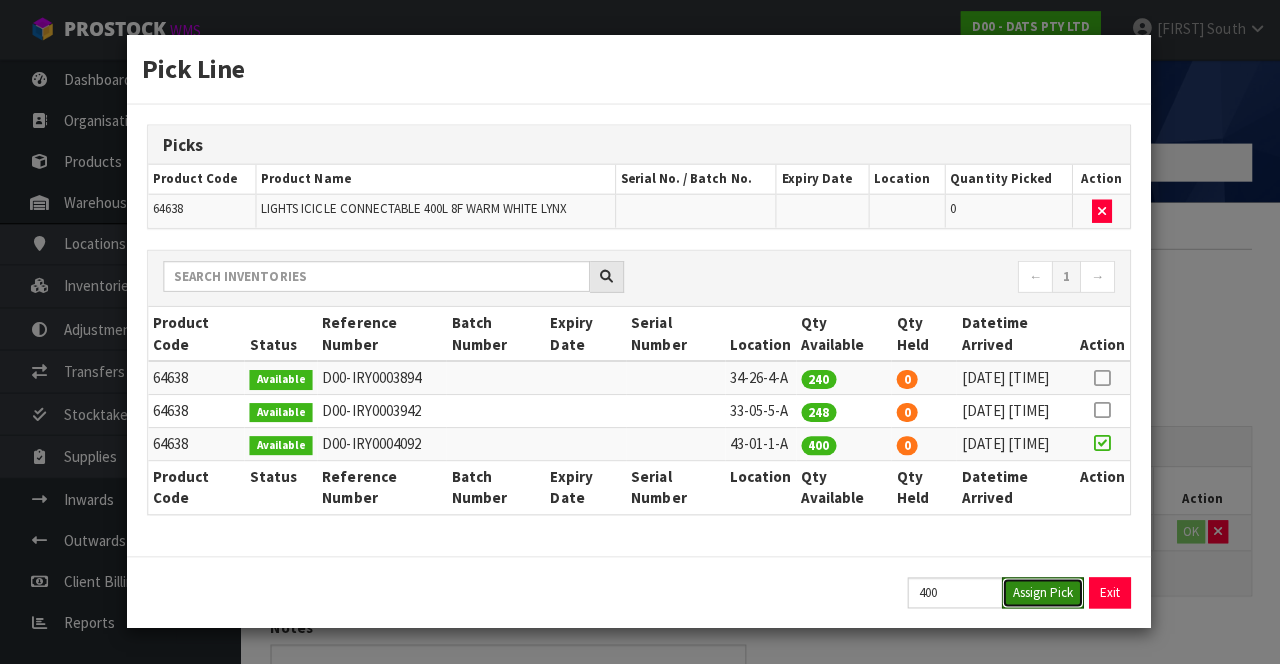 click on "Assign Pick" at bounding box center [1041, 592] 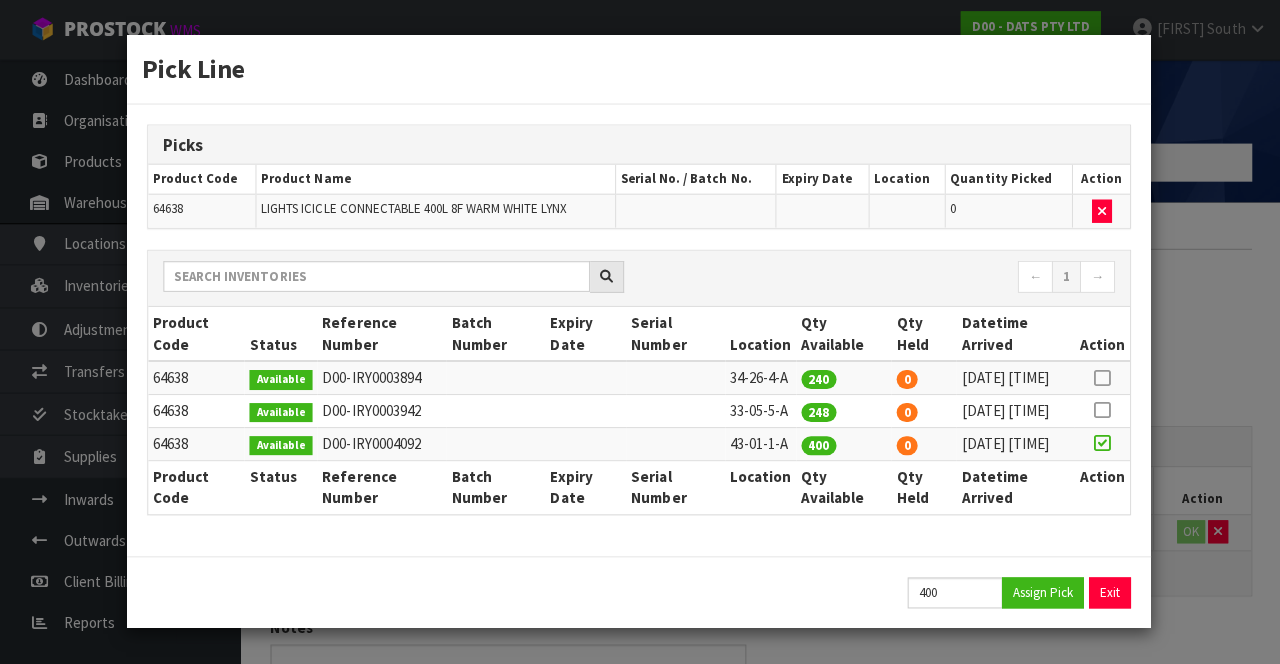 type on "400" 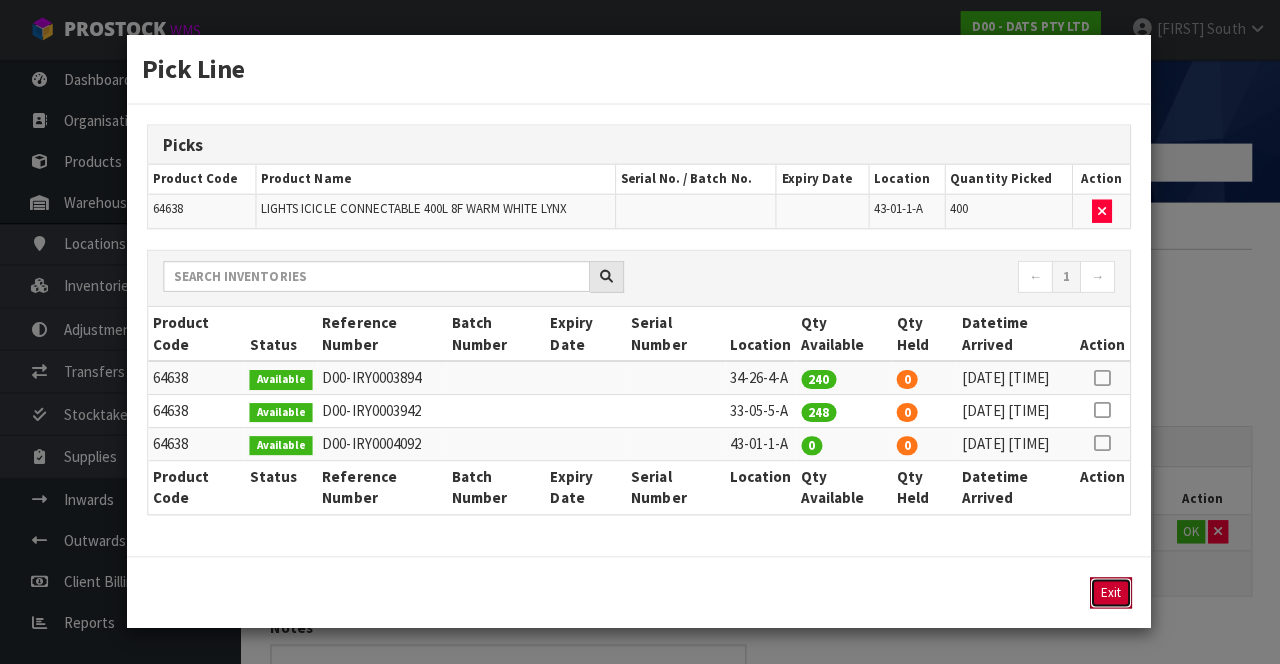 click on "Exit" at bounding box center [1109, 592] 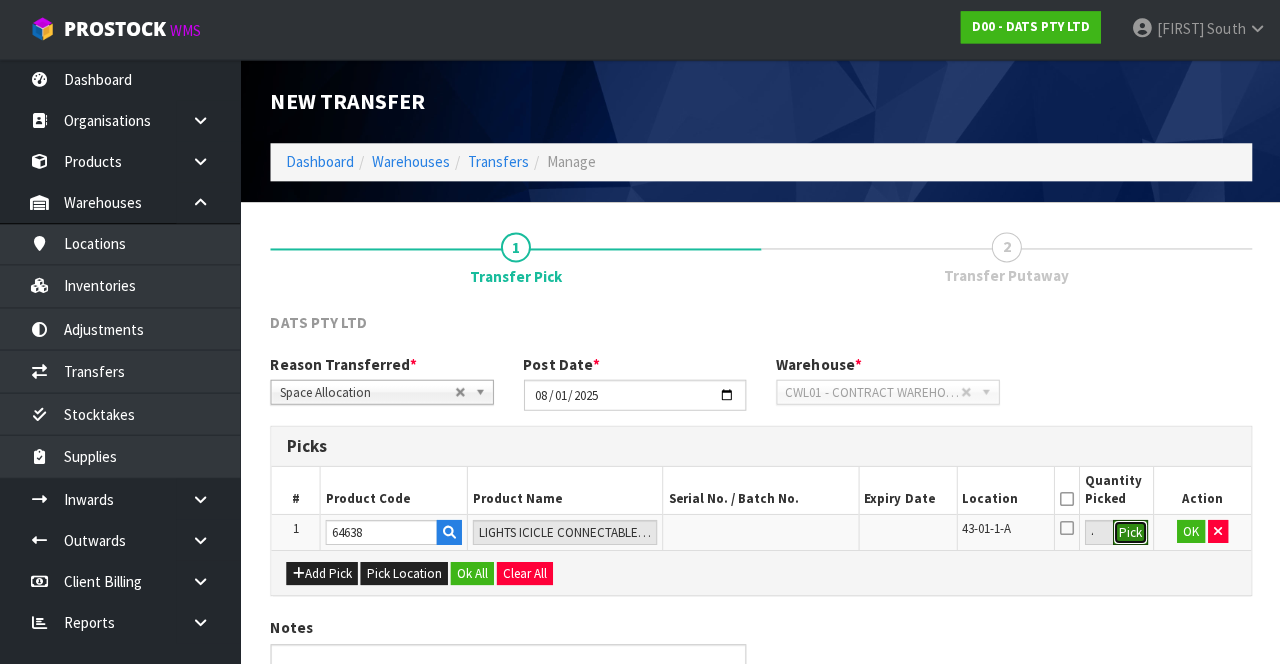 scroll, scrollTop: 114, scrollLeft: 0, axis: vertical 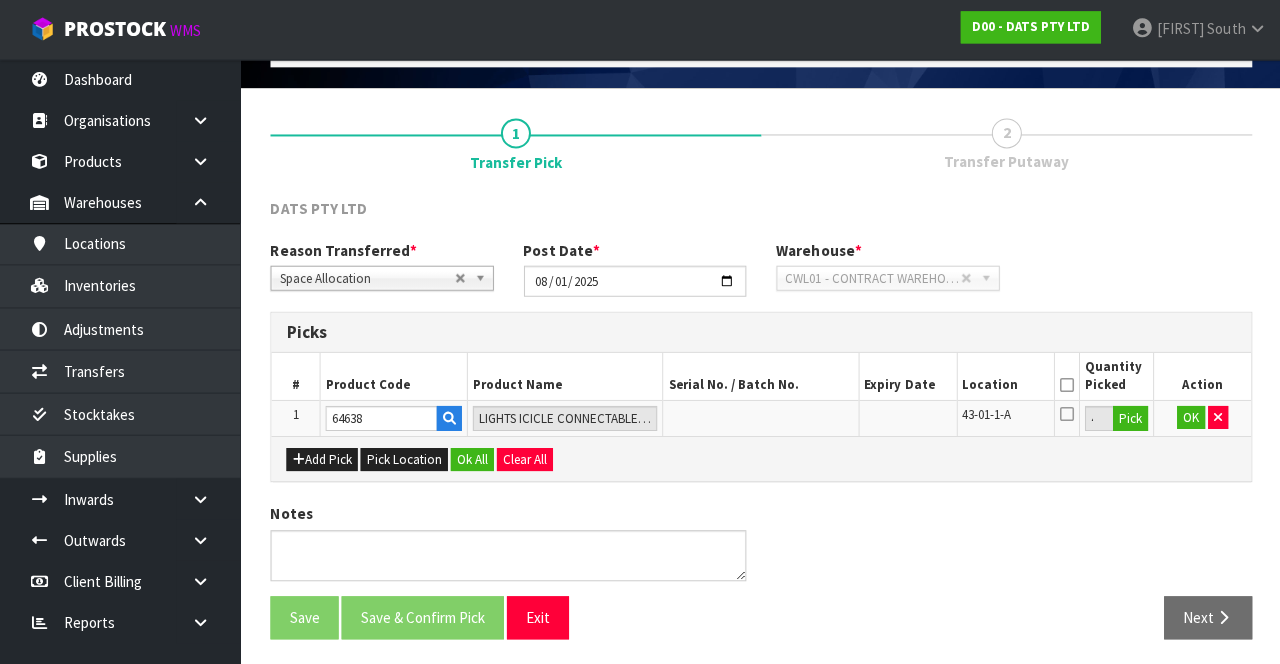 click at bounding box center (1065, 385) 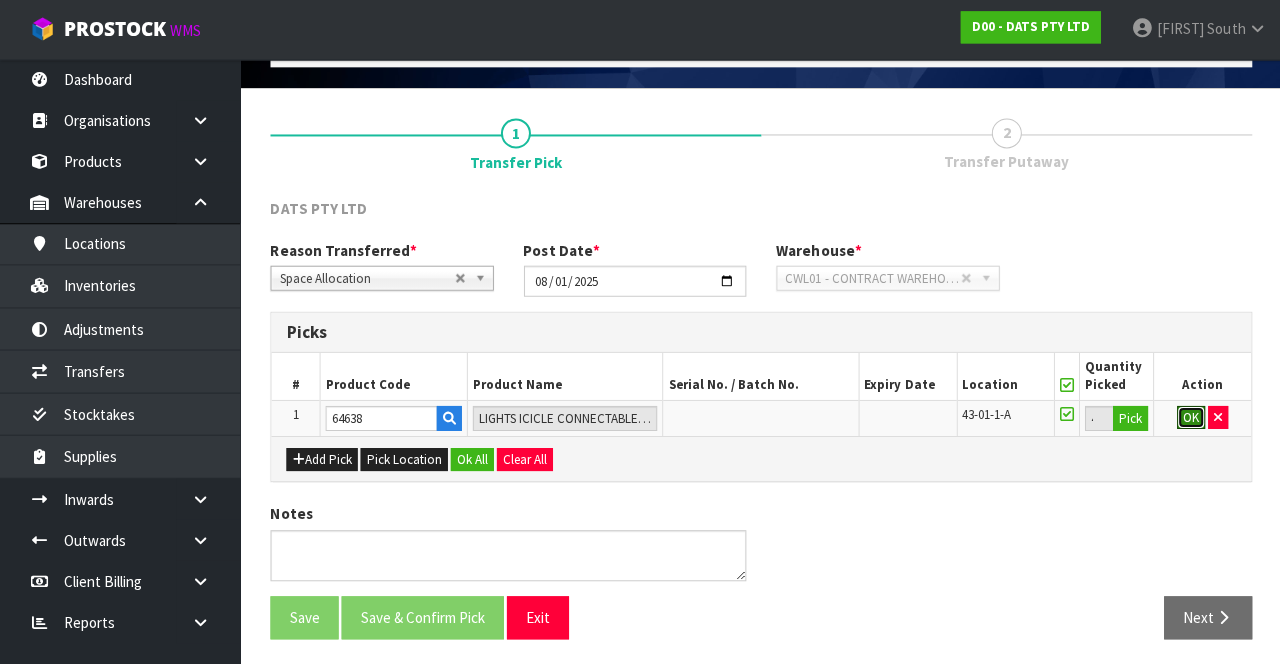 click on "OK" at bounding box center [1189, 418] 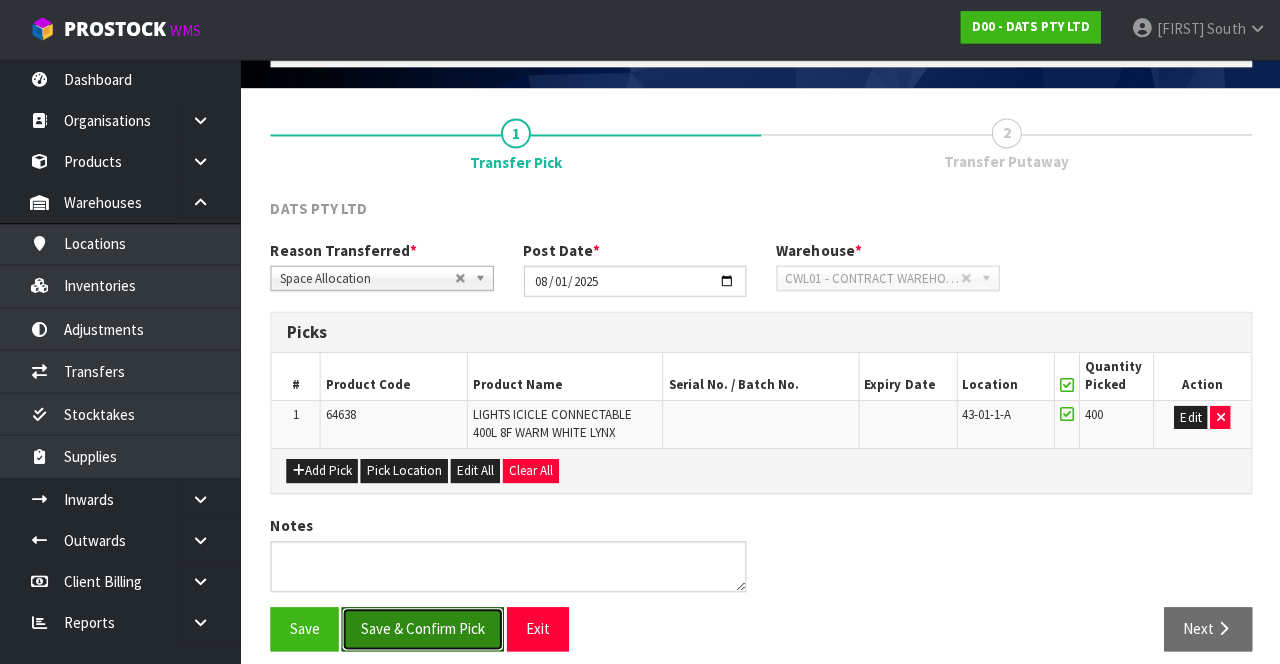 click on "Save & Confirm Pick" at bounding box center (422, 628) 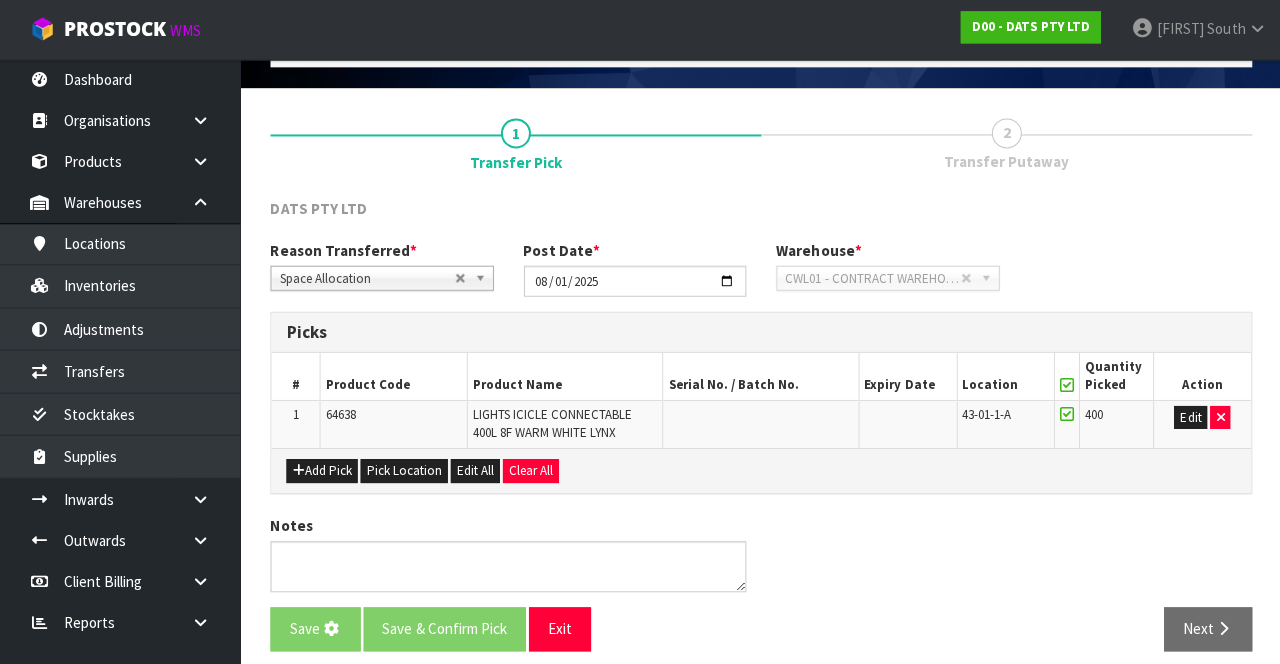 scroll, scrollTop: 0, scrollLeft: 0, axis: both 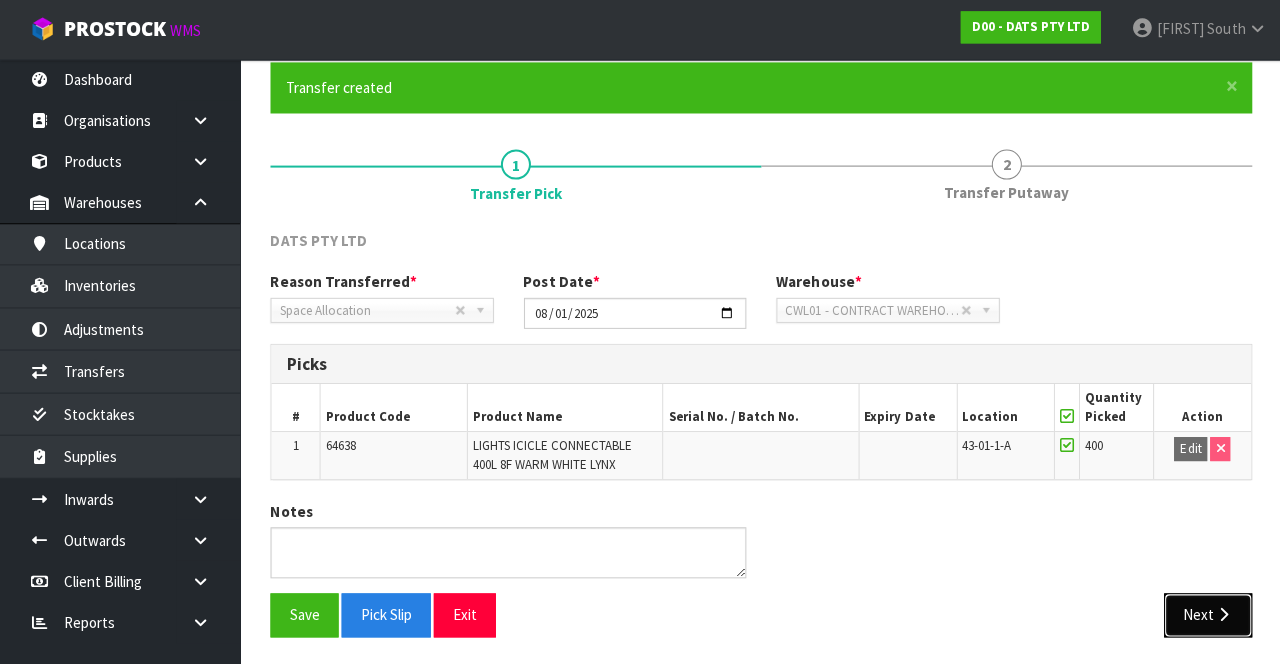 click on "Next" at bounding box center [1206, 614] 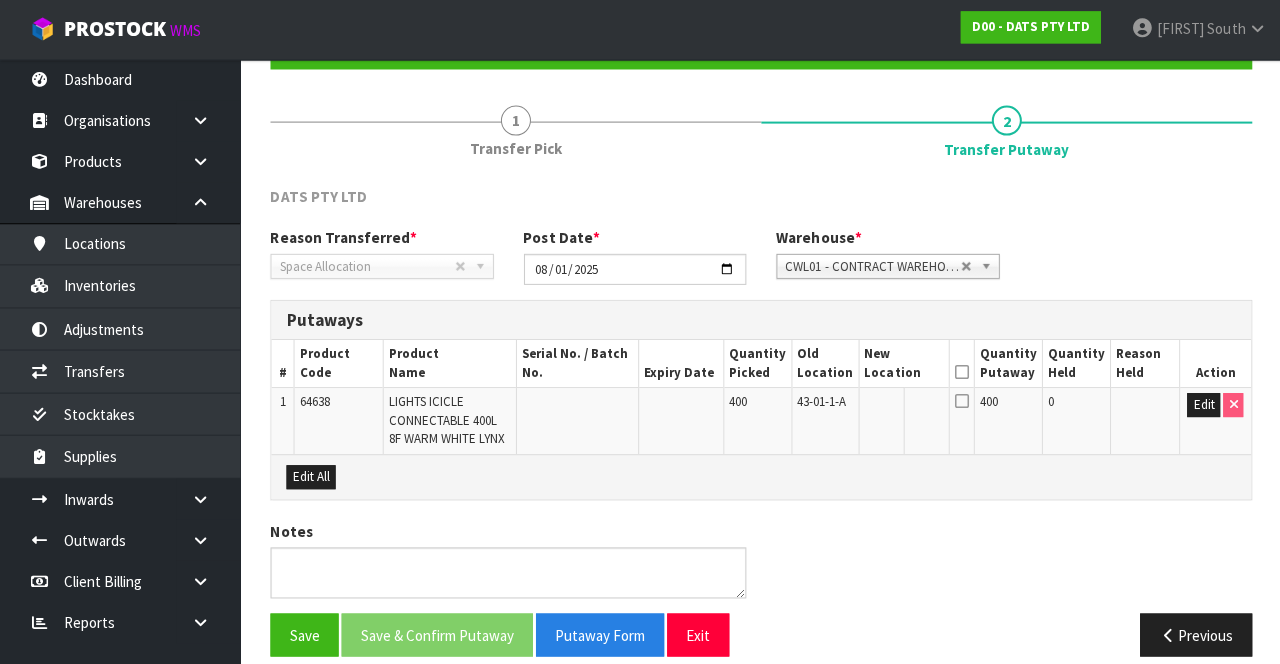 scroll, scrollTop: 217, scrollLeft: 0, axis: vertical 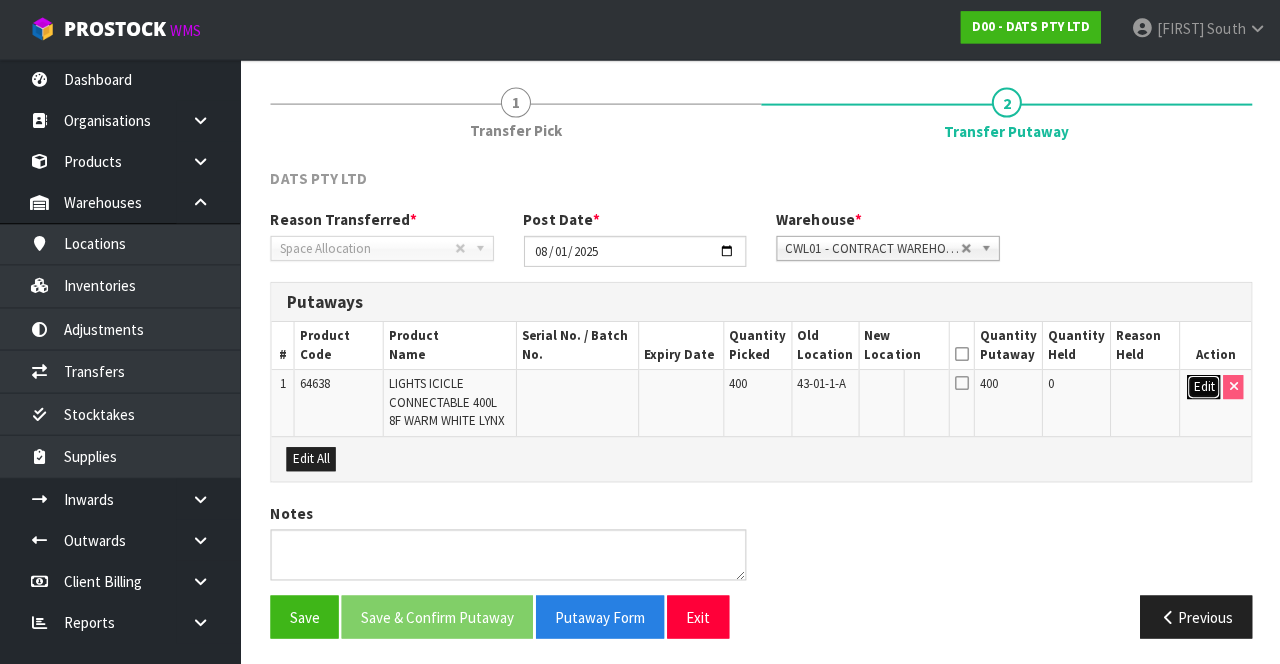 click on "Edit" at bounding box center (1201, 387) 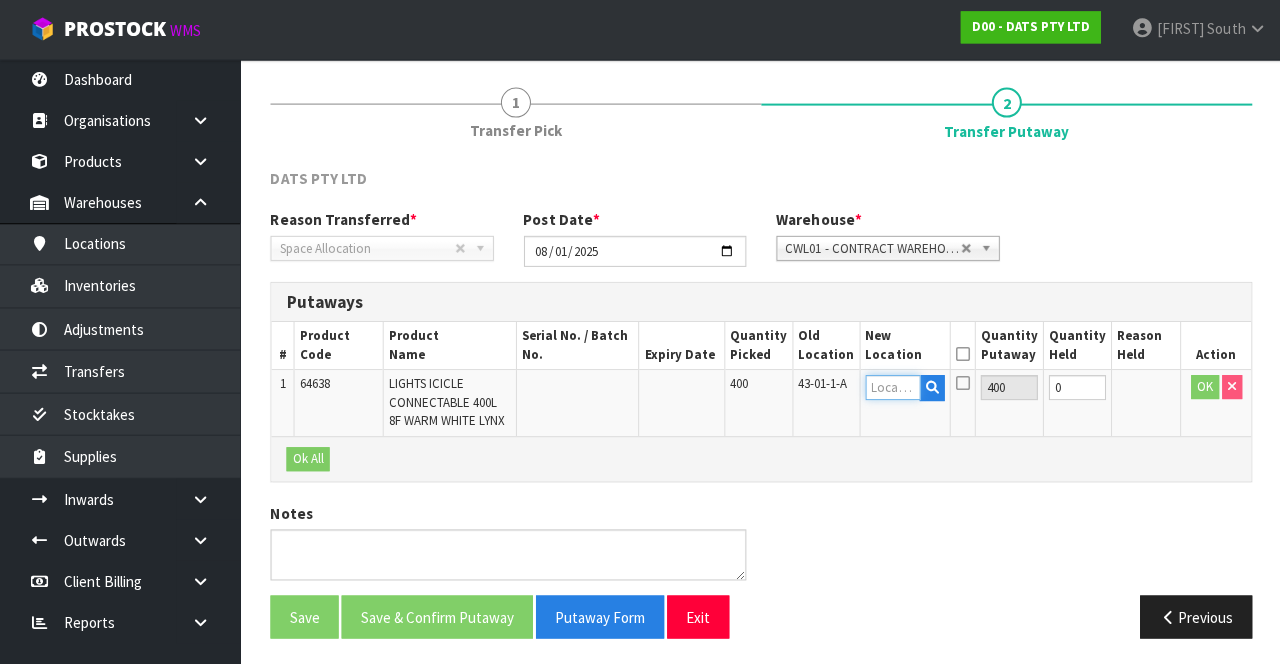 click at bounding box center (891, 387) 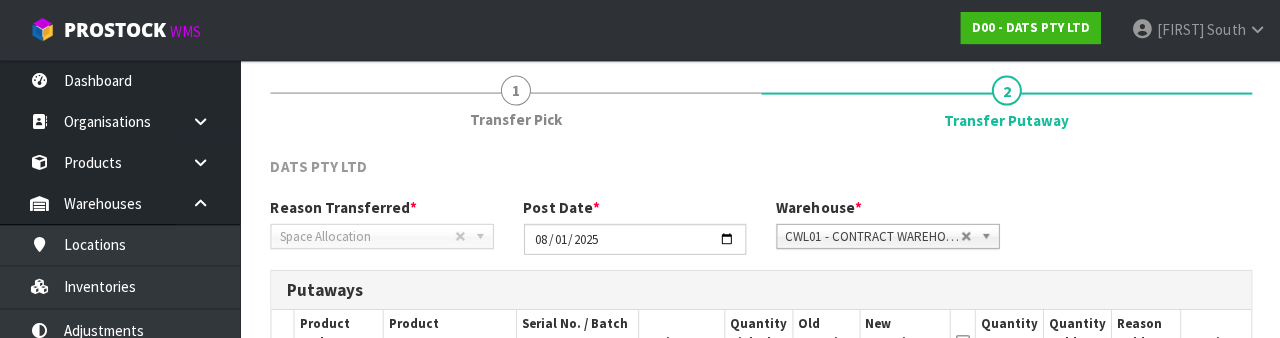 scroll, scrollTop: 422, scrollLeft: 0, axis: vertical 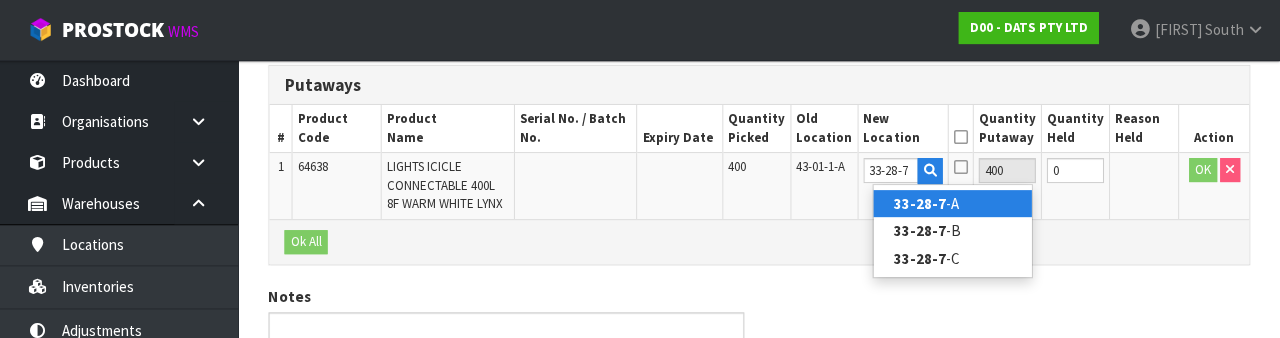 click on "33-28-7 -A" at bounding box center (953, 203) 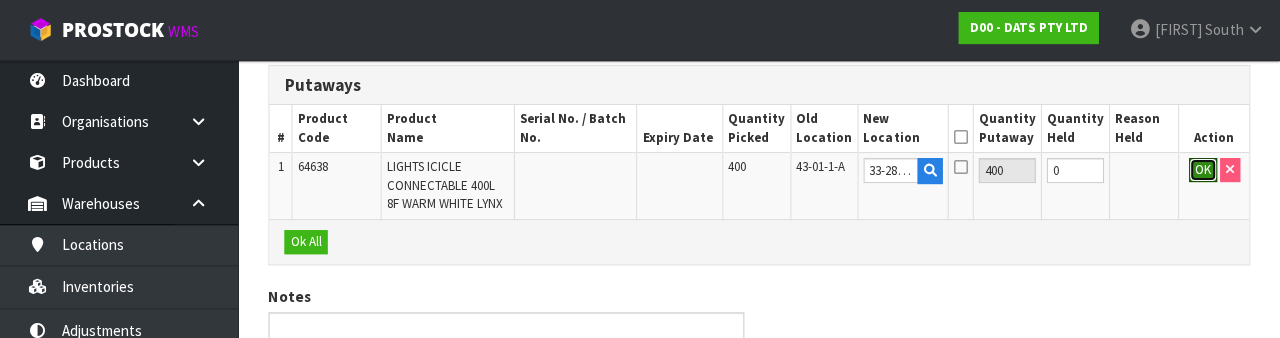 click on "OK" at bounding box center (1203, 170) 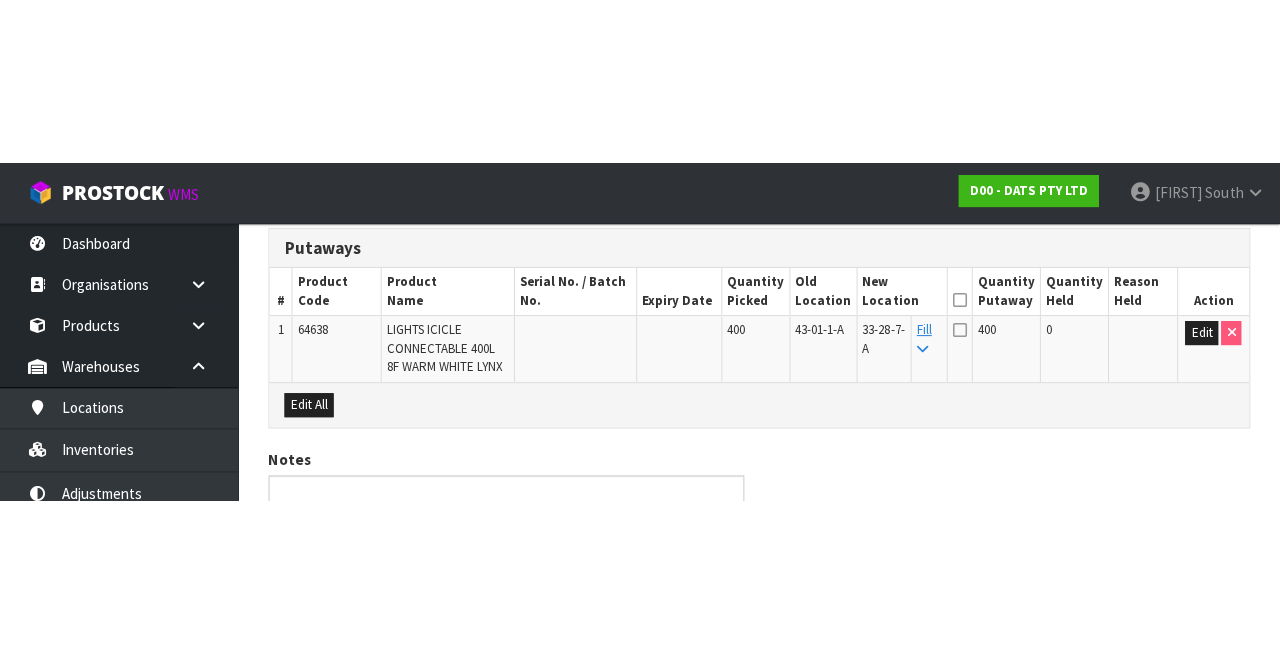 scroll, scrollTop: 217, scrollLeft: 0, axis: vertical 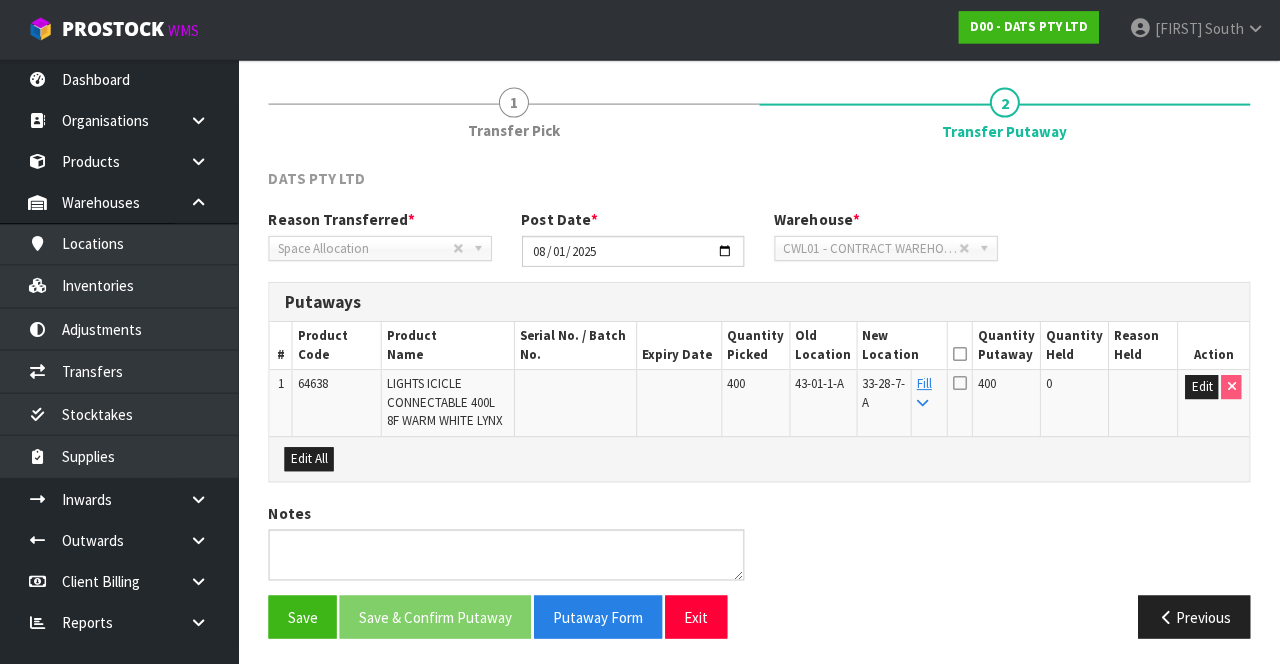 click at bounding box center (960, 354) 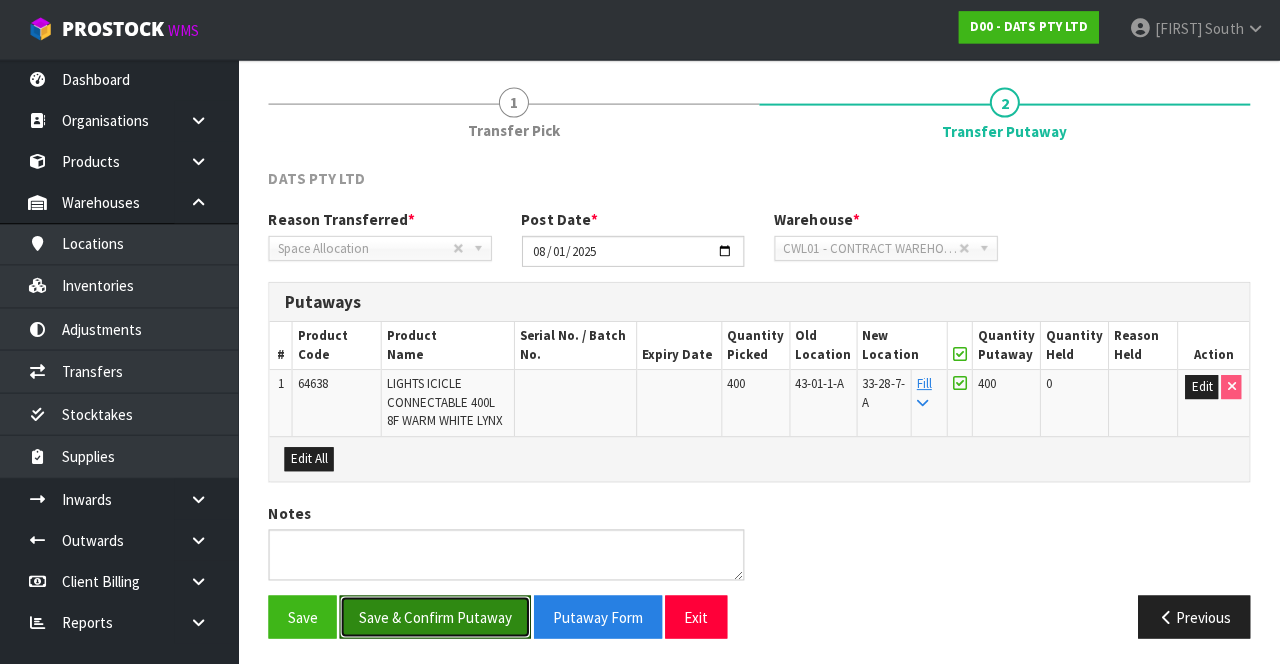 click on "Save & Confirm Putaway" at bounding box center [436, 616] 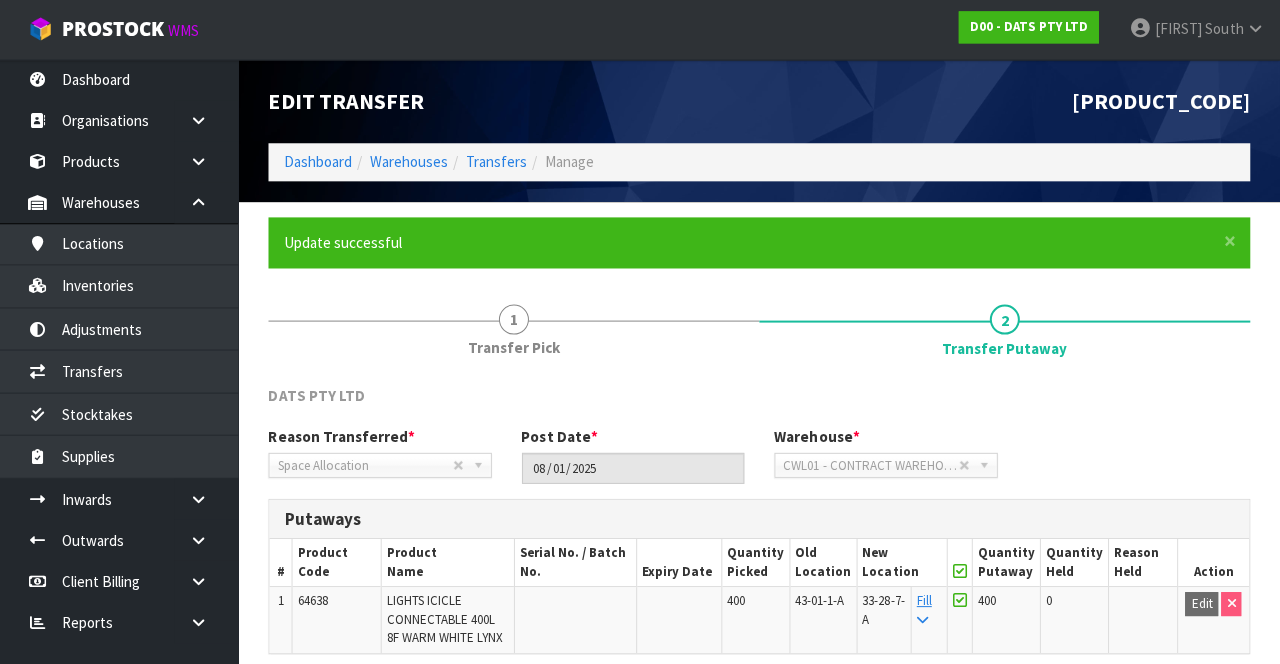scroll, scrollTop: 173, scrollLeft: 0, axis: vertical 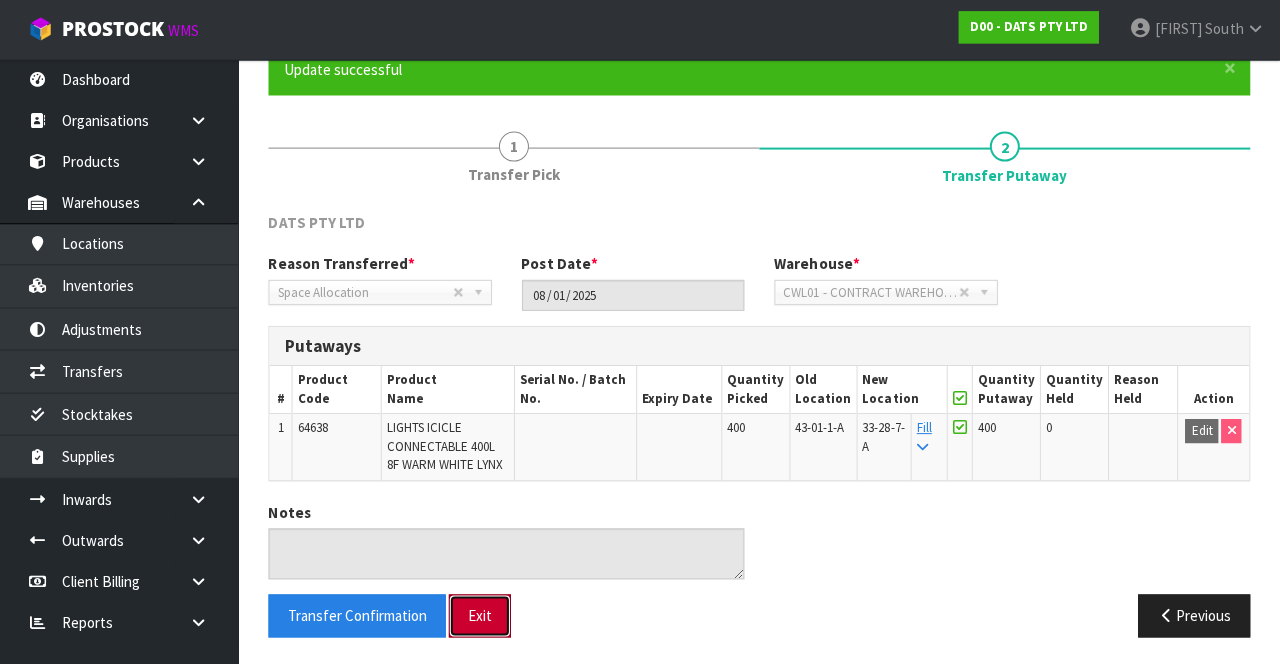 click on "Exit" at bounding box center [481, 615] 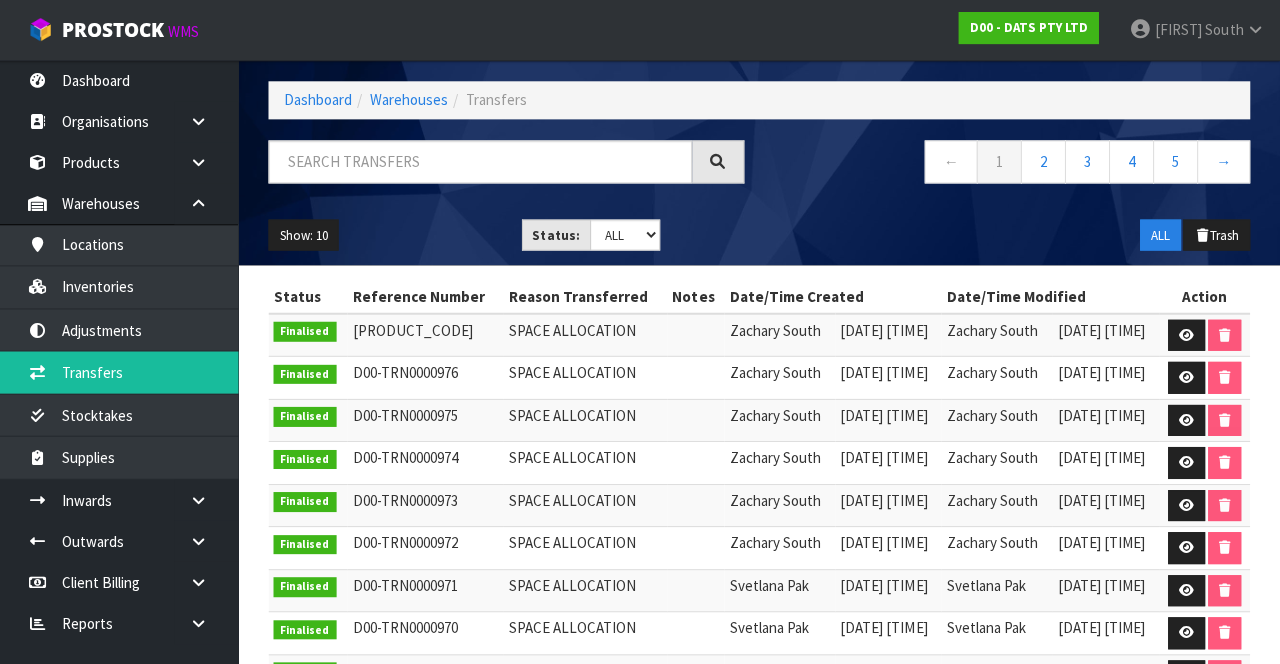 scroll, scrollTop: 0, scrollLeft: 0, axis: both 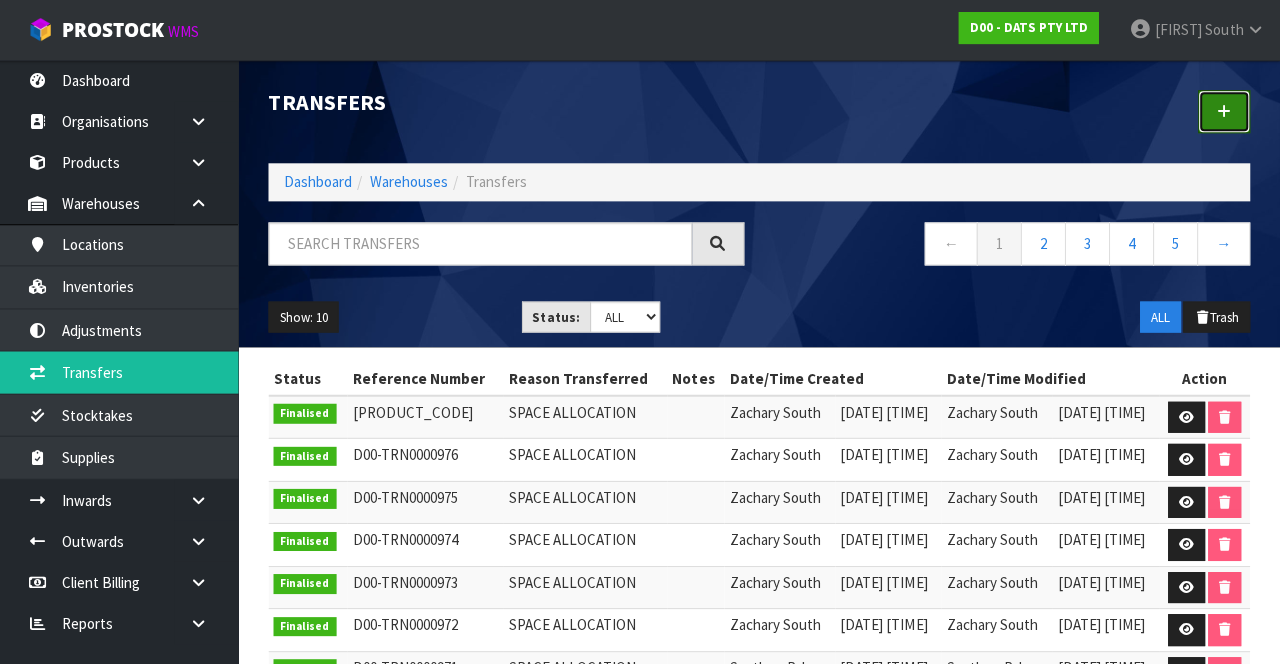 click at bounding box center [1224, 111] 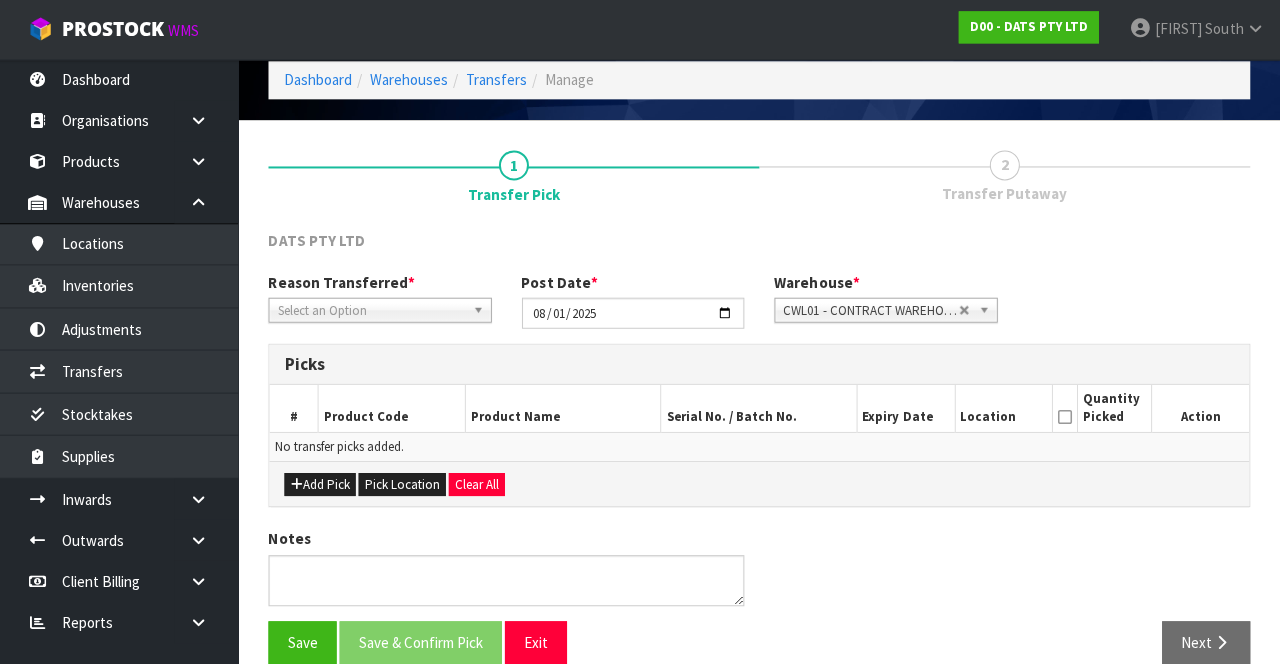 scroll, scrollTop: 108, scrollLeft: 0, axis: vertical 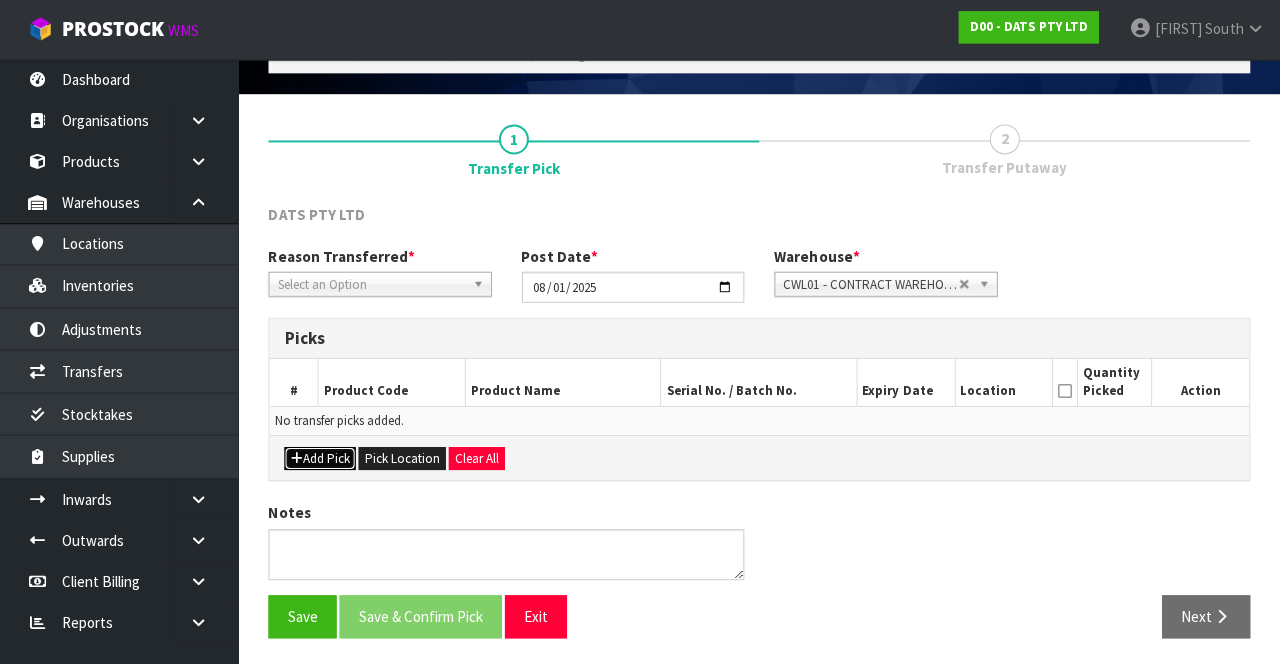 click on "Add Pick" at bounding box center [321, 459] 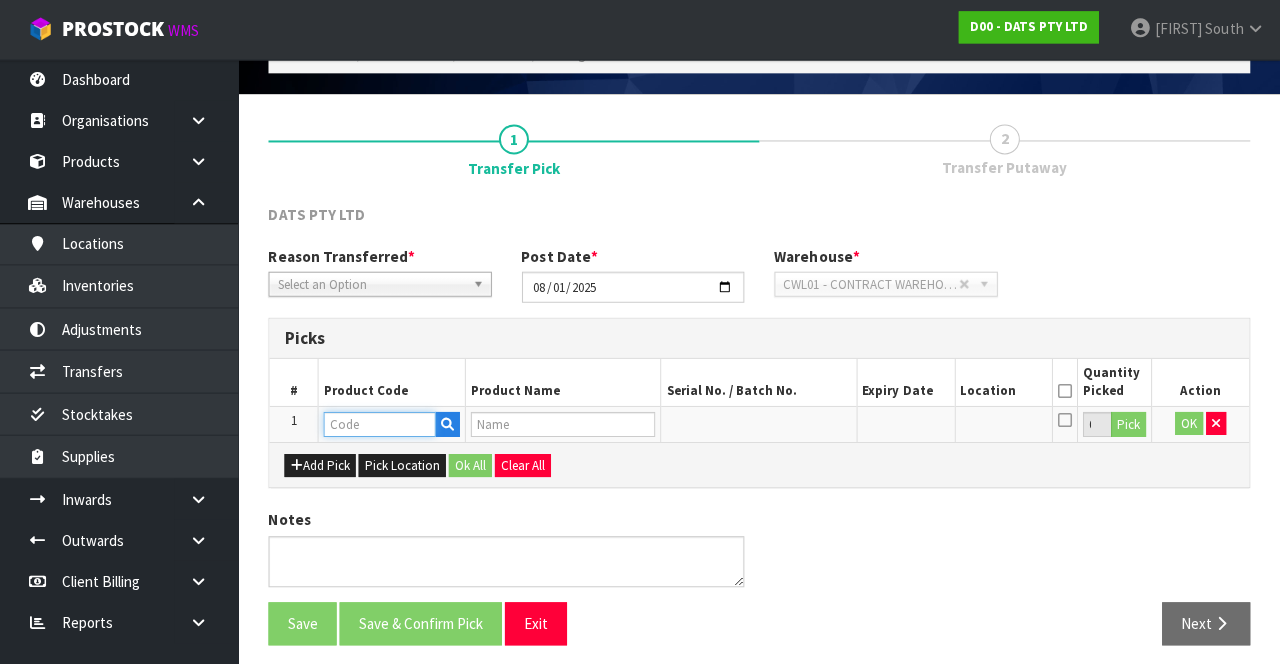 click at bounding box center (381, 424) 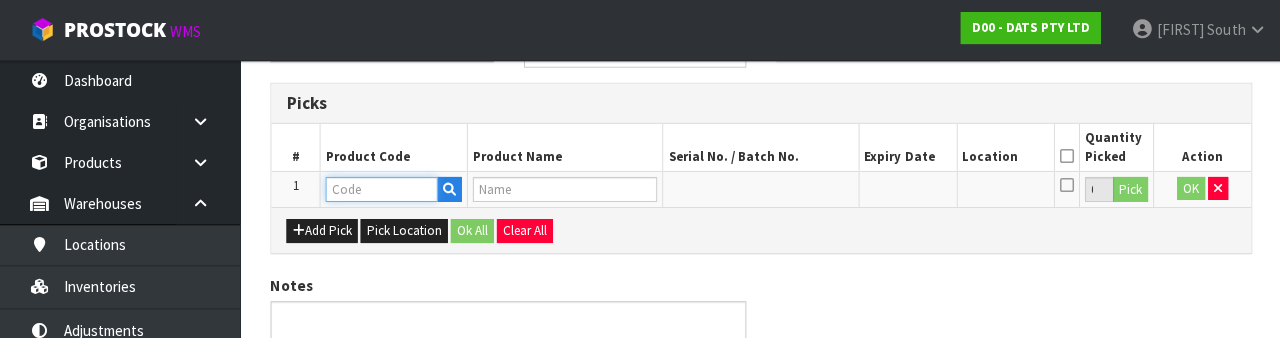 scroll, scrollTop: 350, scrollLeft: 0, axis: vertical 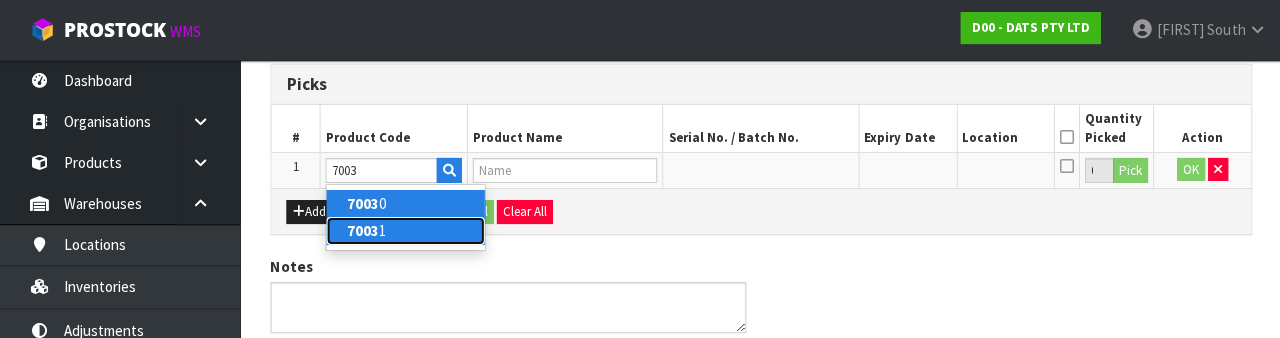click on "[NUMBER] [NUMBER]" at bounding box center (405, 230) 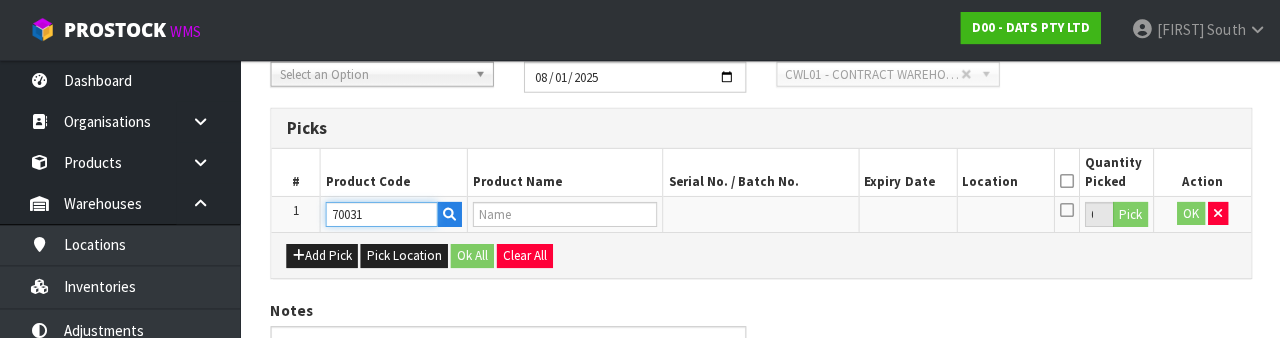 type on "LIGHTS PARTY CONNECTABLE PK10 T50 LOW VOLTAGE" 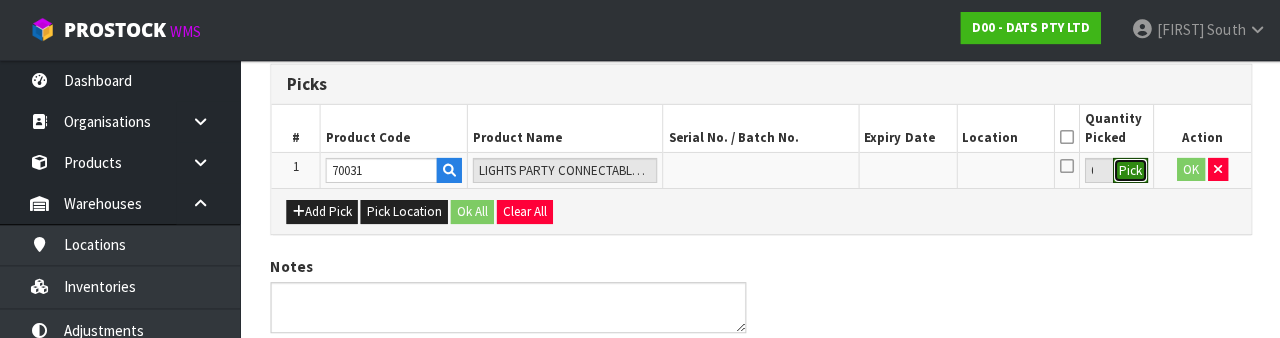 click on "Pick" at bounding box center (1128, 171) 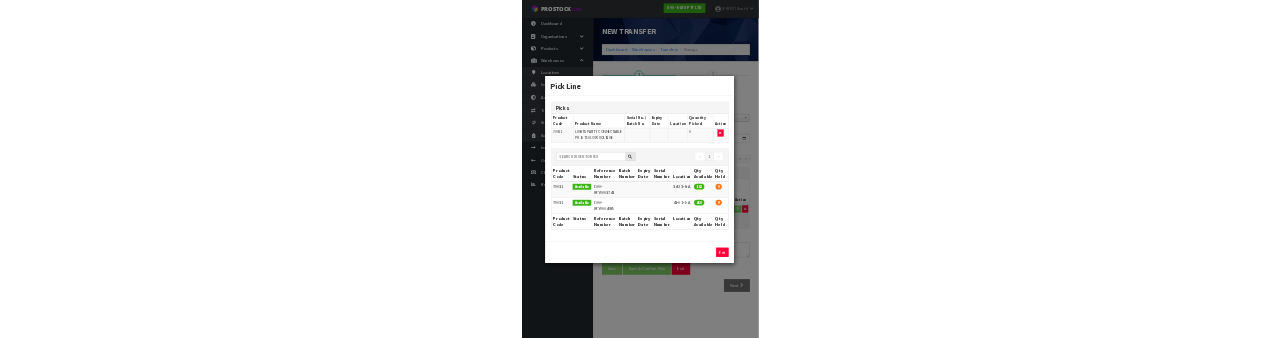 scroll, scrollTop: 0, scrollLeft: 0, axis: both 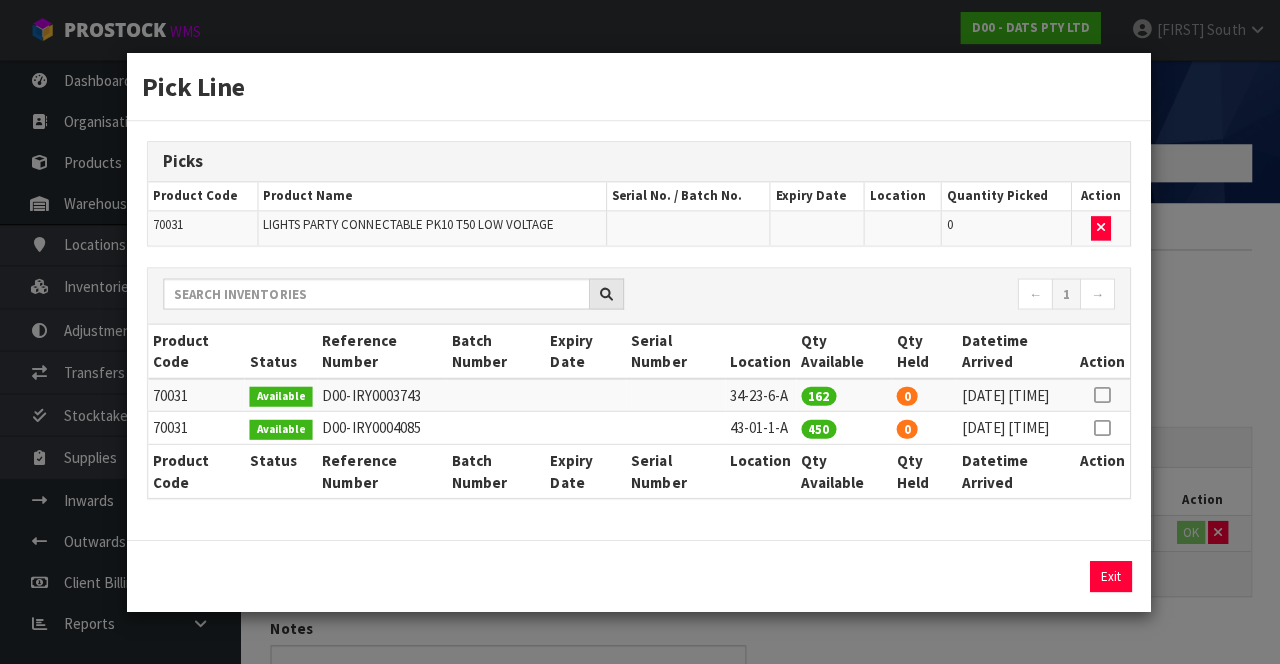 click at bounding box center (1100, 427) 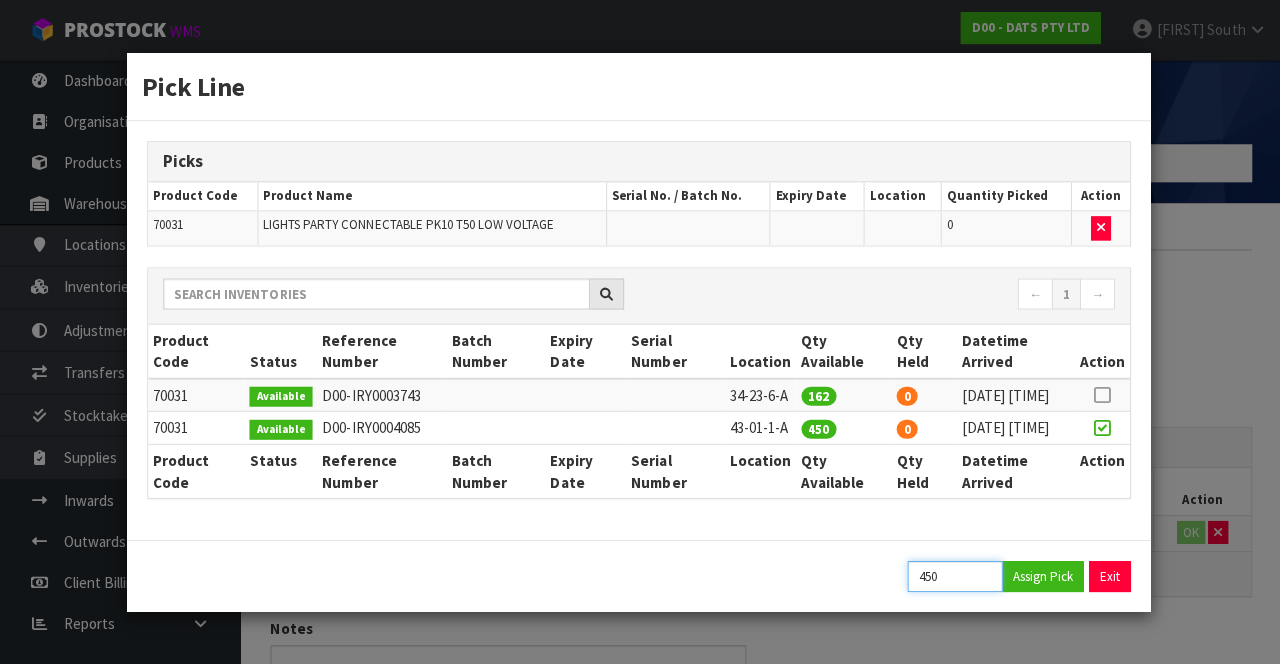 click on "450" at bounding box center [953, 575] 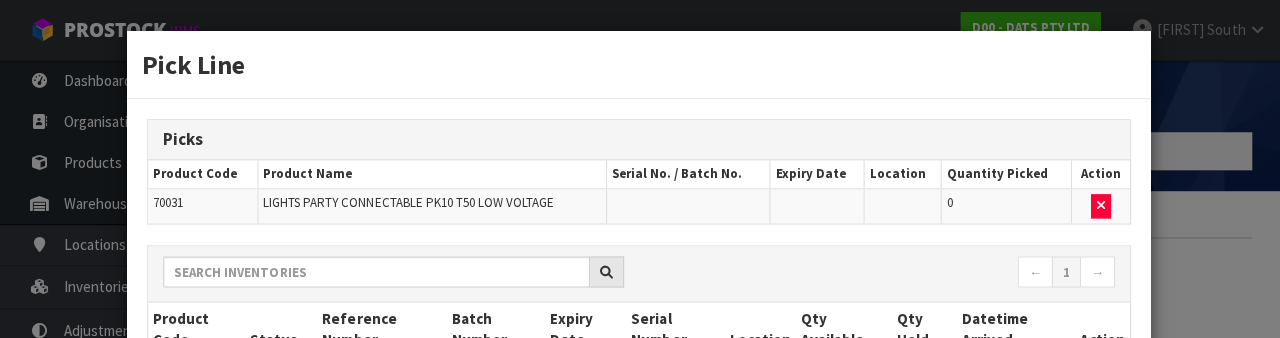 scroll, scrollTop: 68, scrollLeft: 0, axis: vertical 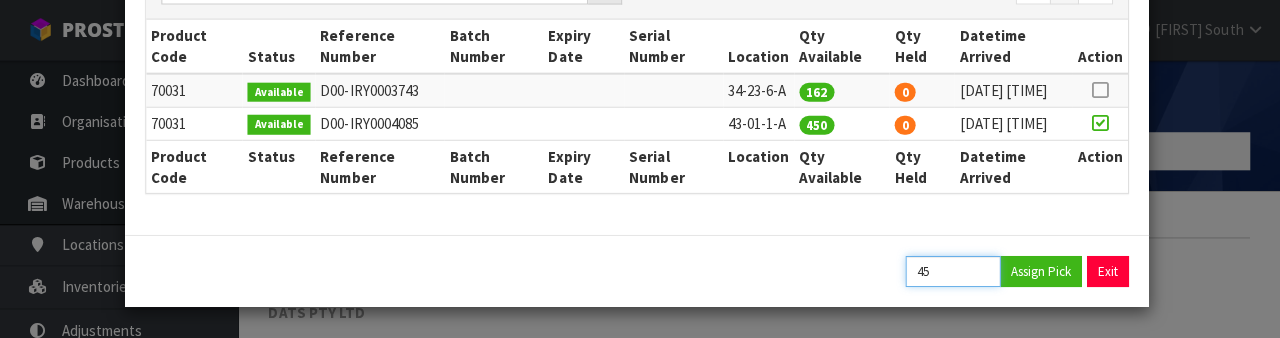 type on "4" 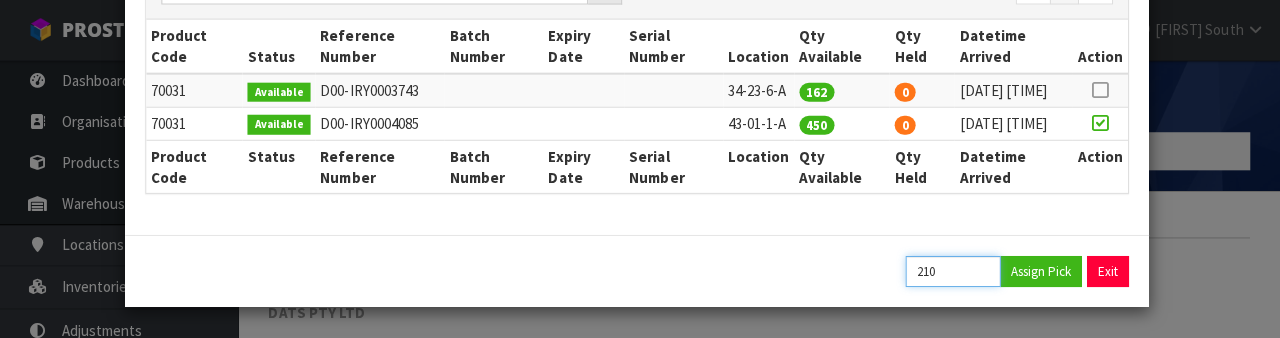 type on "210" 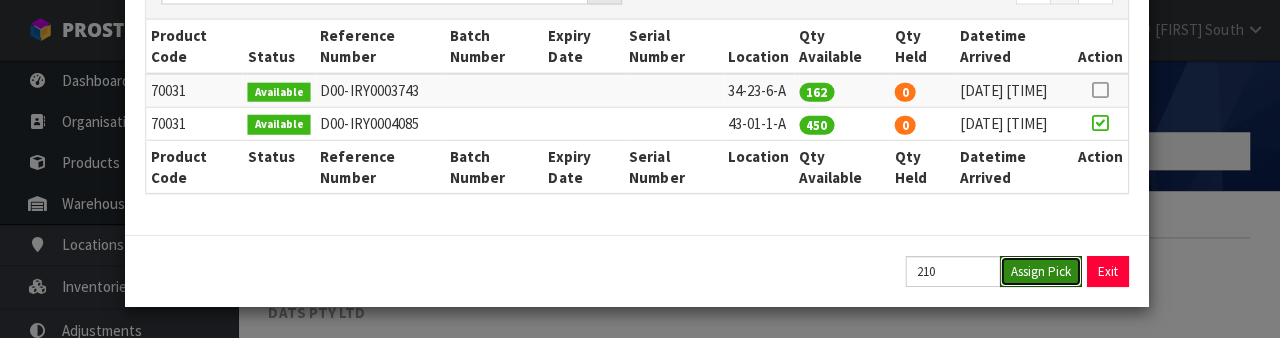 click on "Assign Pick" at bounding box center (1041, 271) 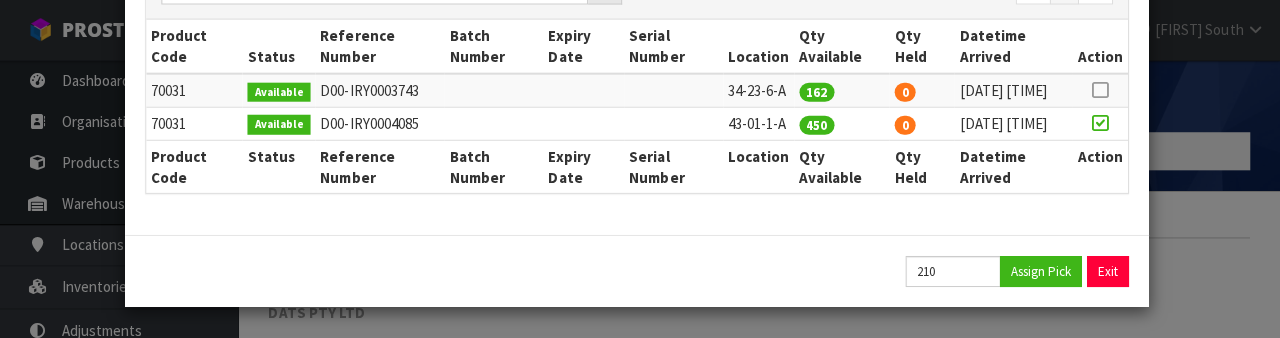 type on "210" 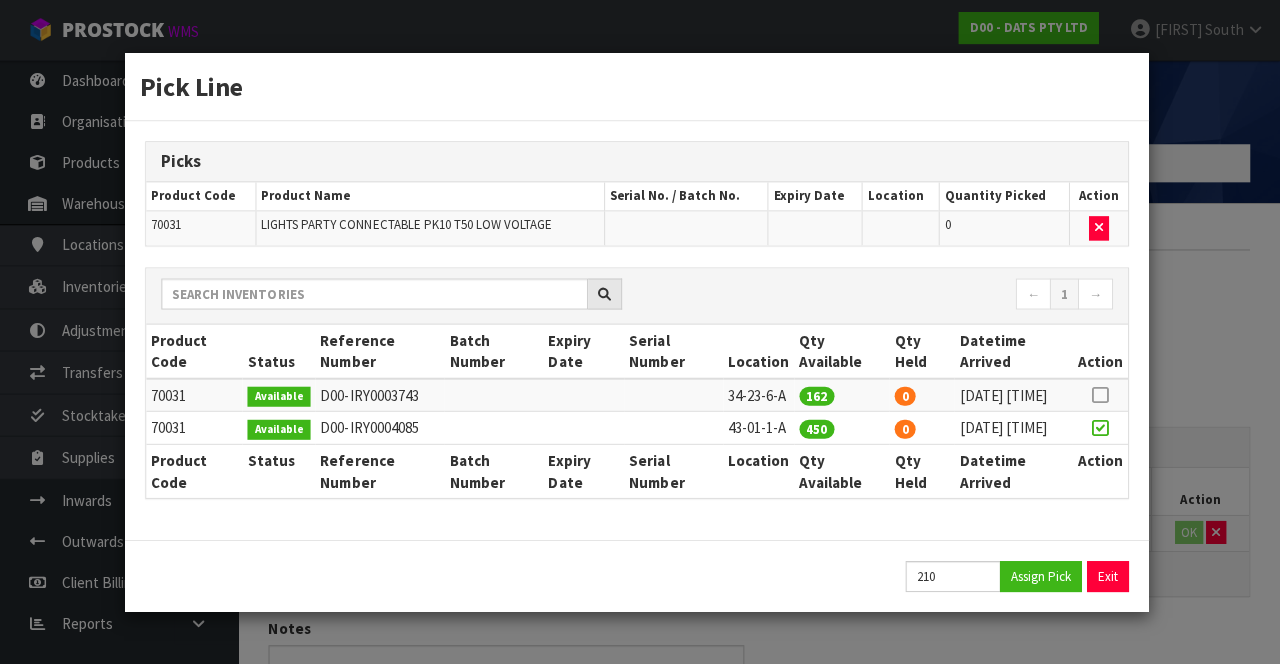 scroll, scrollTop: 0, scrollLeft: 0, axis: both 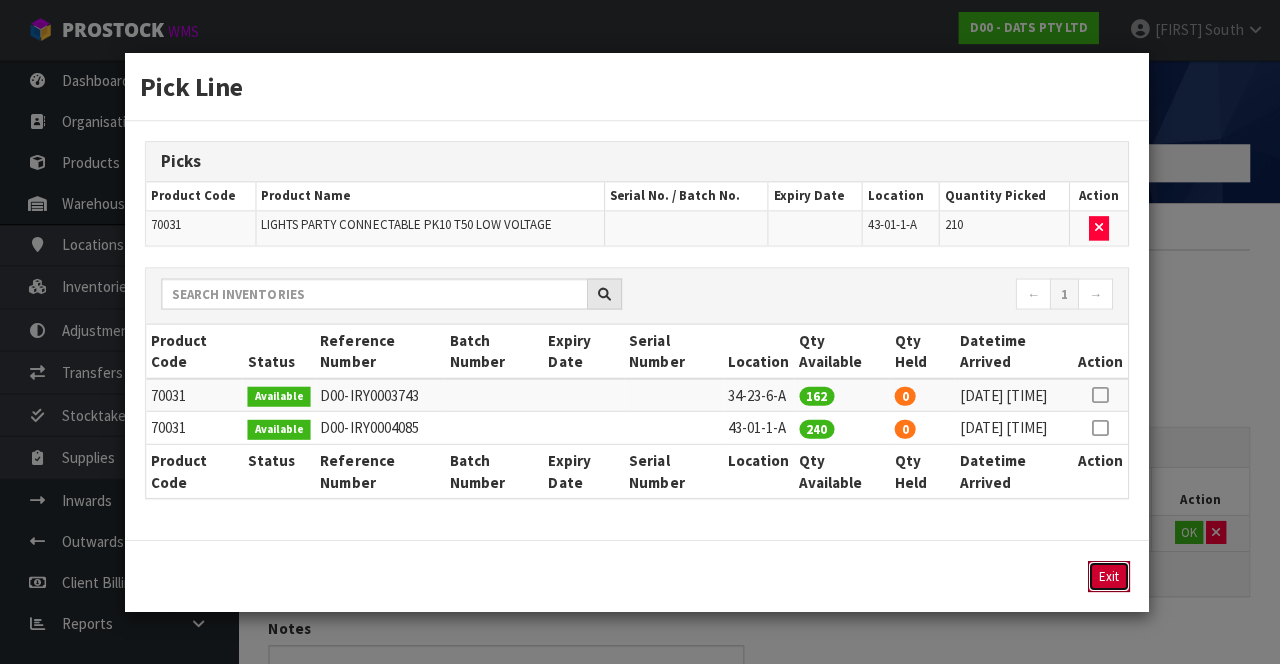 click on "Exit" at bounding box center [1109, 575] 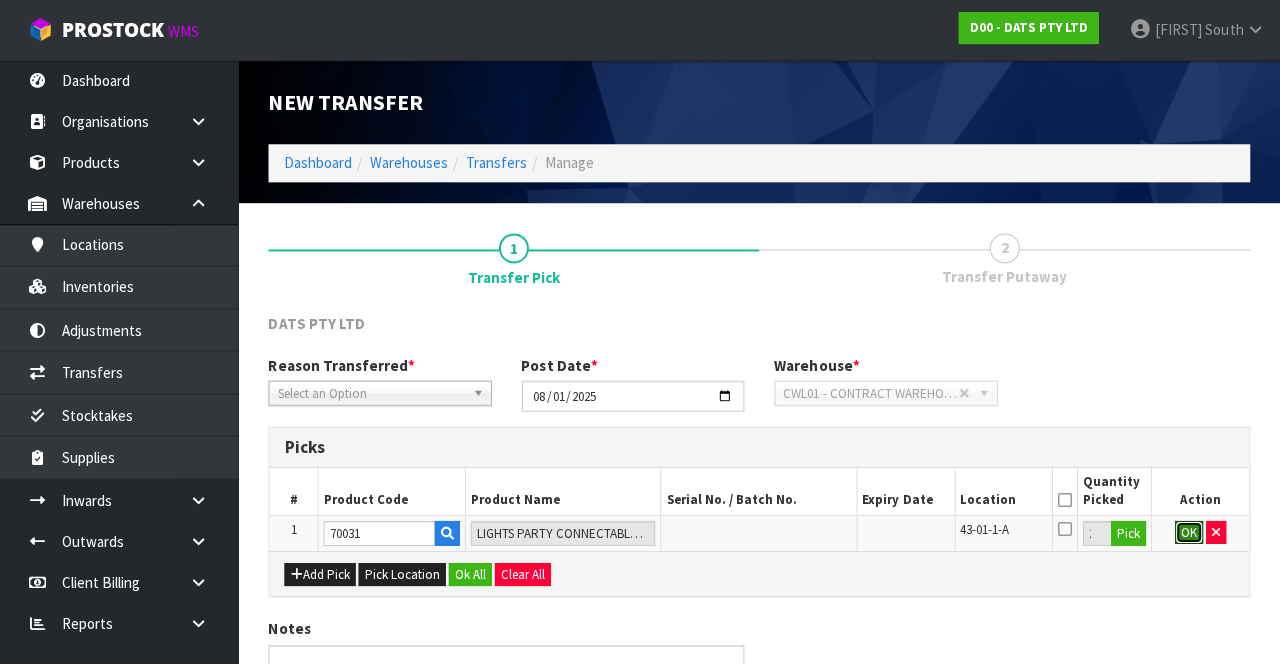 click on "OK" at bounding box center [1189, 532] 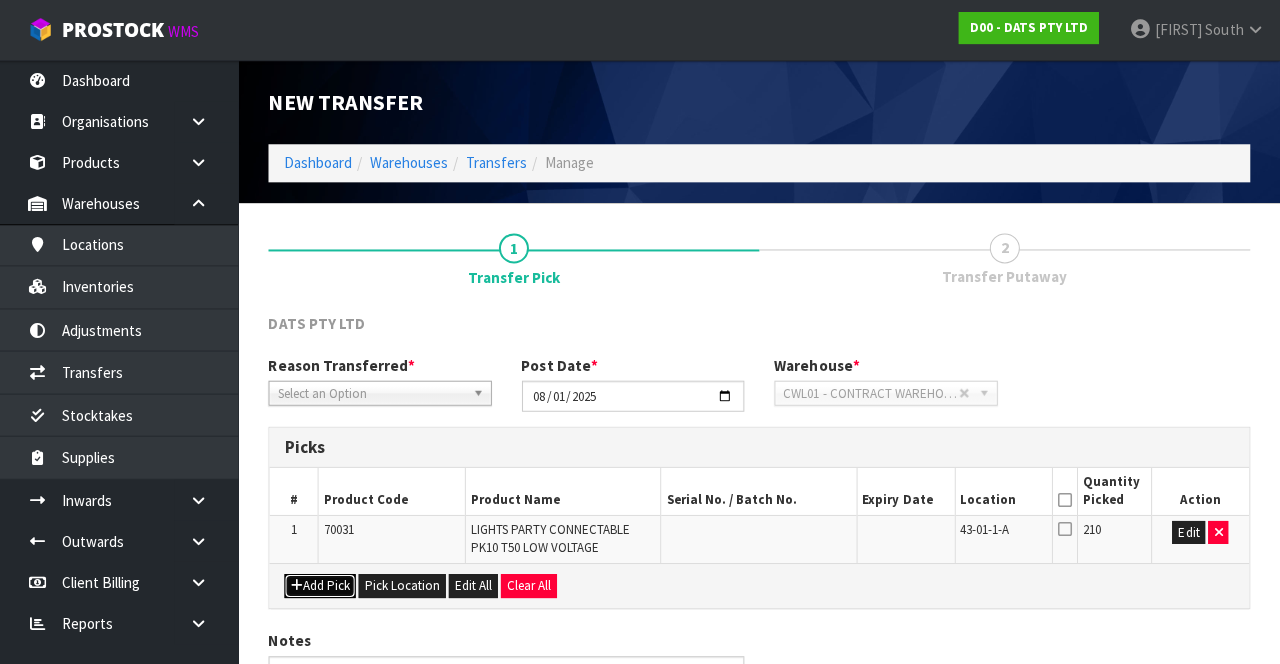 click on "Add Pick" at bounding box center (321, 585) 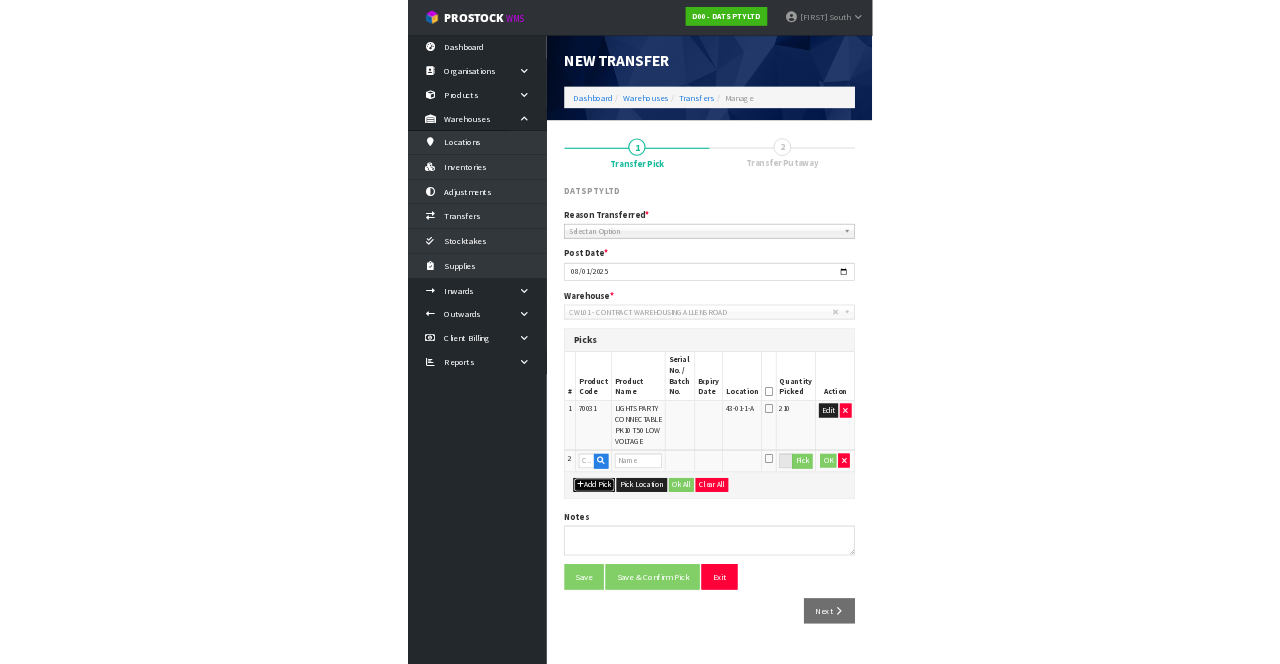 scroll, scrollTop: 0, scrollLeft: 0, axis: both 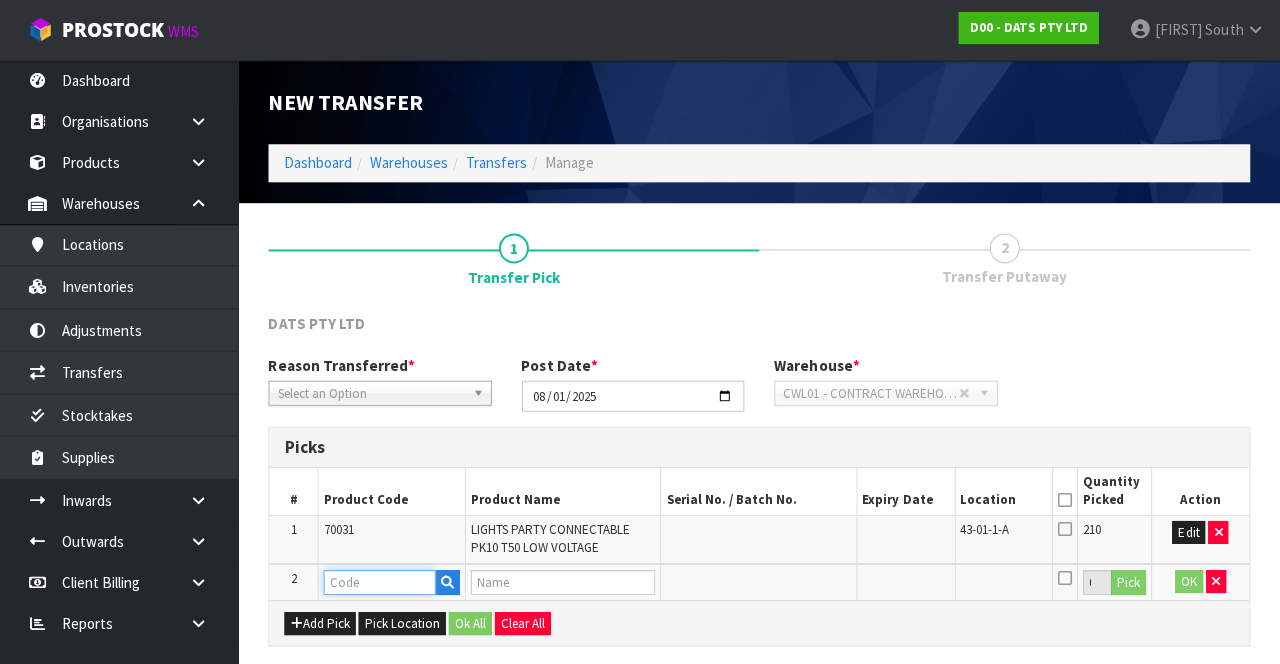 click at bounding box center (381, 581) 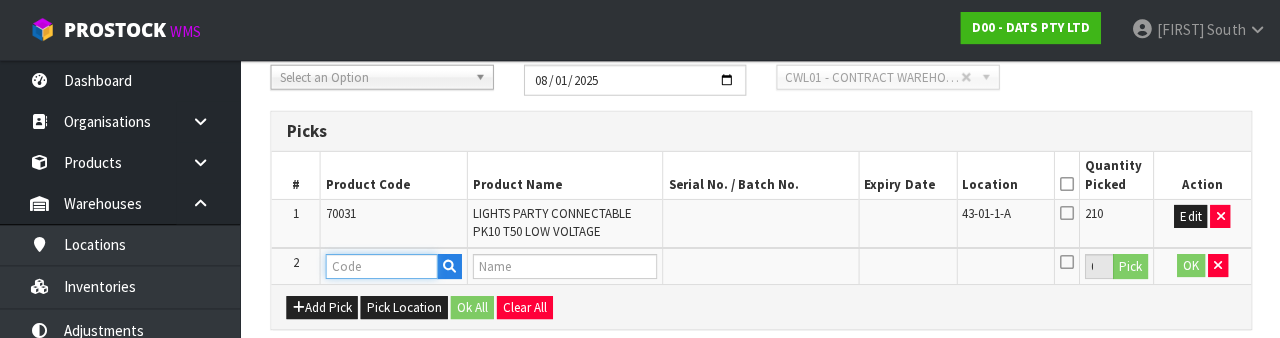 scroll, scrollTop: 304, scrollLeft: 0, axis: vertical 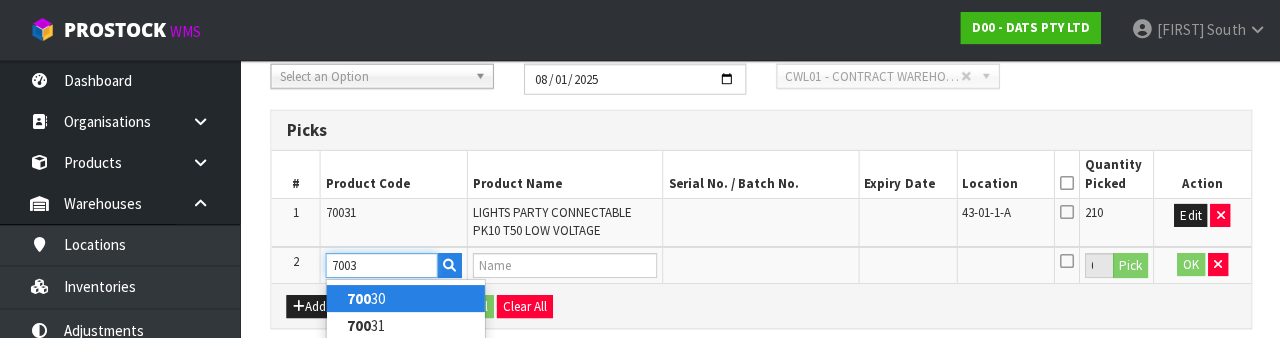 type on "70031" 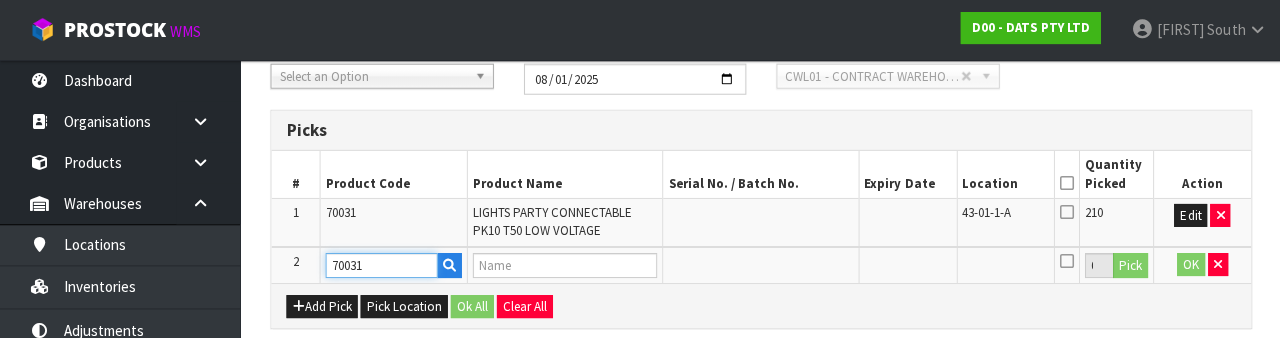type on "LIGHTS PARTY CONNECTABLE PK10 T50 LOW VOLTAGE" 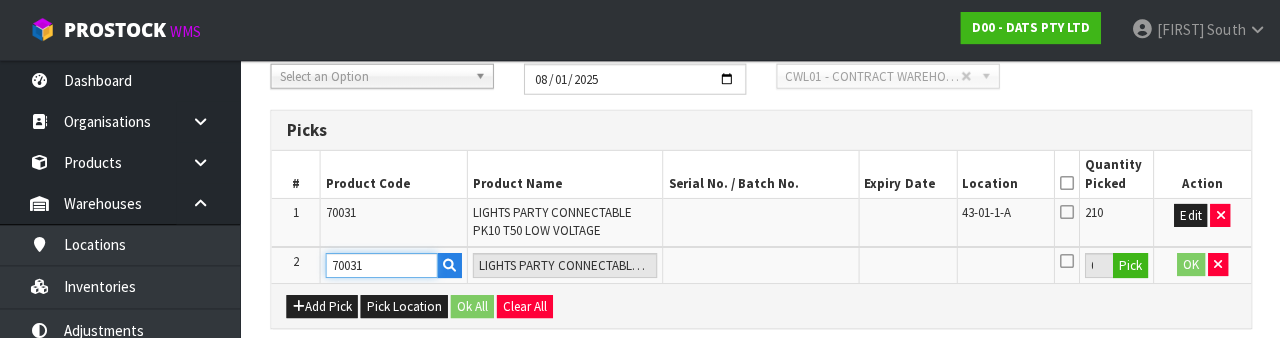 type on "70031" 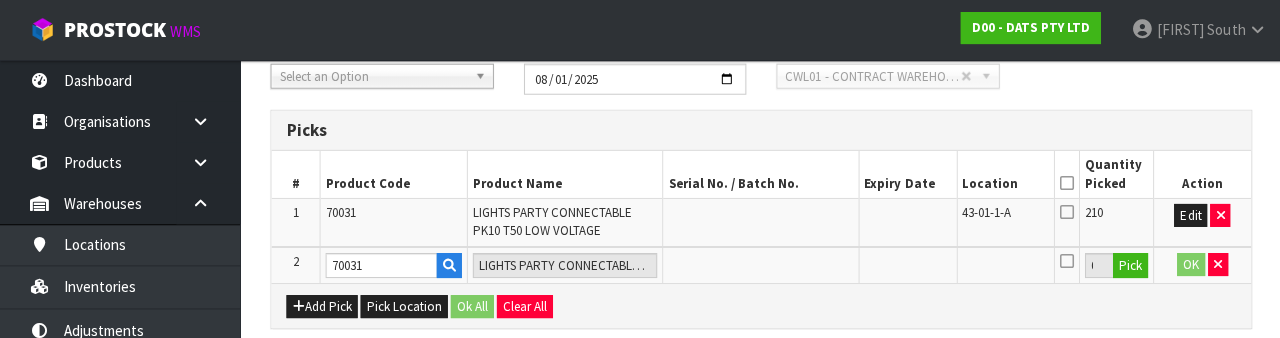 click on "Add Pick
Pick Location
Ok All
Clear All" at bounding box center (760, 305) 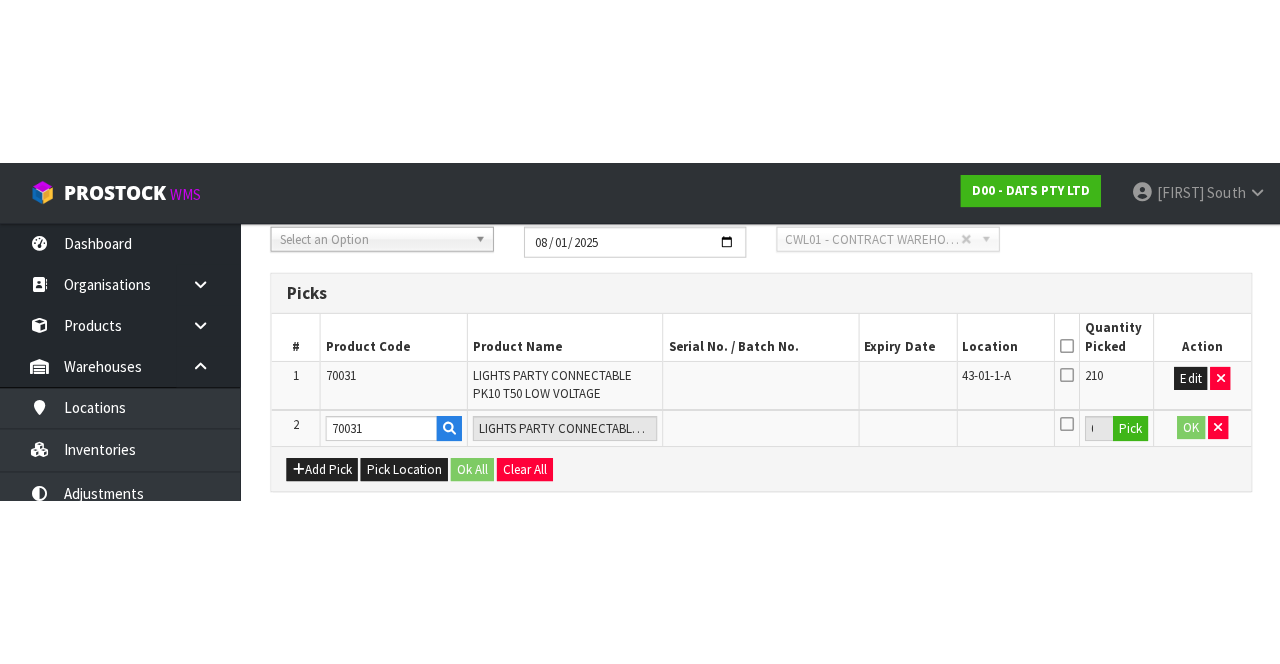scroll, scrollTop: 163, scrollLeft: 0, axis: vertical 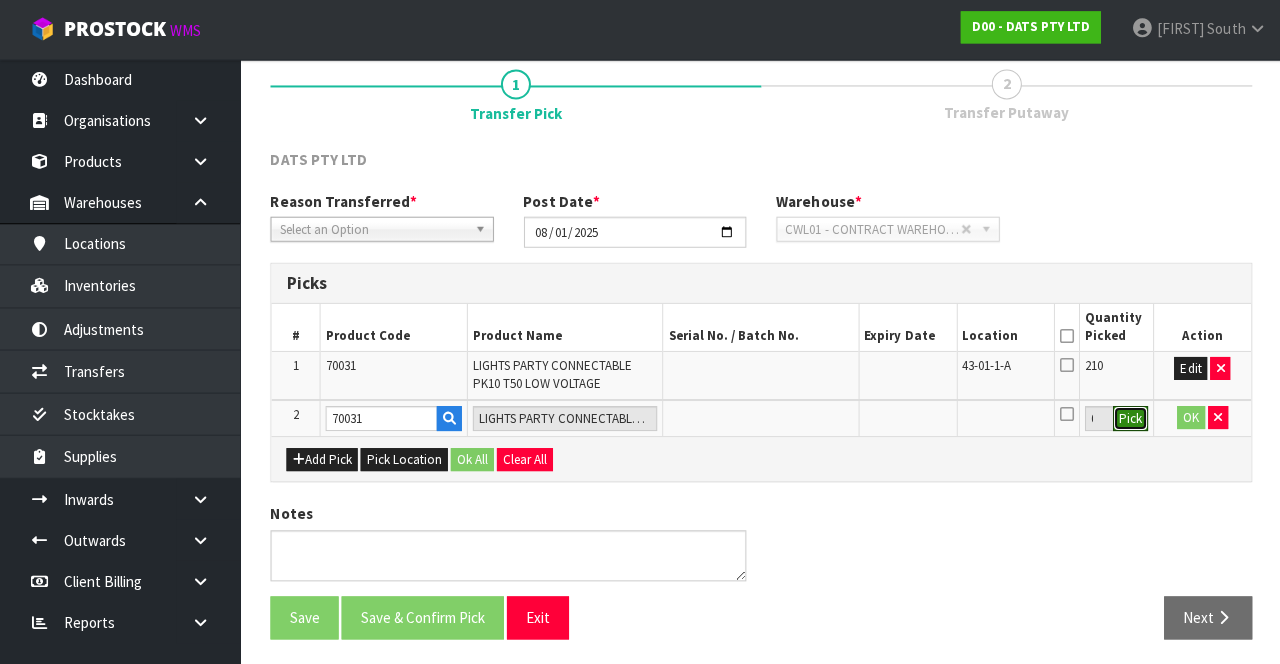 click on "Pick" at bounding box center (1128, 419) 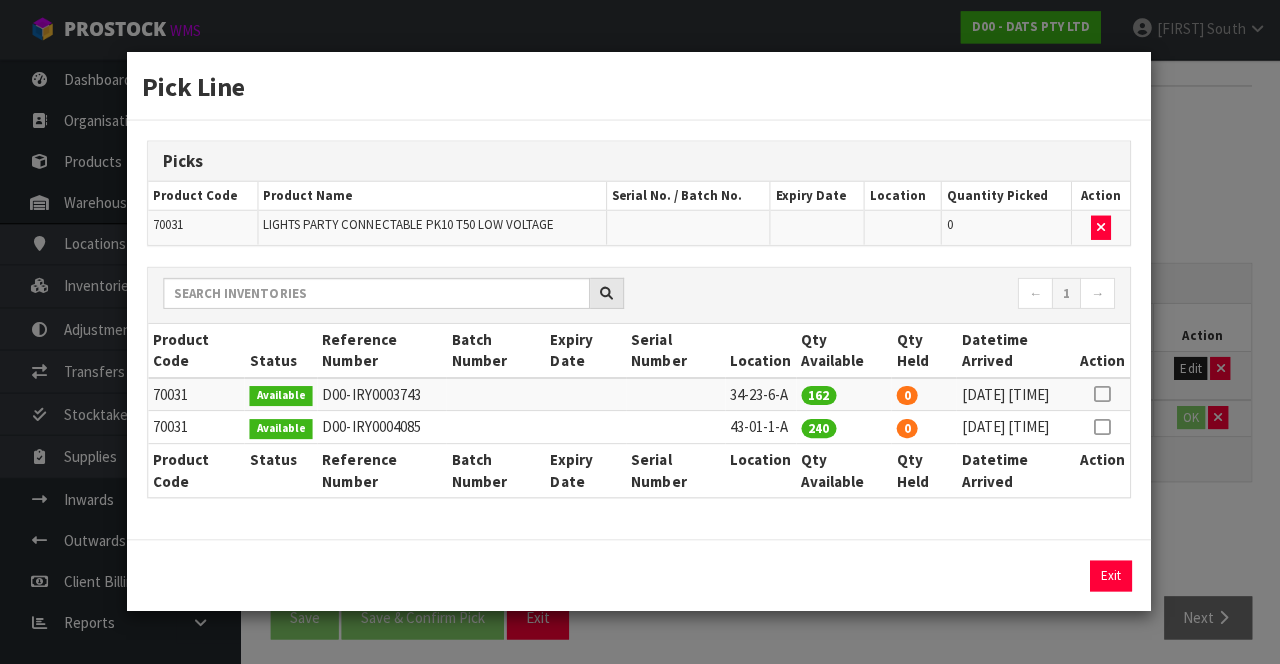 click at bounding box center (1100, 427) 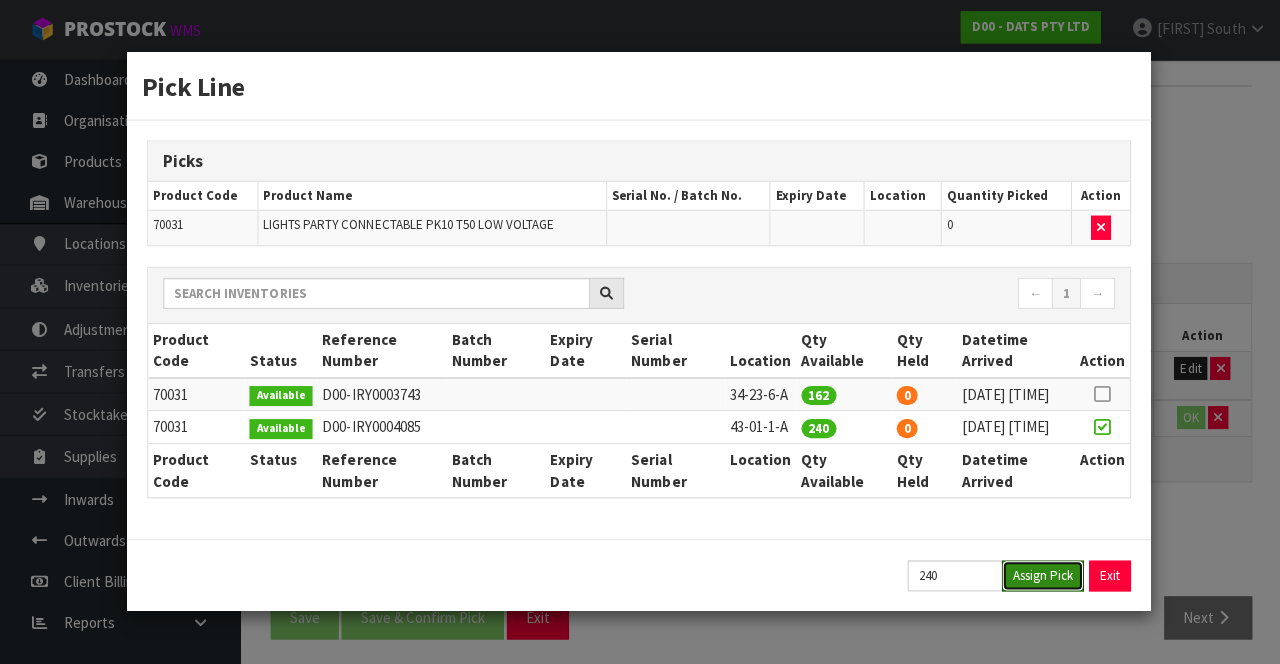 click on "Assign Pick" at bounding box center (1041, 575) 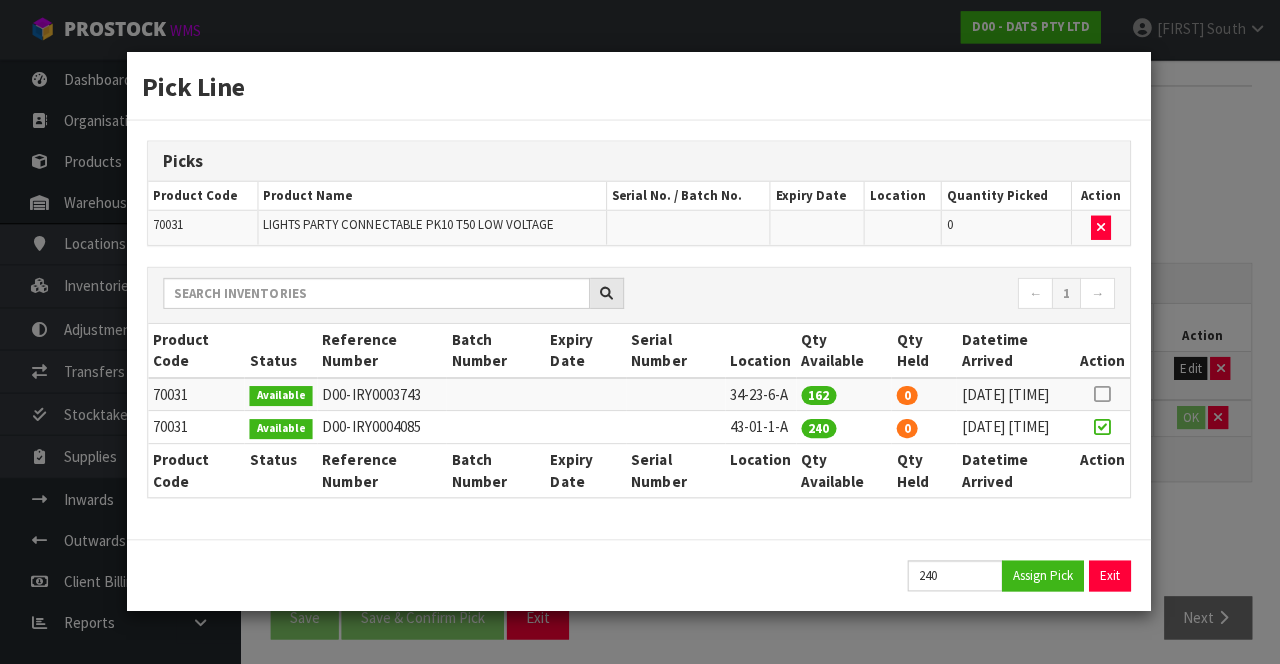 type on "240" 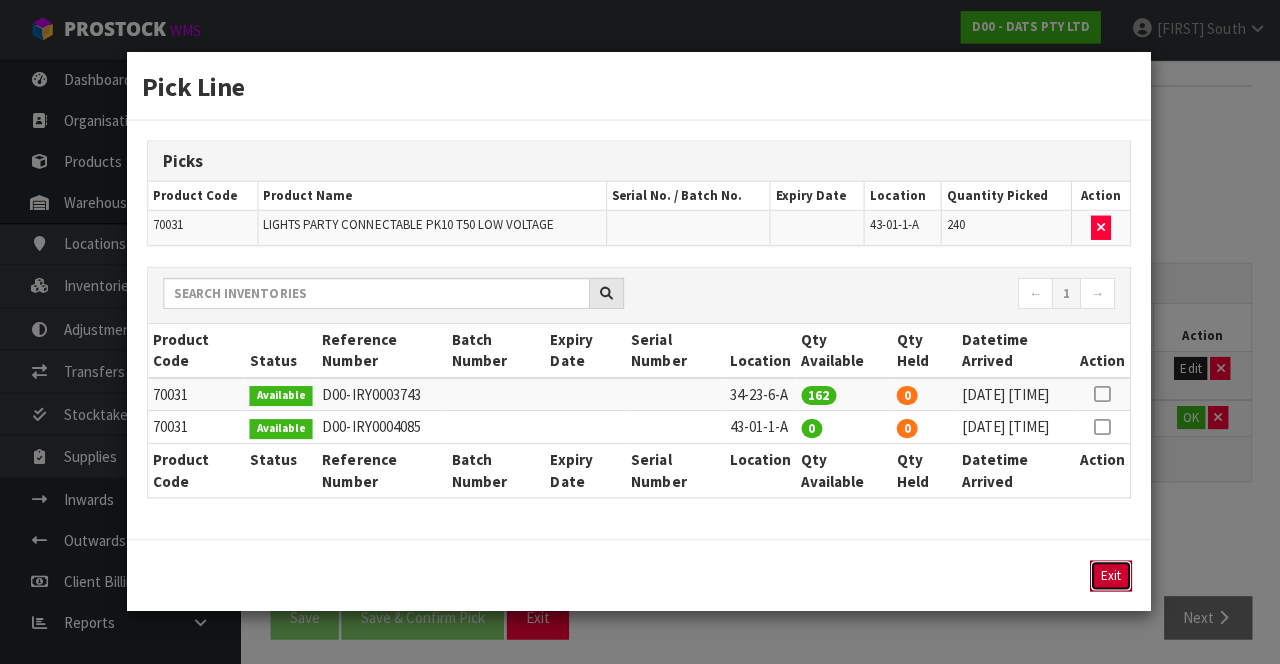 click on "Exit" at bounding box center [1109, 575] 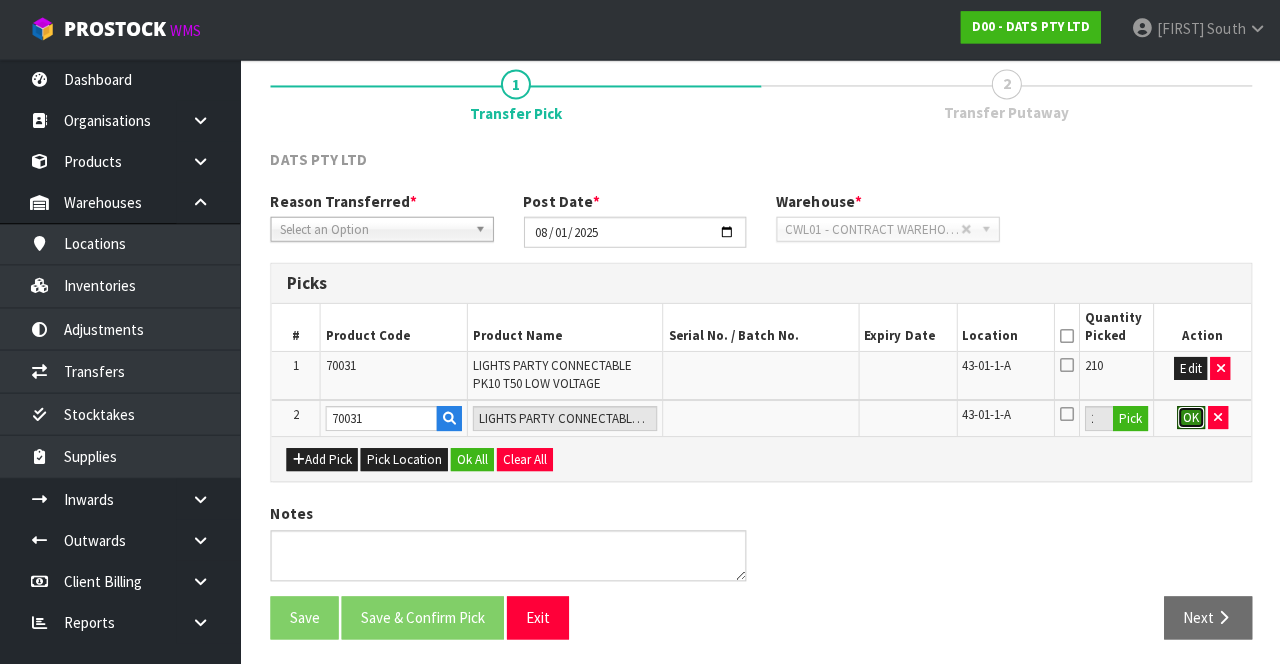click on "OK" at bounding box center (1189, 418) 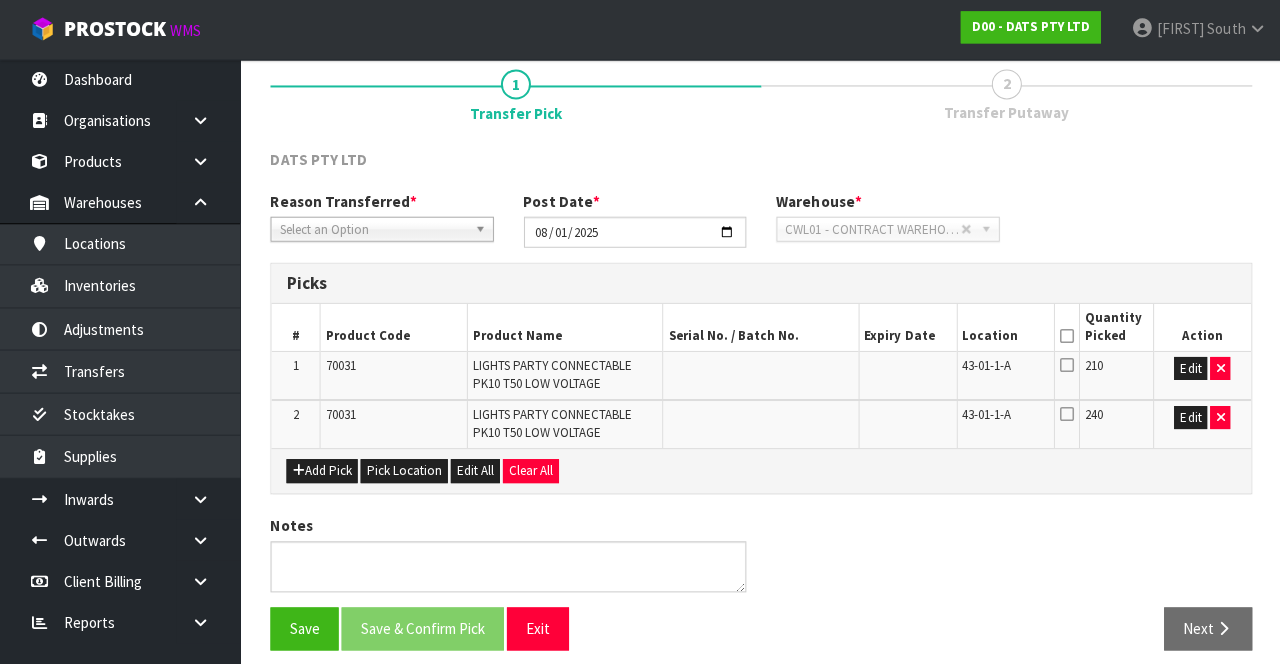 click at bounding box center [1065, 336] 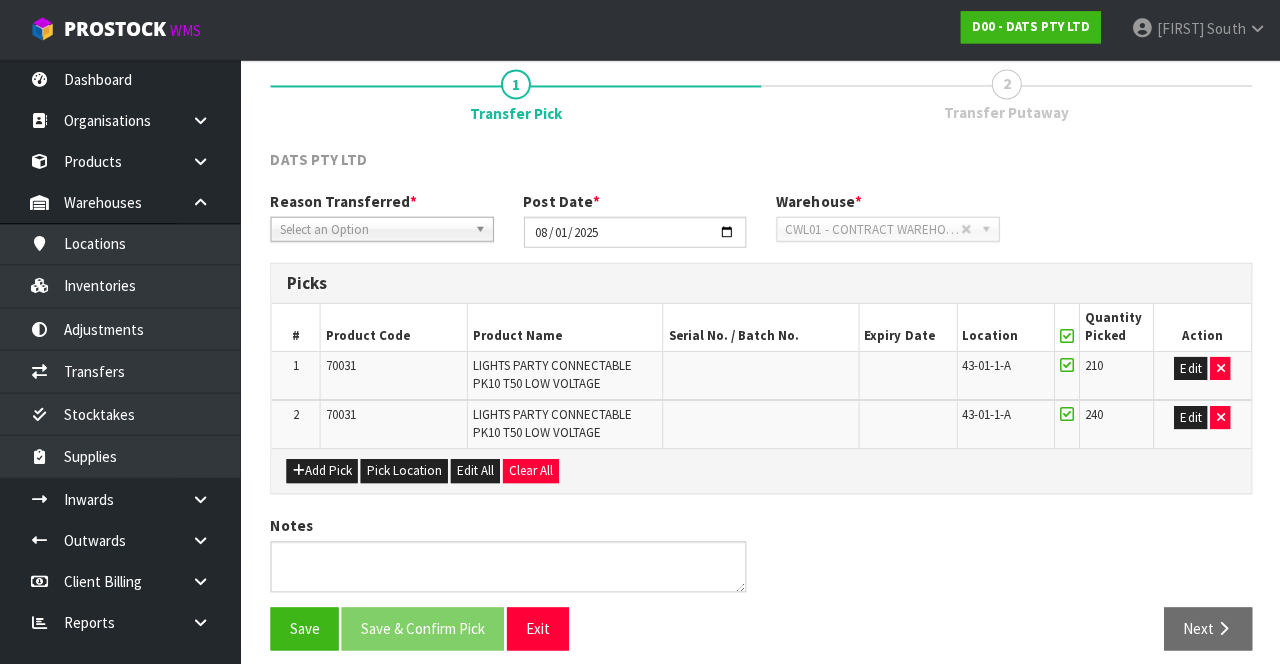 scroll, scrollTop: 175, scrollLeft: 0, axis: vertical 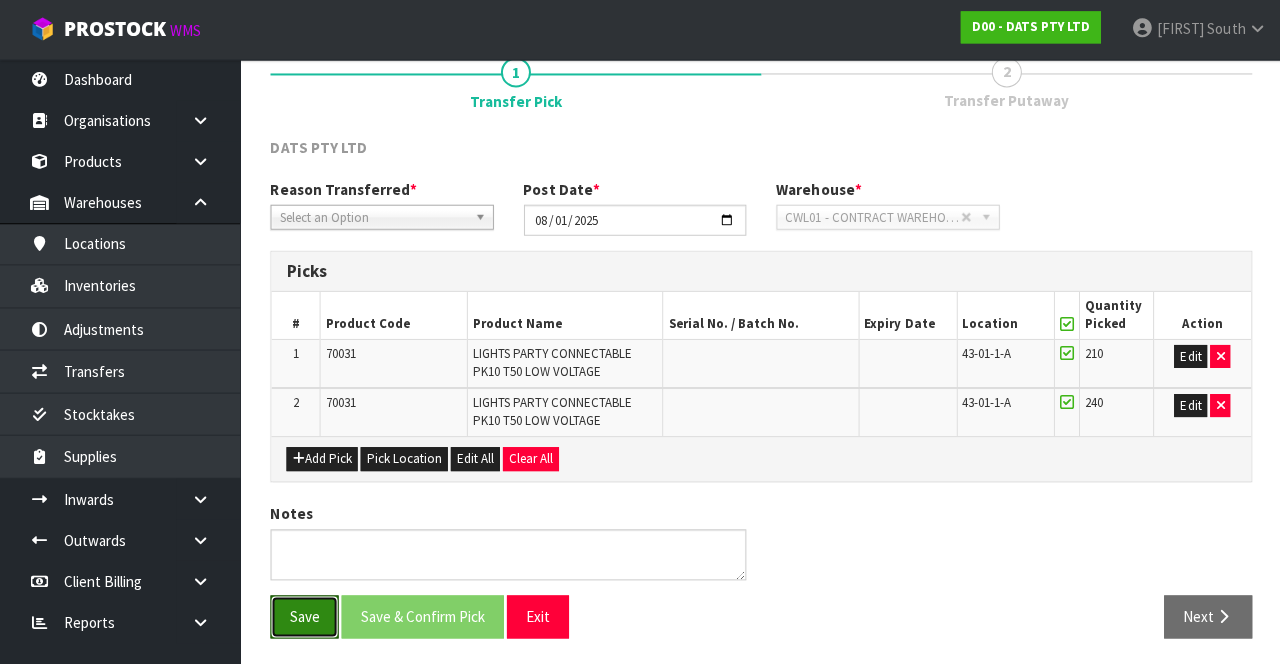 click on "Save" at bounding box center (304, 616) 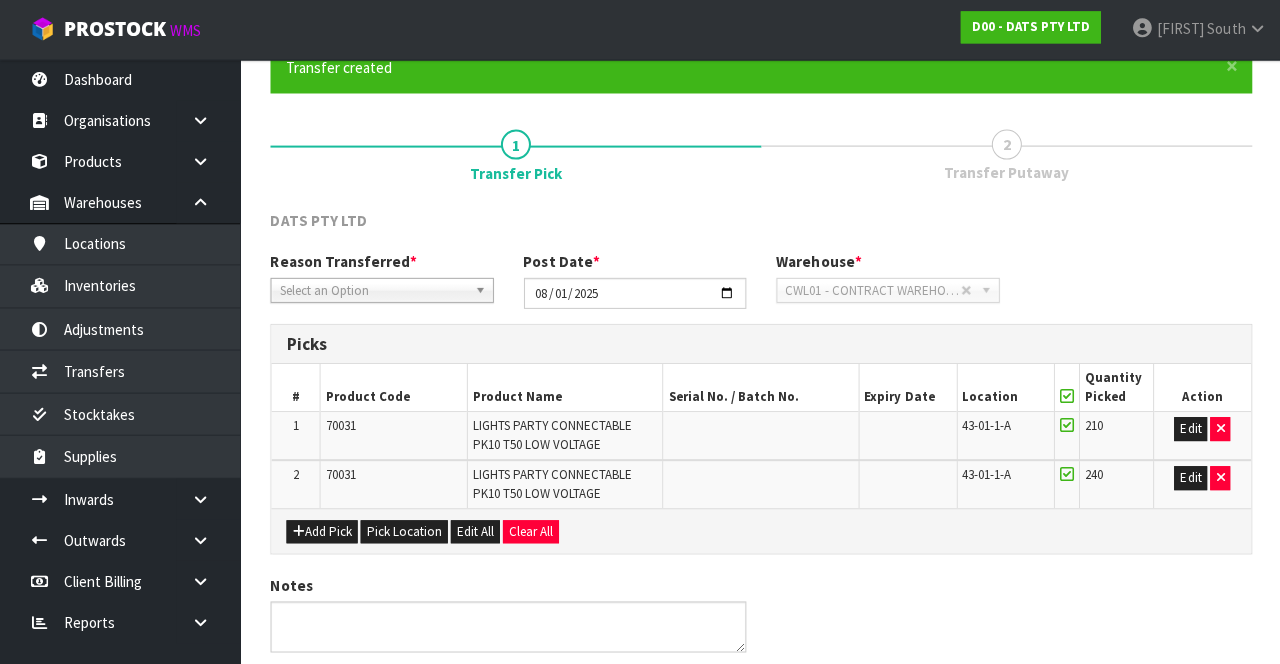 scroll, scrollTop: 0, scrollLeft: 0, axis: both 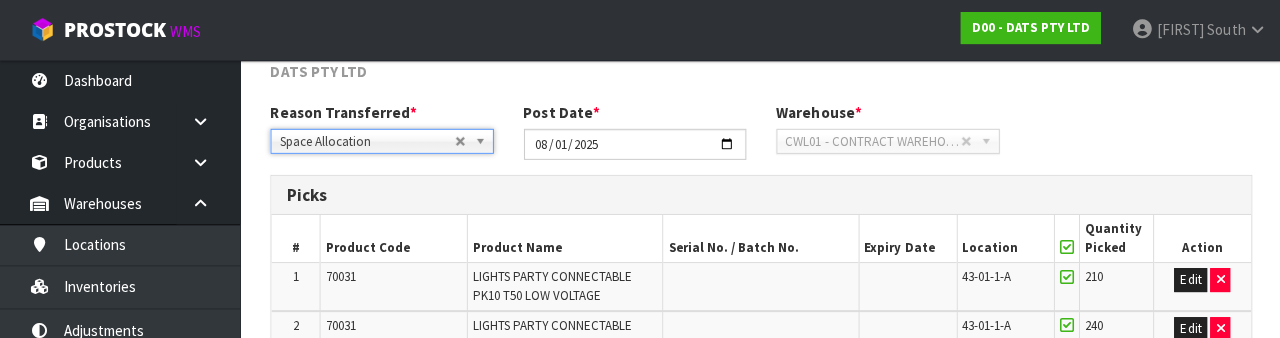 click on "Reason Transferred  *
Space Allocation Damage Expired Stock Repair QA
Space Allocation
Space Allocation Damage Expired Stock Repair QA
Post Date  *
[DATE]
Warehouse  *
01 - CONTRACT WAREHOUSING MAIN 02 - CONTRACT WAREHOUSING NO 2 CHC - CWL CHRISTCHURCH WAIHEKE - SOLAR SHOP WAIHEKE CWL01 - CONTRACT WAREHOUSING ALLENS ROAD CWL02 - CONTRACT WAREHOUSING LADY RUBY CWL03 - CONTRACT WAREHOUSING NEILPARK
CWL01 - CONTRACT WAREHOUSING ALLENS ROAD" at bounding box center [760, 138] 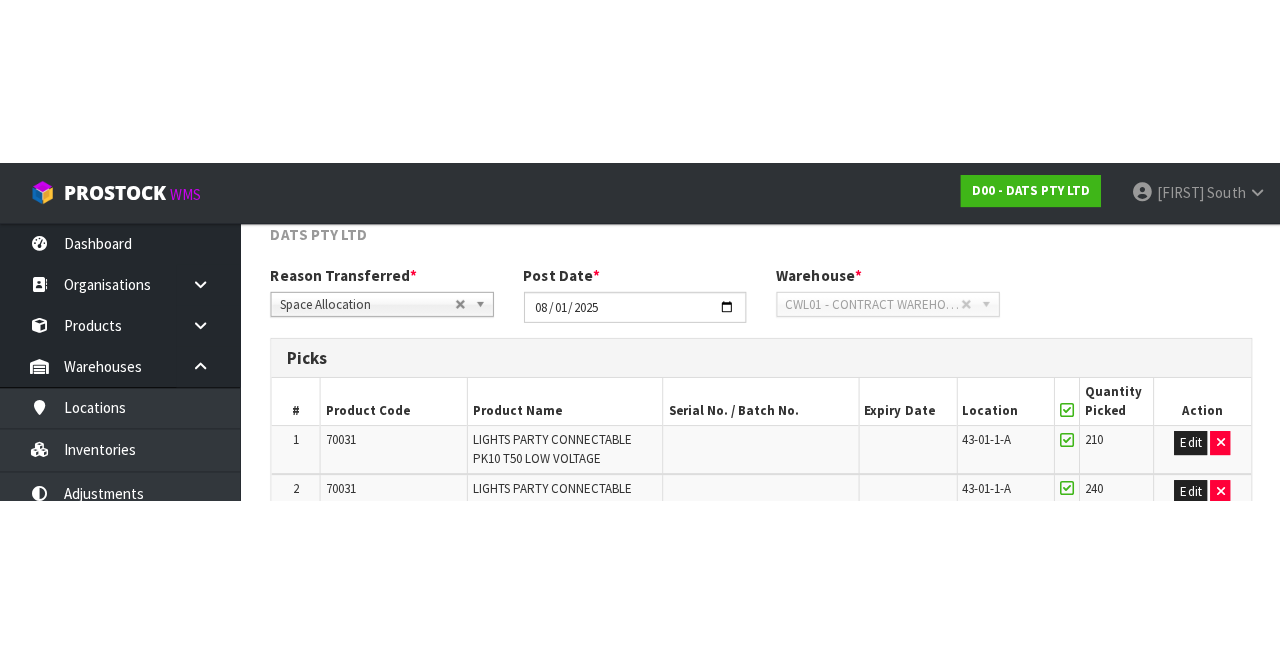 scroll, scrollTop: 248, scrollLeft: 0, axis: vertical 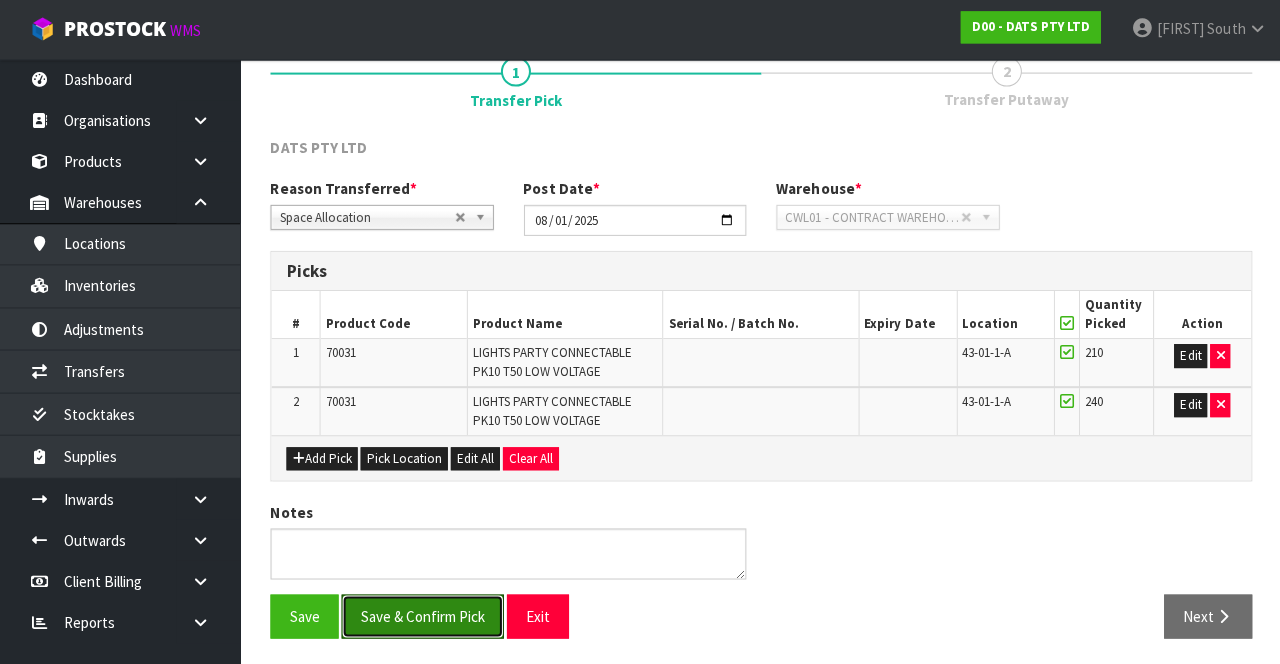 click on "Save & Confirm Pick" at bounding box center (422, 615) 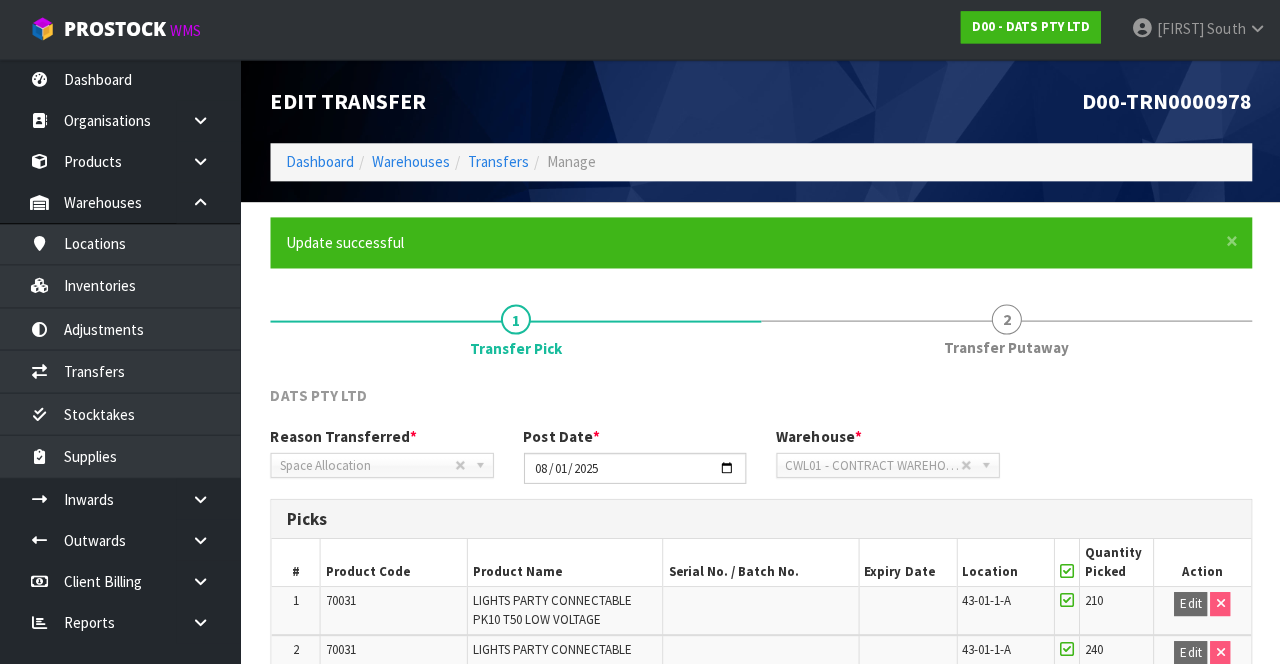 scroll, scrollTop: 204, scrollLeft: 0, axis: vertical 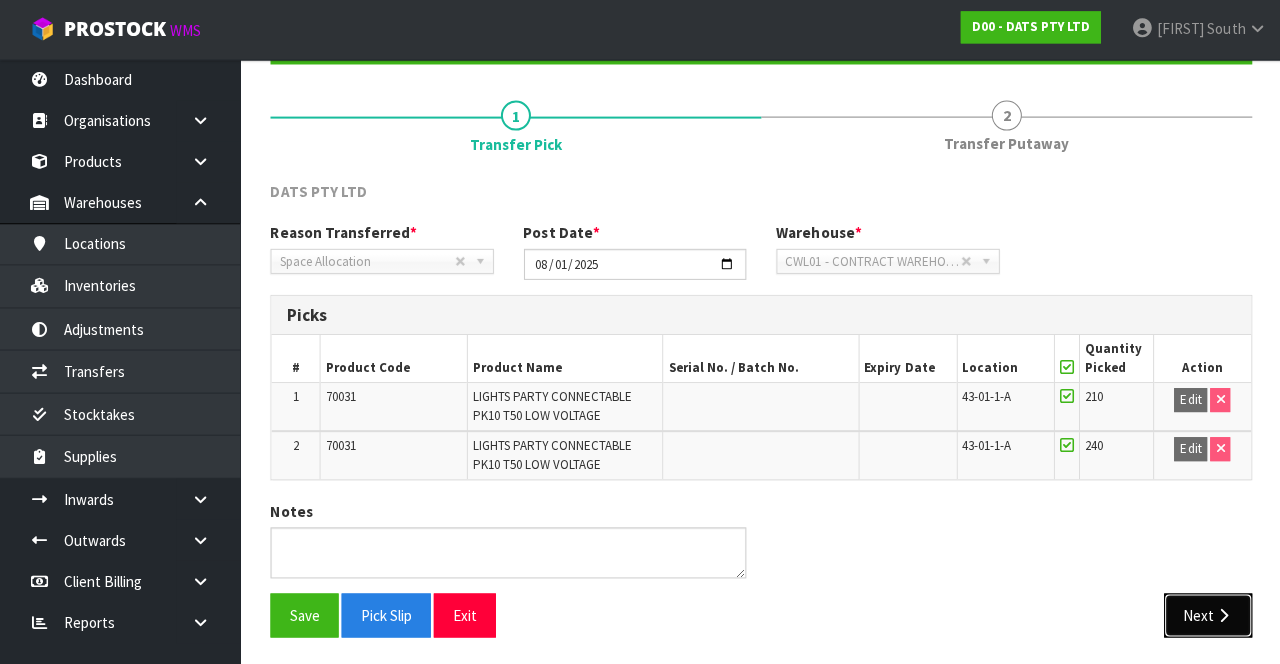 click on "Next" at bounding box center [1206, 614] 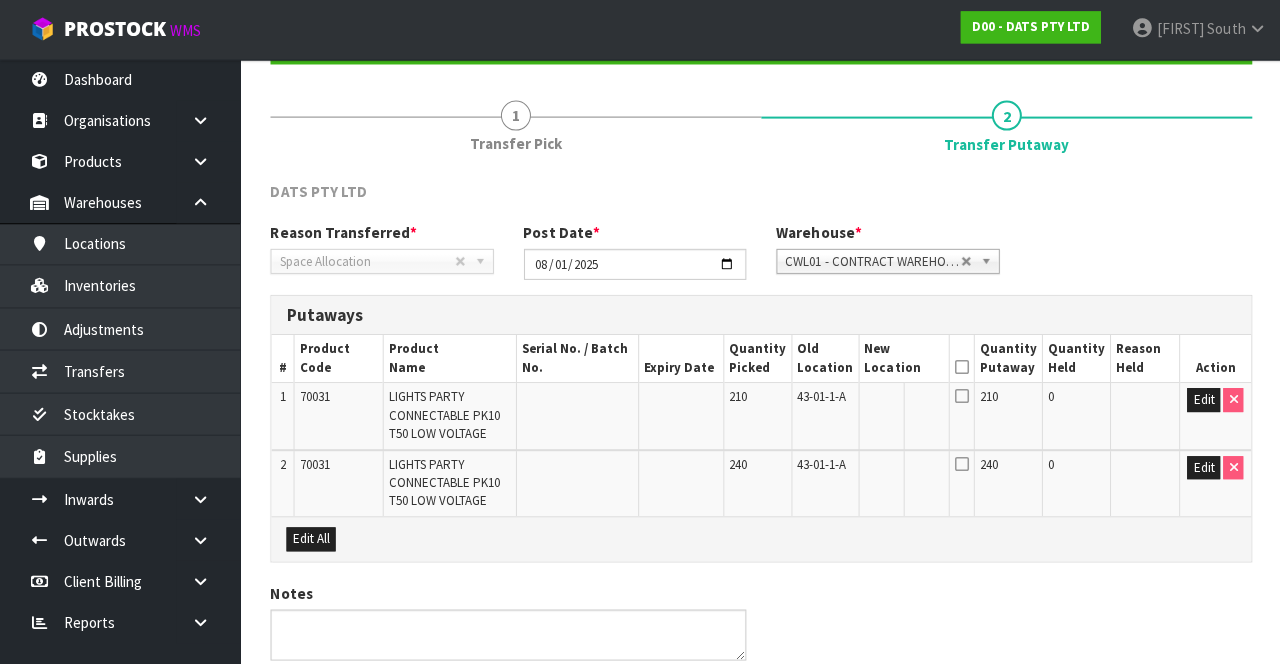 scroll, scrollTop: 284, scrollLeft: 0, axis: vertical 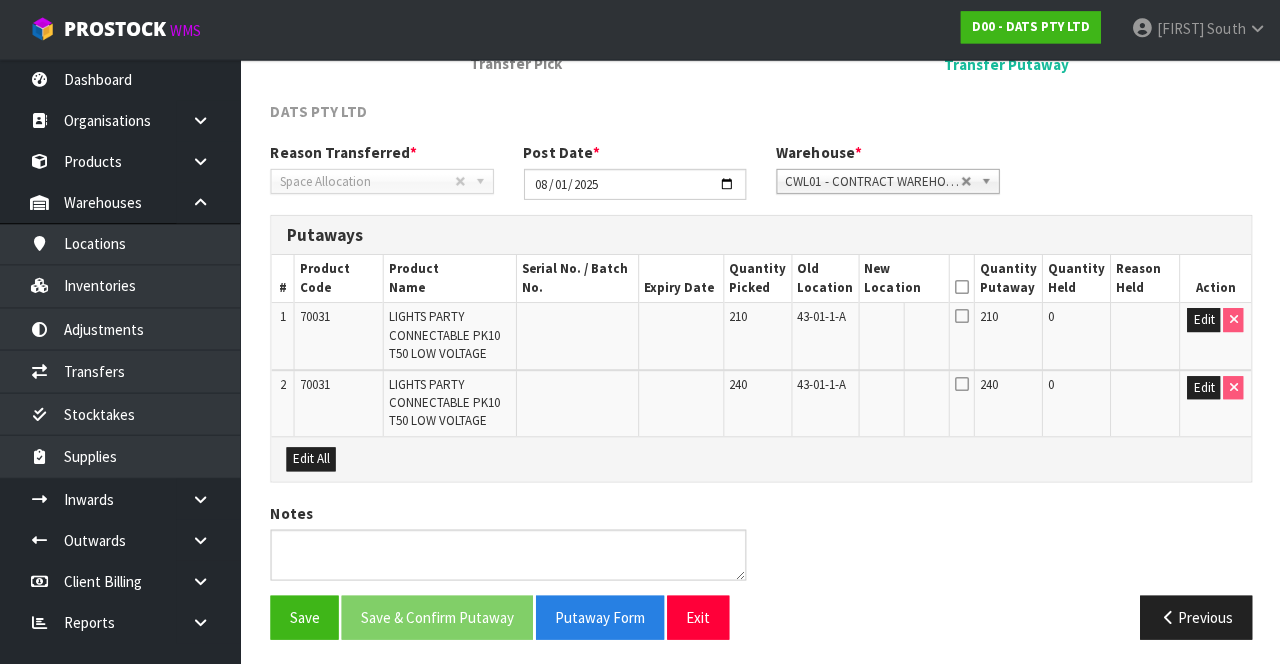 click at bounding box center (960, 316) 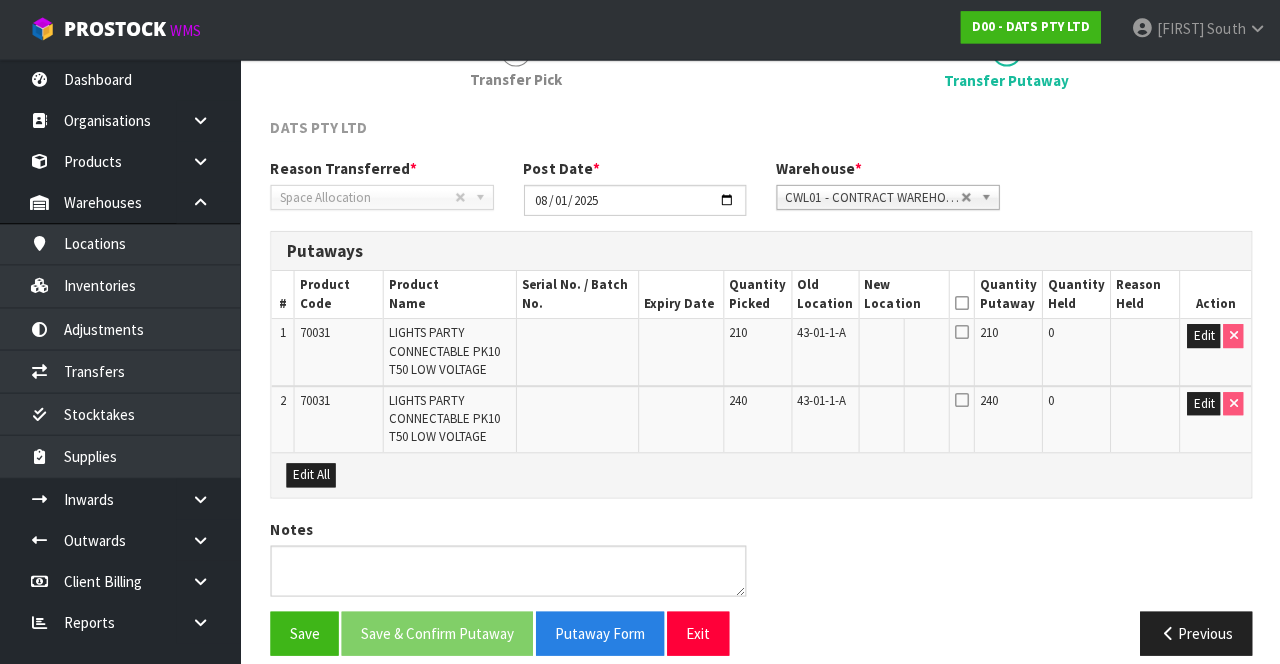 scroll, scrollTop: 284, scrollLeft: 0, axis: vertical 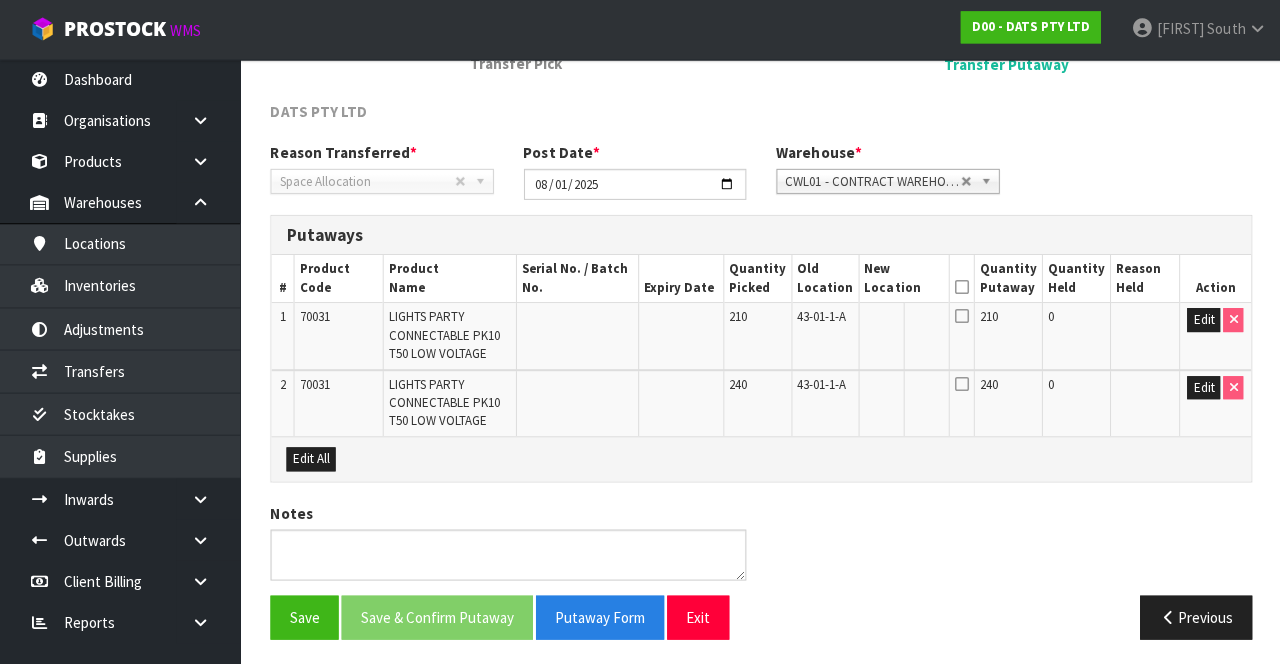 click at bounding box center [960, 316] 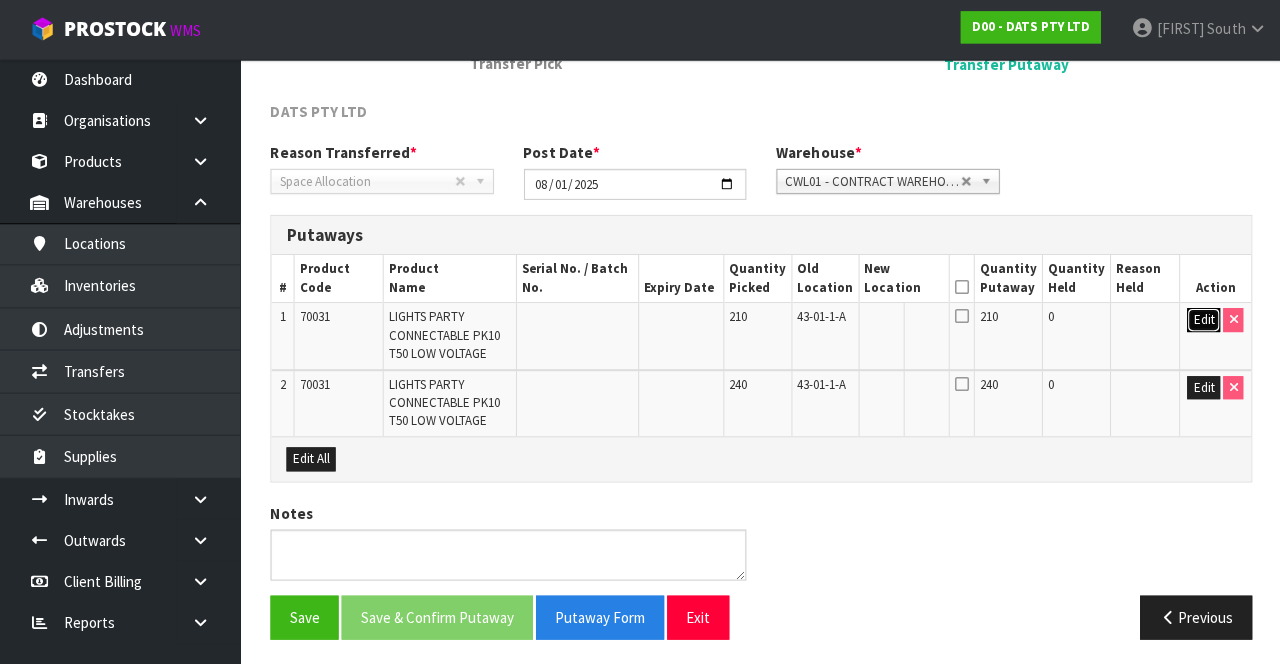 click on "Edit" at bounding box center [1201, 320] 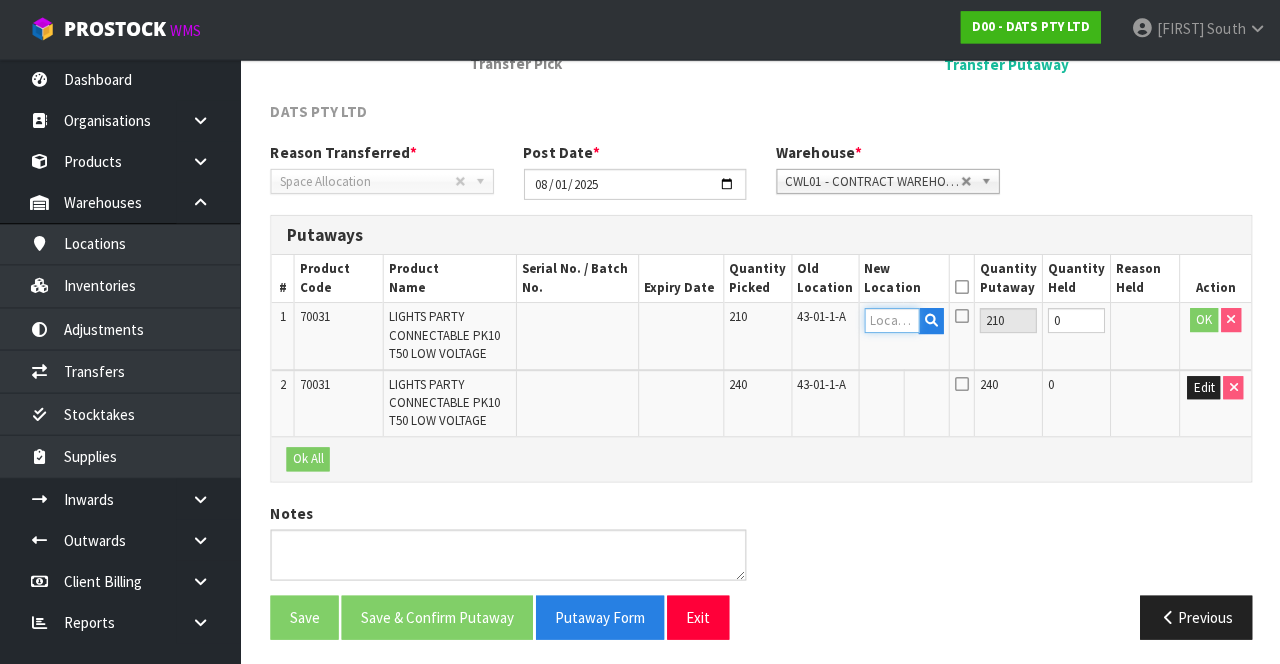 click at bounding box center [890, 320] 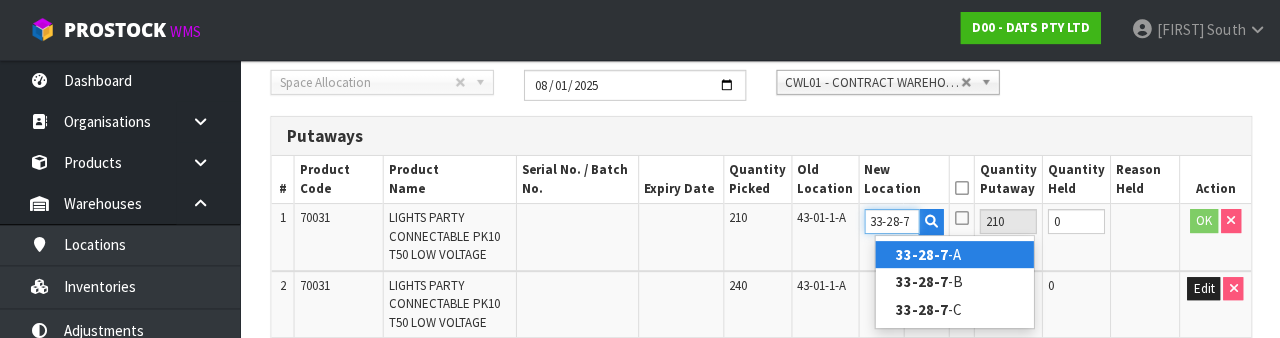 scroll, scrollTop: 373, scrollLeft: 0, axis: vertical 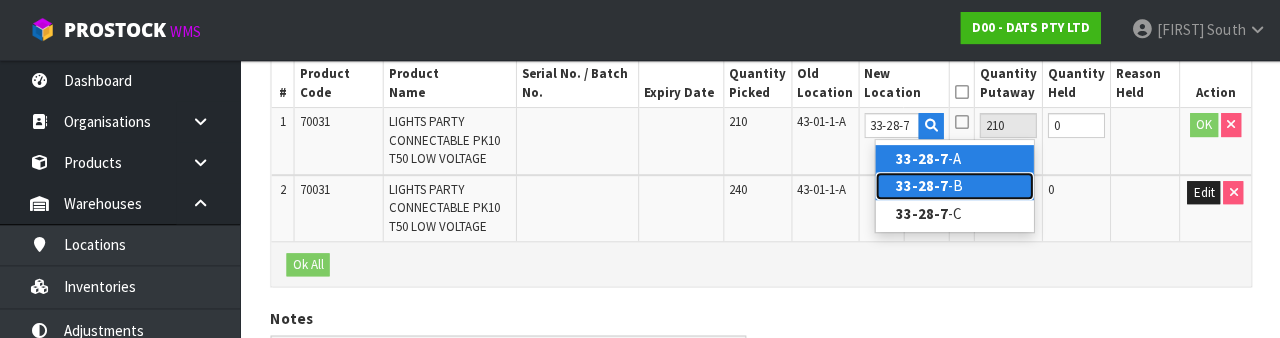 click on "33-28-7 -B" at bounding box center (953, 185) 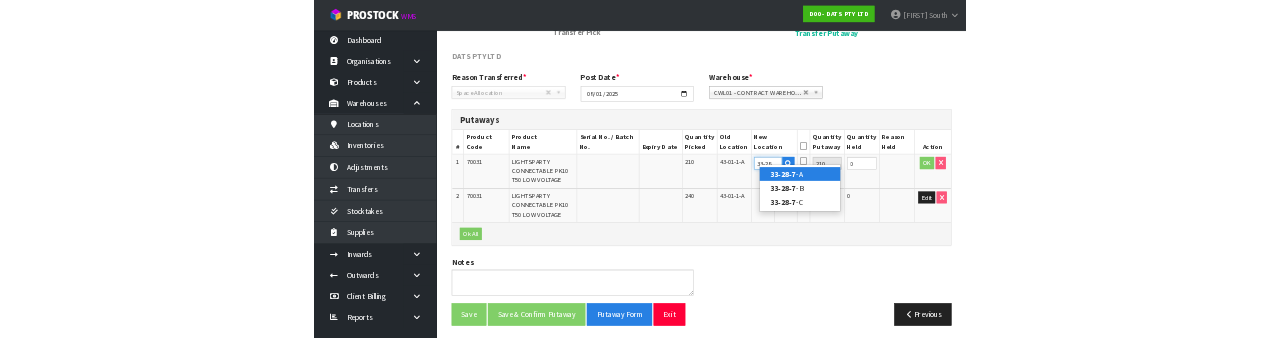 scroll, scrollTop: 285, scrollLeft: 0, axis: vertical 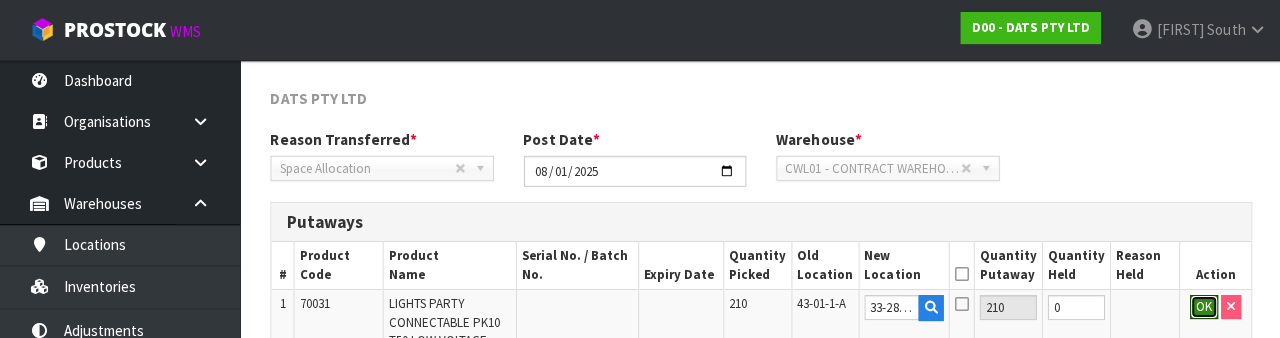 click on "OK" at bounding box center (1202, 307) 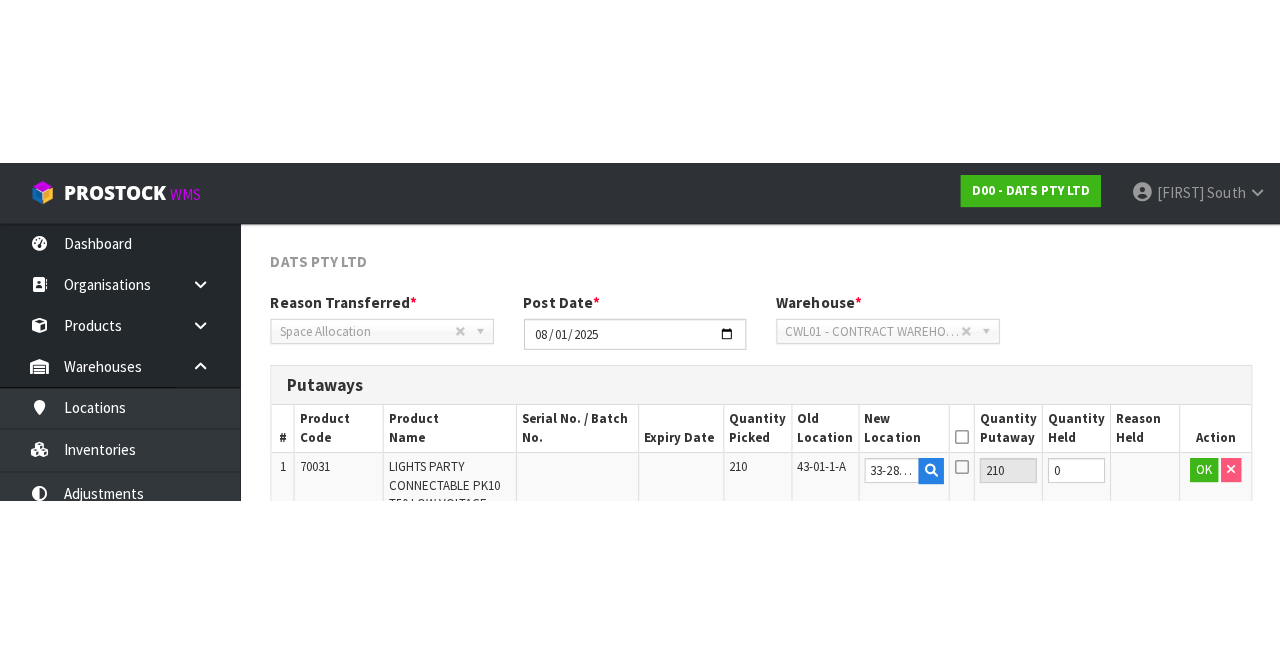 scroll, scrollTop: 284, scrollLeft: 0, axis: vertical 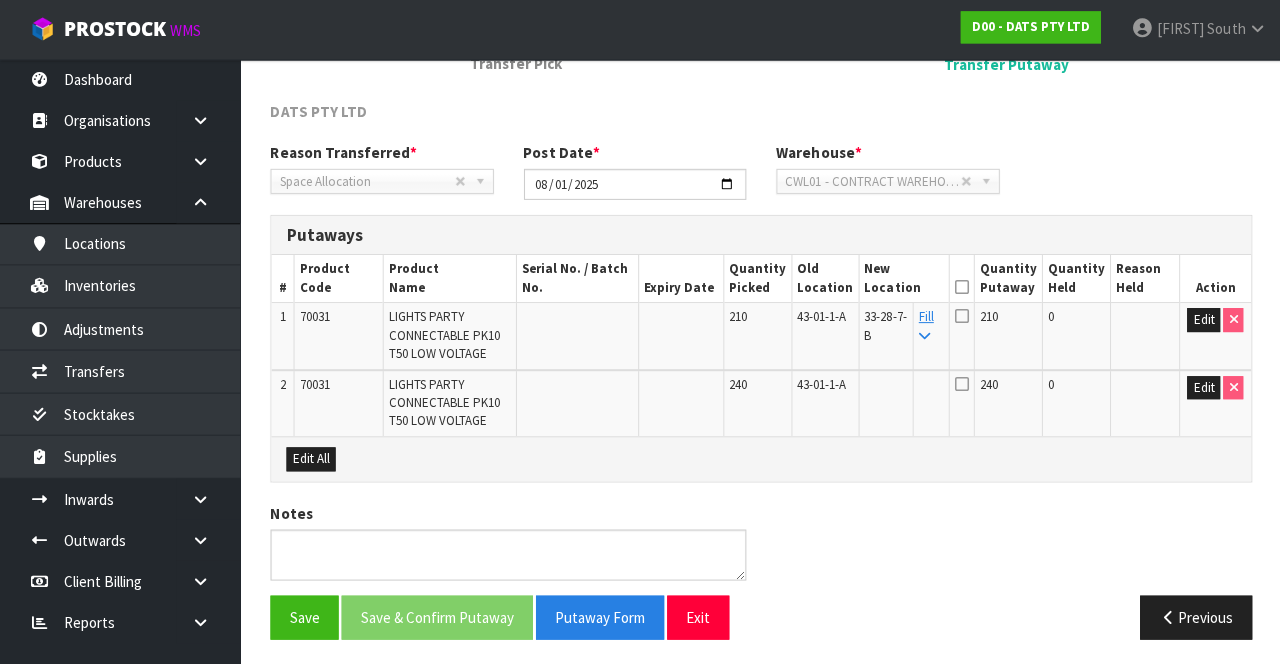 click at bounding box center [960, 316] 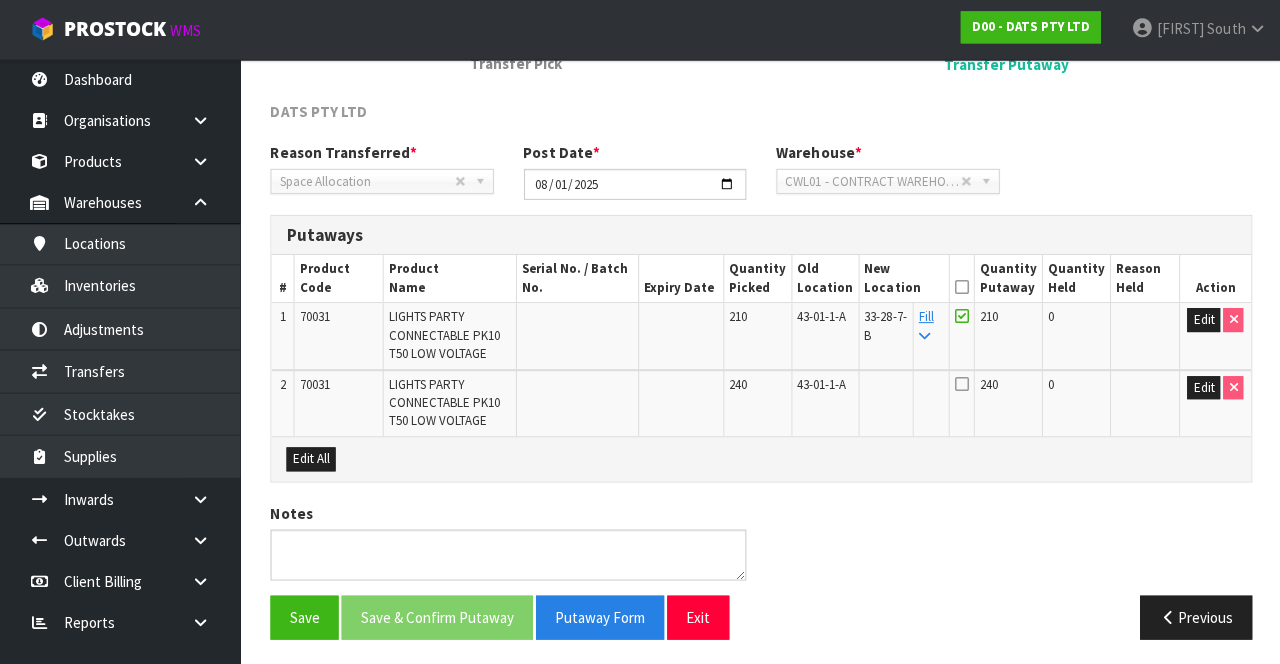 click at bounding box center (960, 287) 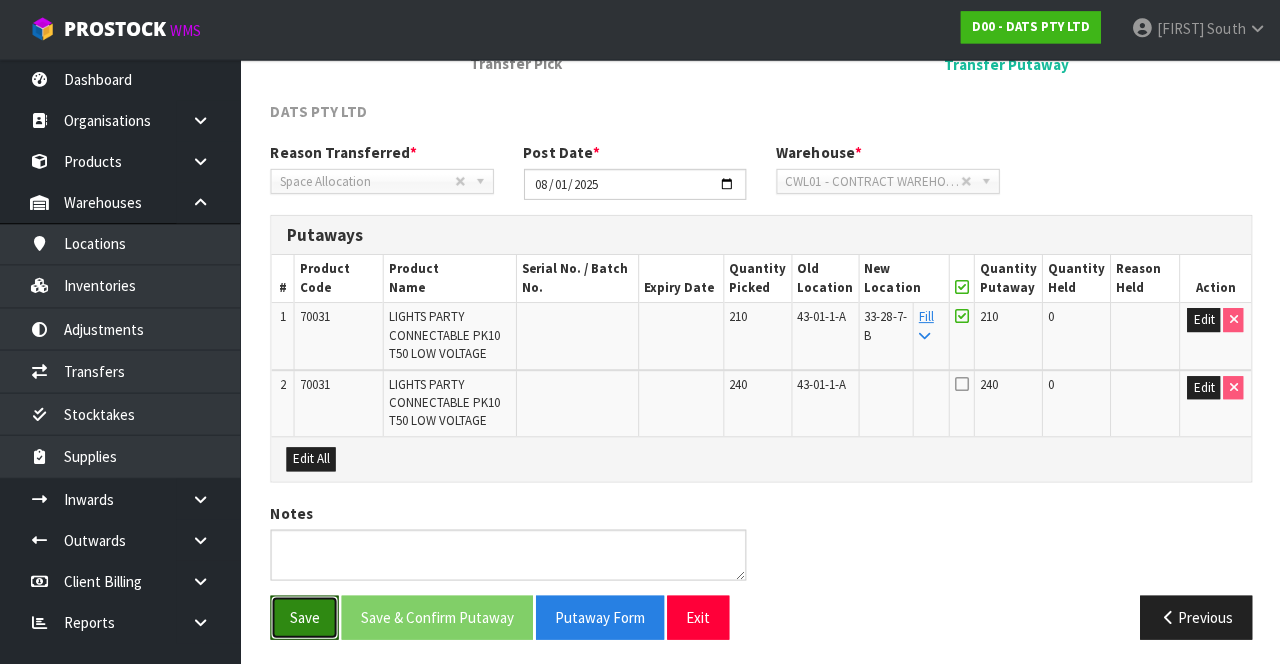 click on "Save" at bounding box center (304, 616) 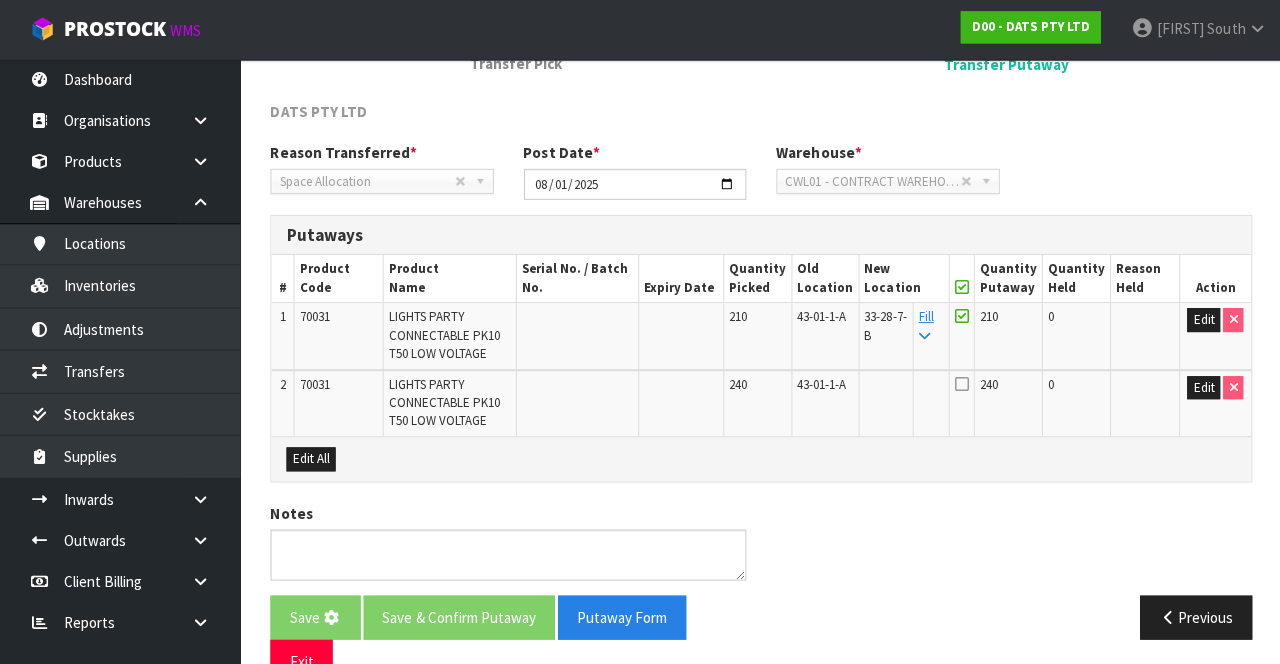 scroll, scrollTop: 0, scrollLeft: 0, axis: both 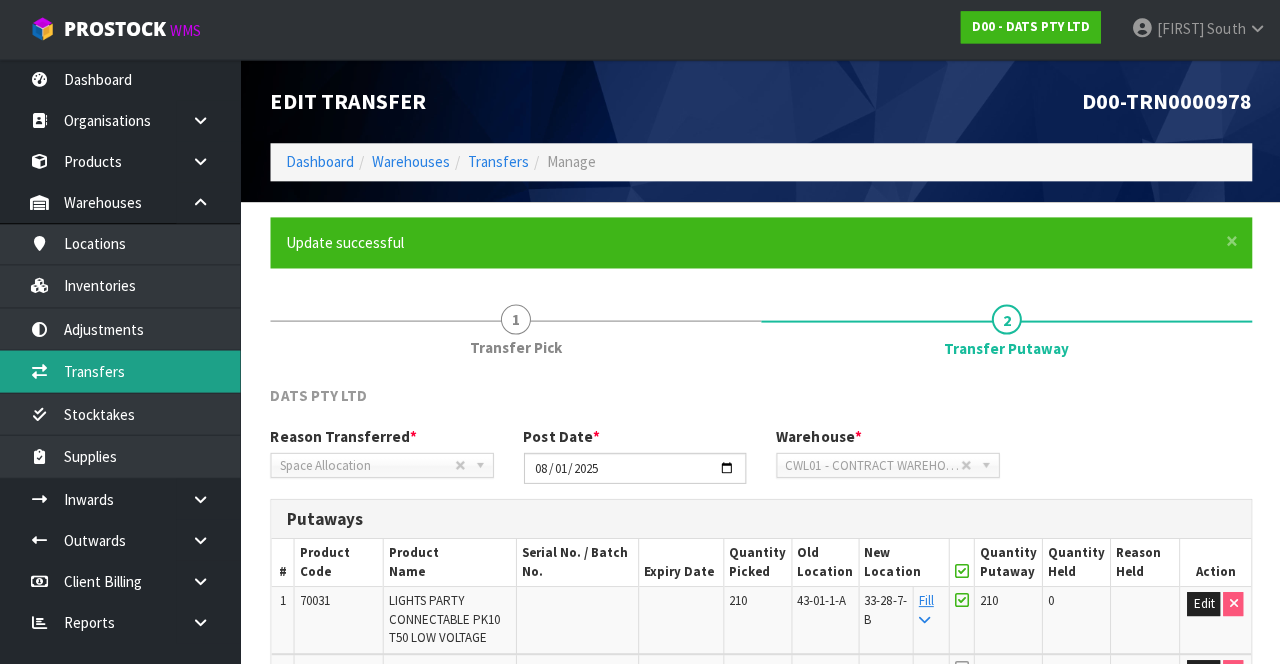 click on "Transfers" at bounding box center (120, 371) 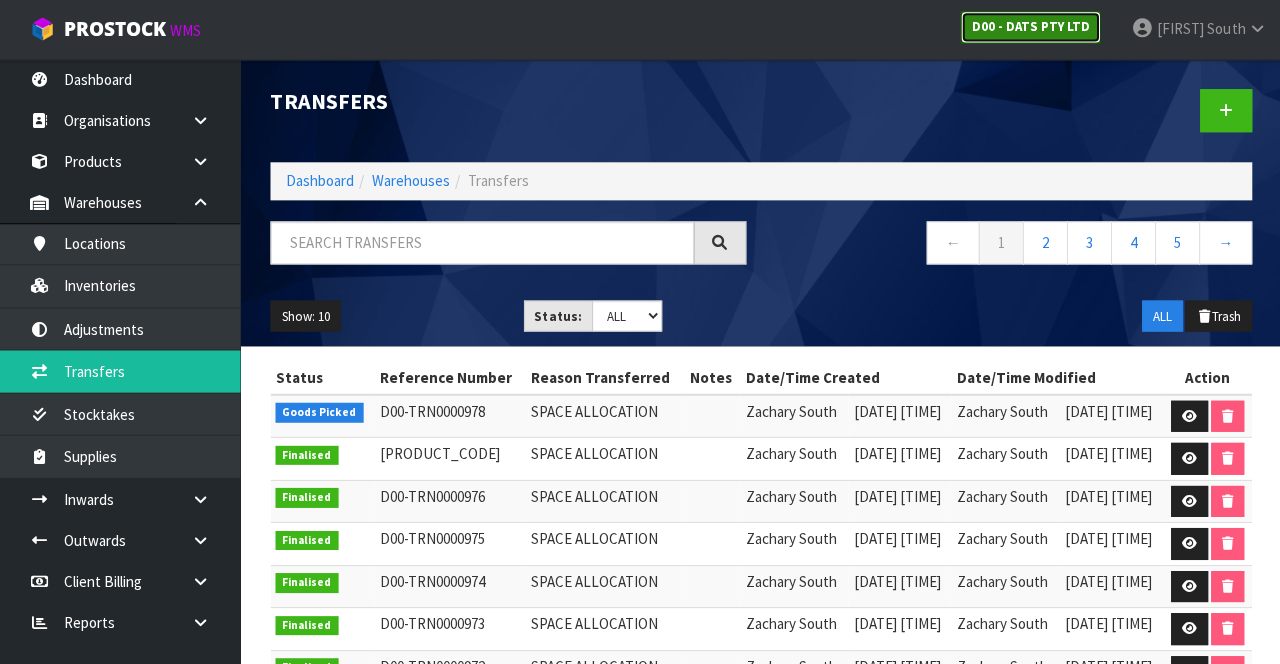 click on "D00 - DATS PTY LTD" at bounding box center (1029, 28) 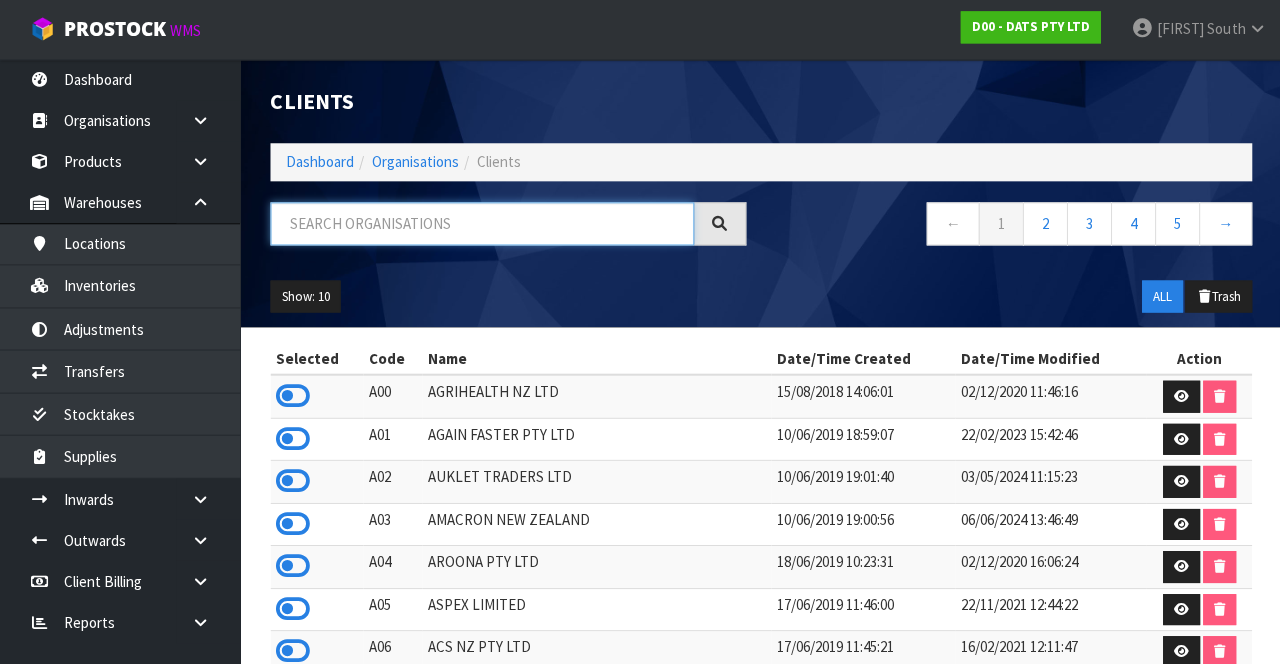 click at bounding box center (481, 224) 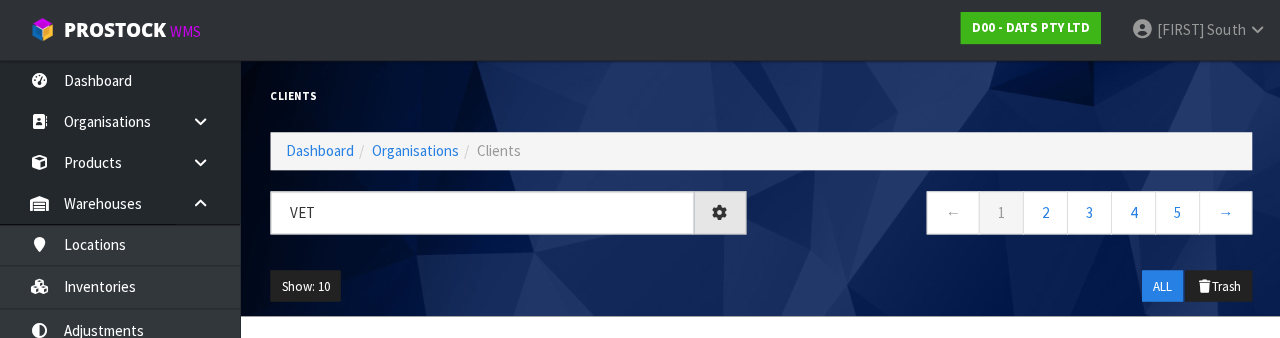 click on "Show: 10
5
10
25
50
ALL
Trash" at bounding box center (760, 286) 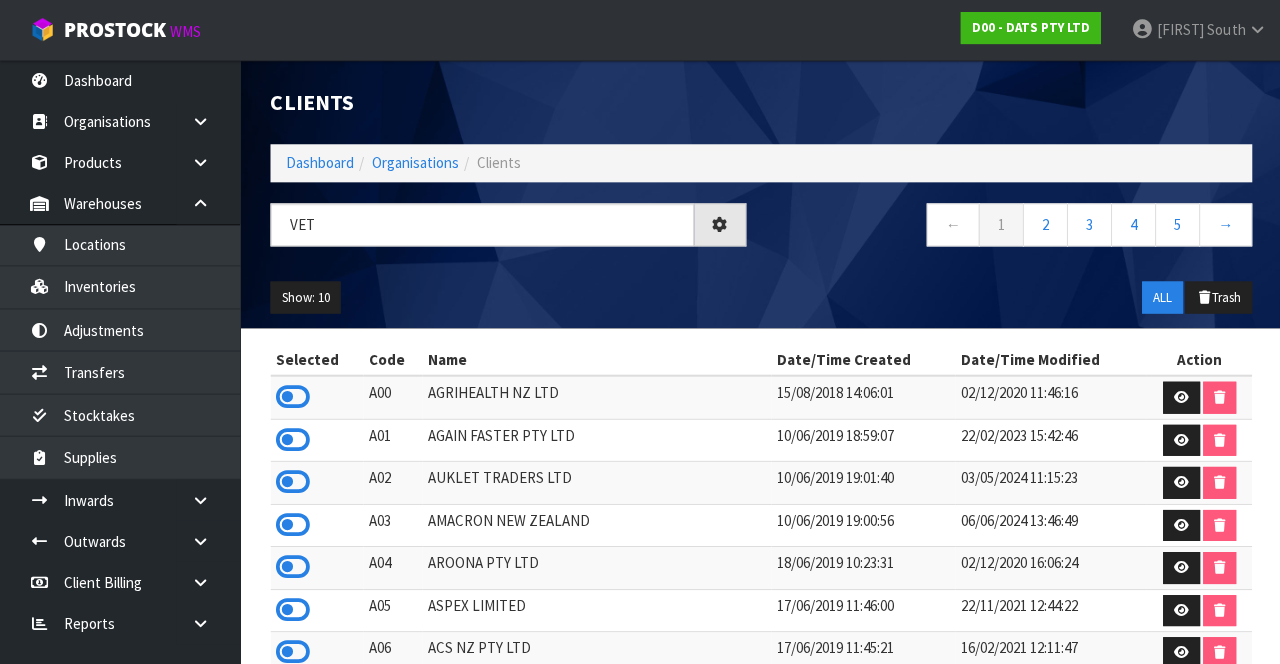 type on "VET" 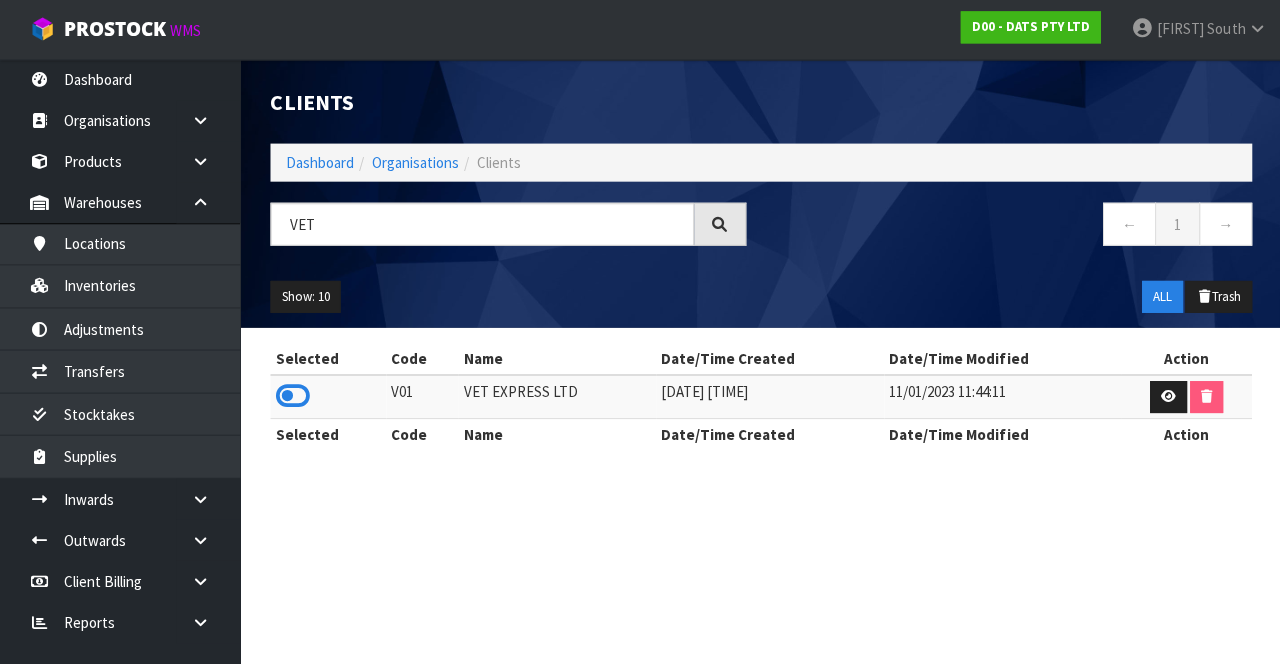click at bounding box center (292, 396) 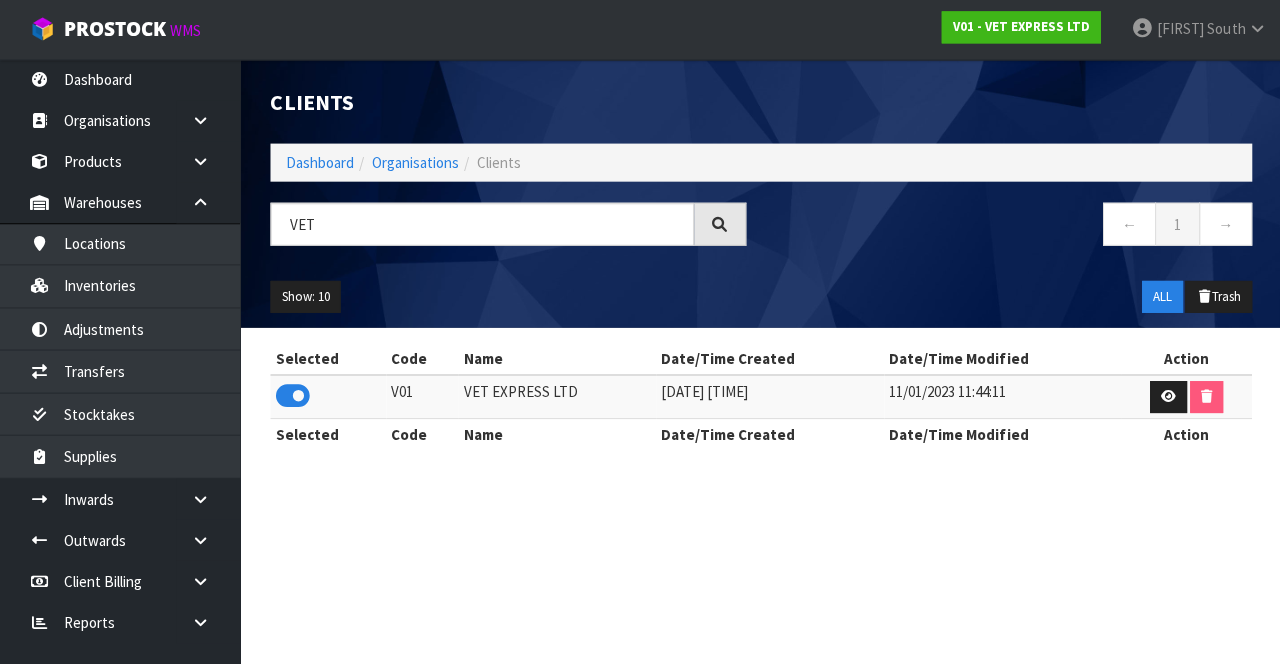 scroll, scrollTop: 0, scrollLeft: 0, axis: both 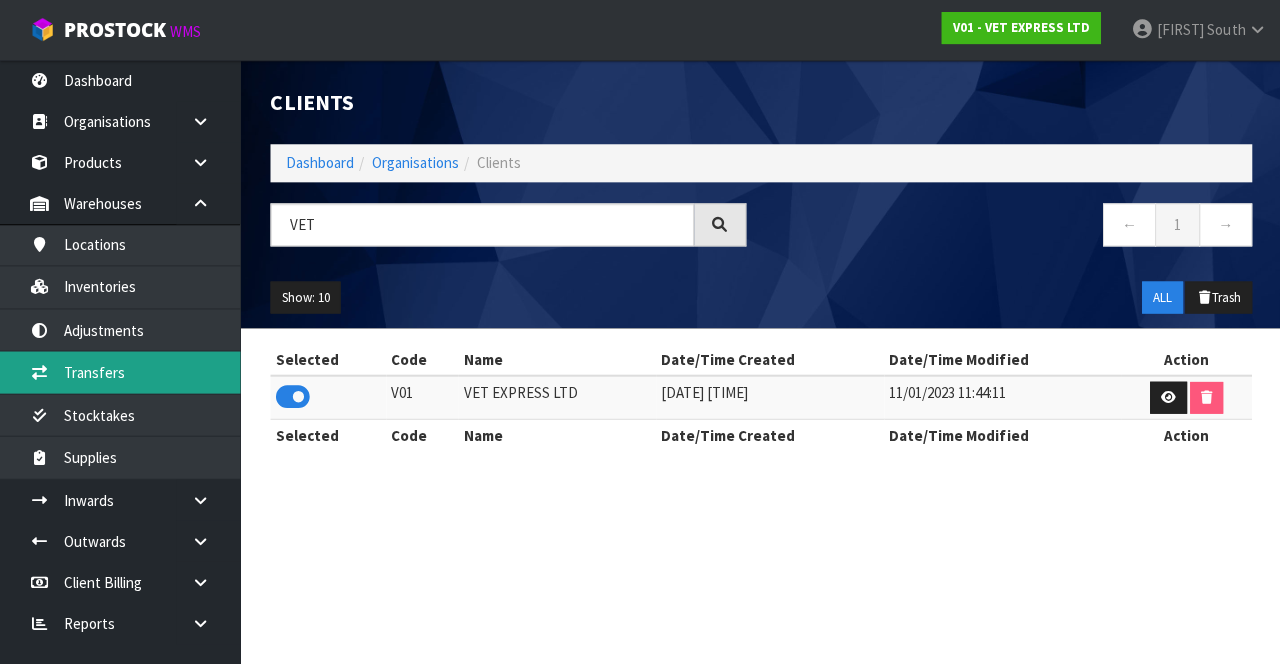 click on "Transfers" at bounding box center [120, 371] 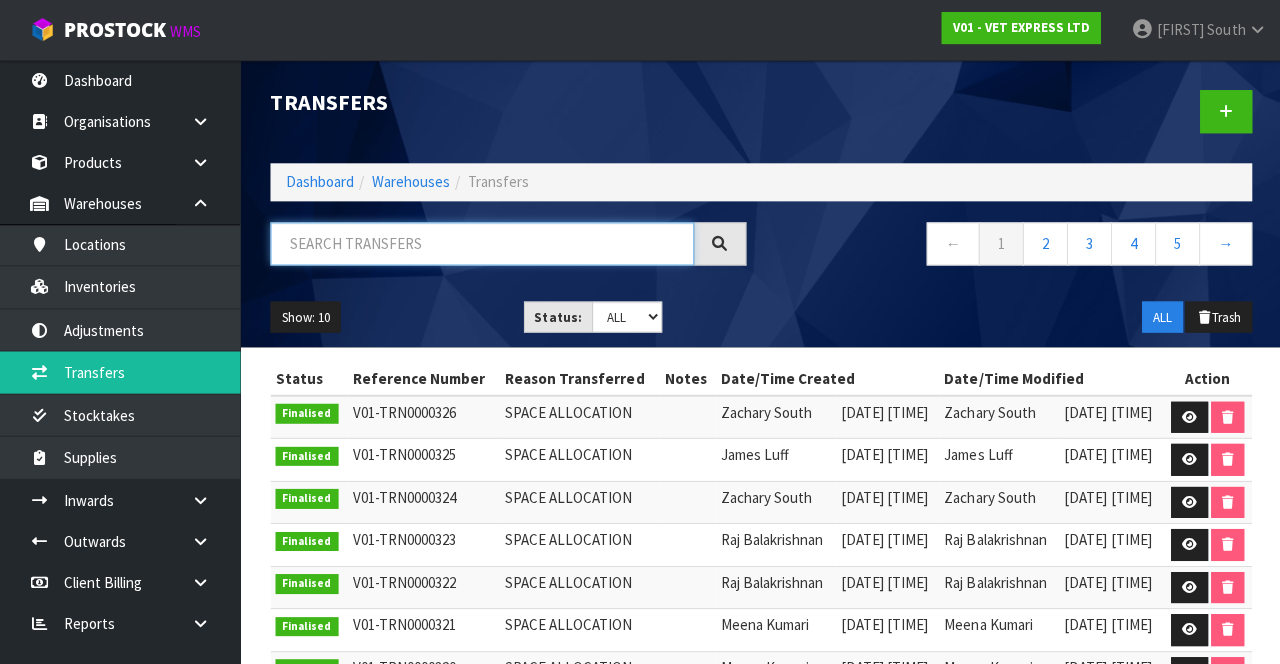 click at bounding box center (481, 243) 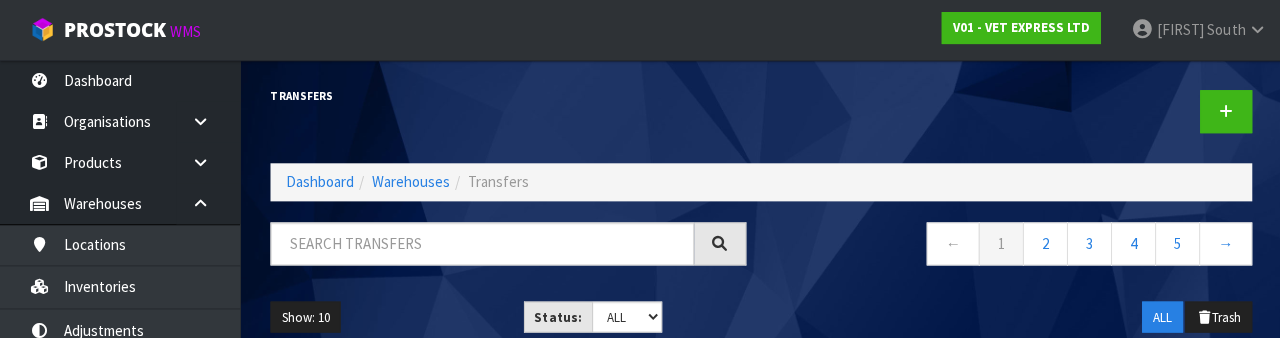 click on "Show: 10
5
10
25
50
Status:
Draft Pending Pick Goods Pick Picked Finalised ALL
ALL
Trash" at bounding box center [760, 317] 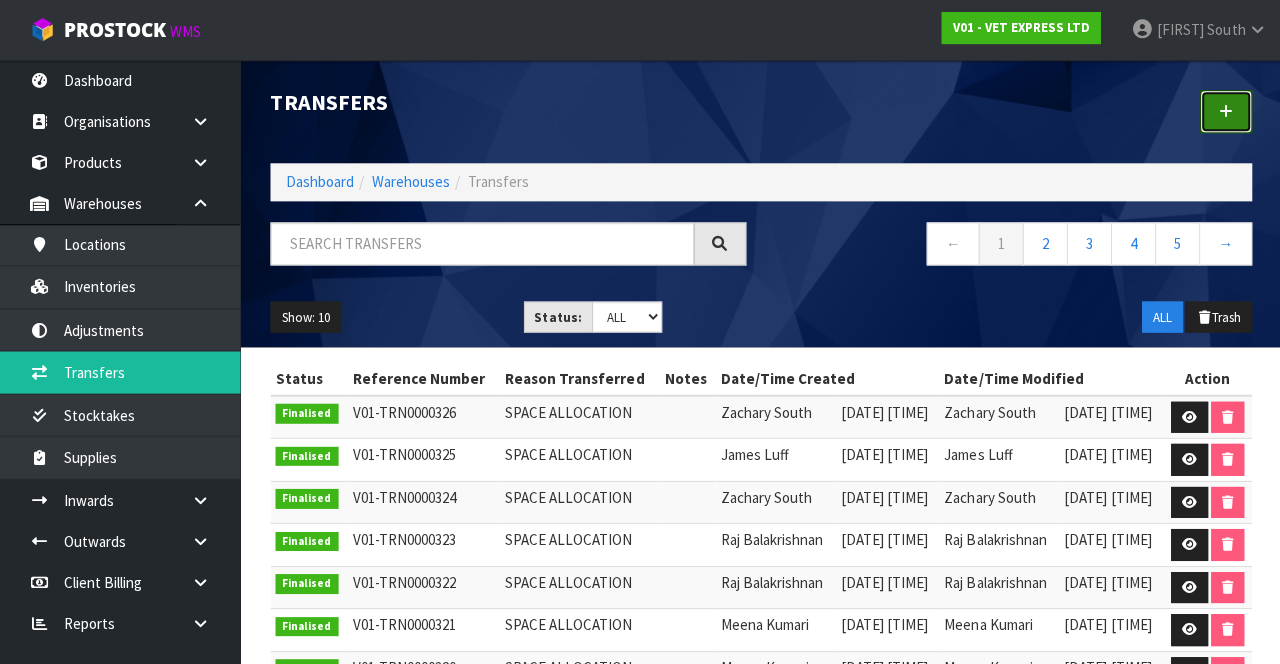 click at bounding box center [1224, 111] 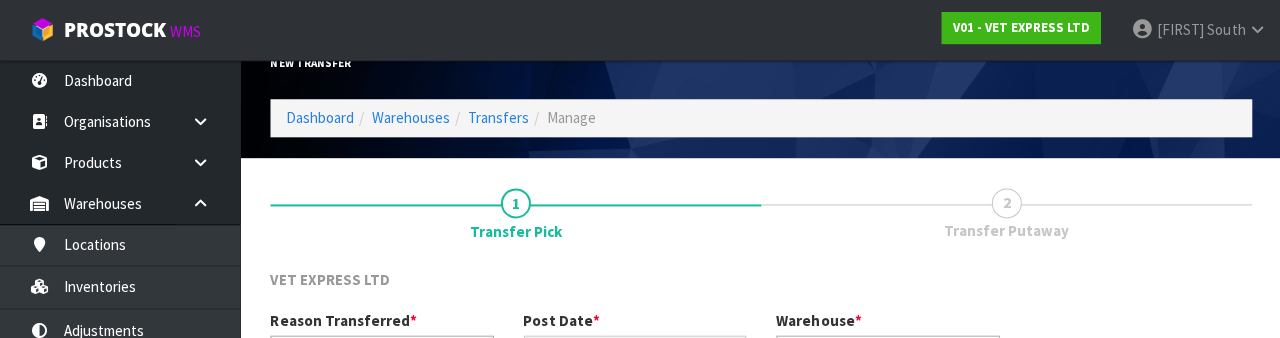 scroll, scrollTop: 239, scrollLeft: 0, axis: vertical 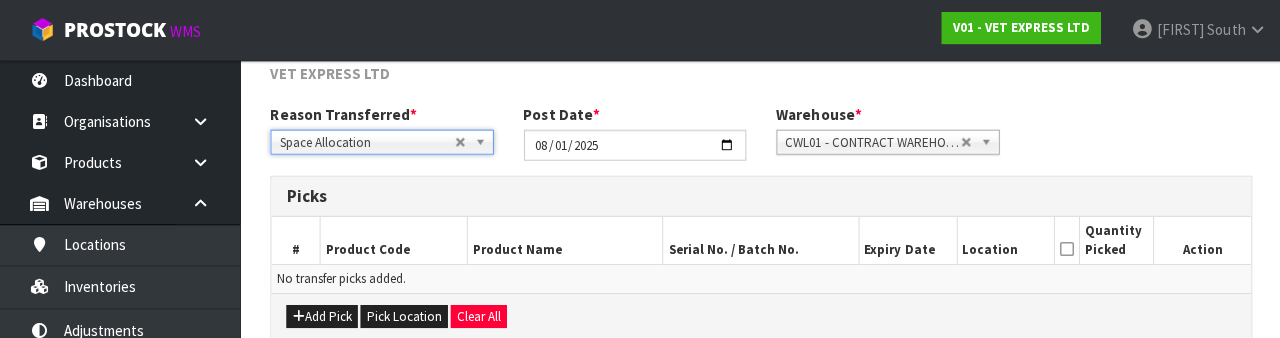 click on "Picks" at bounding box center (760, 196) 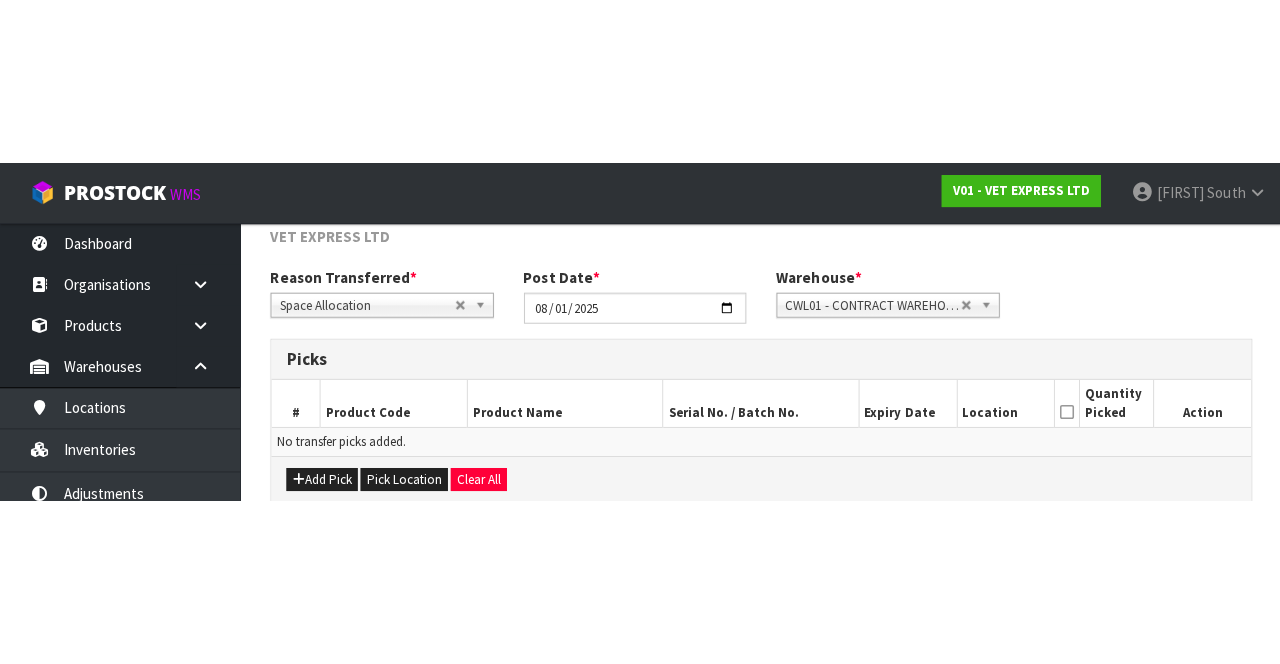 scroll, scrollTop: 108, scrollLeft: 0, axis: vertical 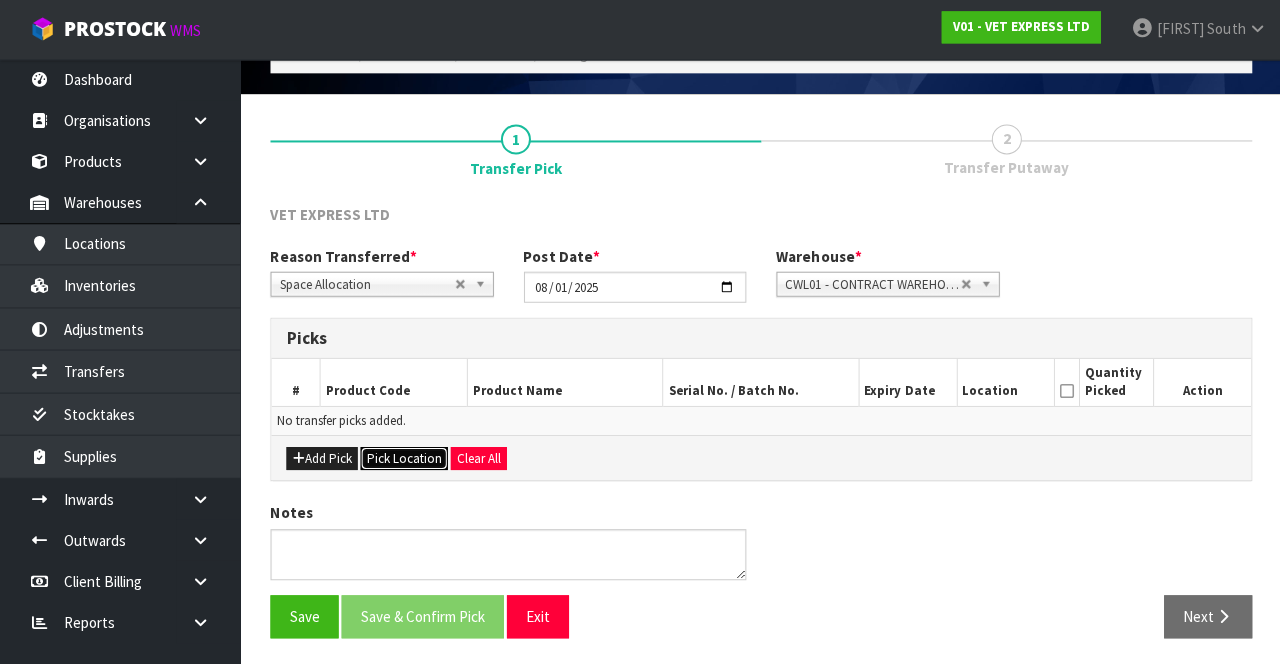 click on "Pick Location" at bounding box center [403, 459] 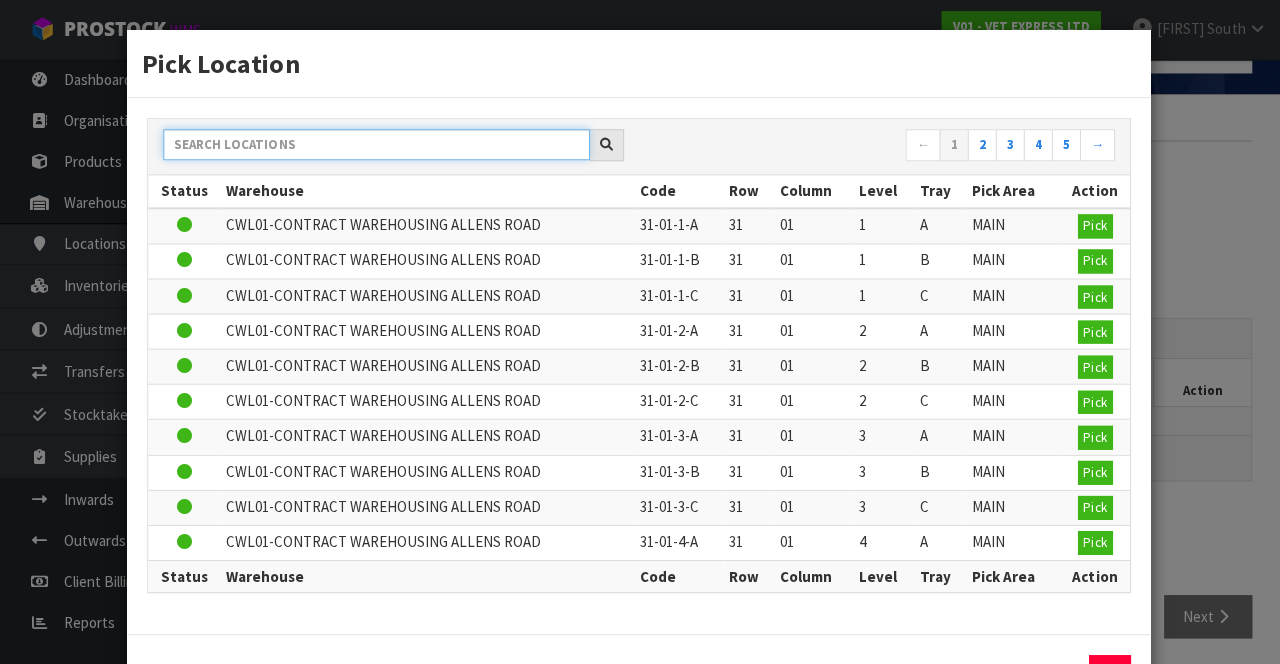 click at bounding box center [376, 145] 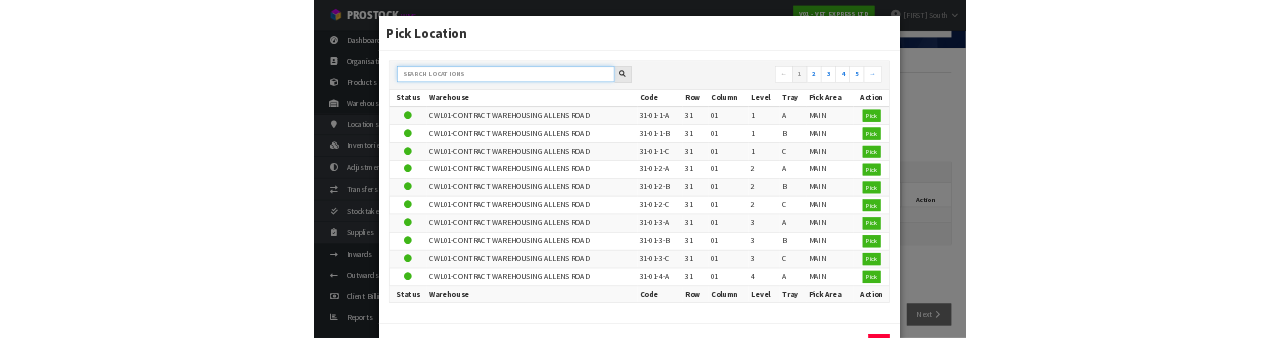 scroll, scrollTop: 108, scrollLeft: 0, axis: vertical 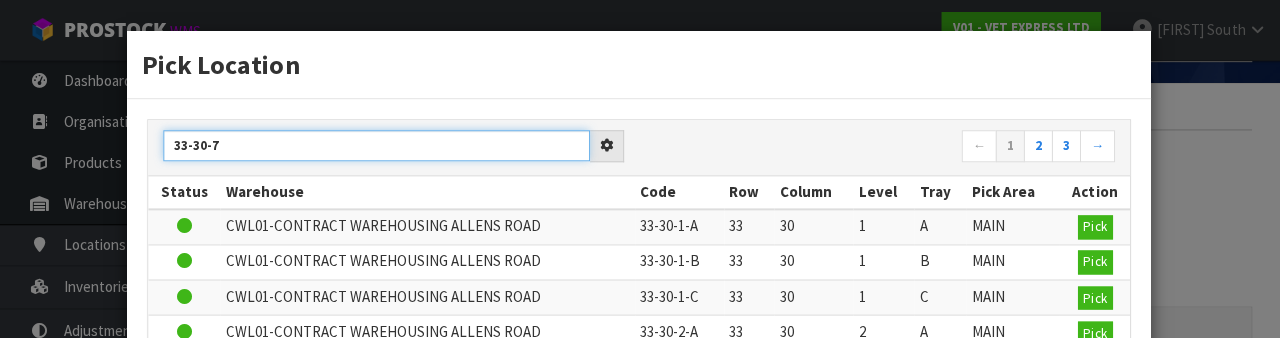 type on "33-30-7" 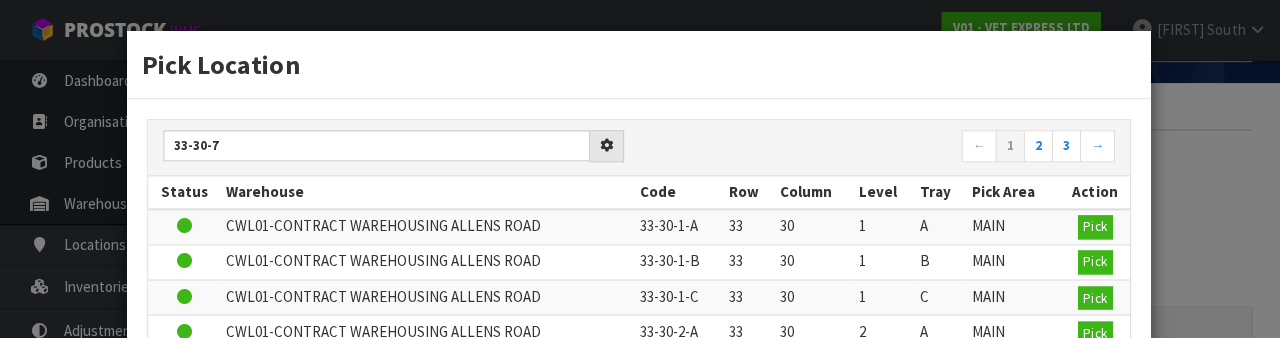 click on "Pick Location" at bounding box center (638, 65) 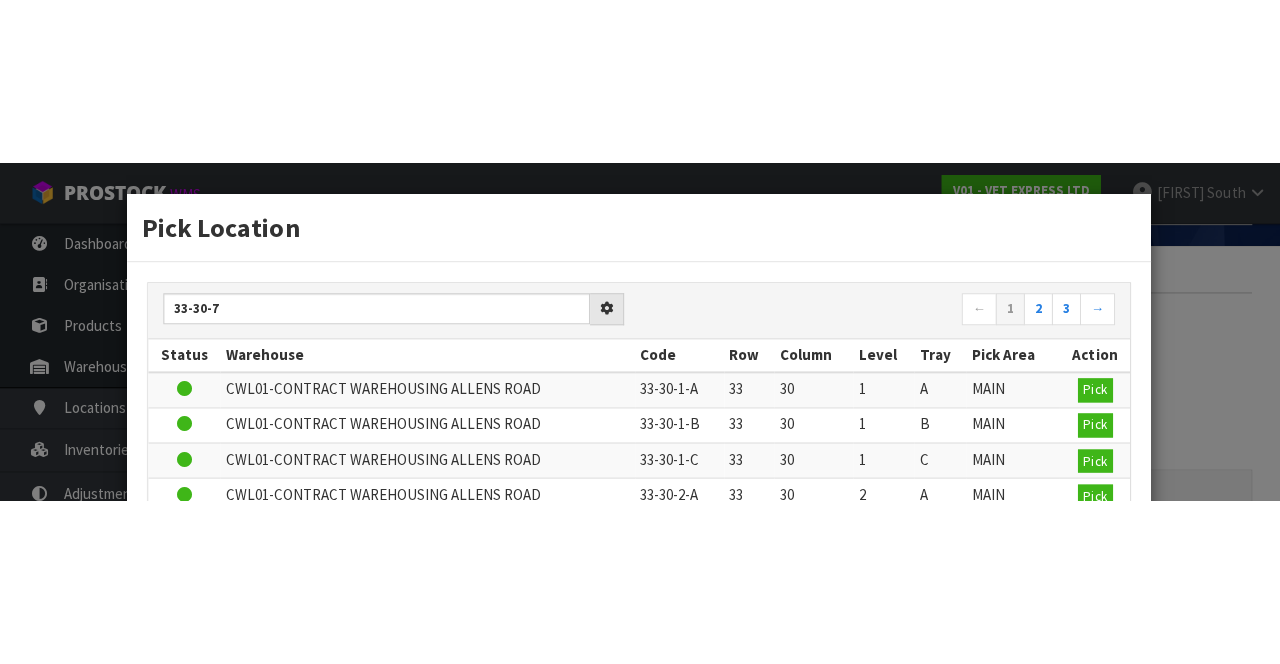 scroll, scrollTop: 0, scrollLeft: 0, axis: both 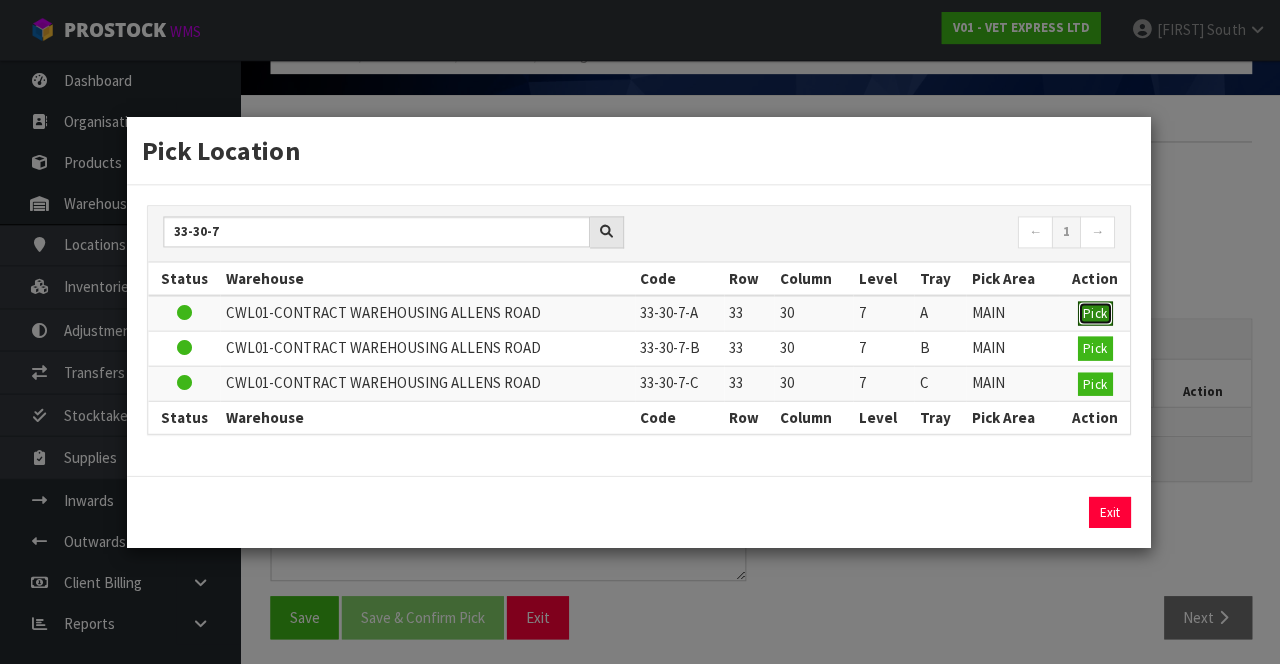 click on "Pick" at bounding box center (1093, 312) 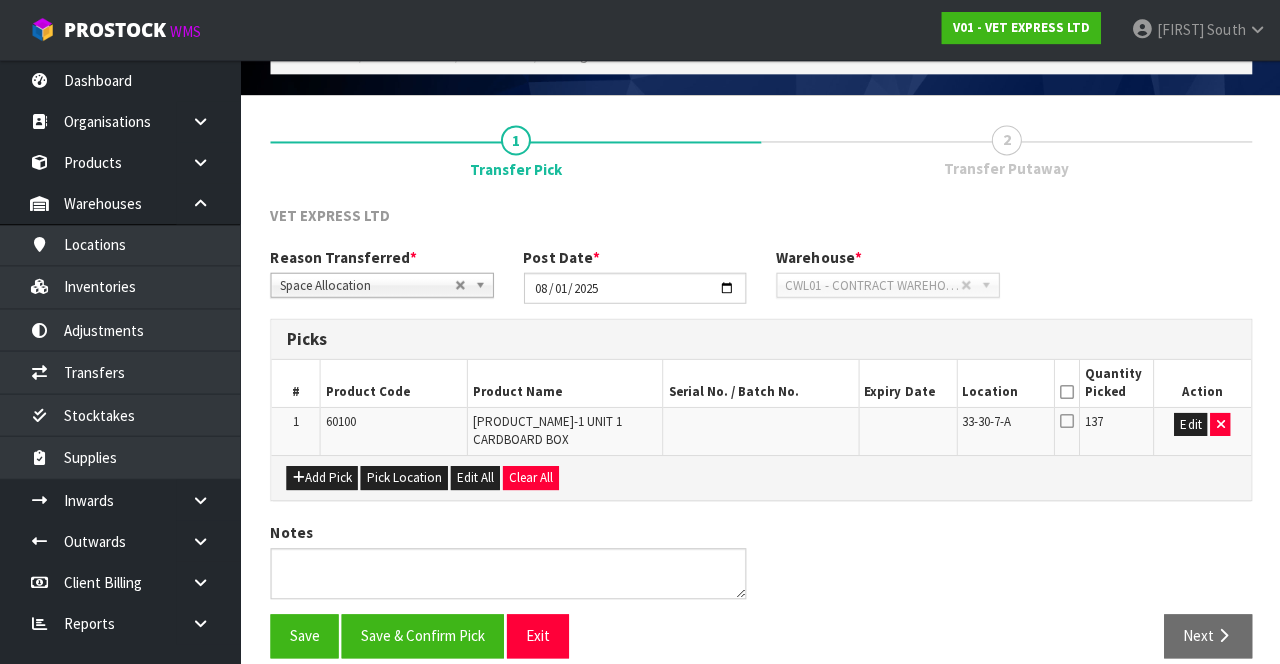 click at bounding box center (1065, 391) 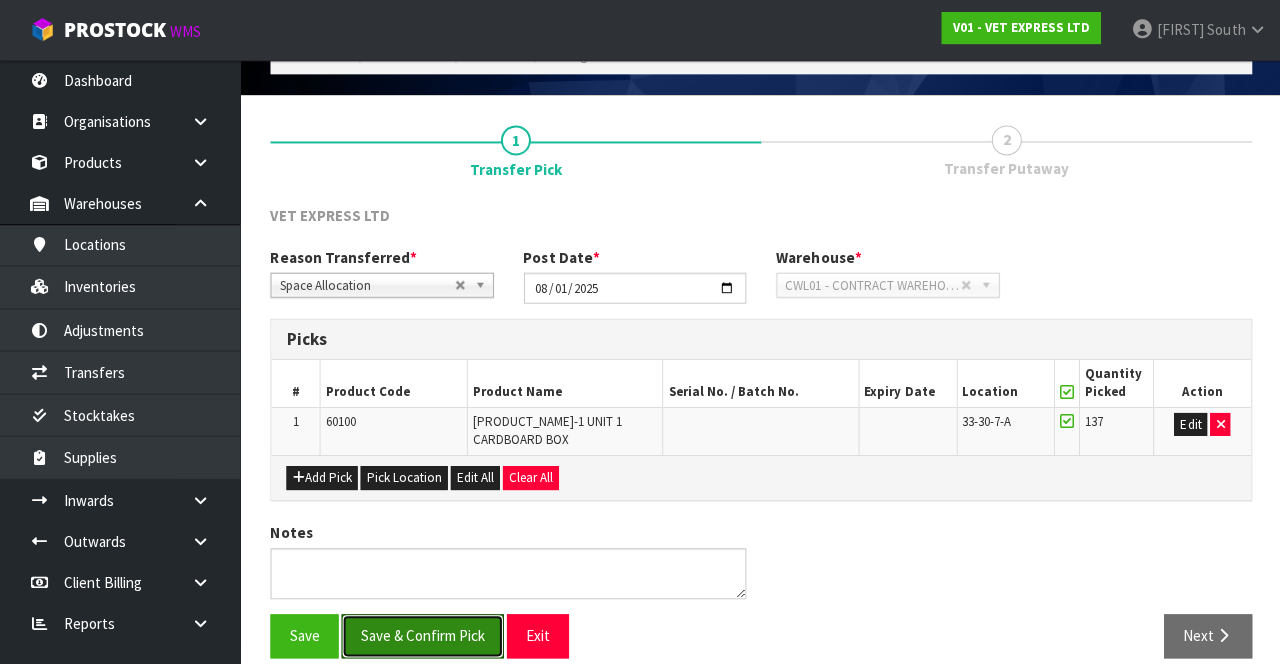 click on "Save & Confirm Pick" at bounding box center (422, 634) 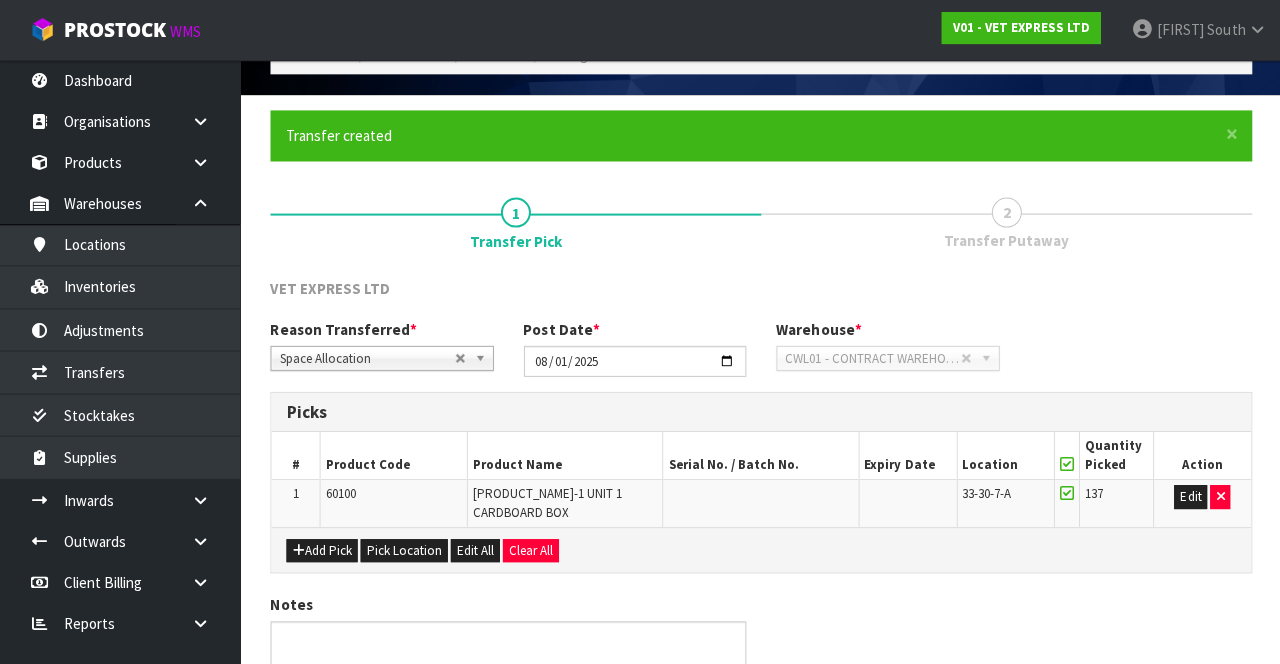 scroll, scrollTop: 0, scrollLeft: 0, axis: both 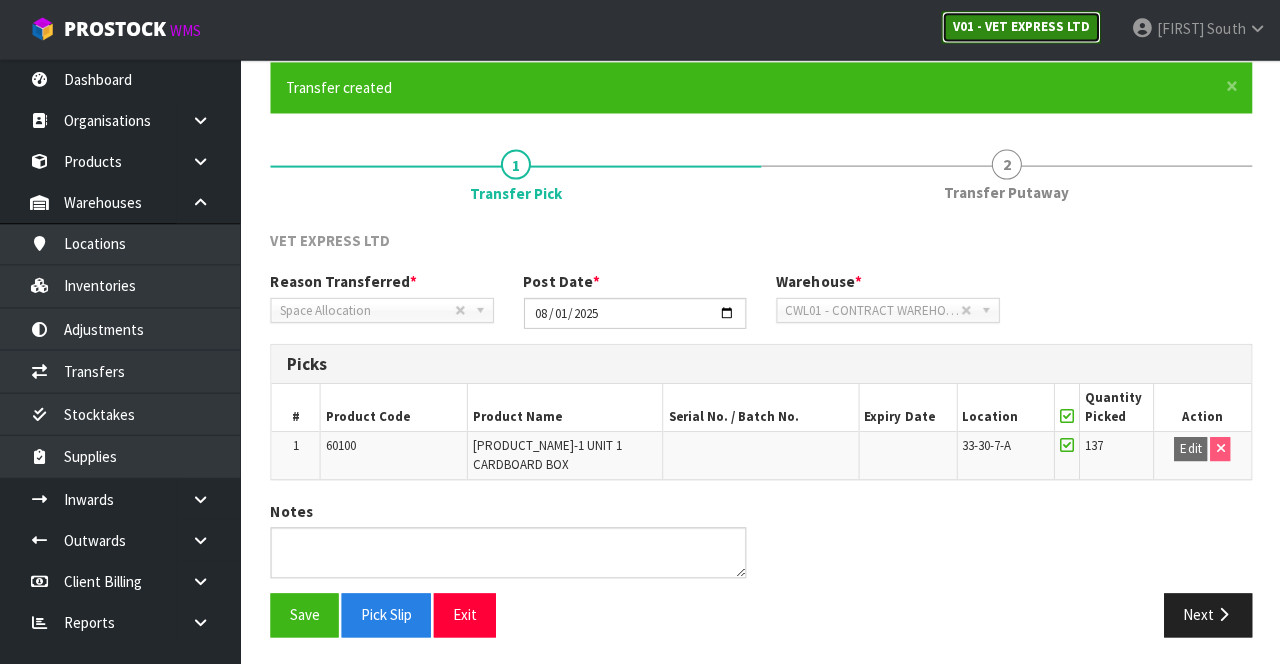 click on "V01 - VET EXPRESS LTD" at bounding box center [1019, 27] 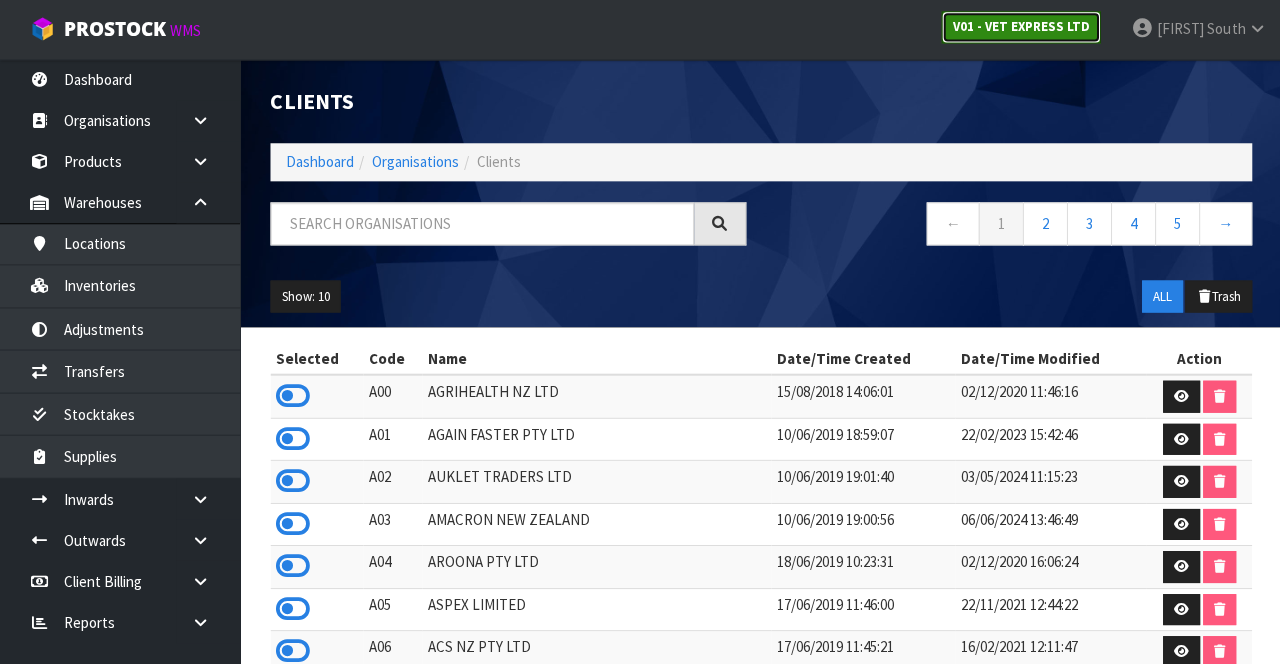 scroll, scrollTop: 155, scrollLeft: 0, axis: vertical 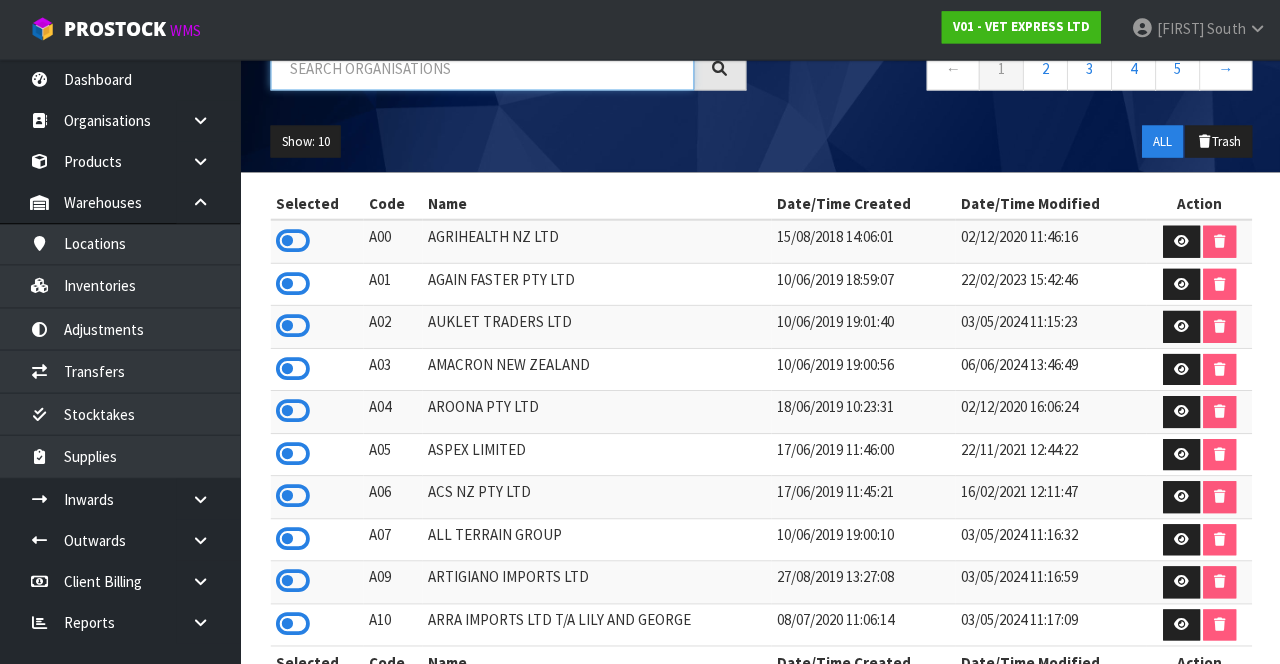 click at bounding box center (481, 69) 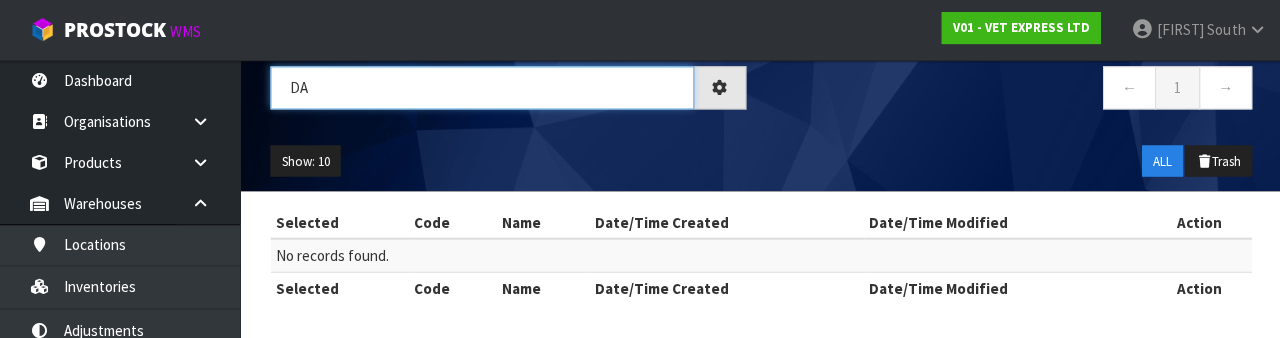 scroll, scrollTop: 156, scrollLeft: 0, axis: vertical 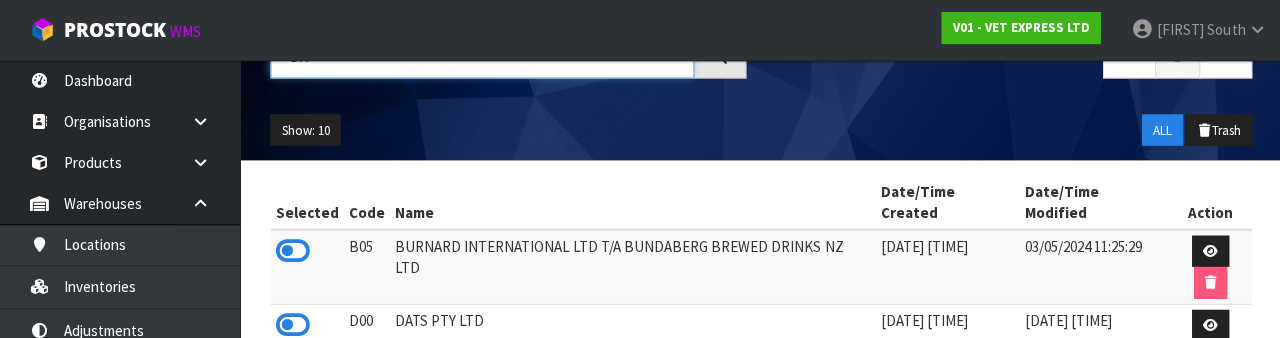 type on "DA" 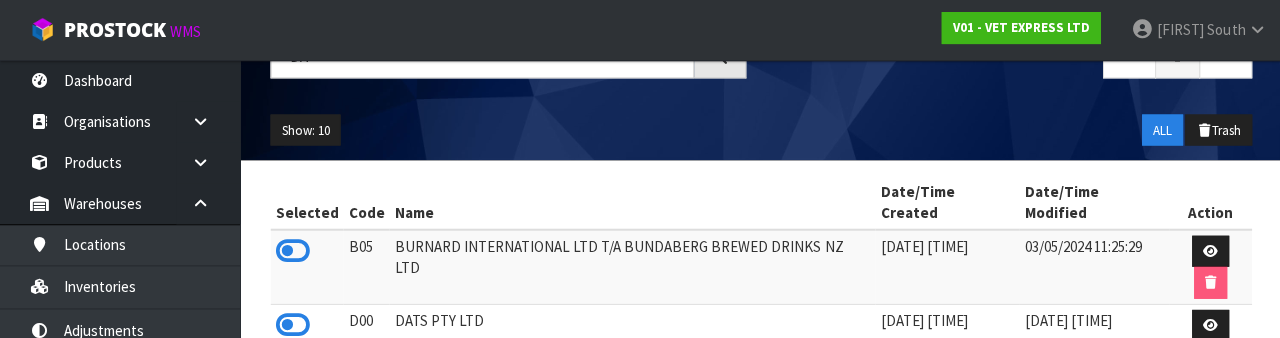 click at bounding box center (292, 324) 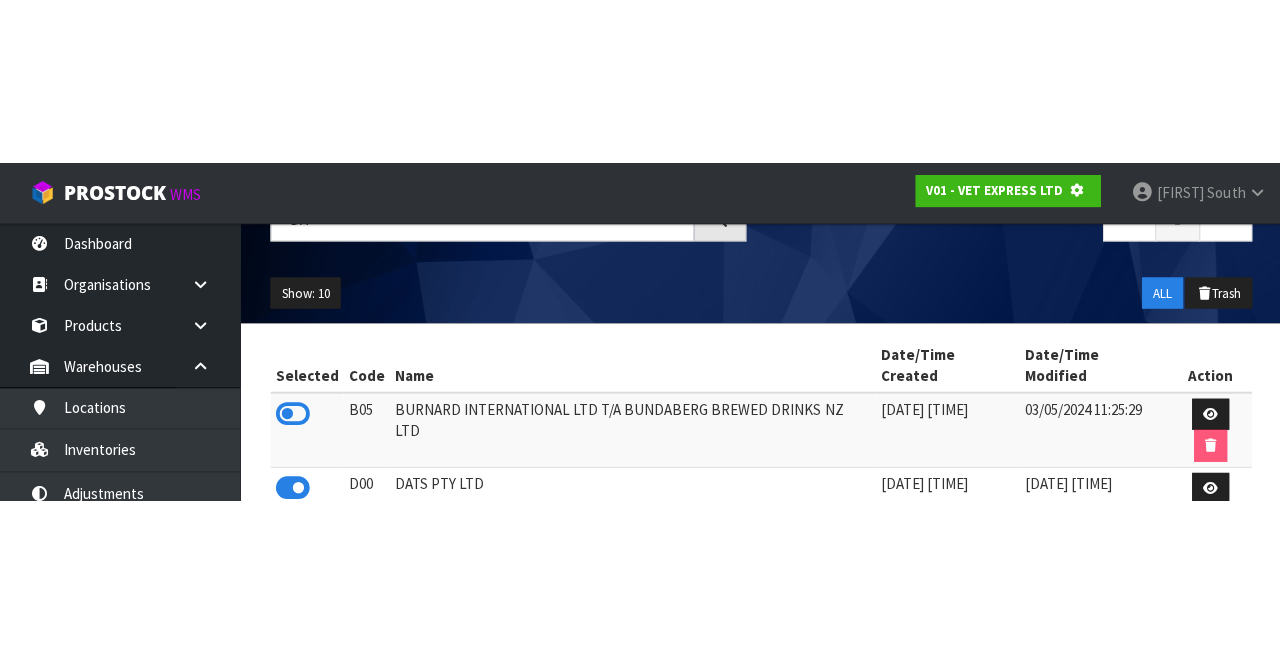 scroll, scrollTop: 0, scrollLeft: 0, axis: both 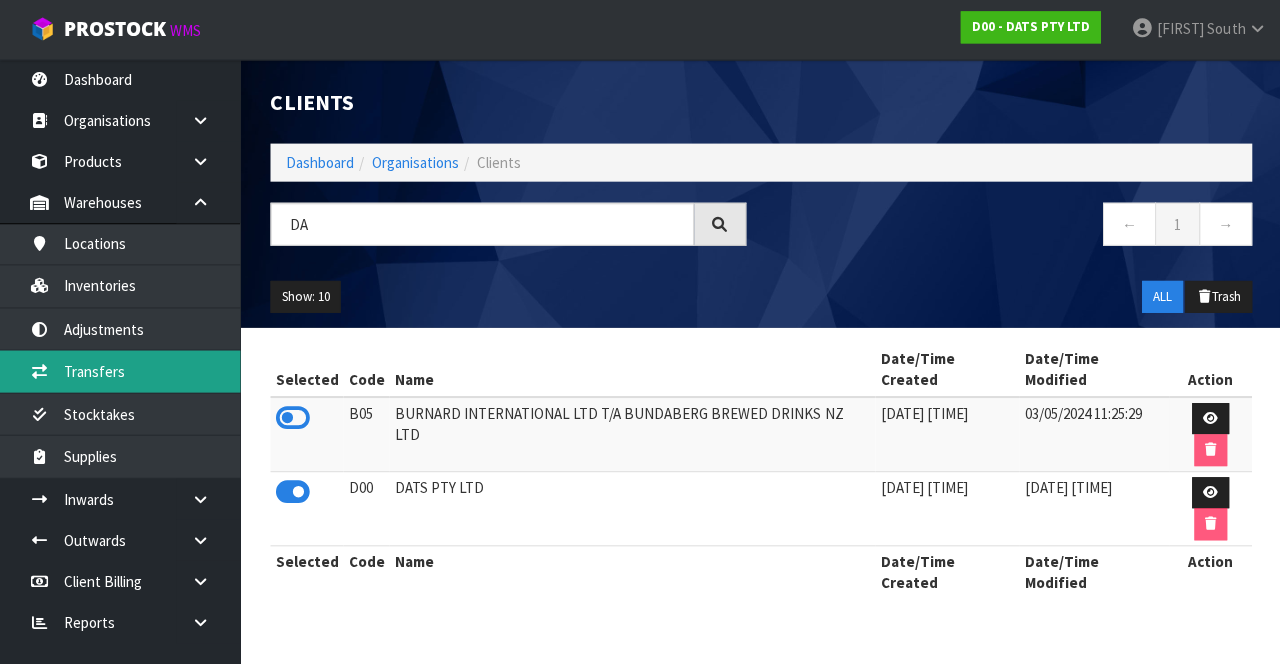 click on "Transfers" at bounding box center (120, 371) 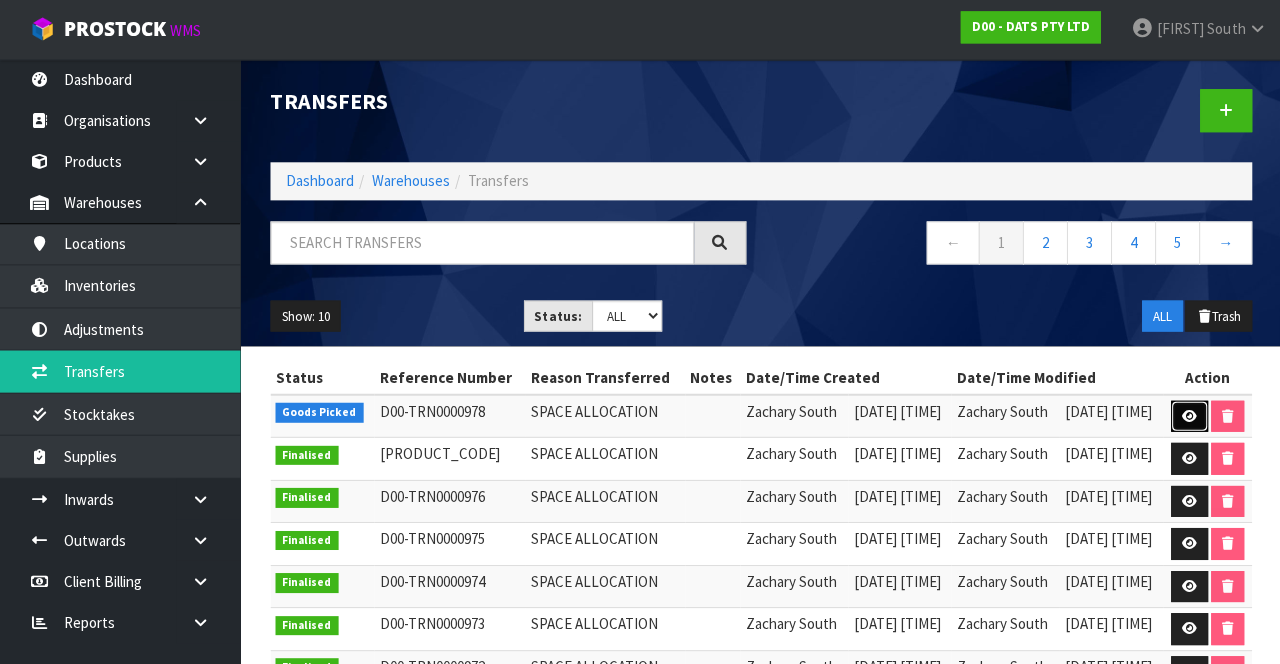 click at bounding box center [1187, 417] 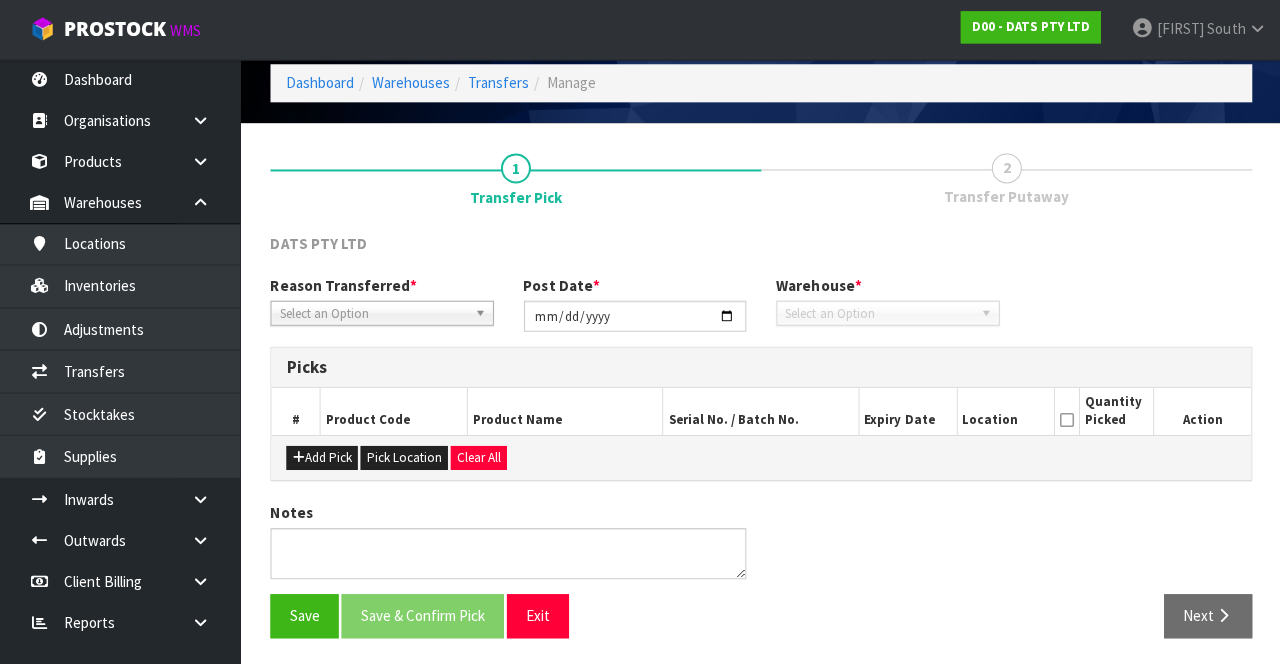 type on "2025-08-01" 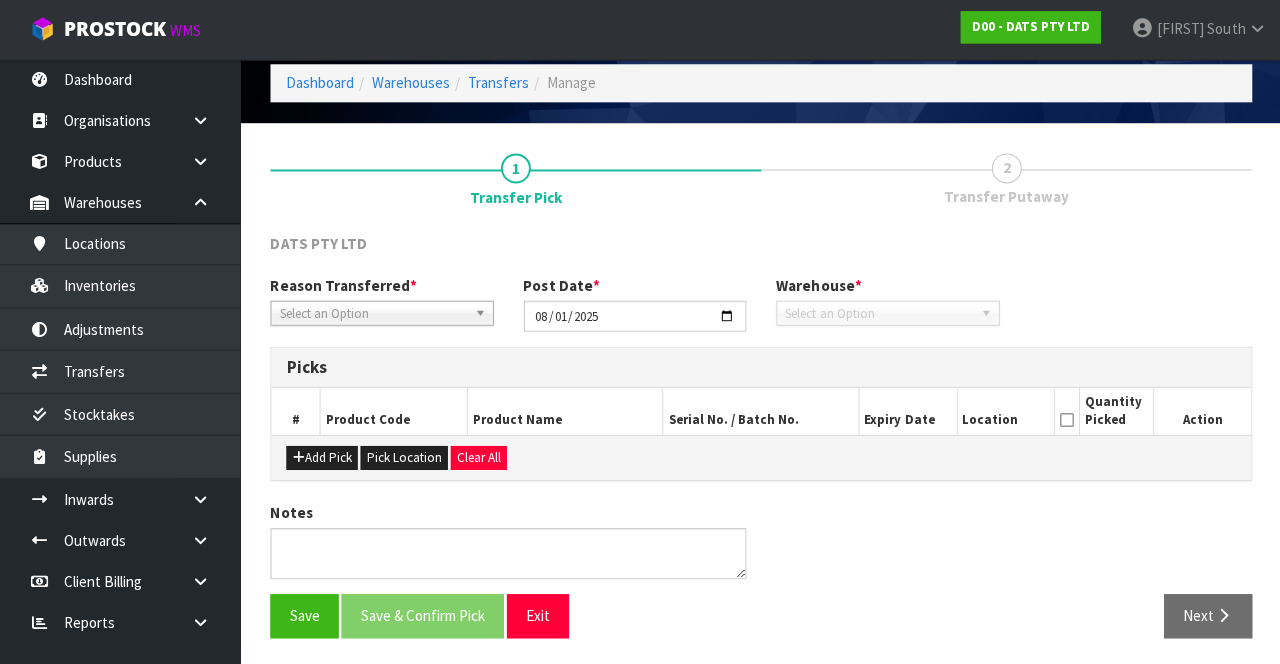 scroll, scrollTop: 131, scrollLeft: 0, axis: vertical 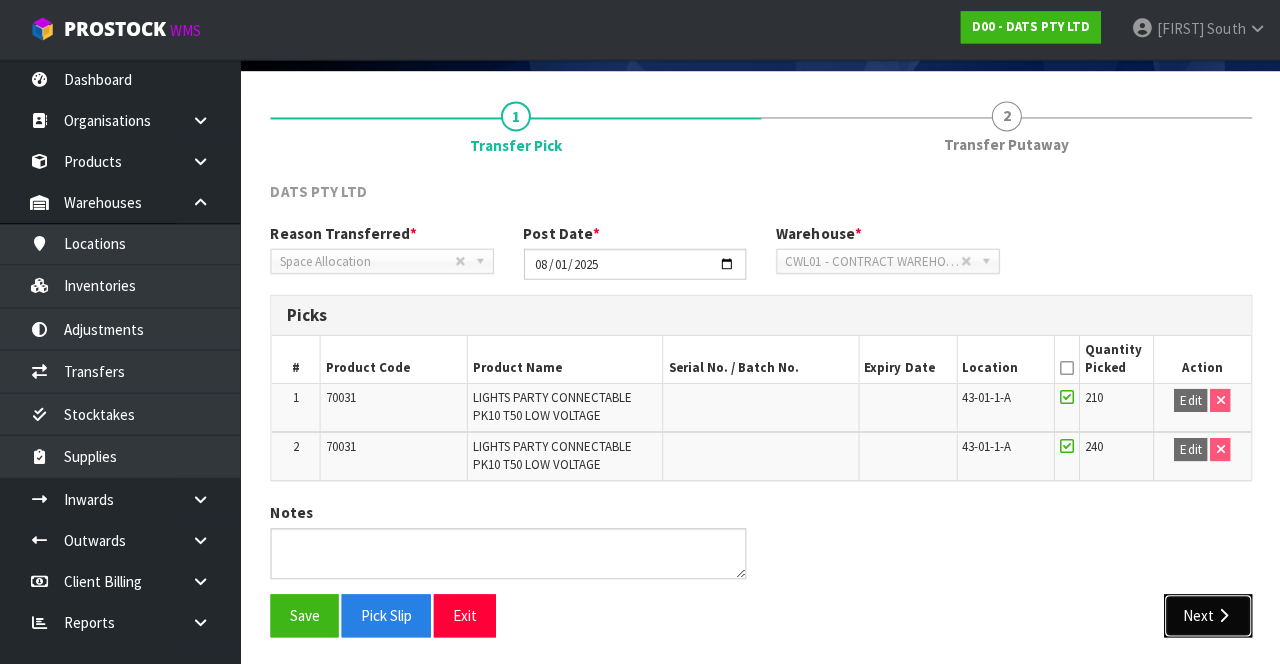 click on "Next" at bounding box center (1206, 615) 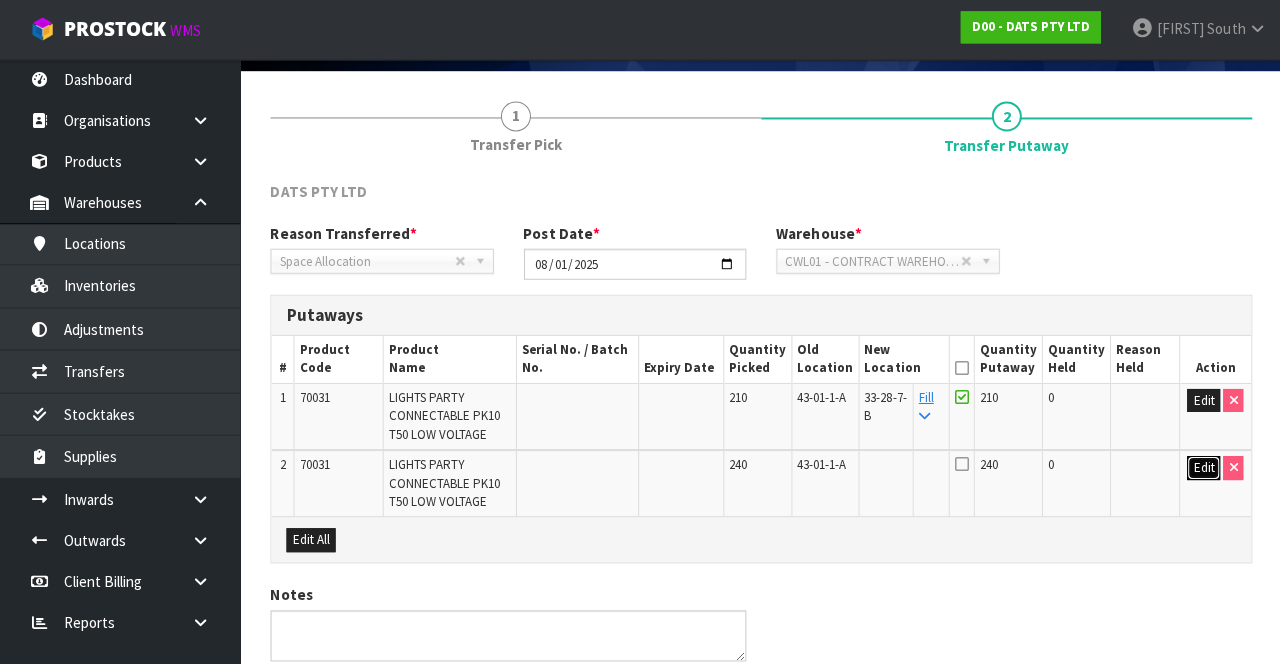 click on "Edit" at bounding box center [1201, 468] 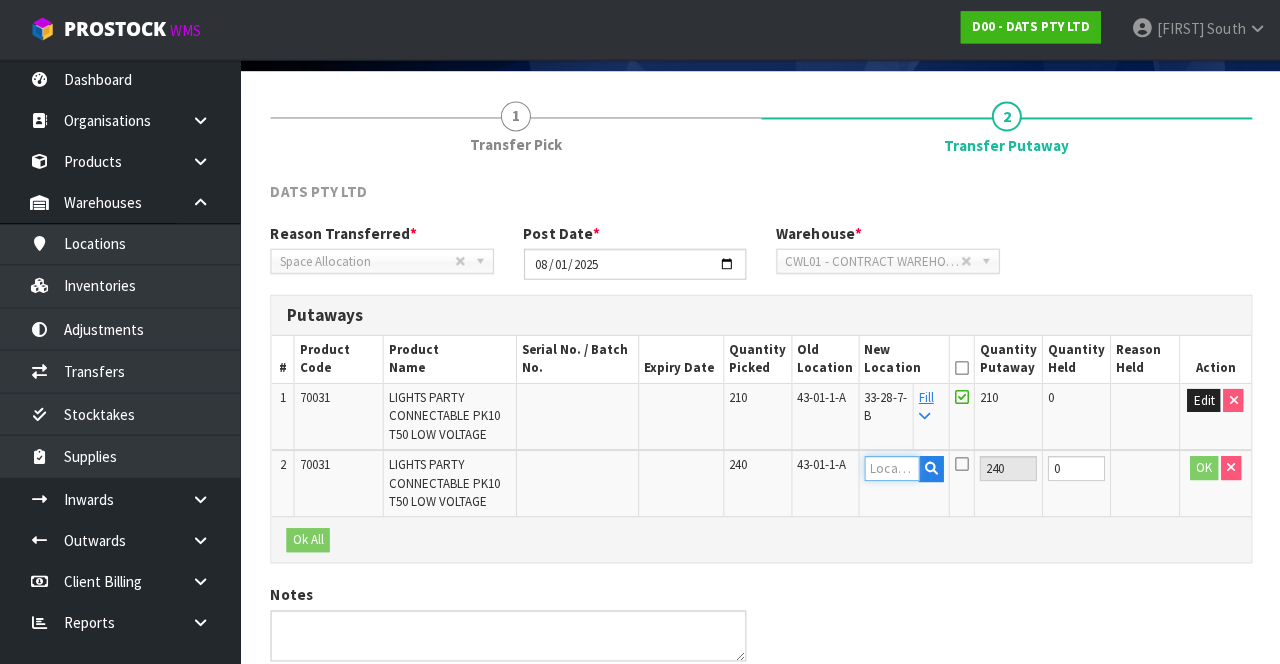 click at bounding box center [890, 468] 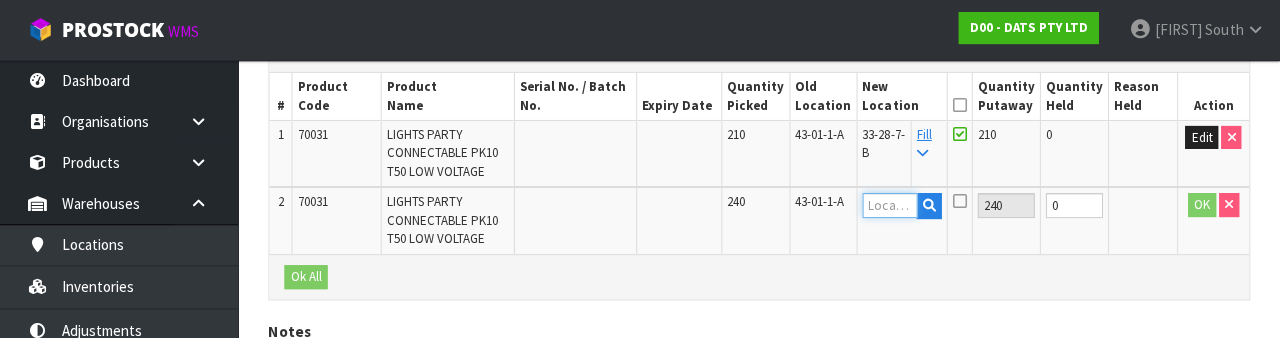 scroll, scrollTop: 417, scrollLeft: 0, axis: vertical 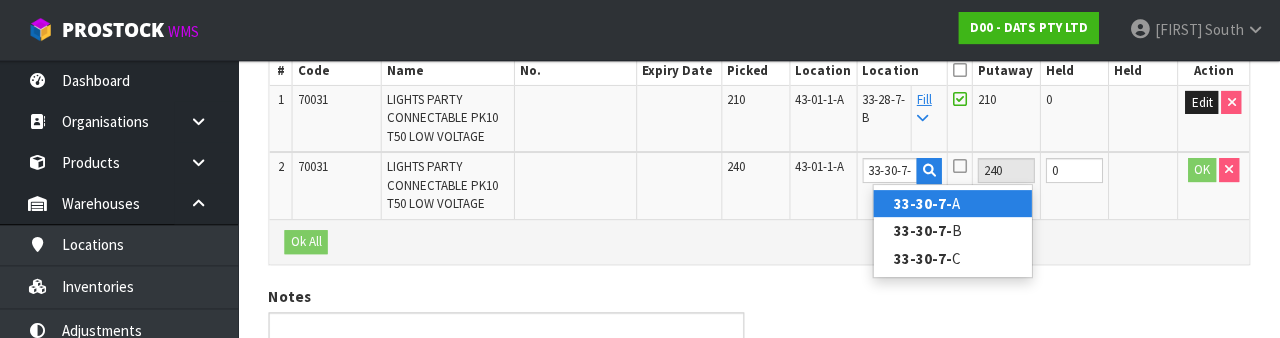 click on "33-30-7-" at bounding box center (923, 203) 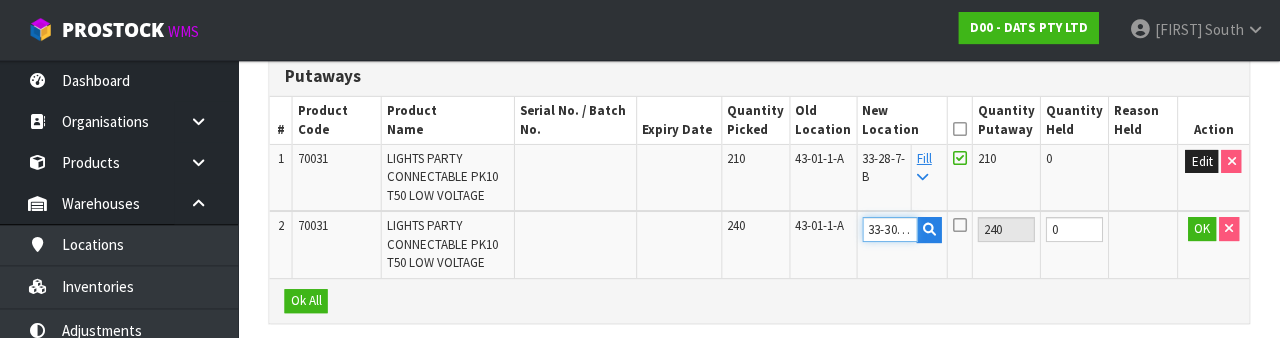 scroll, scrollTop: 417, scrollLeft: 0, axis: vertical 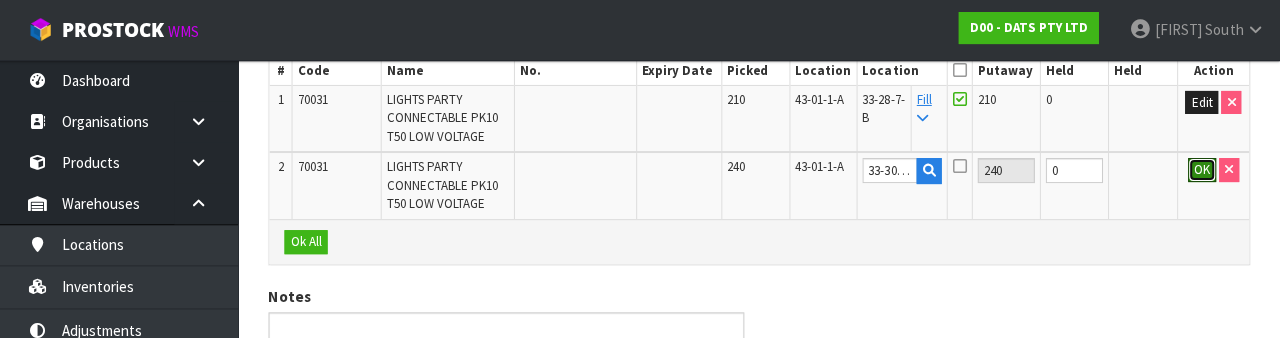 click on "OK" at bounding box center [1202, 170] 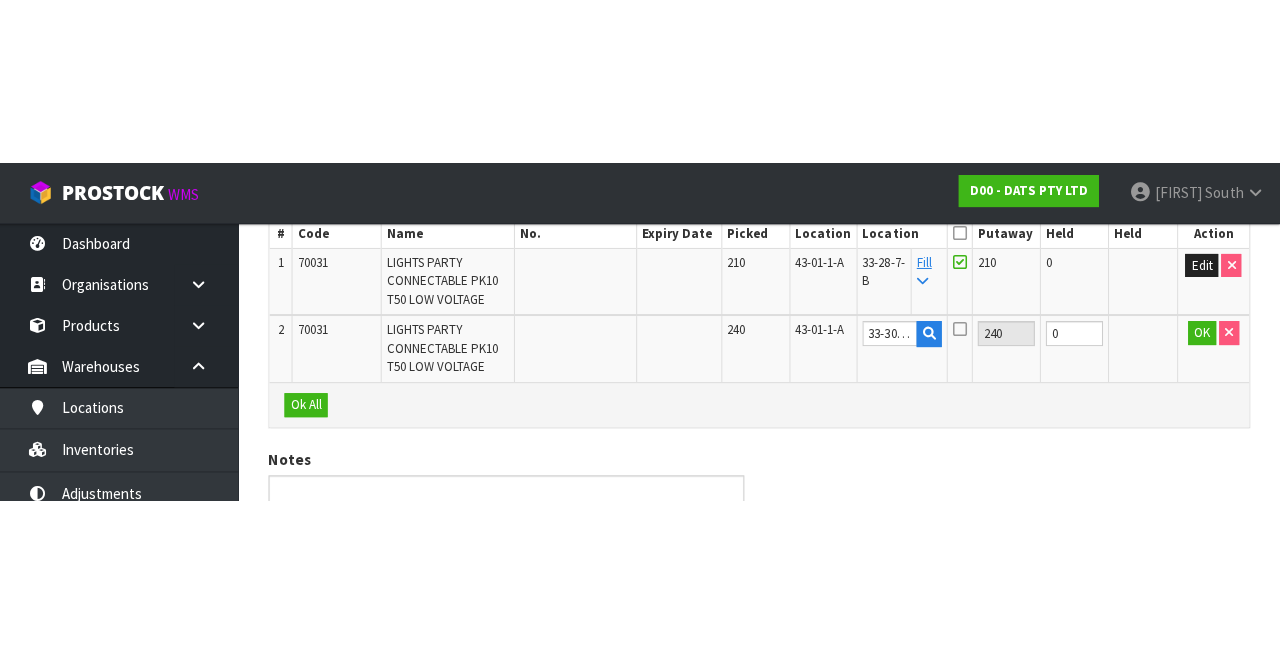 scroll, scrollTop: 212, scrollLeft: 0, axis: vertical 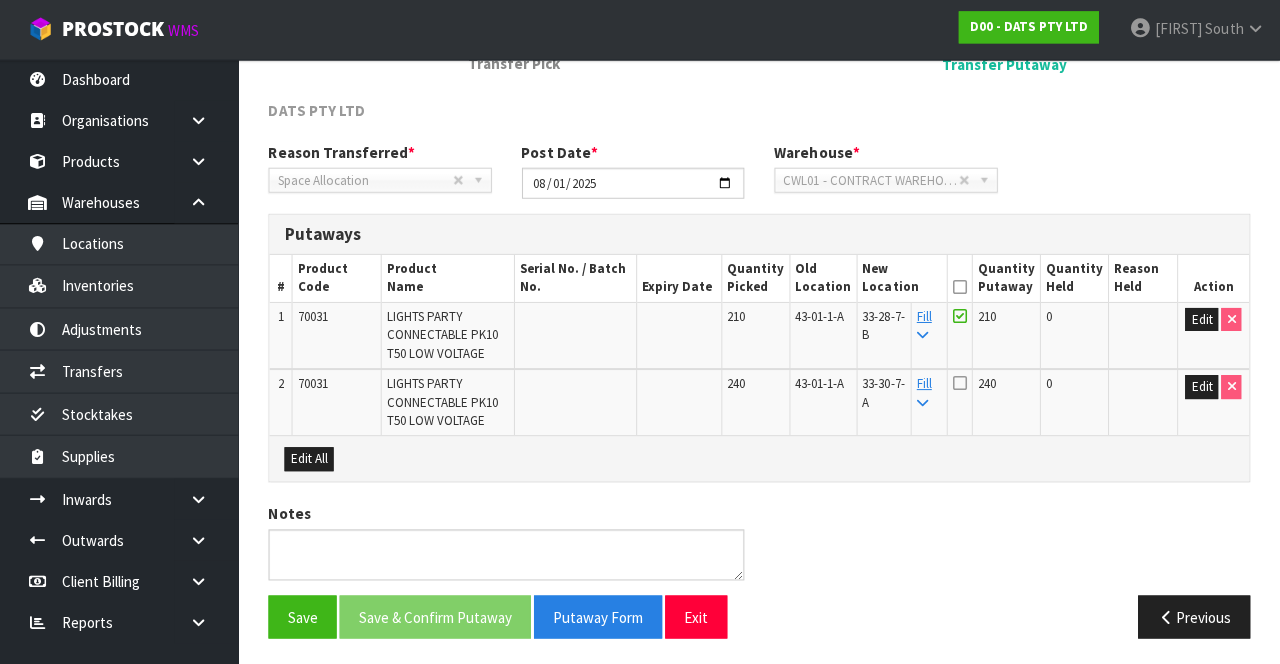 click at bounding box center [960, 383] 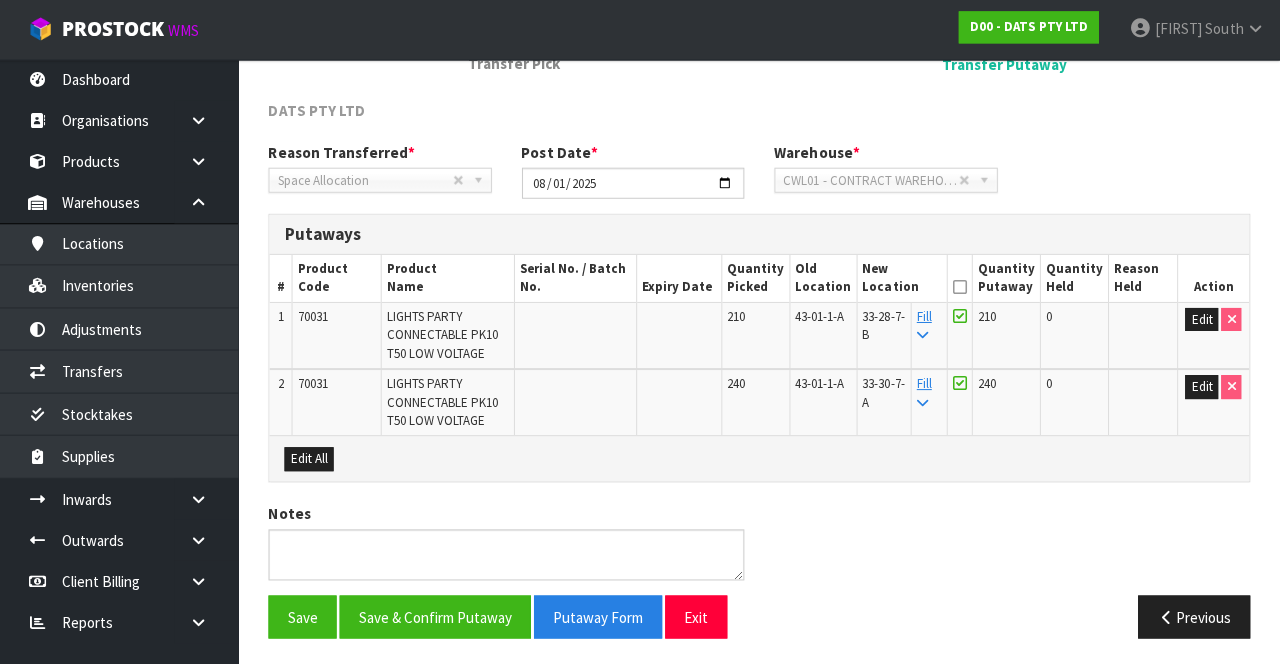 click on "Quantity
Putaway" at bounding box center (1006, 278) 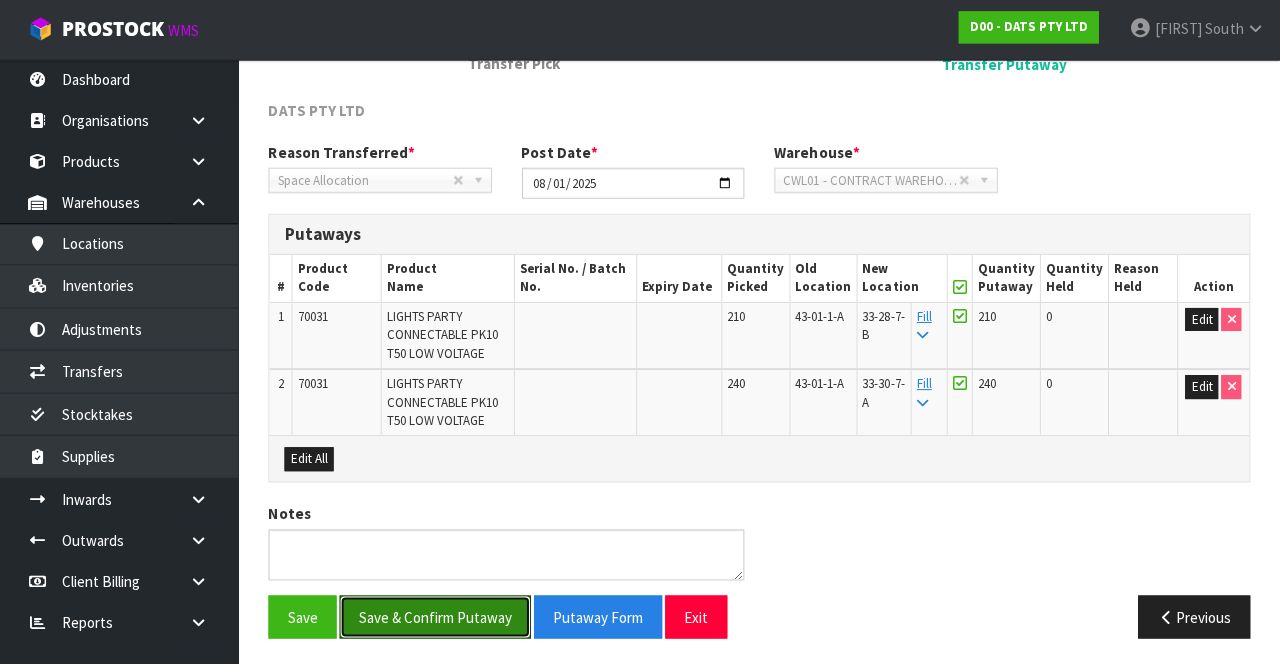 click on "Save & Confirm Putaway" at bounding box center [436, 616] 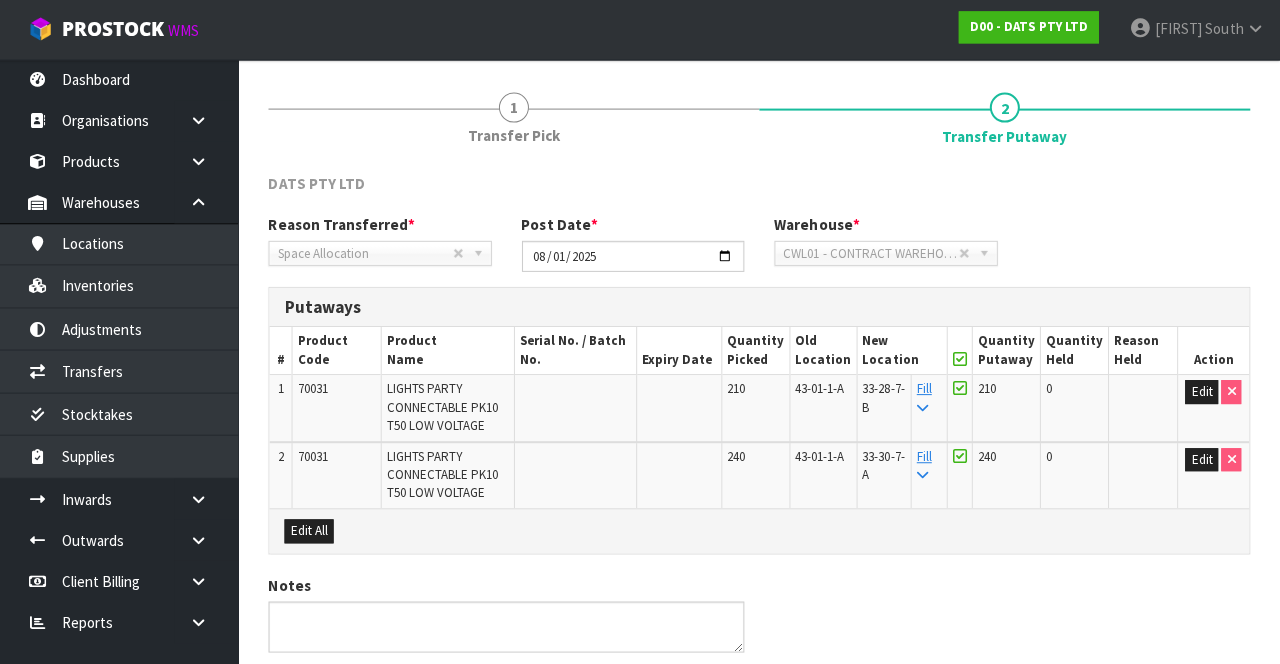 scroll, scrollTop: 0, scrollLeft: 0, axis: both 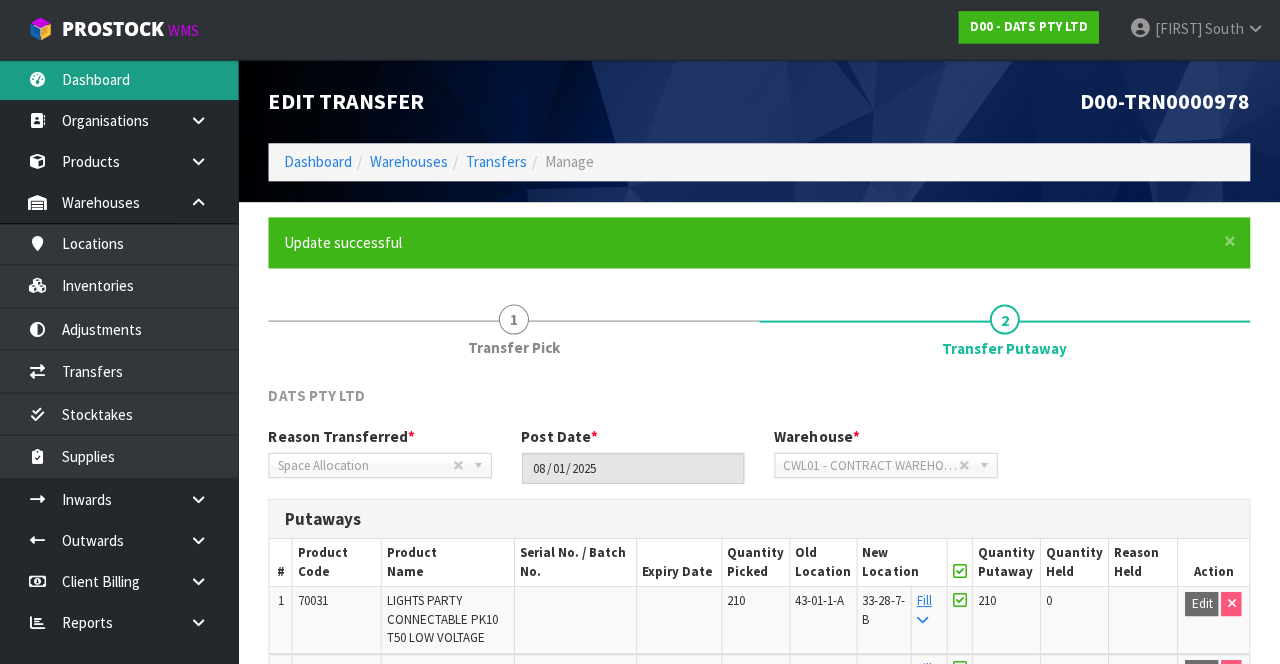 click on "Dashboard" at bounding box center (120, 80) 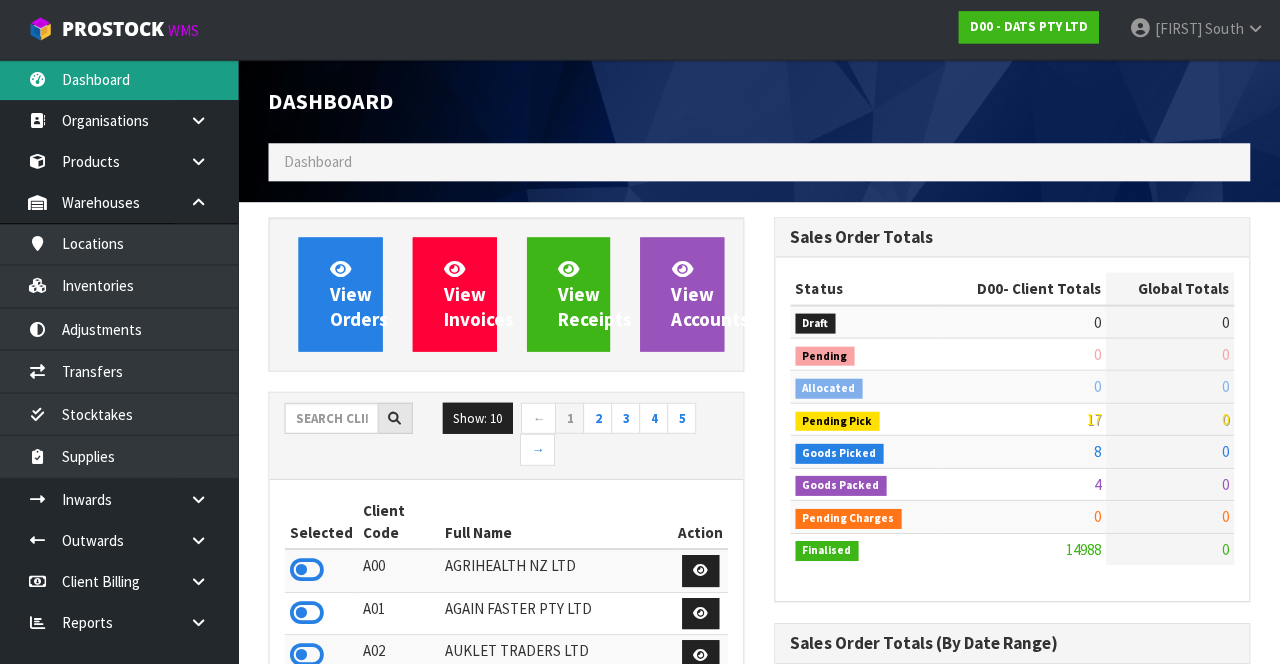scroll, scrollTop: 998386, scrollLeft: 999494, axis: both 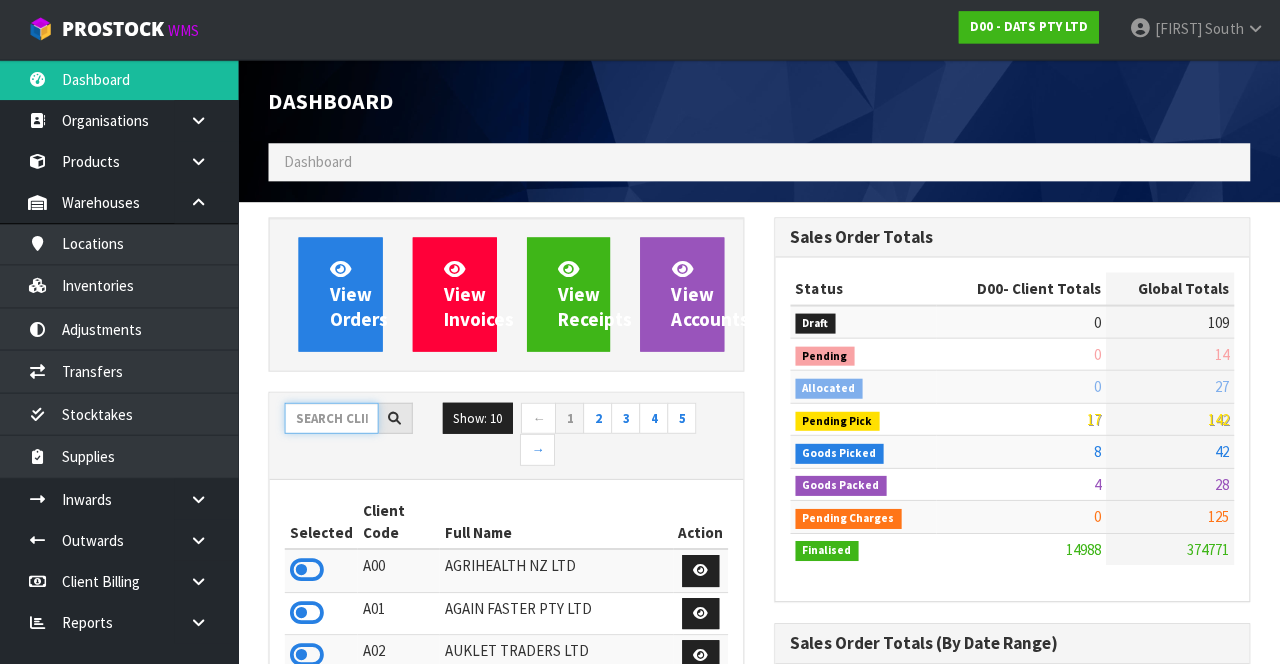 click at bounding box center [333, 418] 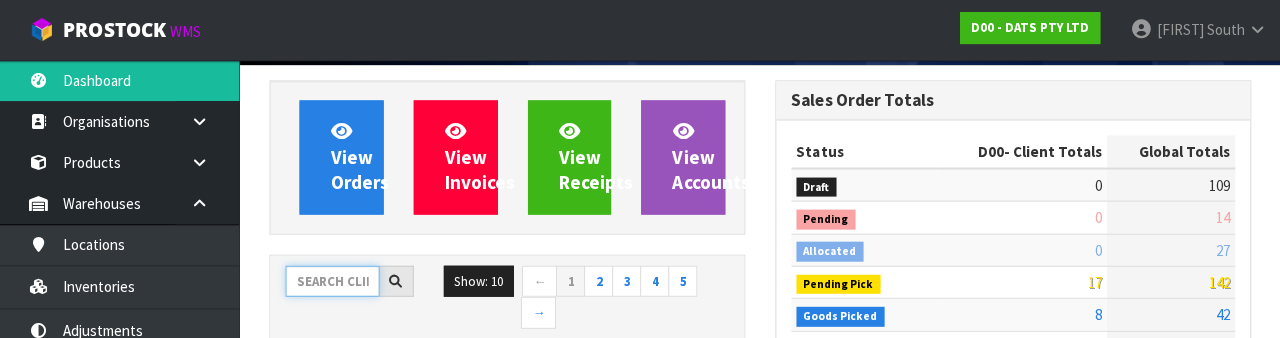 scroll, scrollTop: 235, scrollLeft: 0, axis: vertical 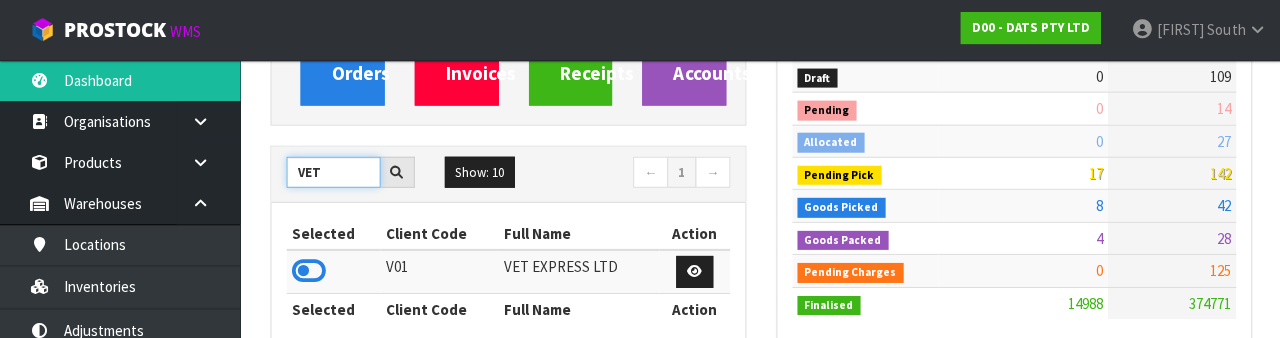 type on "VET" 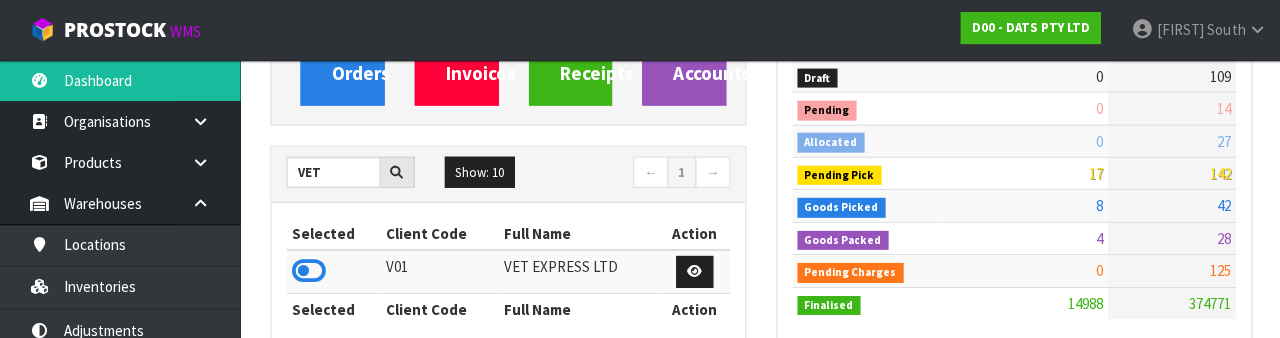 click at bounding box center [308, 270] 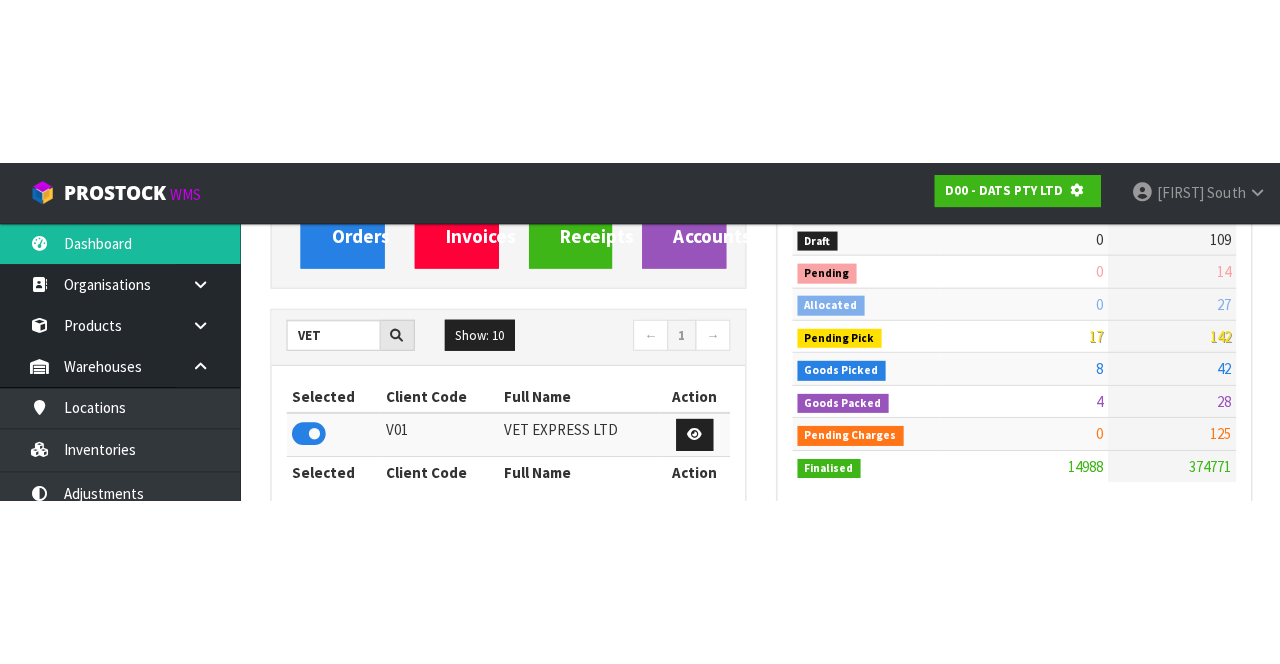 scroll, scrollTop: 247, scrollLeft: 0, axis: vertical 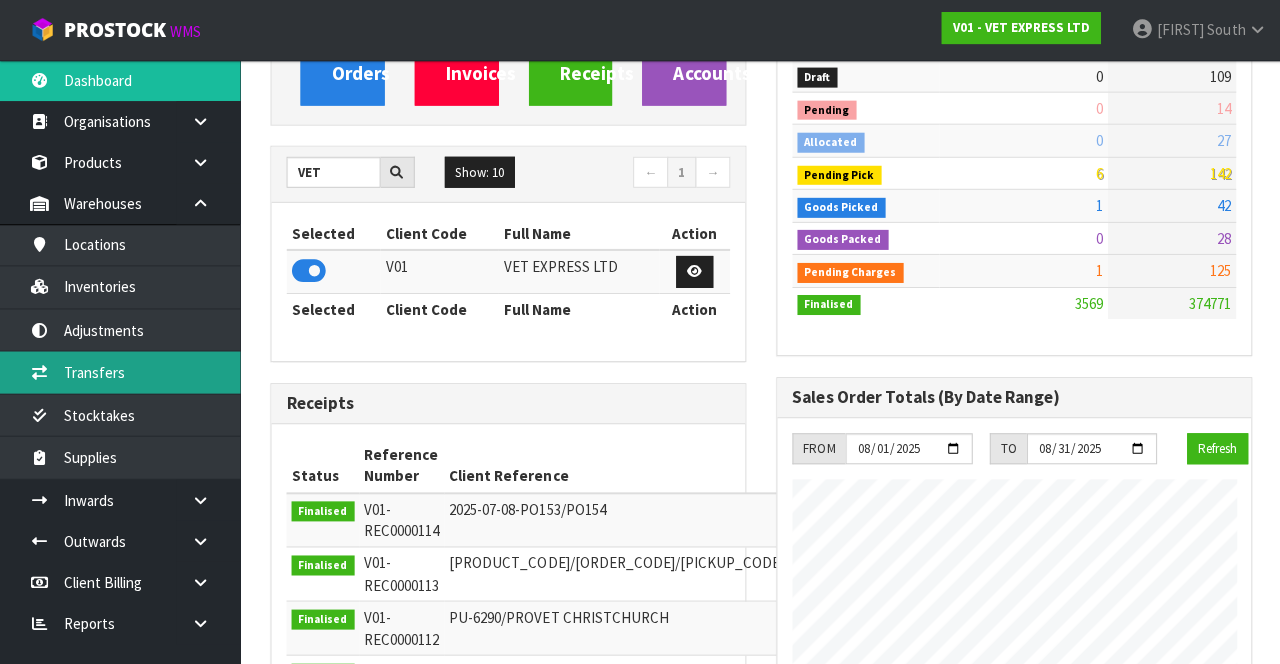 click on "Transfers" at bounding box center [120, 371] 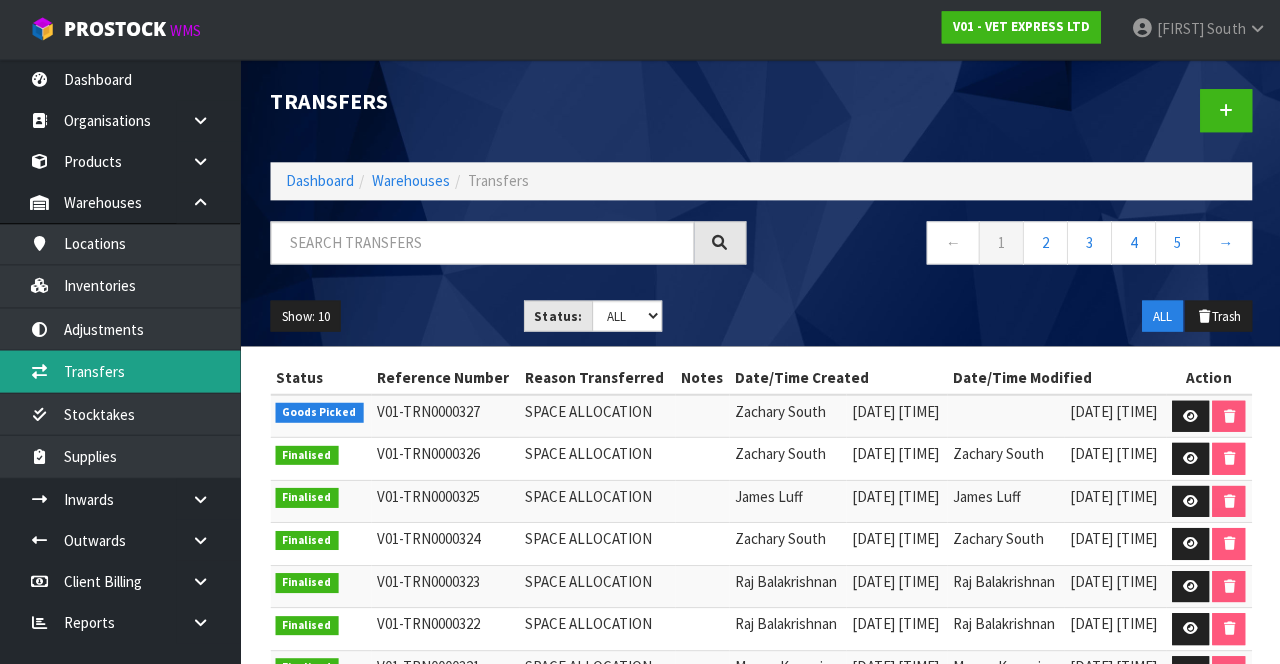 scroll, scrollTop: 246, scrollLeft: 0, axis: vertical 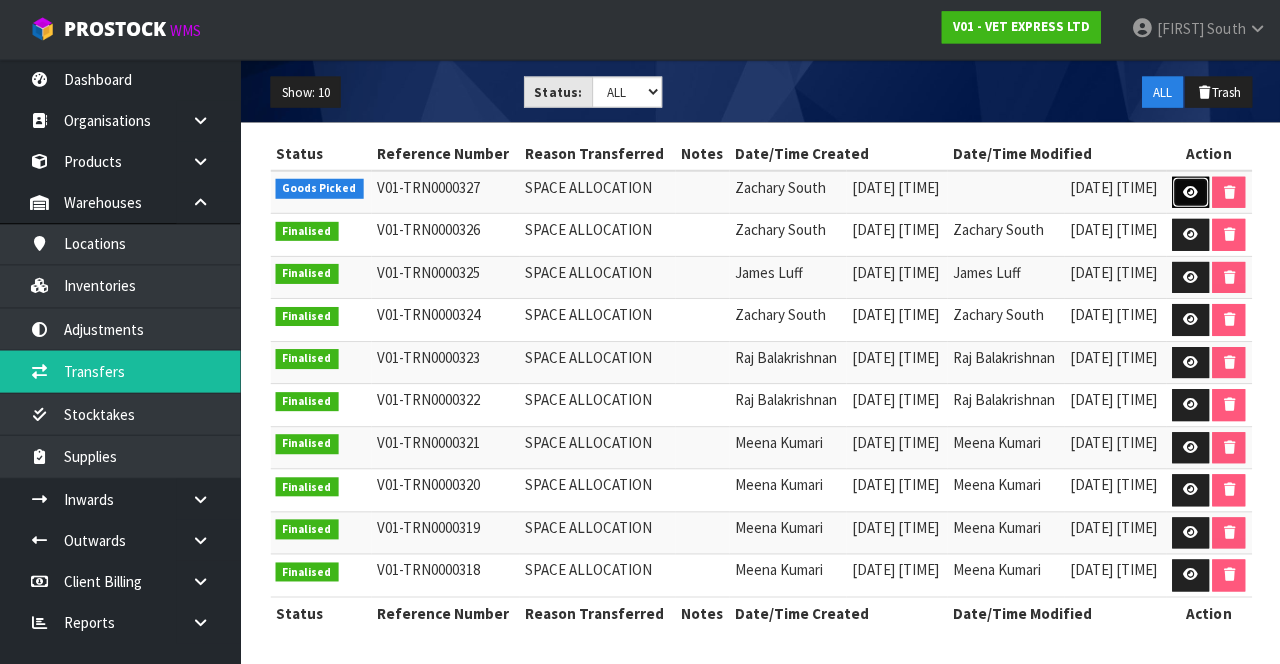 click at bounding box center (1188, 193) 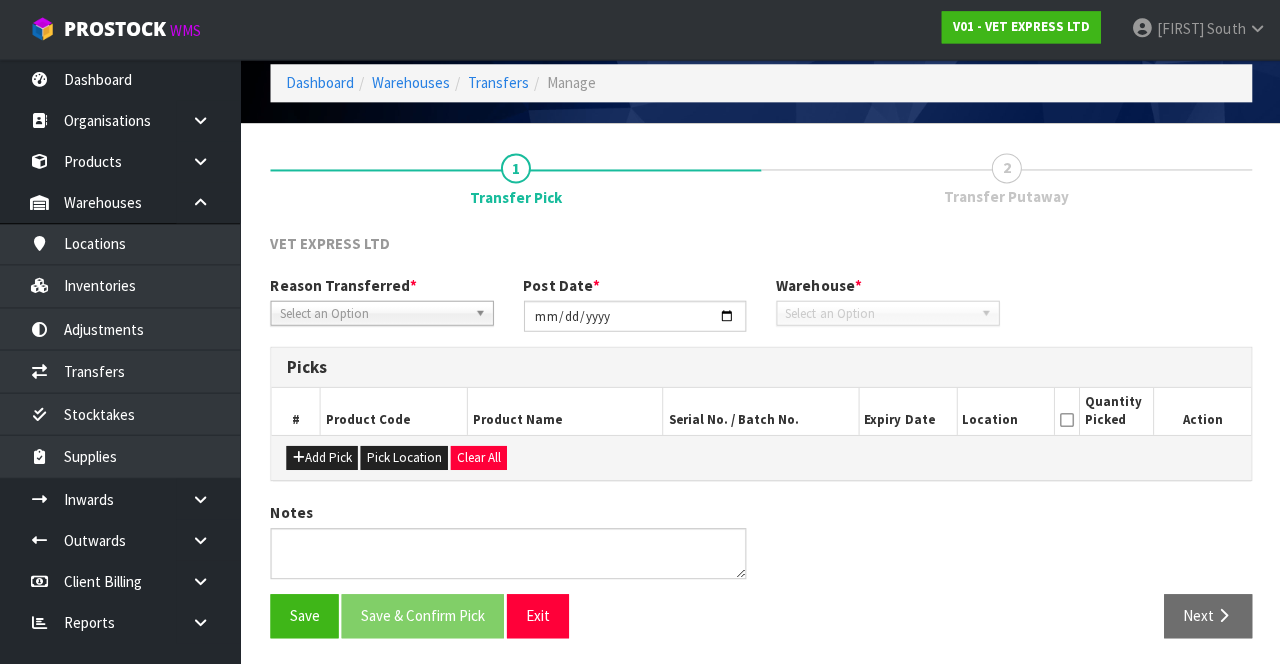 type on "2025-08-01" 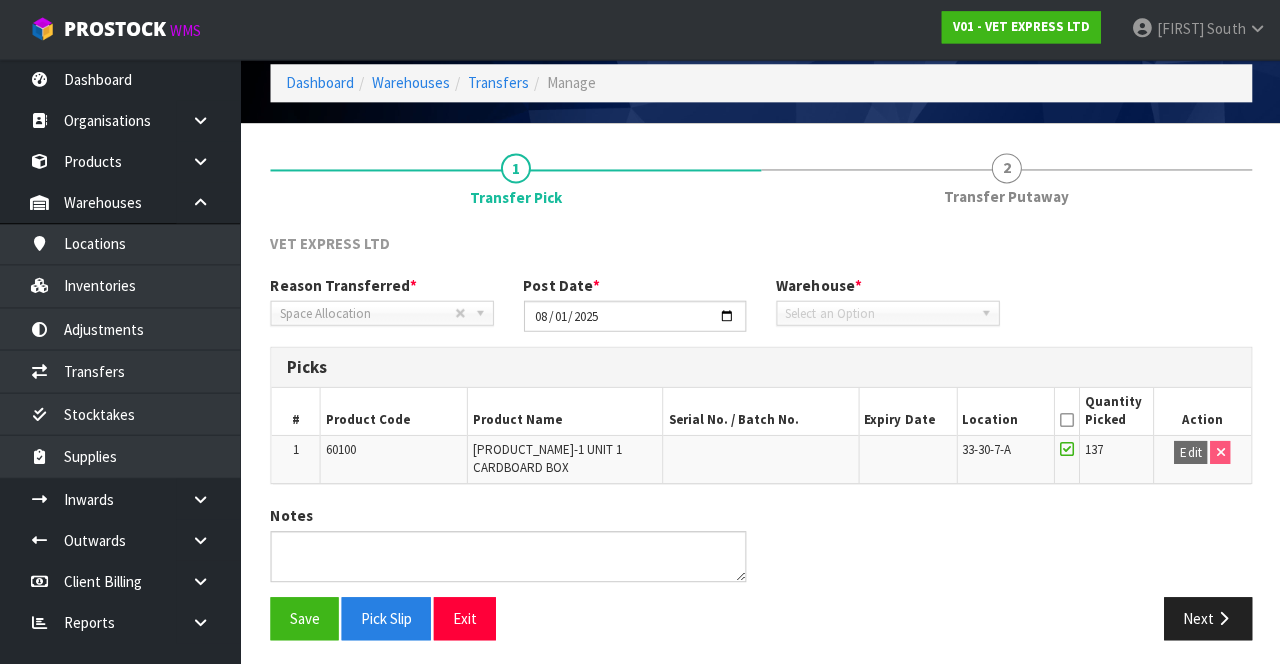 scroll, scrollTop: 82, scrollLeft: 0, axis: vertical 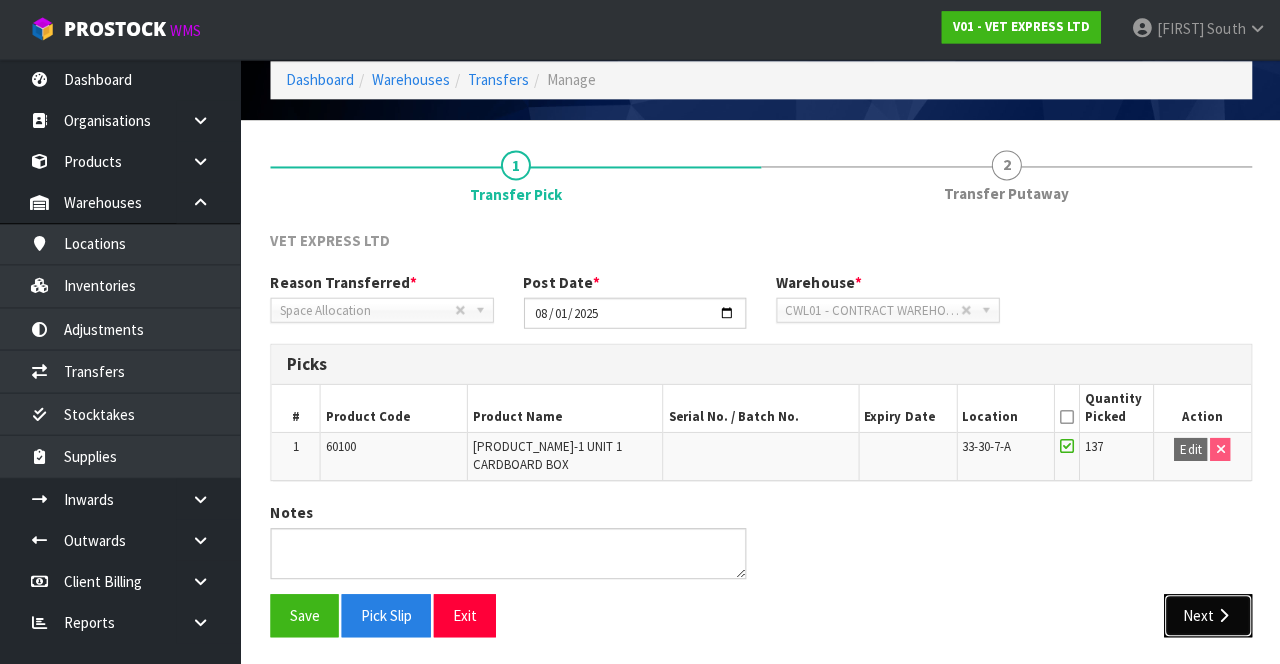 click on "Next" at bounding box center (1206, 615) 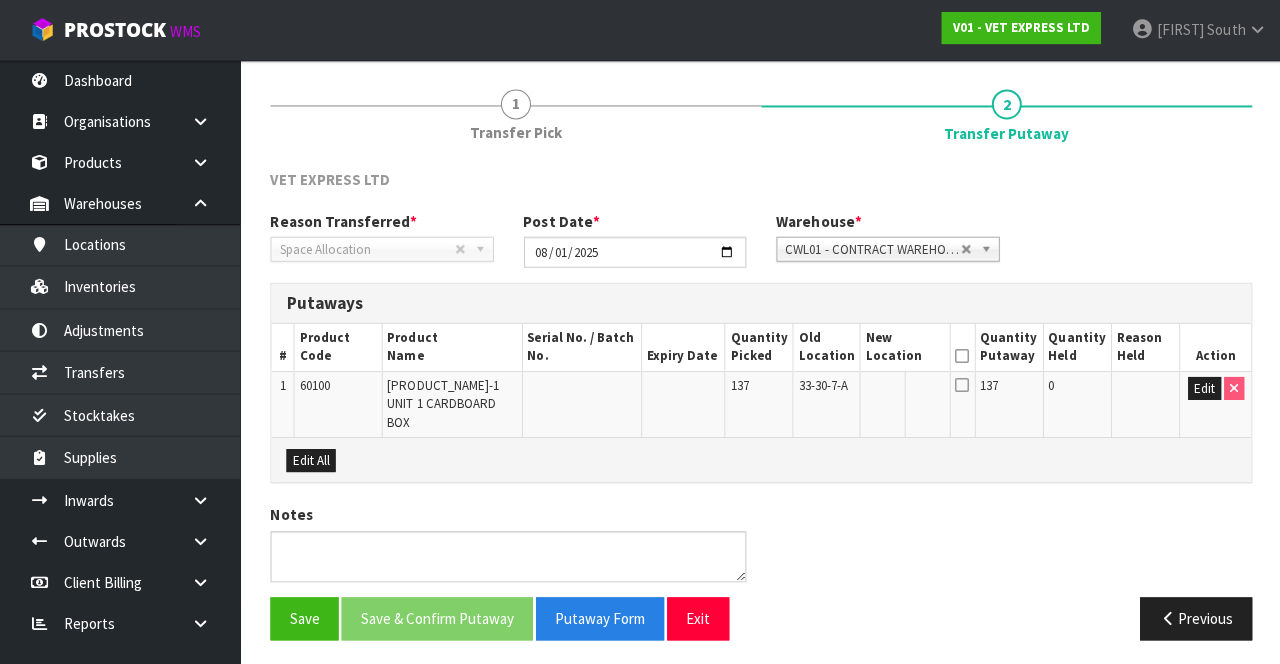 scroll, scrollTop: 143, scrollLeft: 0, axis: vertical 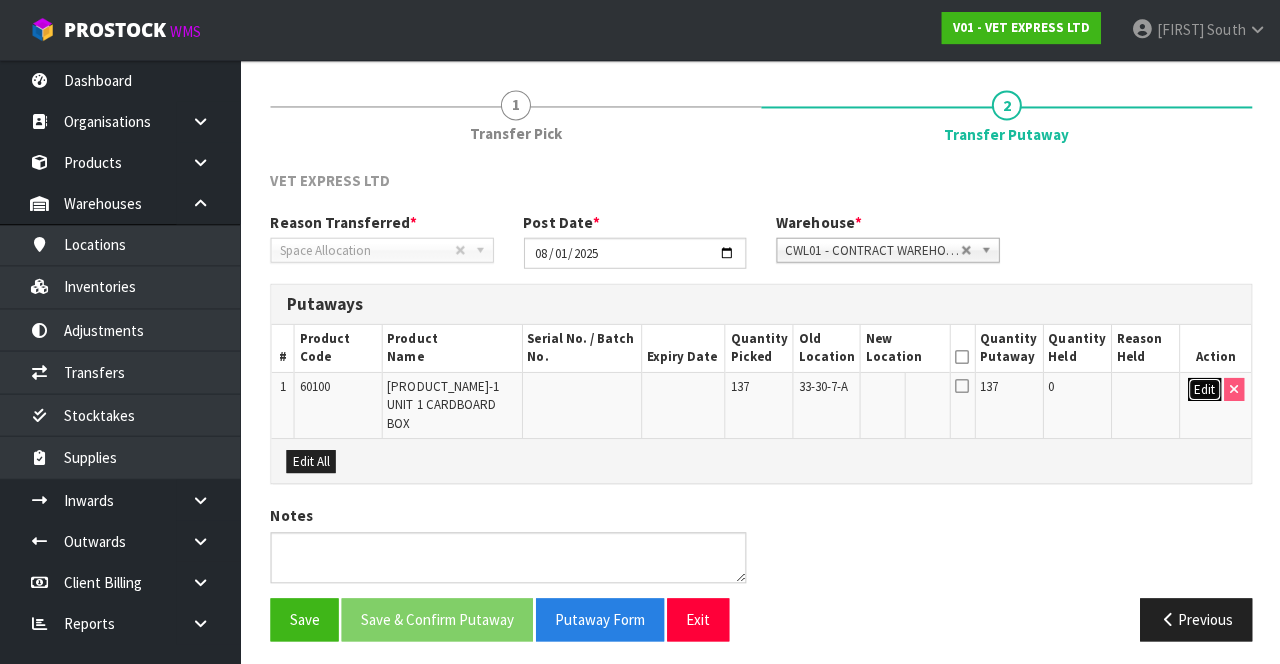 click on "Edit" at bounding box center (1202, 389) 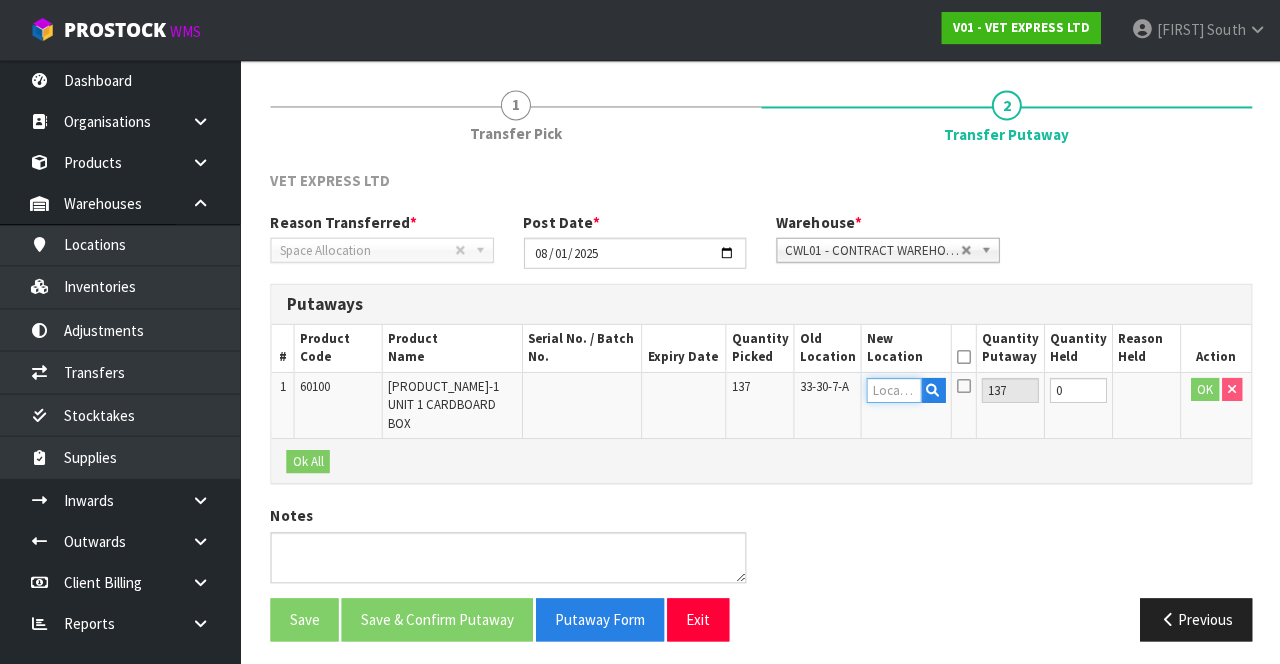 click at bounding box center [892, 389] 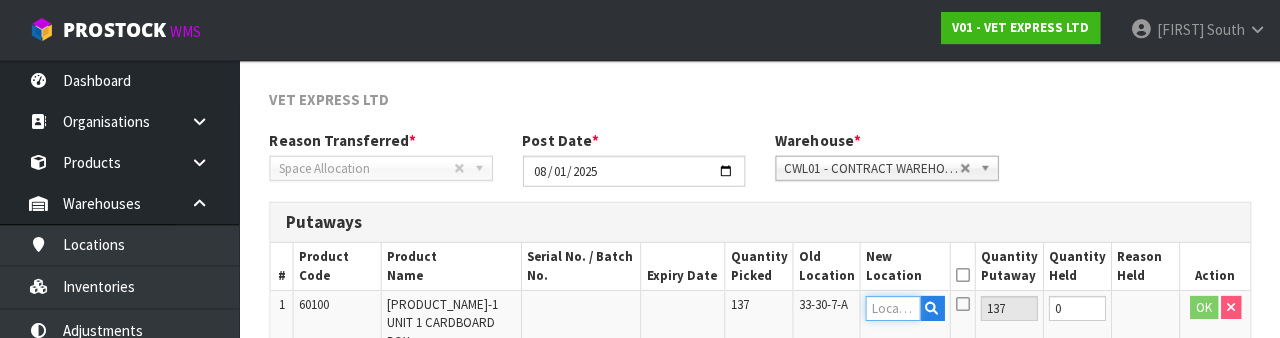 scroll, scrollTop: 350, scrollLeft: 0, axis: vertical 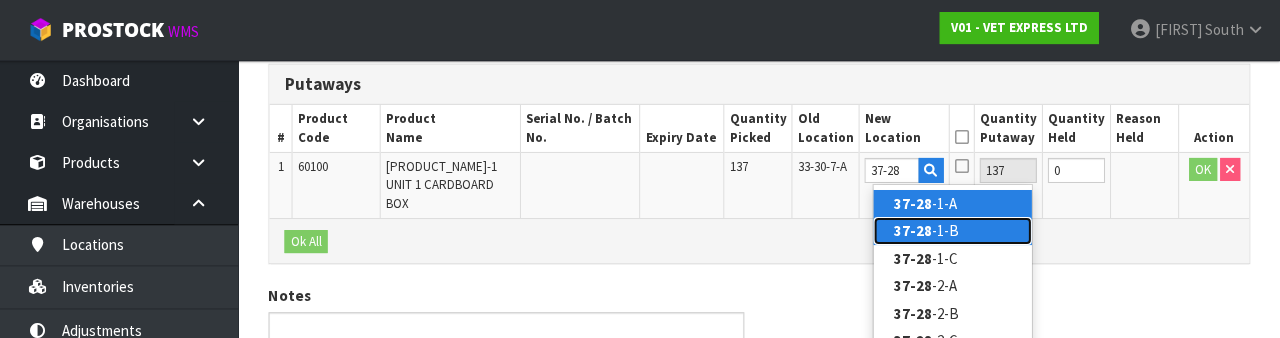 click on "[LOCATION_CODE]" at bounding box center (953, 230) 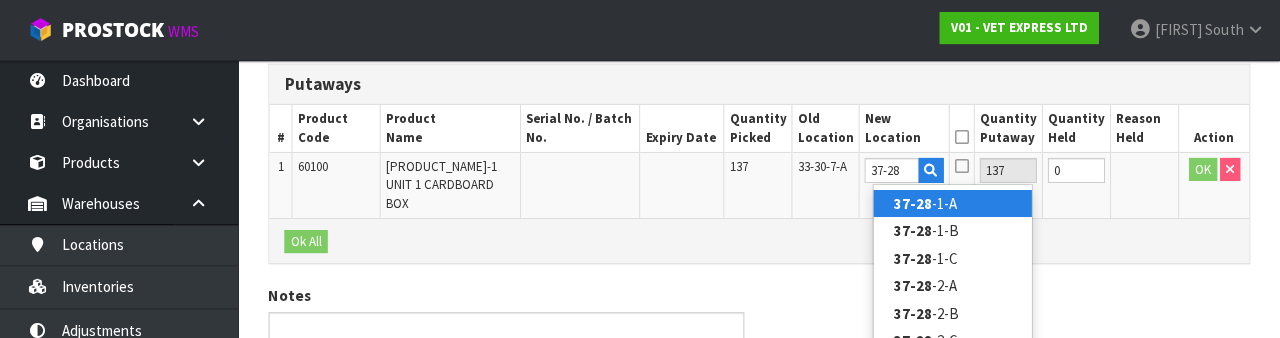 type on "37-28-1-B" 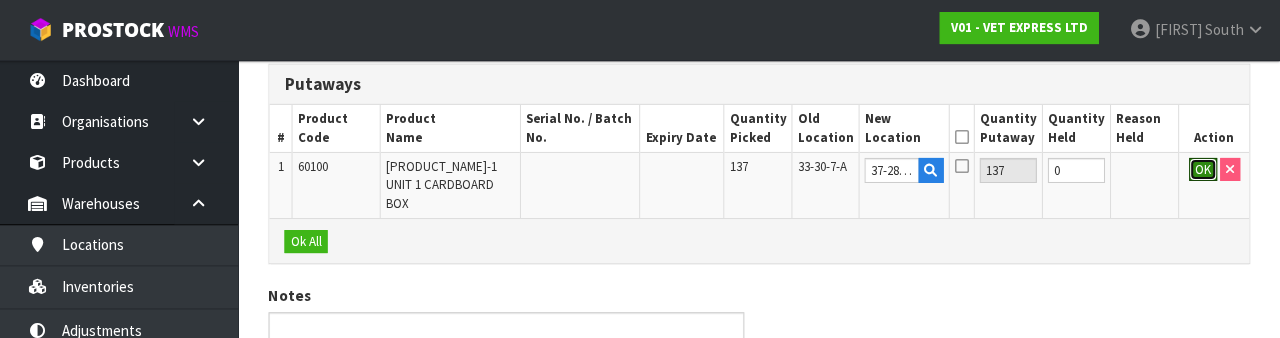 click on "OK" at bounding box center [1203, 170] 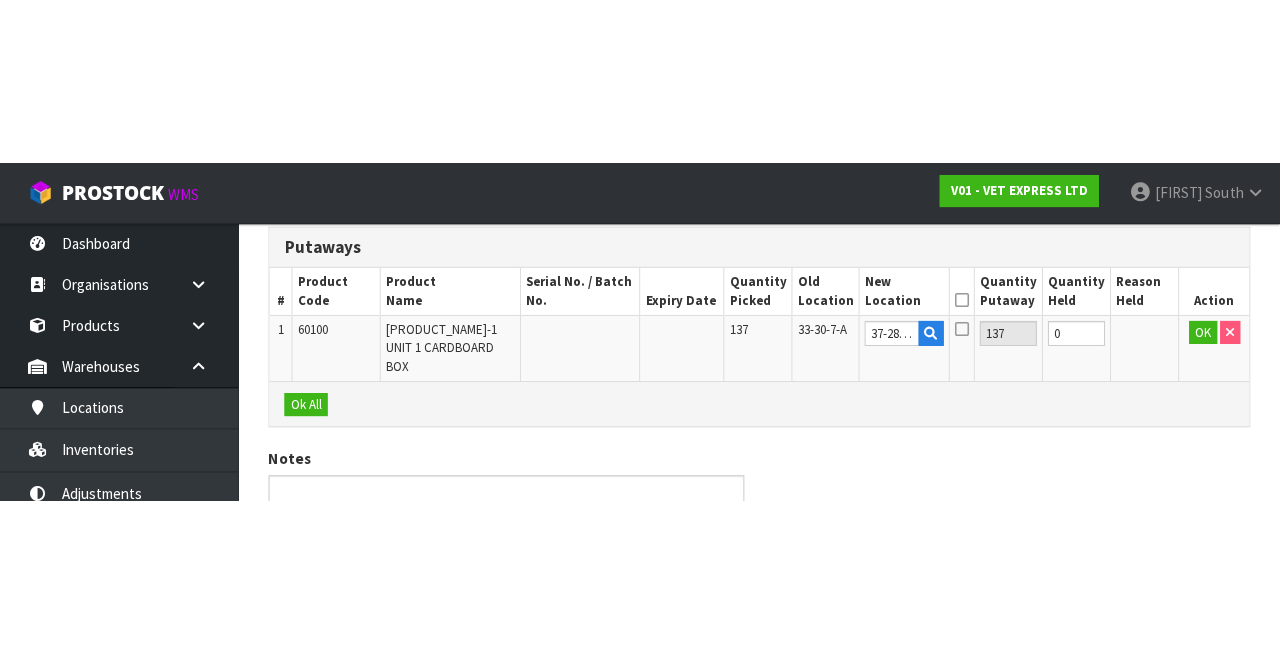 scroll, scrollTop: 144, scrollLeft: 0, axis: vertical 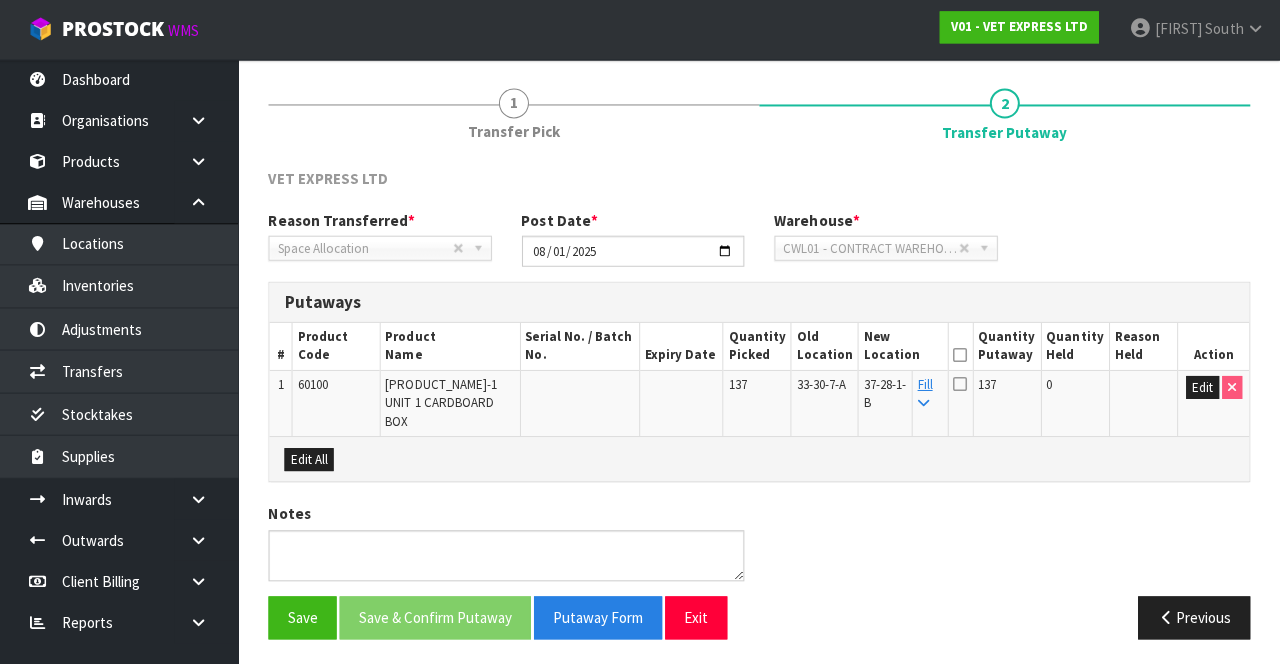 click at bounding box center (961, 355) 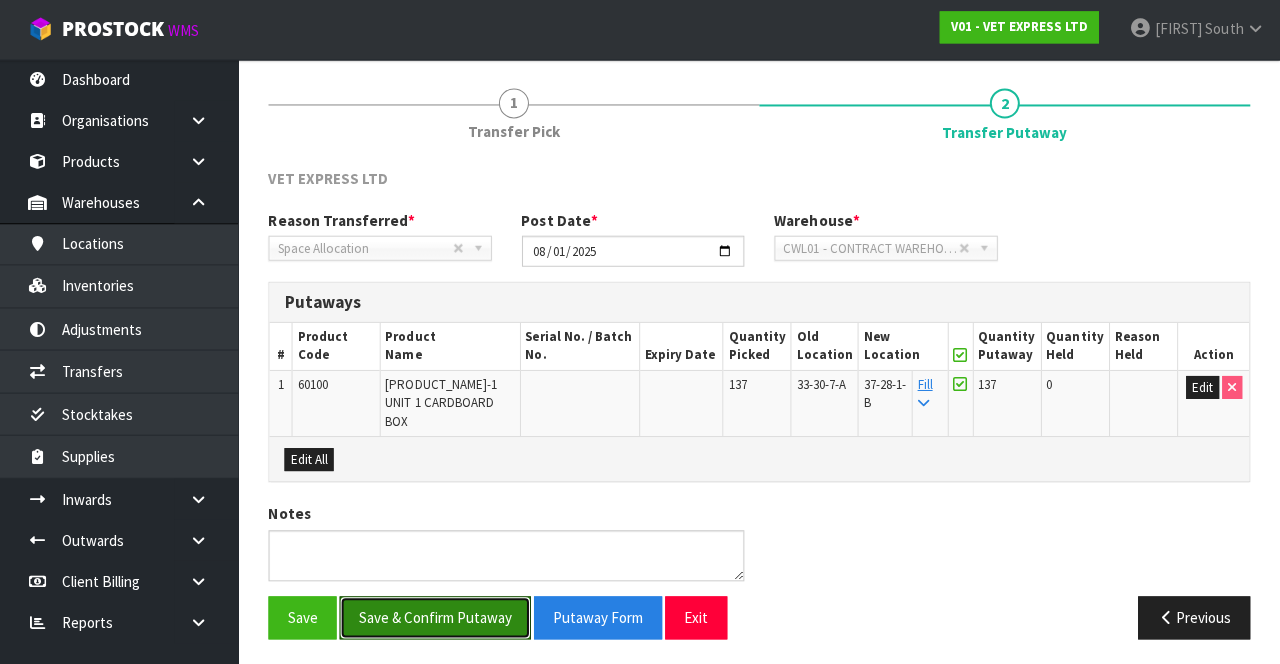 click on "Save & Confirm Putaway" at bounding box center [436, 617] 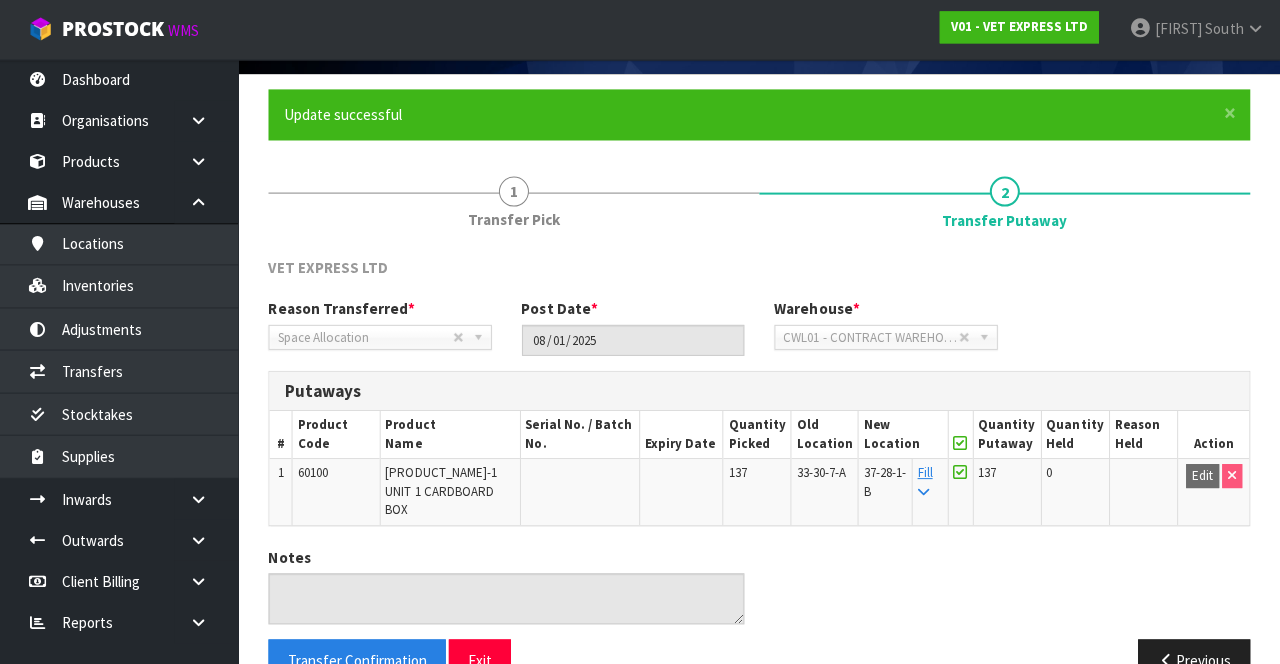 scroll, scrollTop: 173, scrollLeft: 0, axis: vertical 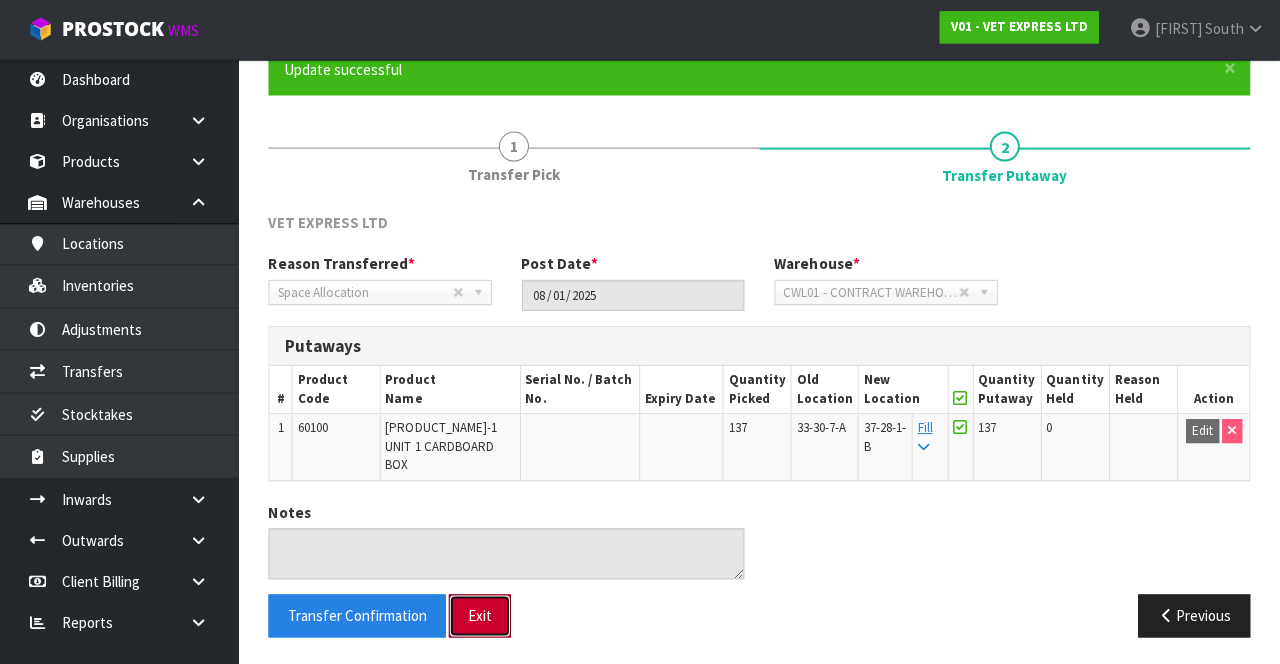 click on "Exit" at bounding box center (481, 615) 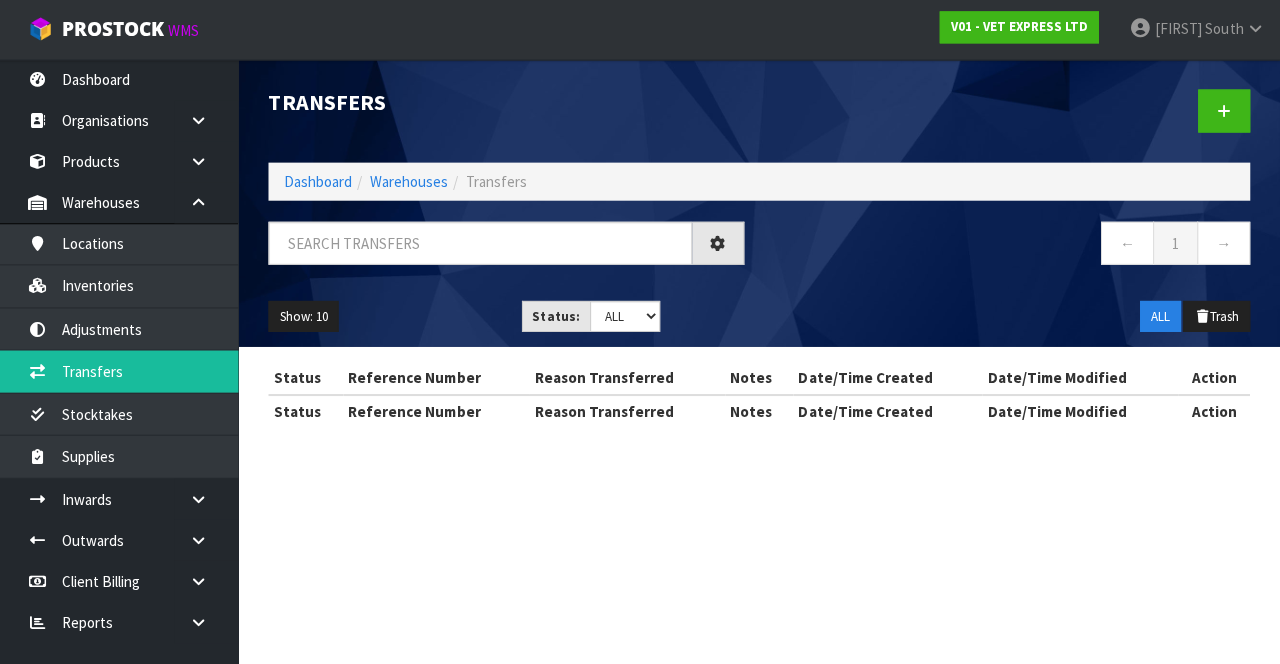 scroll, scrollTop: 212, scrollLeft: 0, axis: vertical 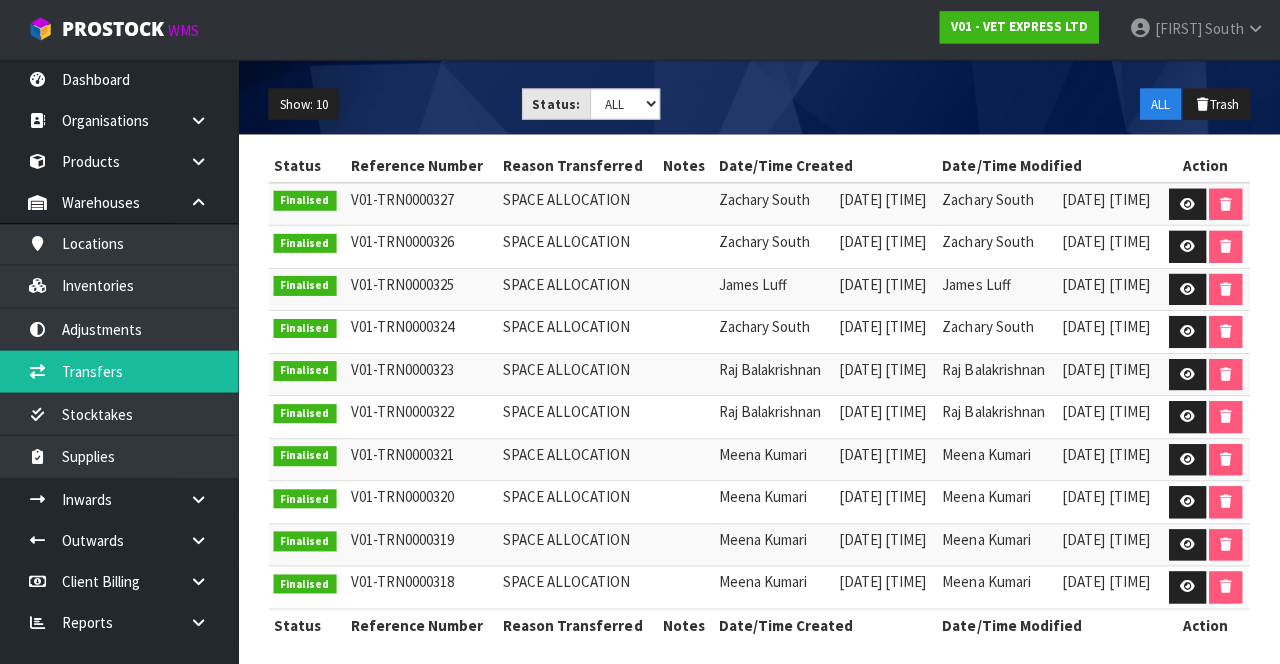 click on "South" at bounding box center (1224, 29) 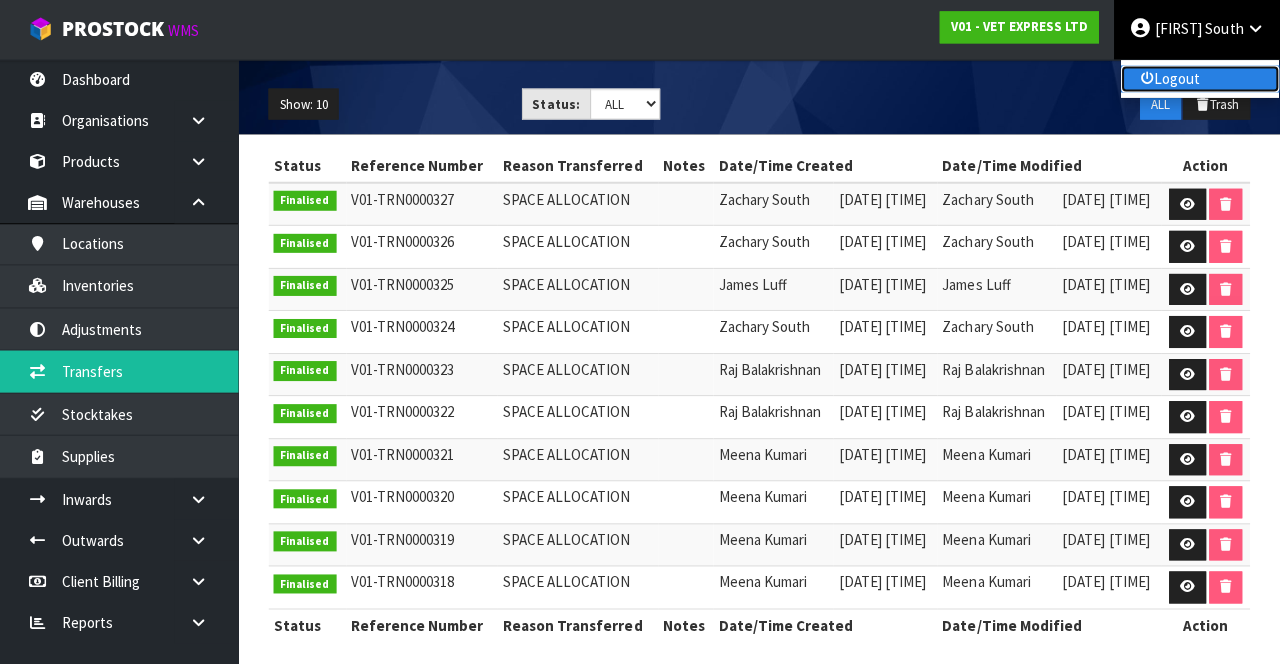 click on "Logout" at bounding box center [1200, 79] 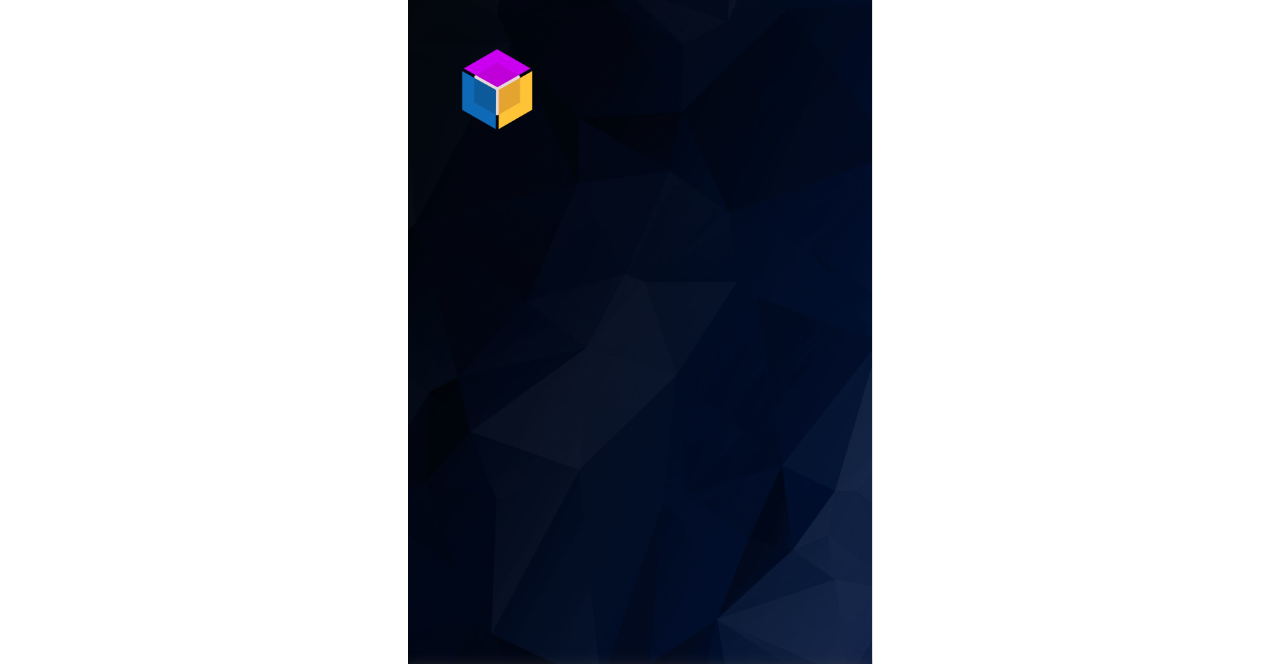 scroll, scrollTop: 0, scrollLeft: 0, axis: both 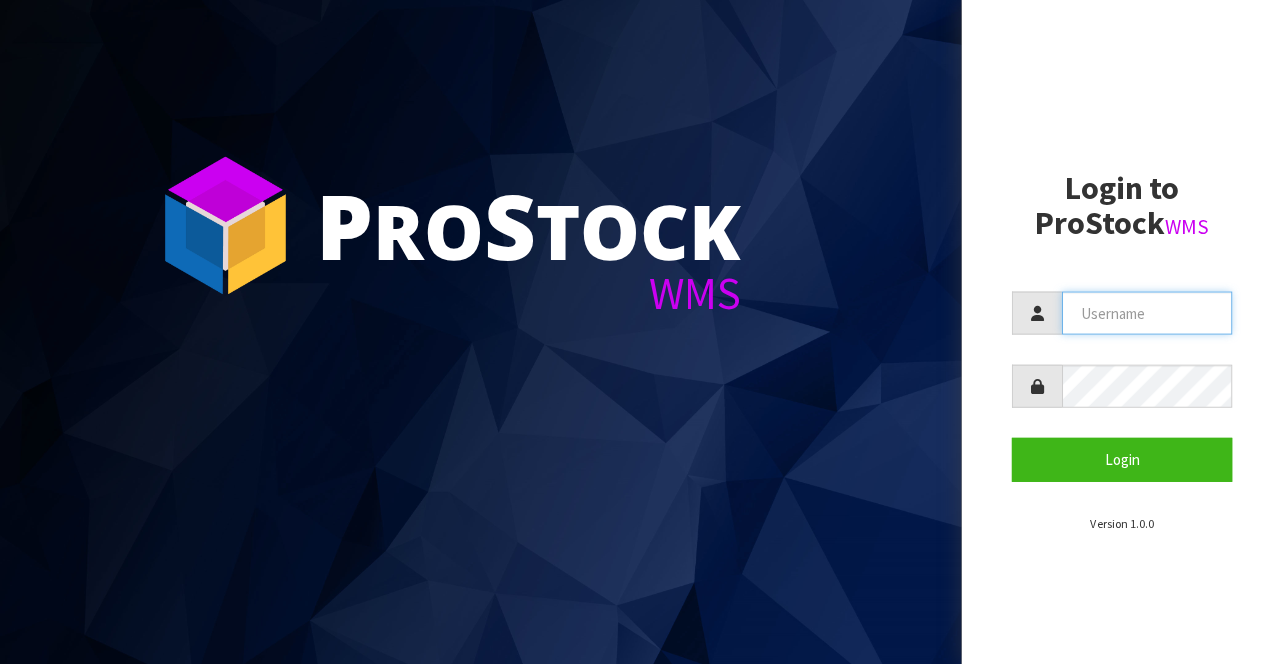 click at bounding box center [1145, 312] 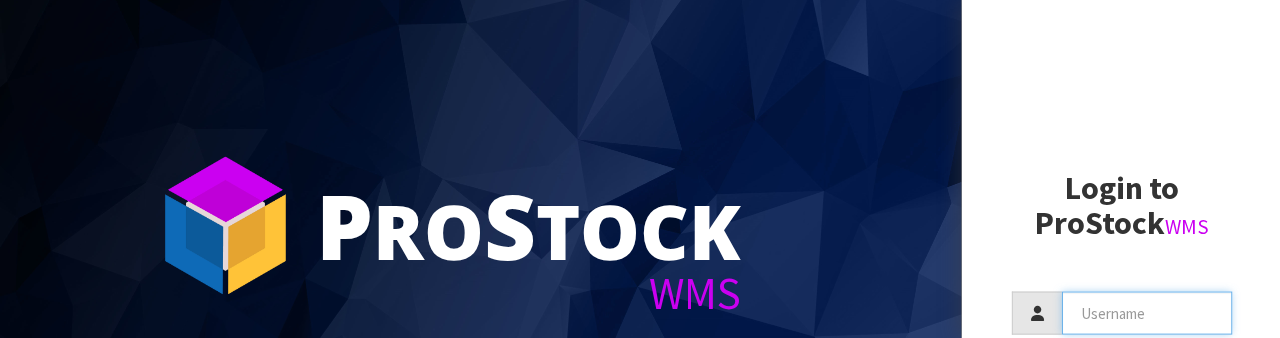 type on "A" 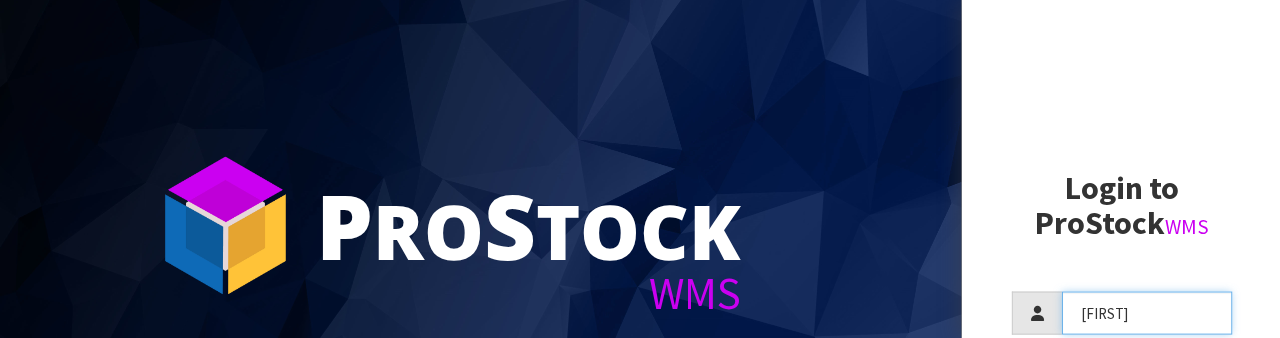 type on "[FIRST]" 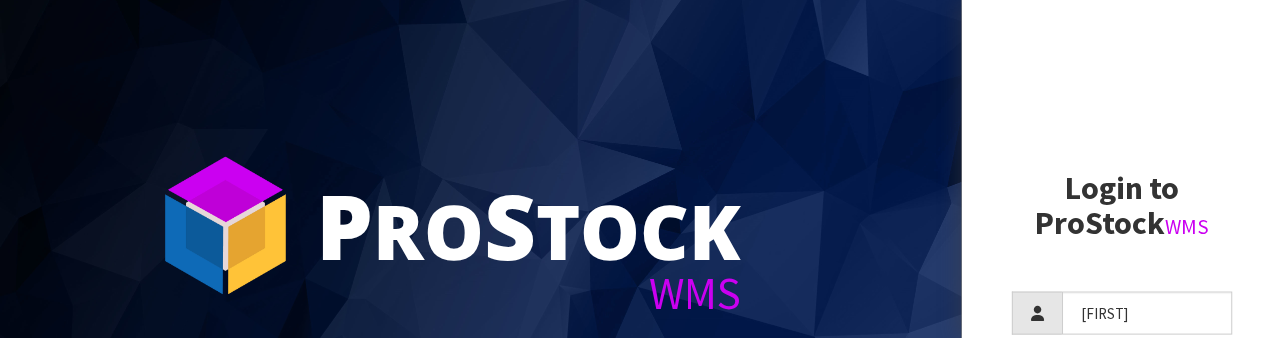 click on "Login to ProStock  WMS
Login
Version 1.0.0" at bounding box center (1120, 169) 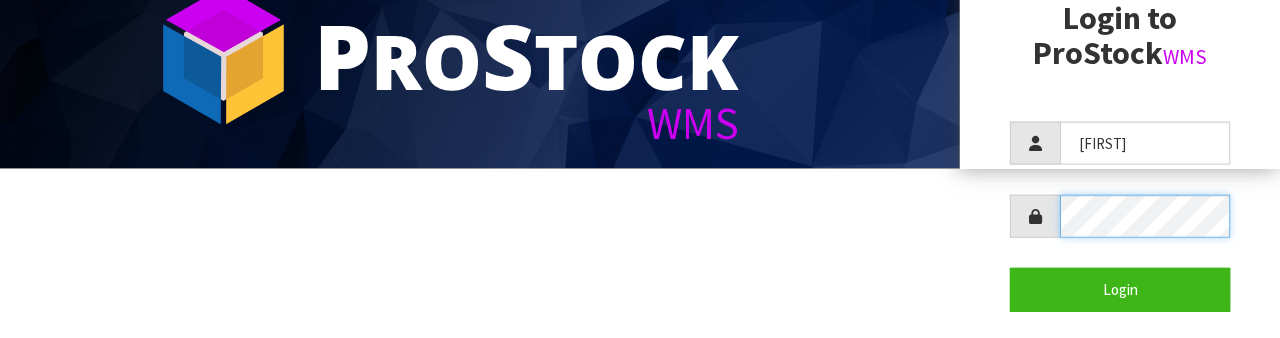 scroll, scrollTop: 193, scrollLeft: 0, axis: vertical 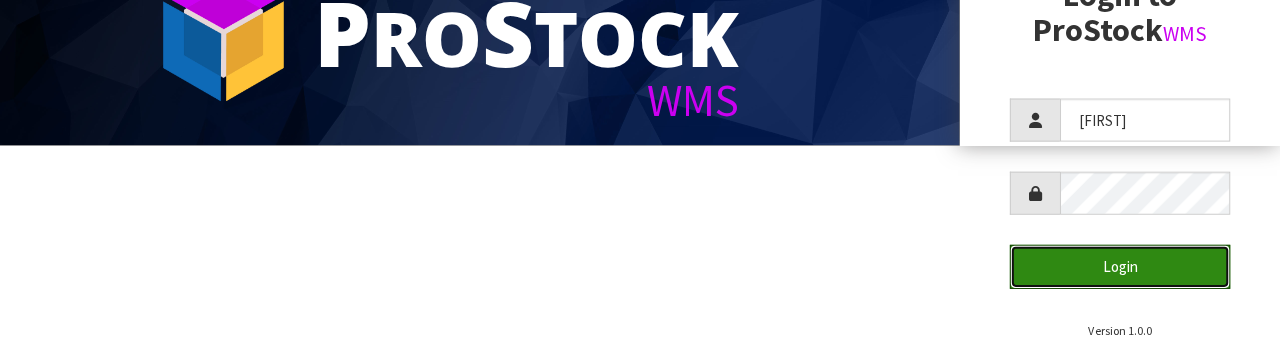 click on "Login" at bounding box center (1120, 265) 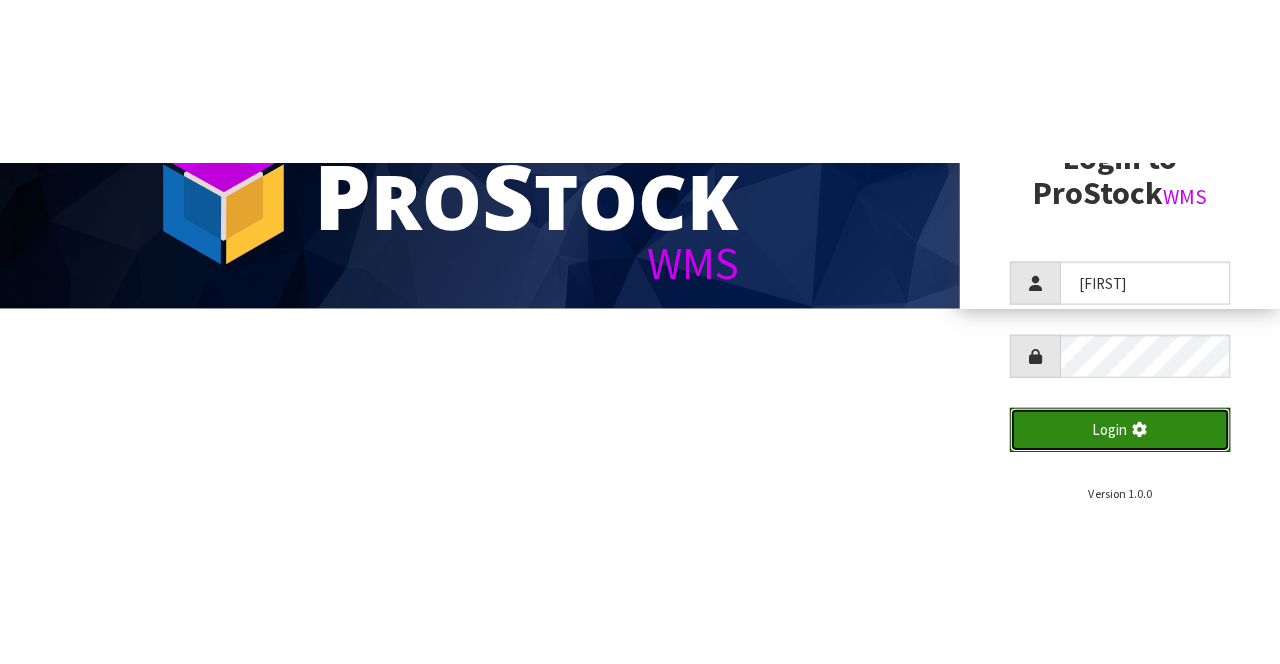 scroll, scrollTop: 0, scrollLeft: 0, axis: both 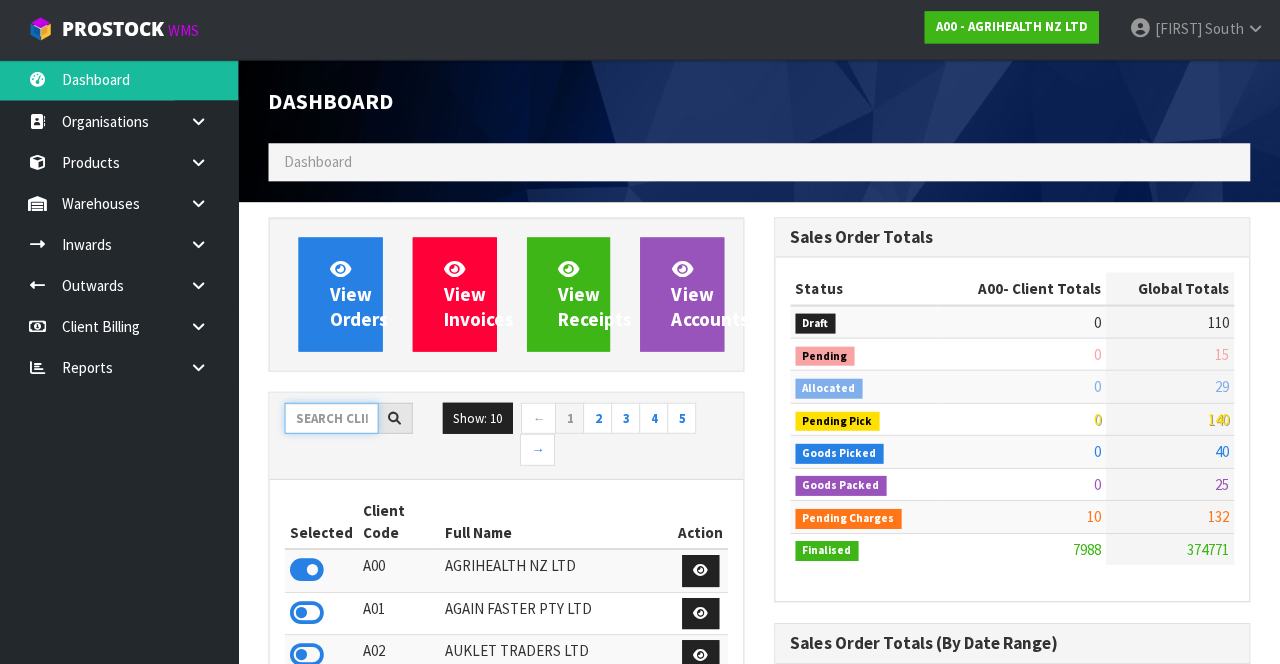 click at bounding box center (333, 418) 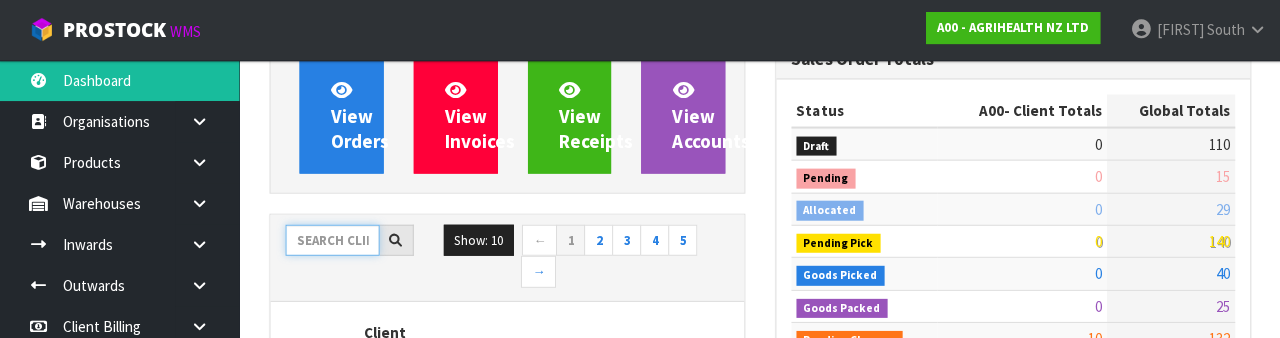 scroll, scrollTop: 235, scrollLeft: 0, axis: vertical 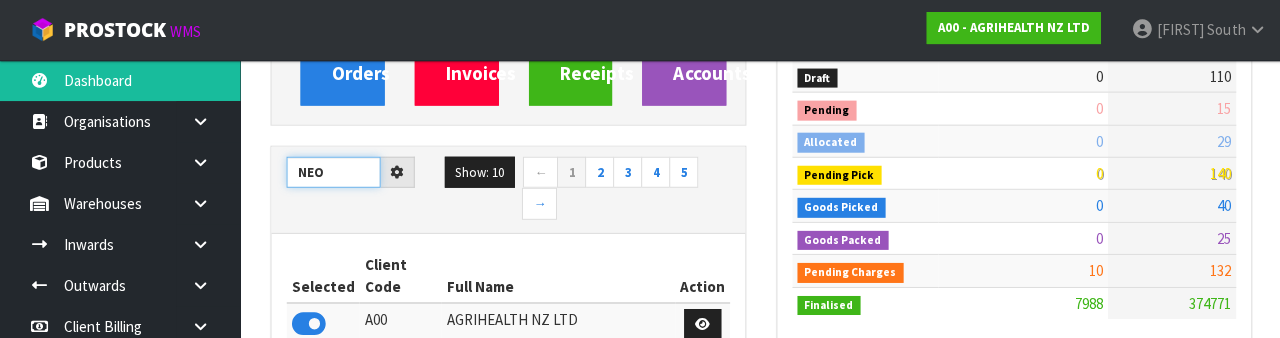 type on "NEO" 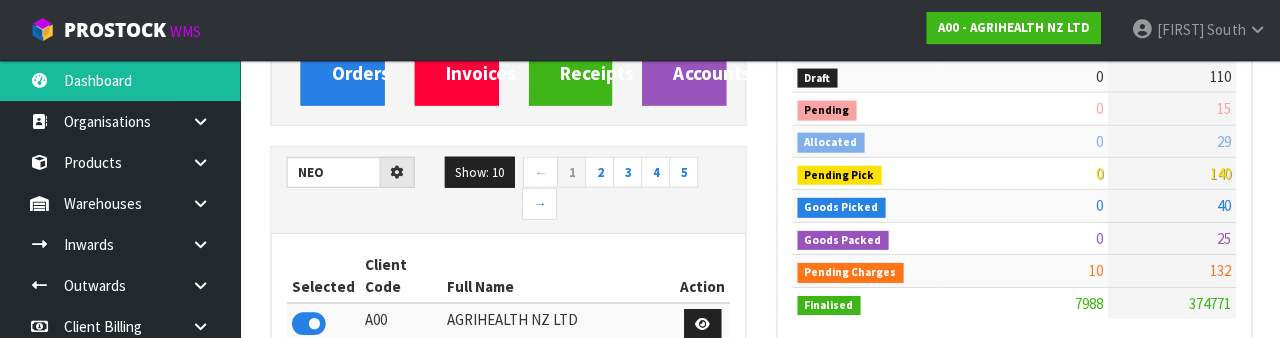 click on "Full Name" at bounding box center [557, 275] 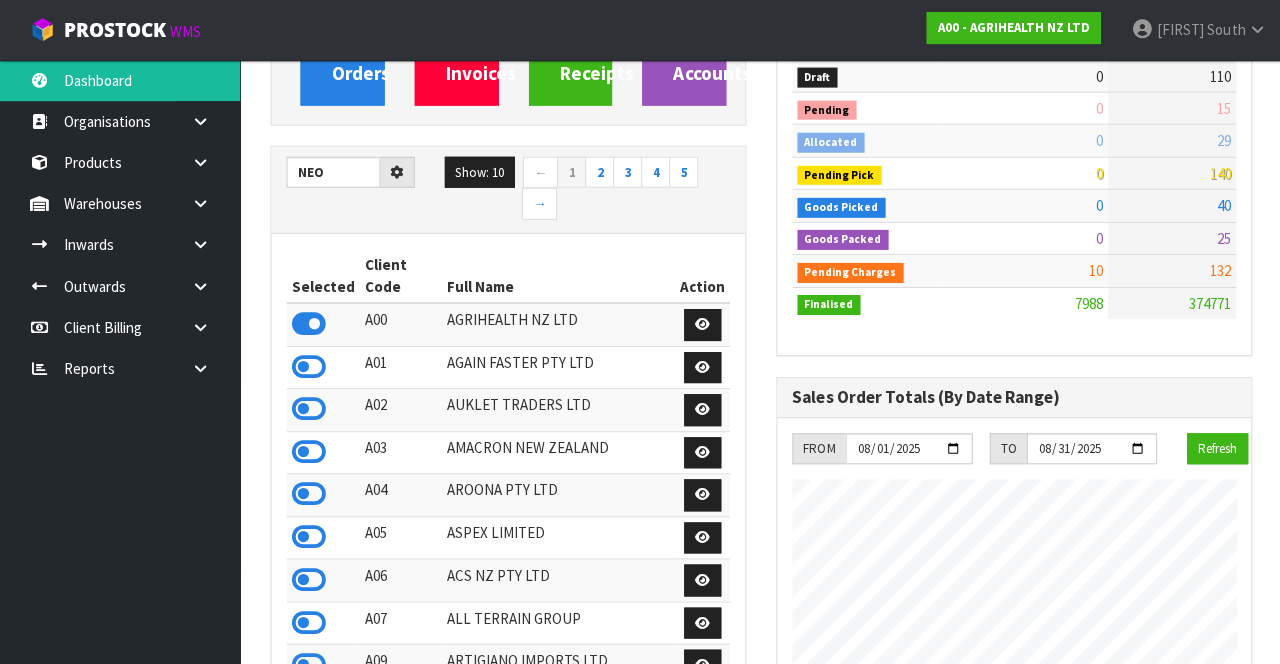 scroll, scrollTop: 0, scrollLeft: 0, axis: both 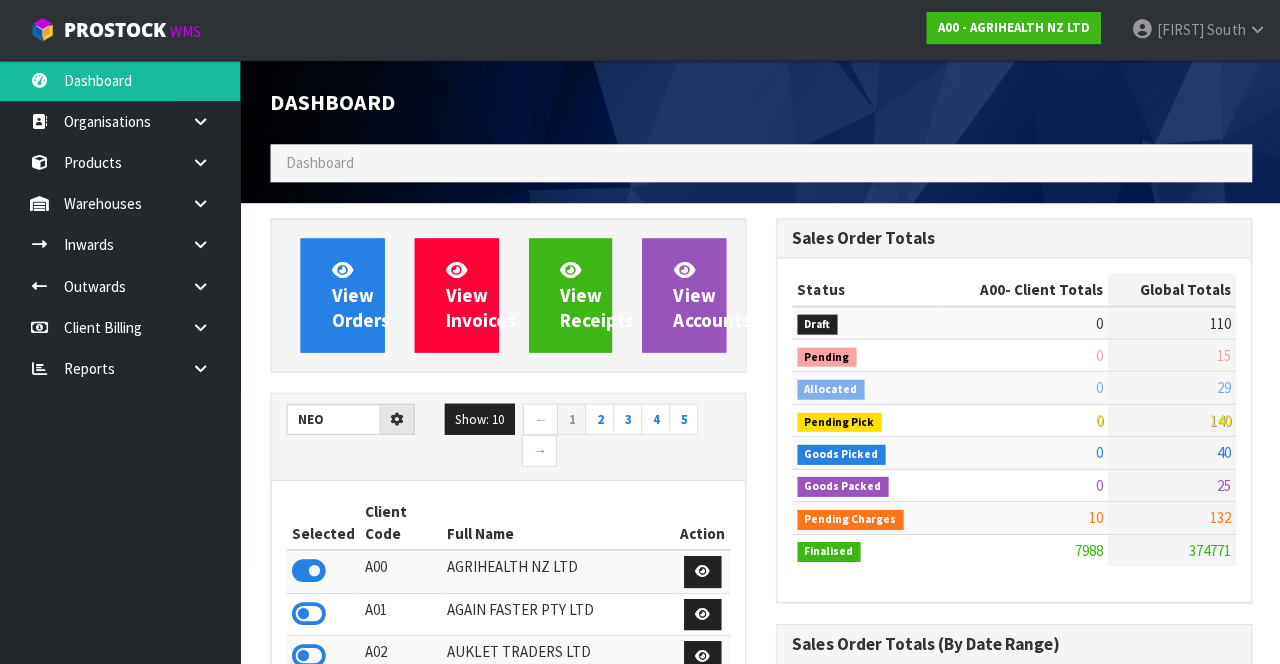 click on "South" at bounding box center [1224, 29] 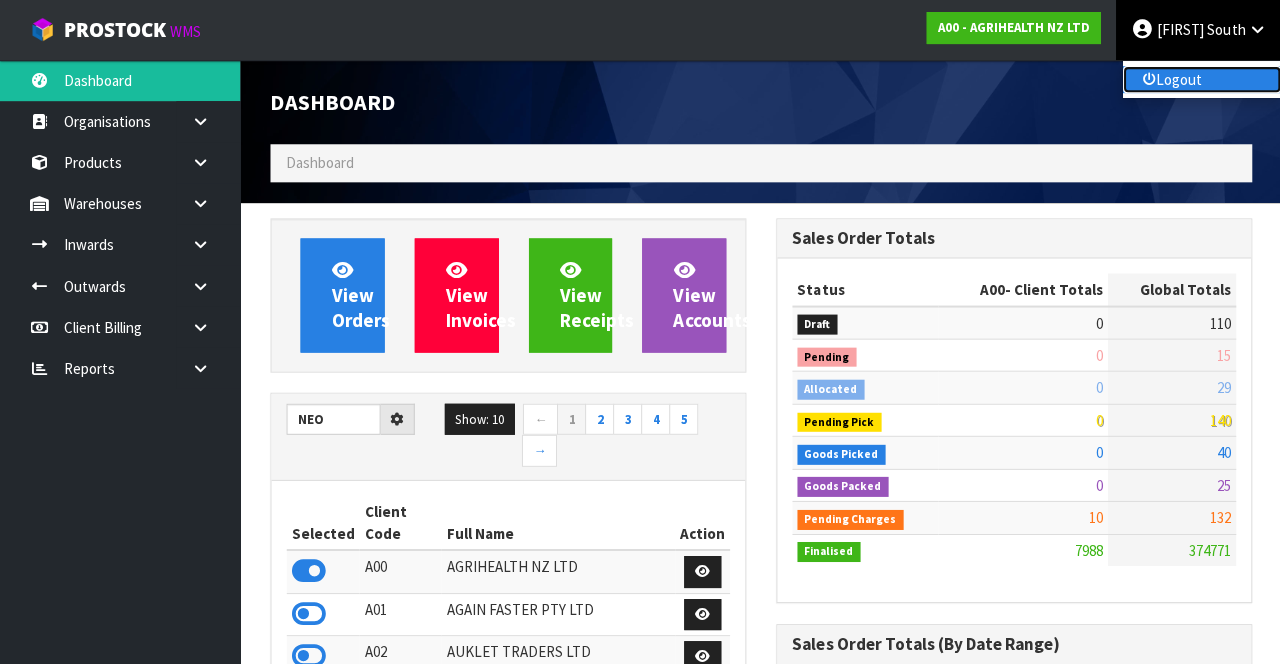 click on "Logout" at bounding box center (1200, 79) 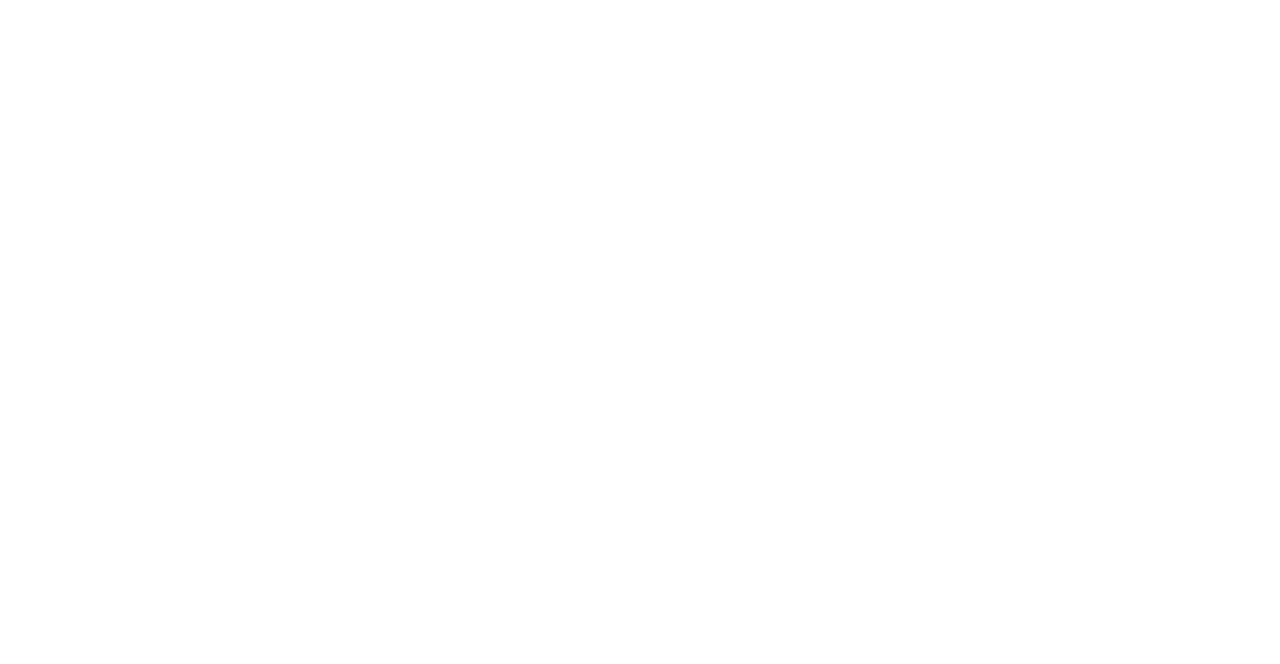 scroll, scrollTop: 0, scrollLeft: 0, axis: both 